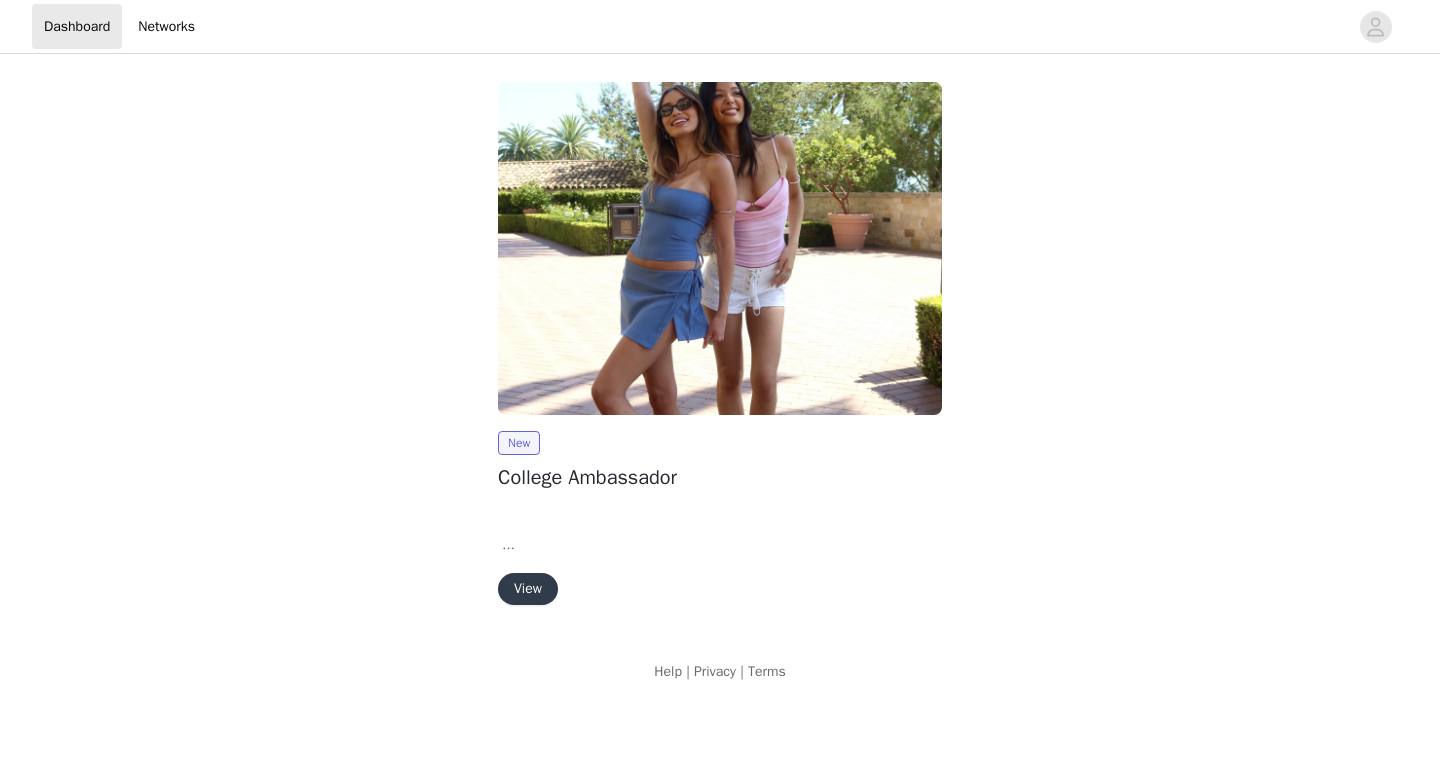scroll, scrollTop: 0, scrollLeft: 0, axis: both 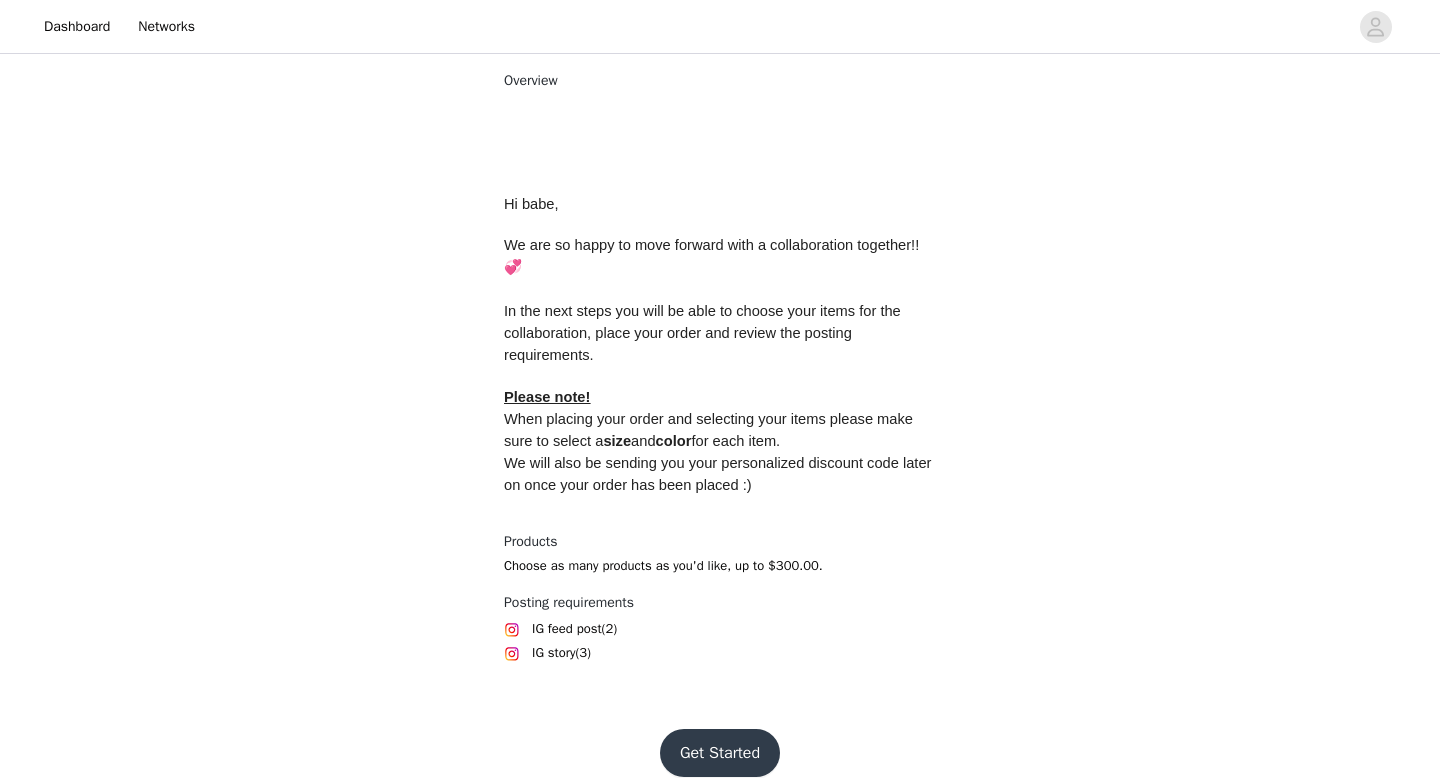 click on "Get Started" at bounding box center [720, 753] 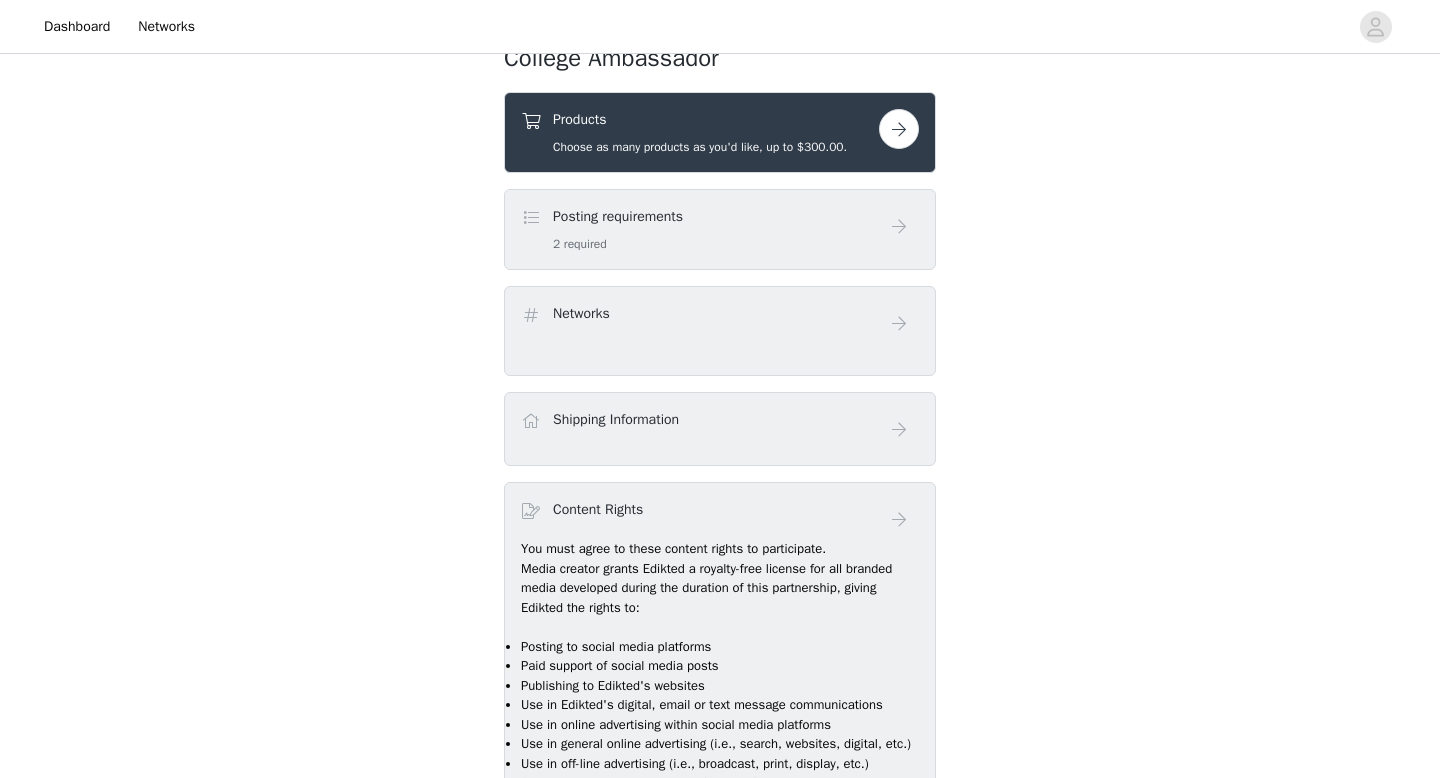 scroll, scrollTop: 688, scrollLeft: 0, axis: vertical 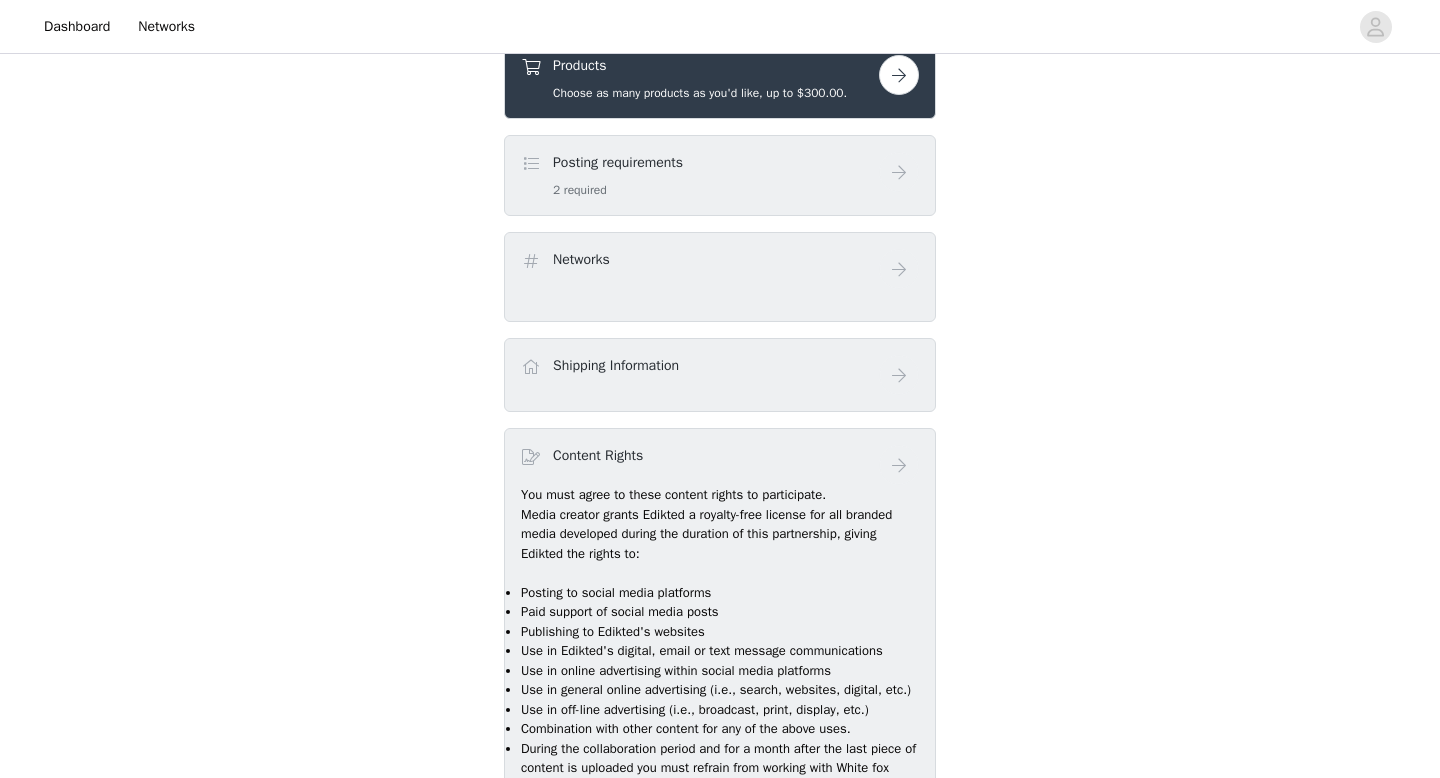 click at bounding box center [899, 75] 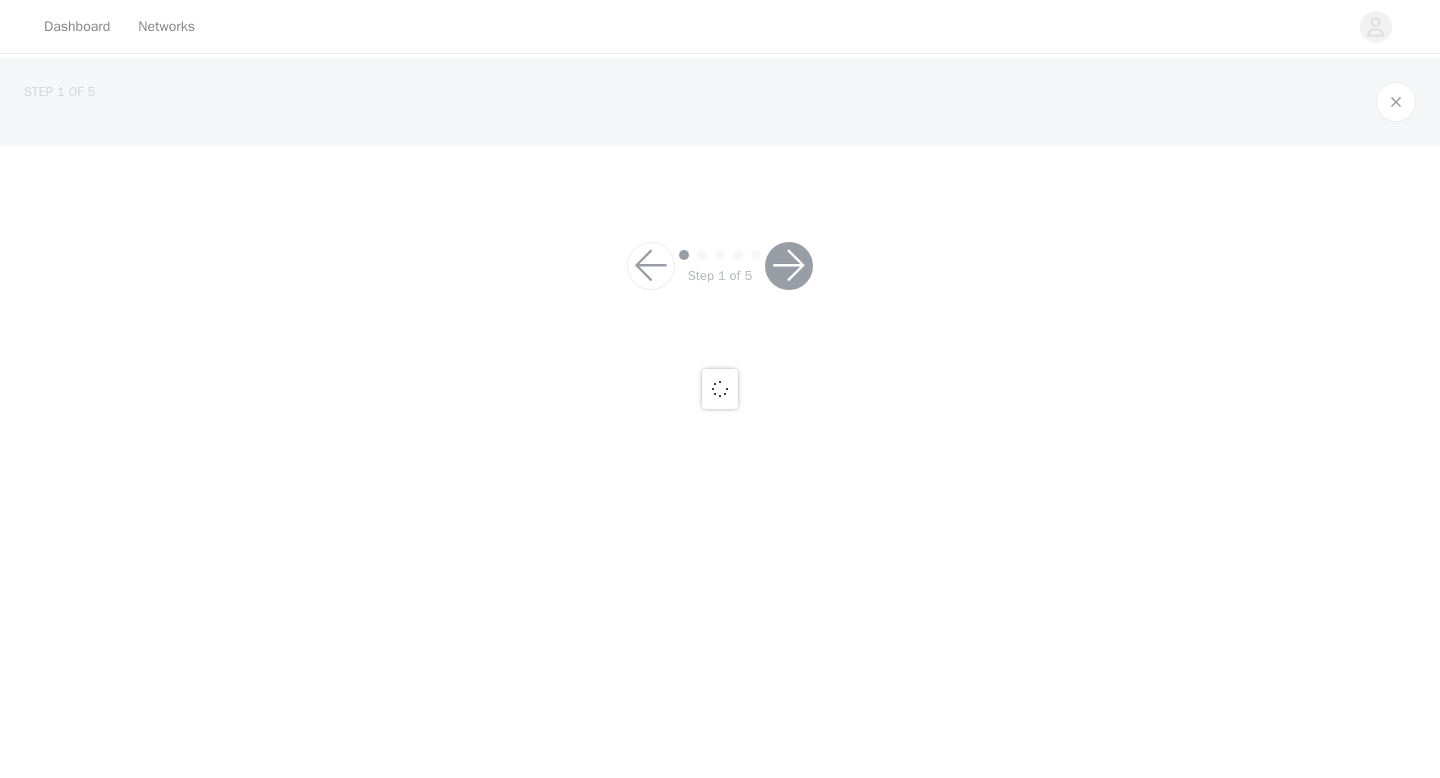 scroll, scrollTop: 0, scrollLeft: 0, axis: both 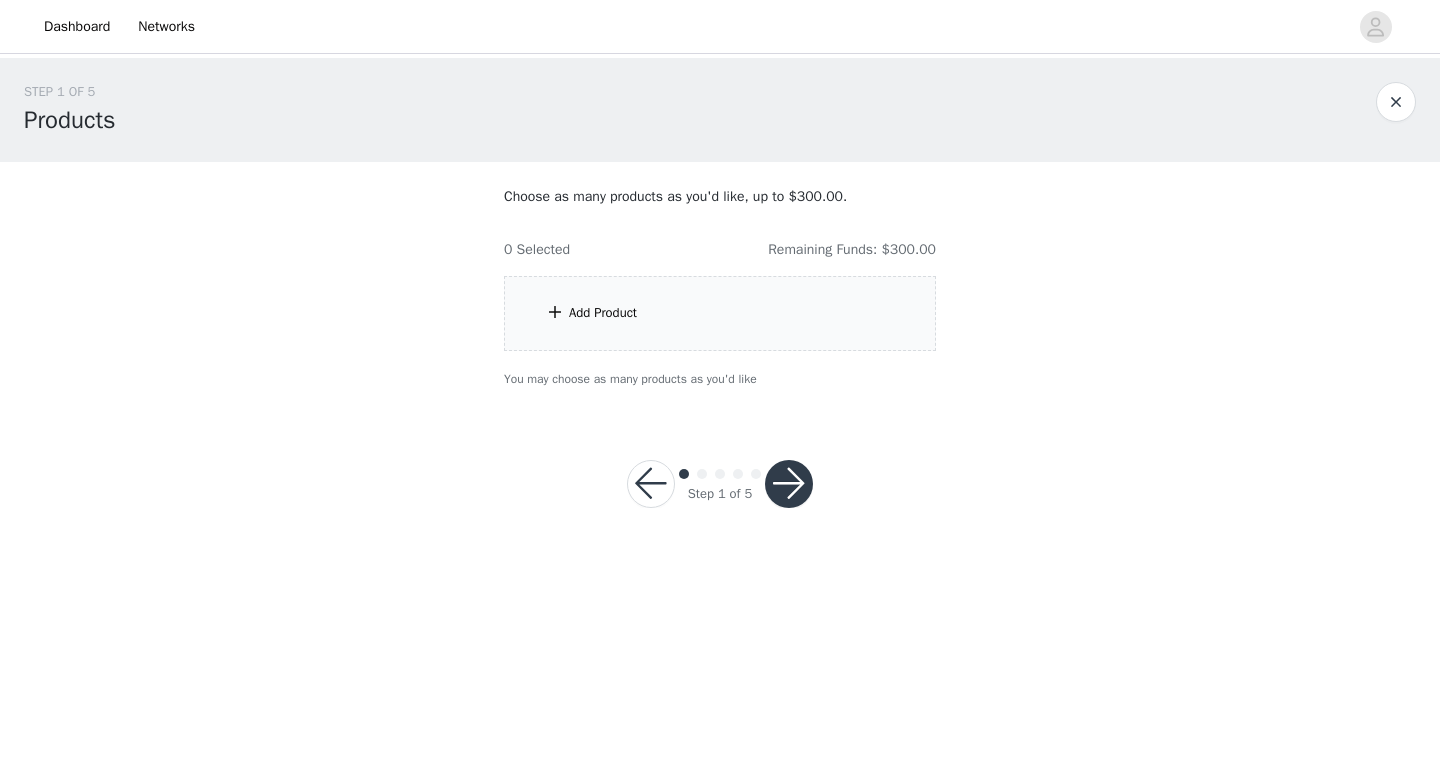 click at bounding box center [555, 312] 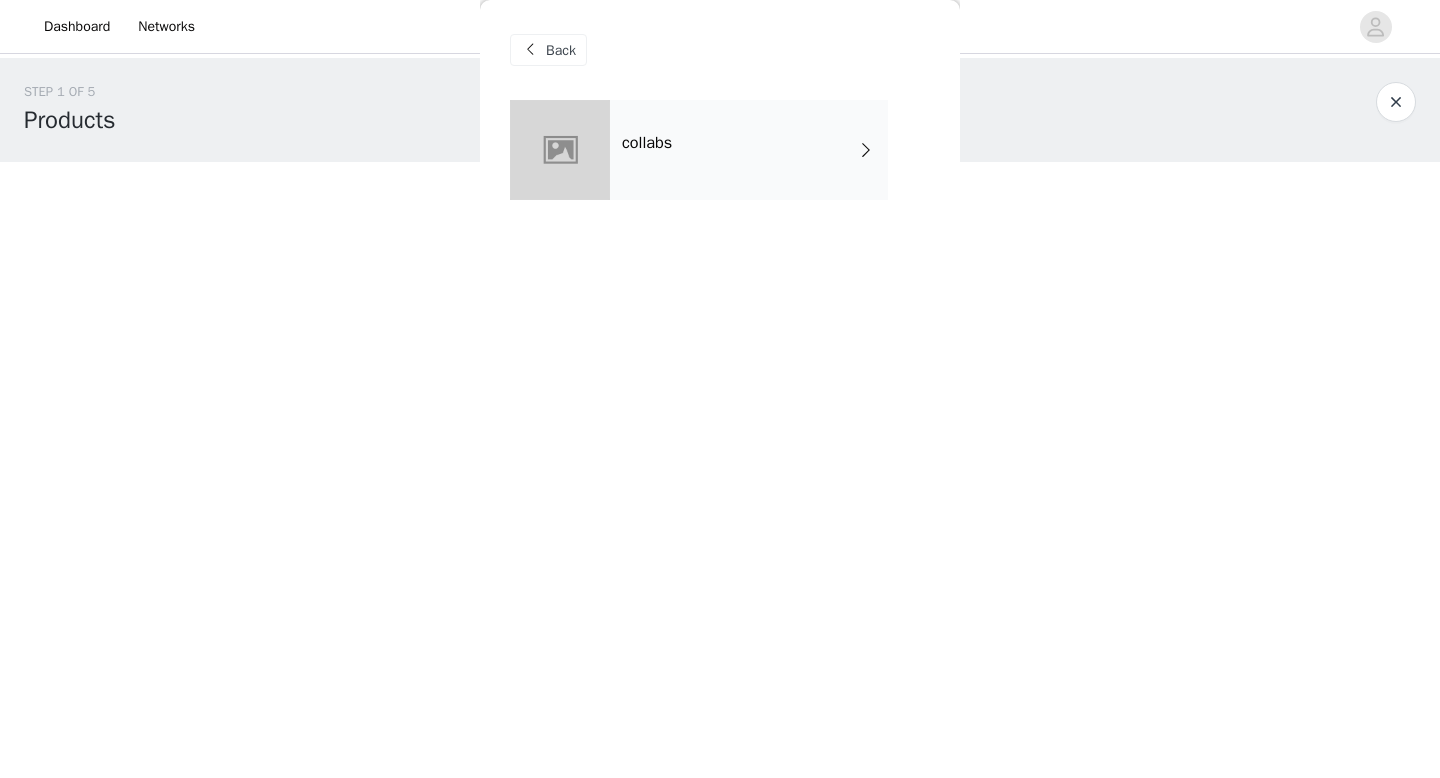click on "collabs" at bounding box center (749, 150) 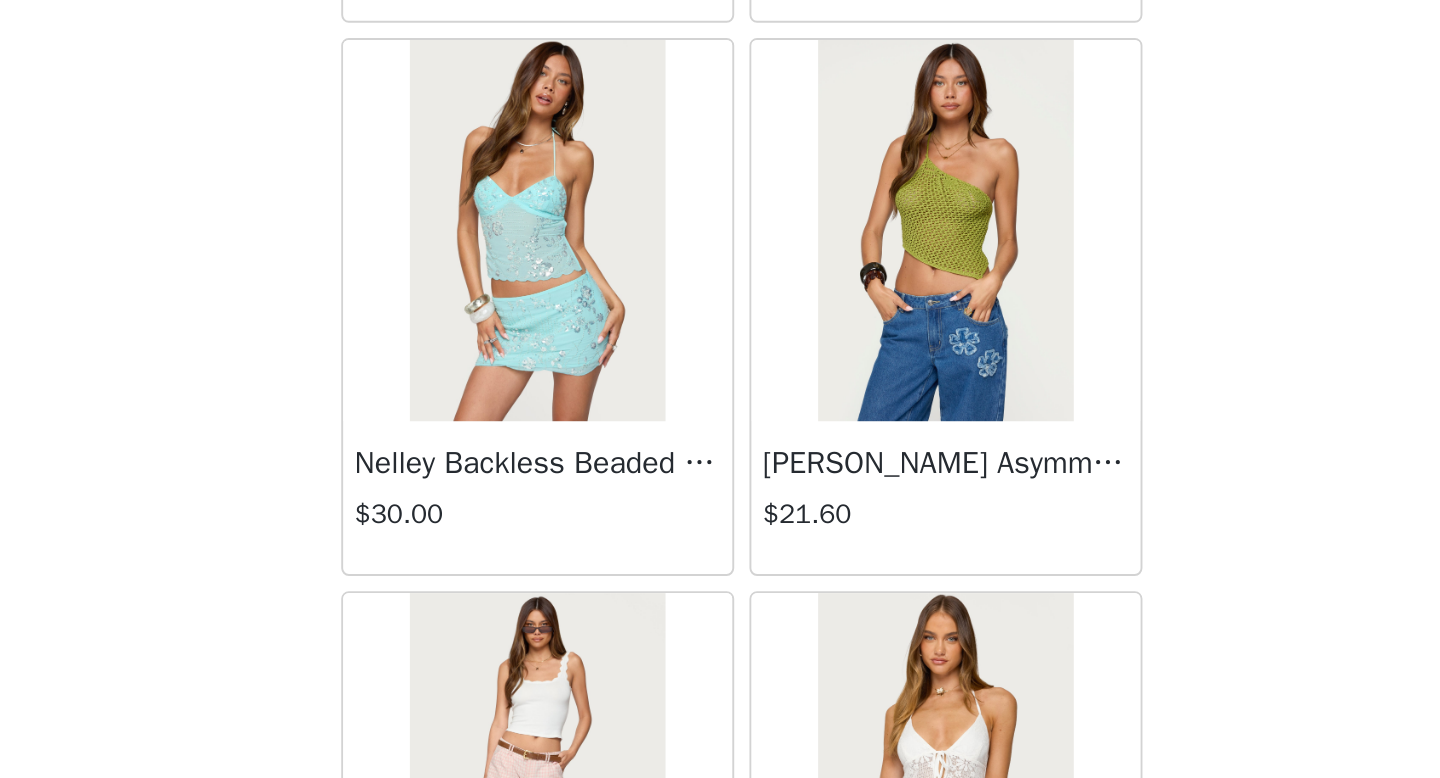 scroll, scrollTop: 0, scrollLeft: 0, axis: both 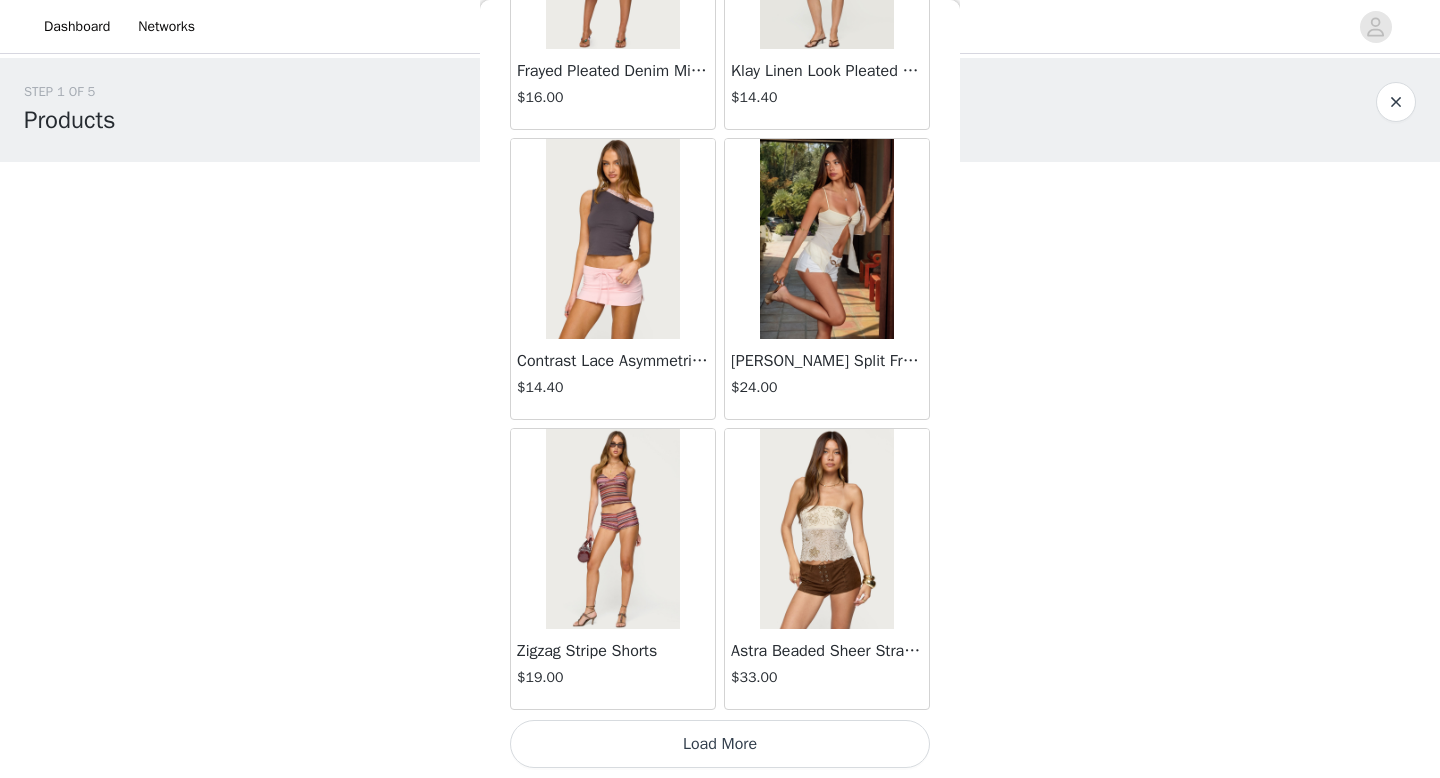 click on "Load More" at bounding box center [720, 744] 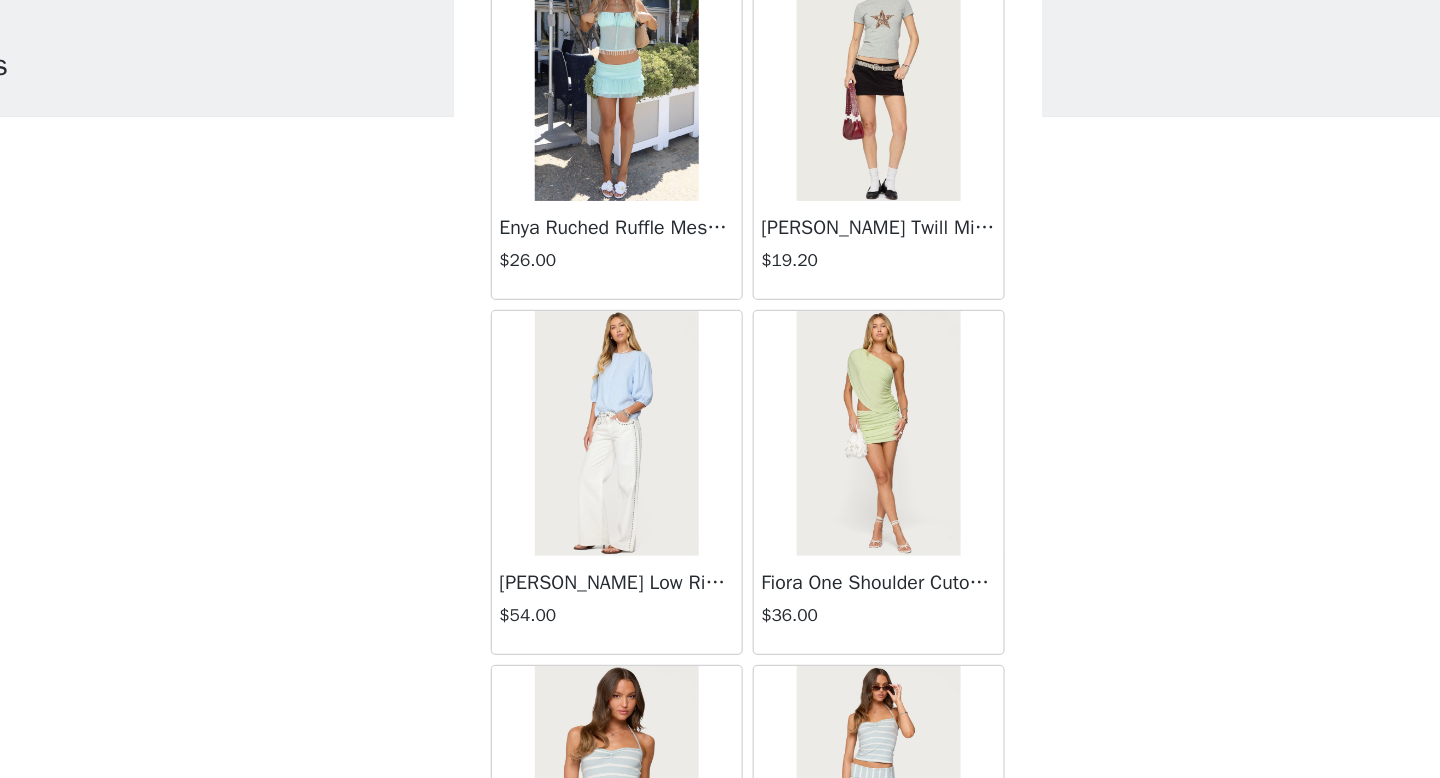 scroll, scrollTop: 5182, scrollLeft: 0, axis: vertical 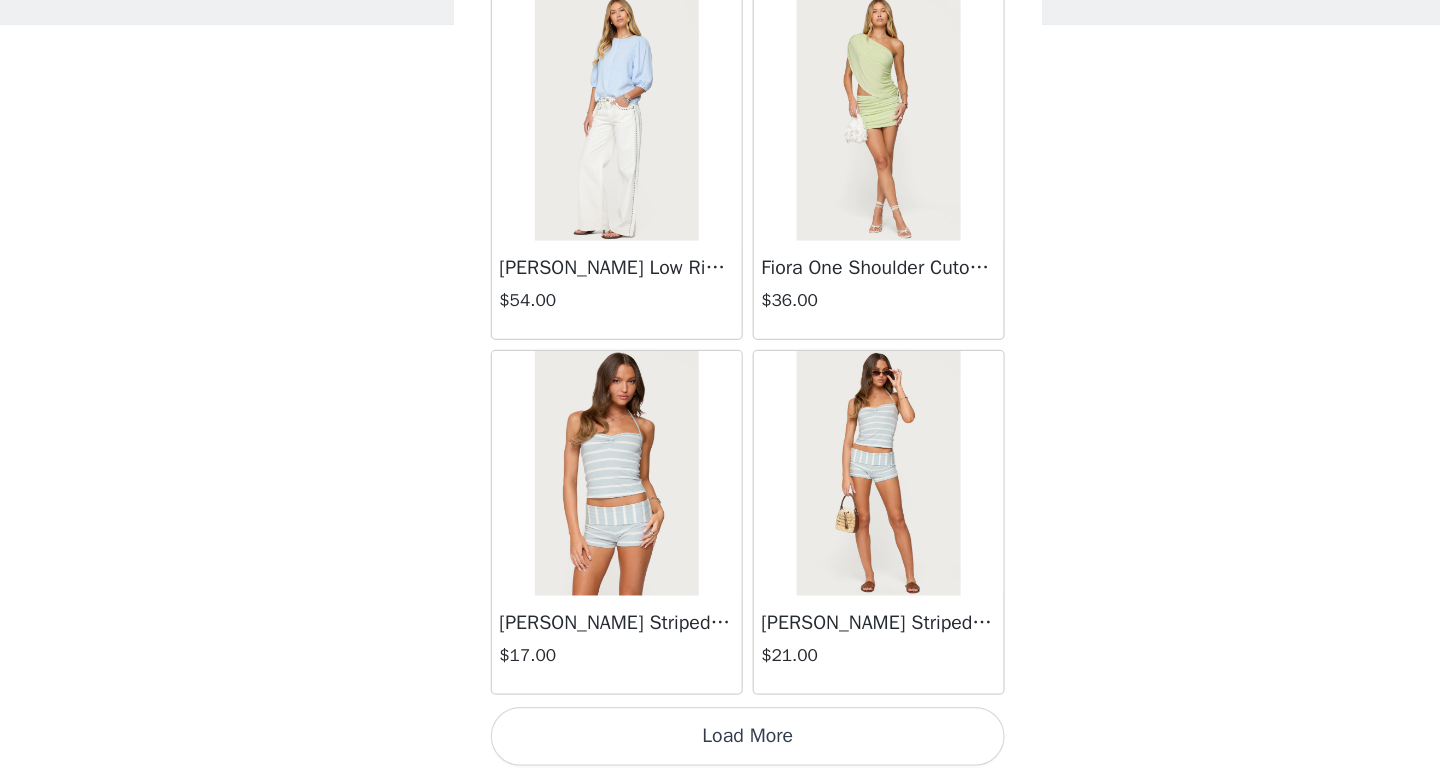 click on "Load More" at bounding box center [720, 744] 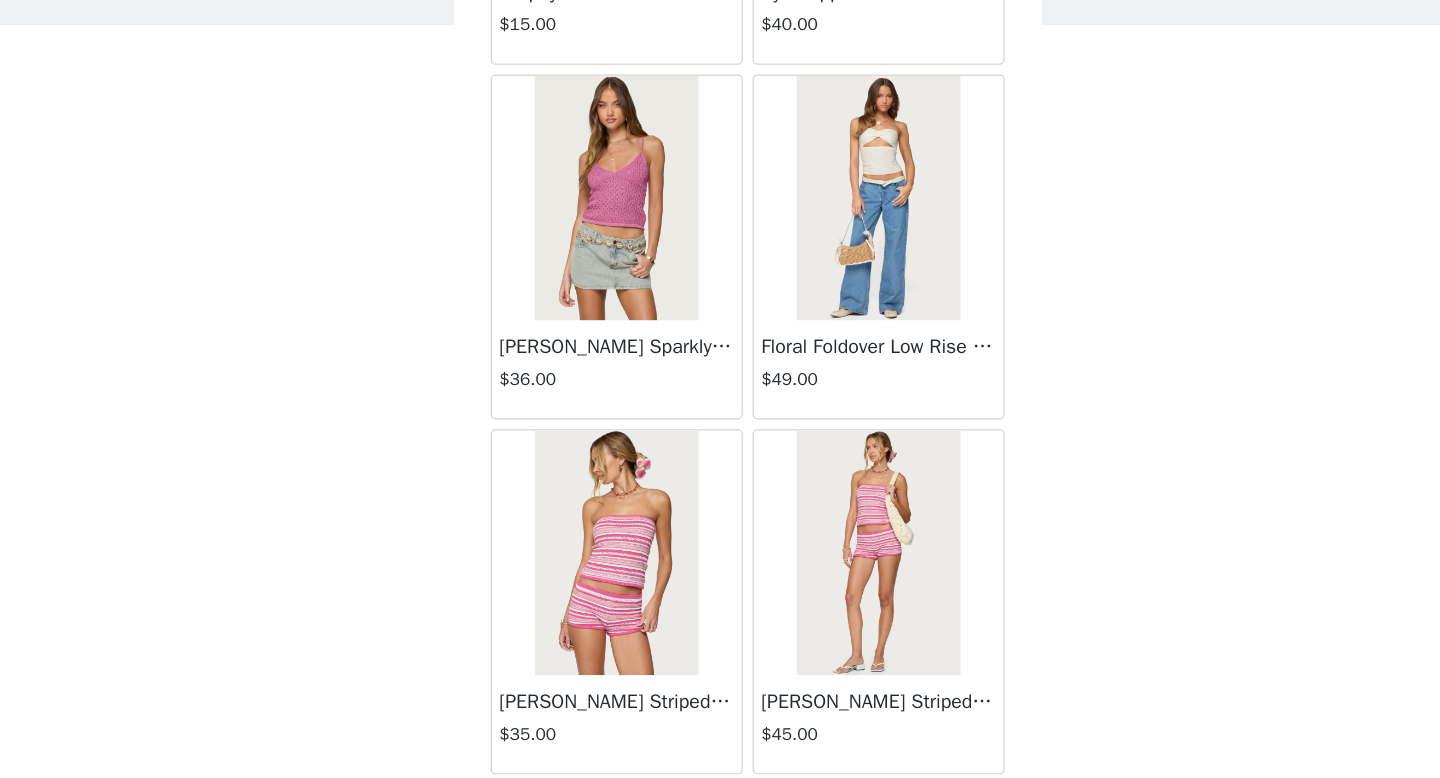 scroll, scrollTop: 8082, scrollLeft: 0, axis: vertical 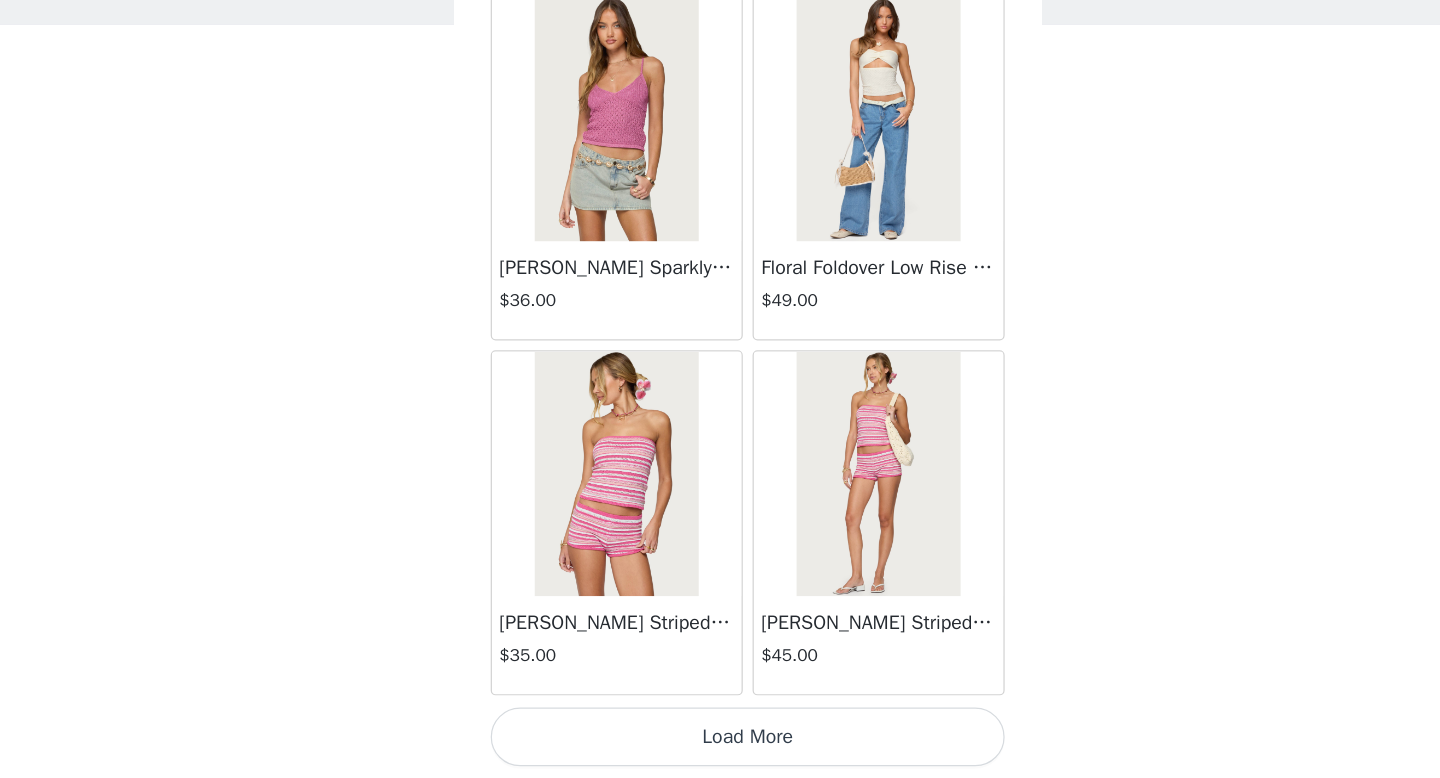 click on "Load More" at bounding box center [720, 744] 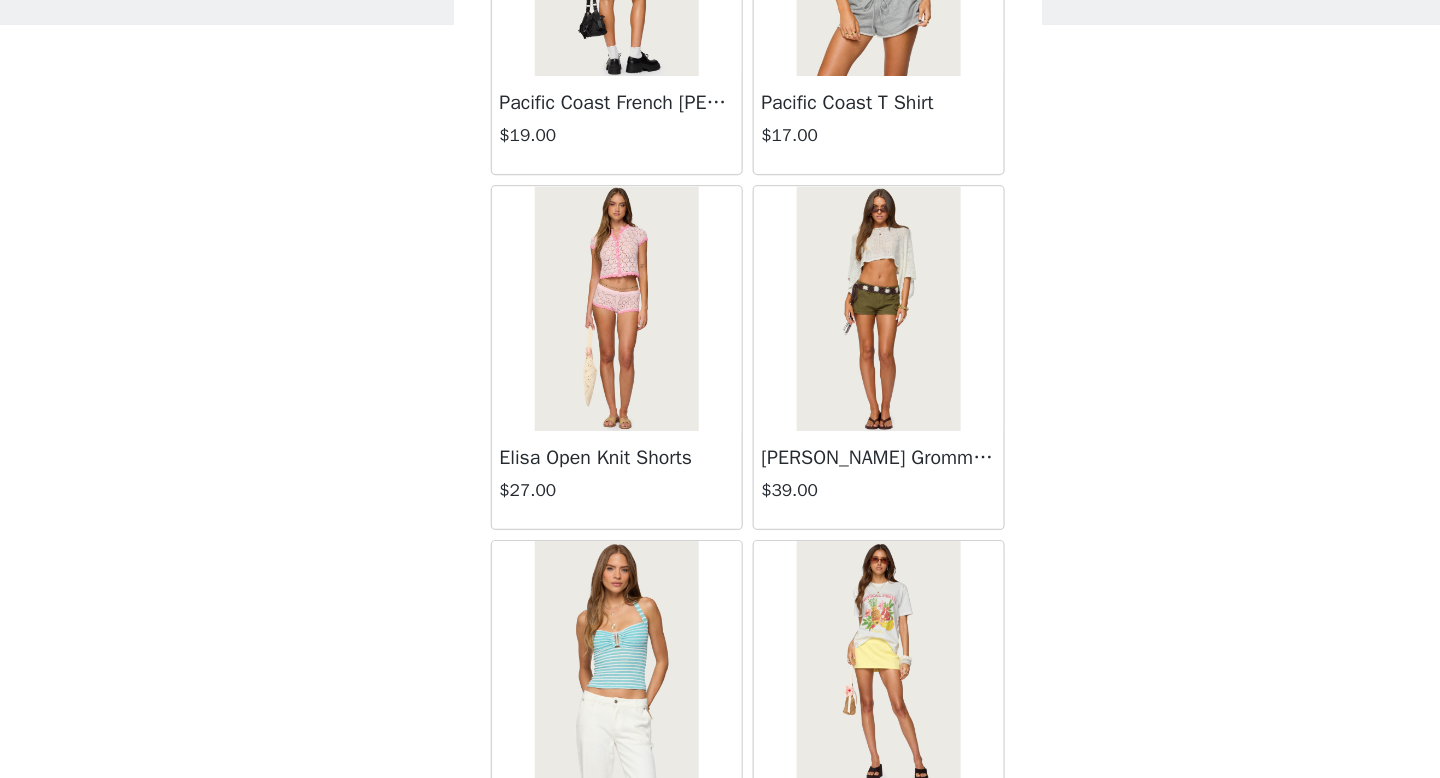 scroll, scrollTop: 10982, scrollLeft: 0, axis: vertical 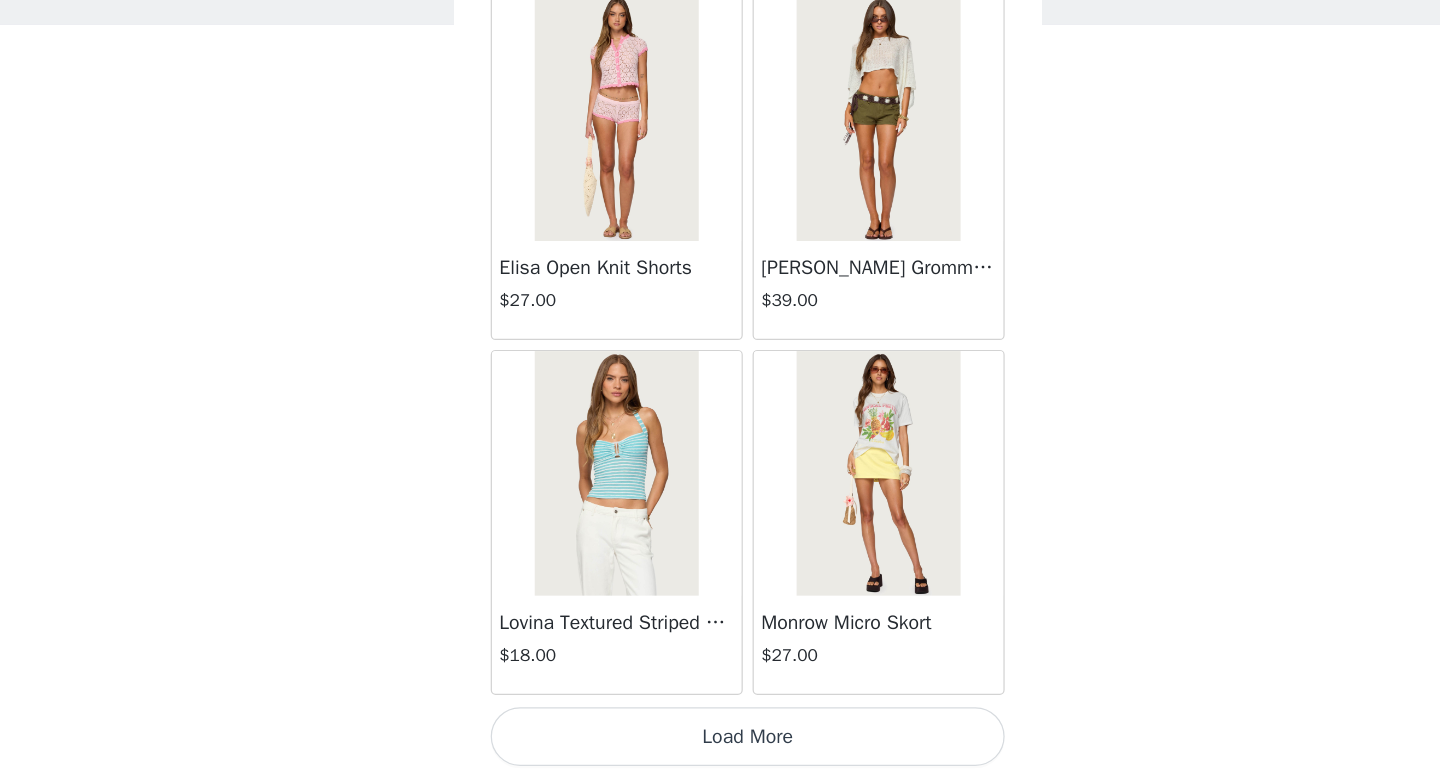click on "Load More" at bounding box center [720, 744] 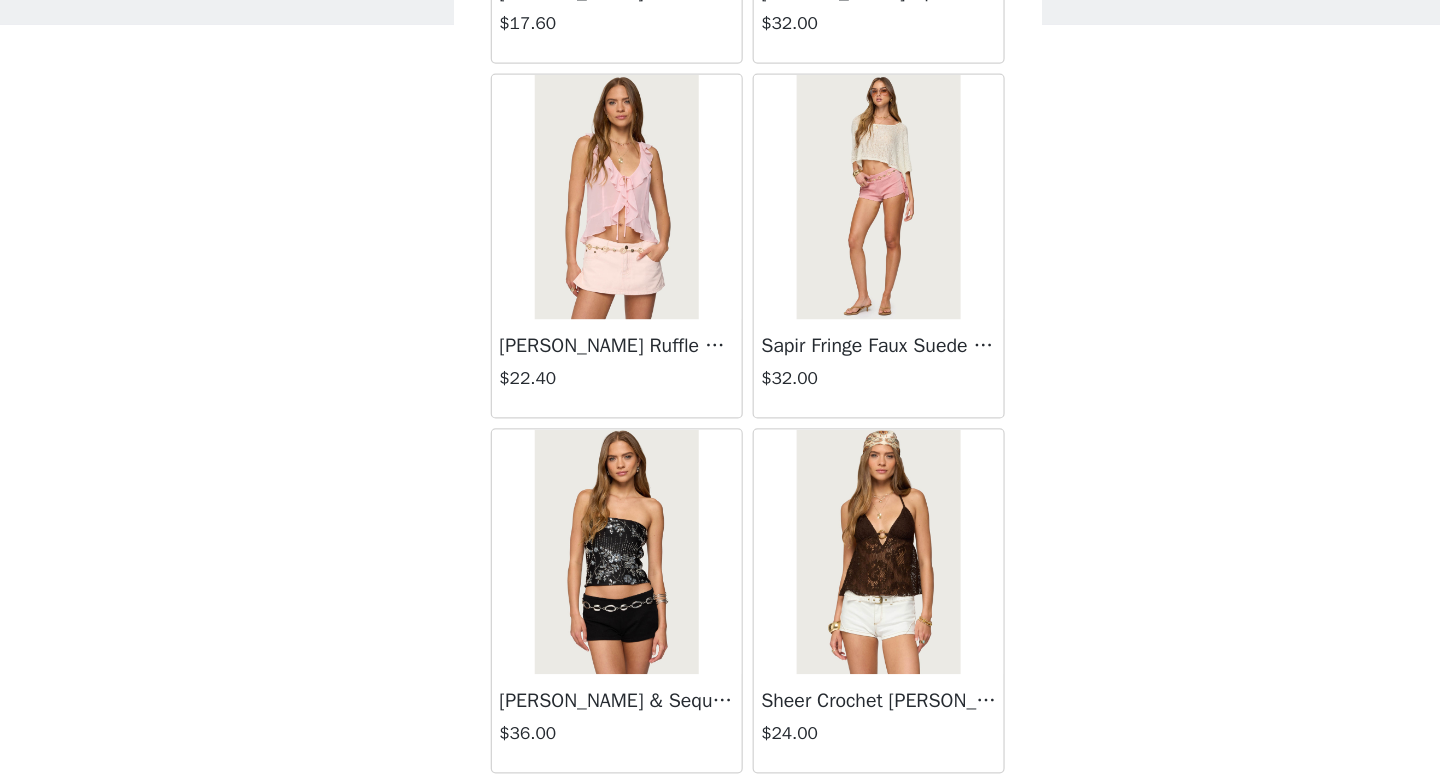 scroll, scrollTop: 12176, scrollLeft: 0, axis: vertical 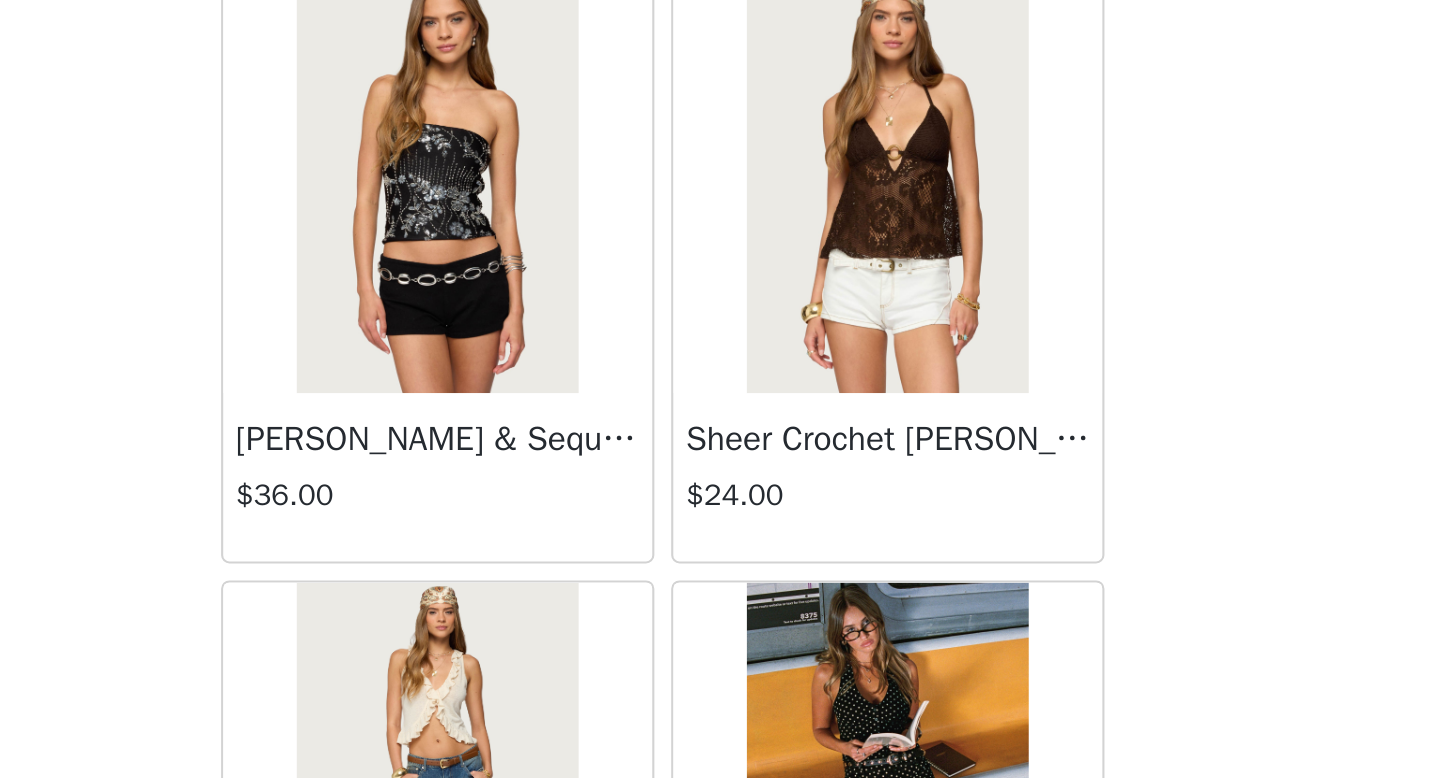 click on "Dashboard Networks
STEP 1 OF 5
Products
Choose as many products as you'd like, up to $300.00.       0 Selected   Remaining Funds: $300.00         Add Product     You may choose as many products as you'd like     Back       Lovina Grommet Pleated Mini Skort   $16.80       Metallic & Sequin Textured Tank Top   $23.00       Nelley Backless Beaded Sequin Chiffon Top   $30.00       [PERSON_NAME] Asymmetric One Shoulder Crochet Top   $21.60       [PERSON_NAME] Plaid Micro Shorts   $25.00       [PERSON_NAME] Floral Texured Sheer Halter Top   $23.00       Maree Bead V Neck Top   $19.00       Maree Bead Cut Out Mini Skirt   $17.00       [PERSON_NAME] Cut Out Halter Top   $24.00       Juney Pinstripe Tailored Button Up Shirt   $30.00       Avenly Striped Tie Front Babydoll Top   $23.00       [PERSON_NAME] Studded Grommet Tube Top   $25.00       Avalai Linen Look Mini Skort   $32.00       Beaded Deep Cowl Neck Backless Top   $31.00         $16.00" at bounding box center (720, 389) 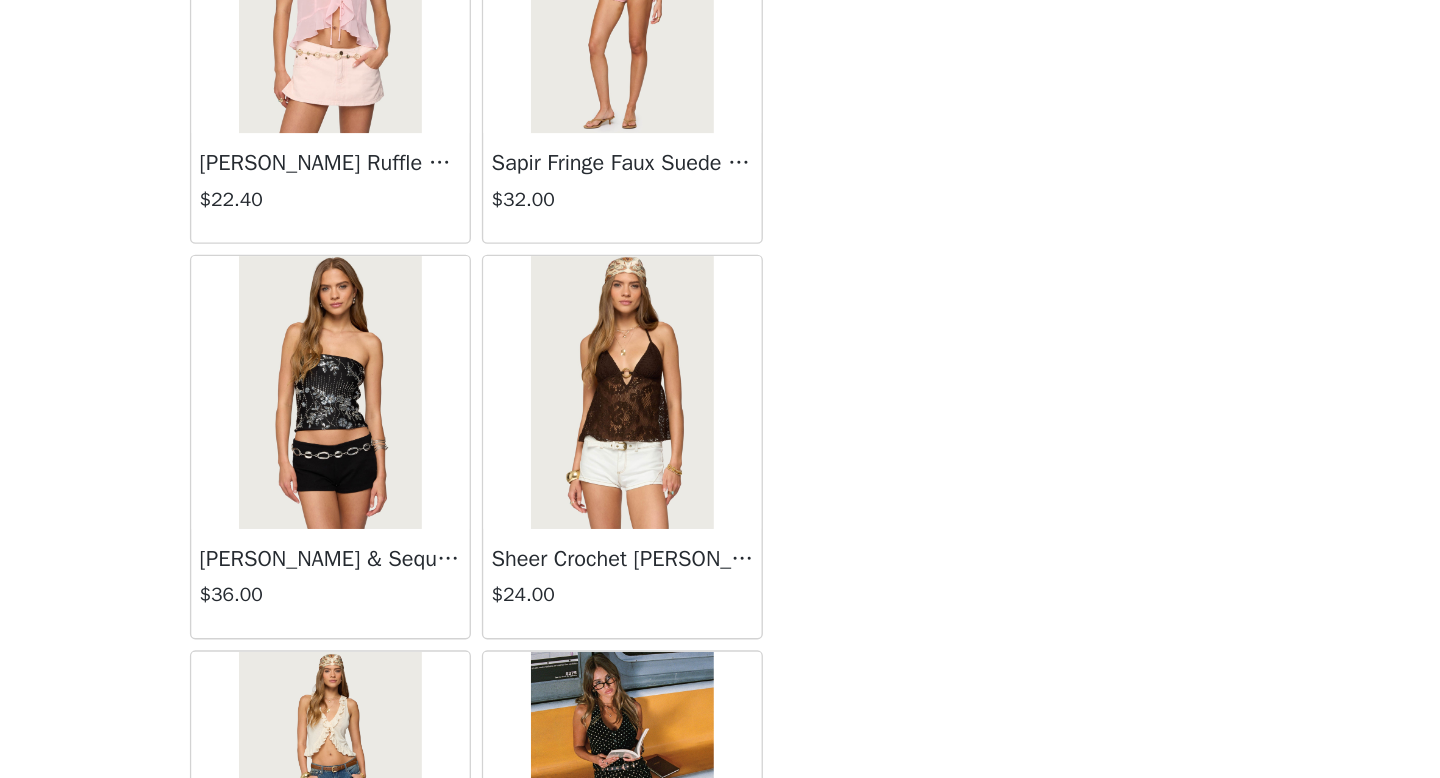 scroll, scrollTop: 0, scrollLeft: 0, axis: both 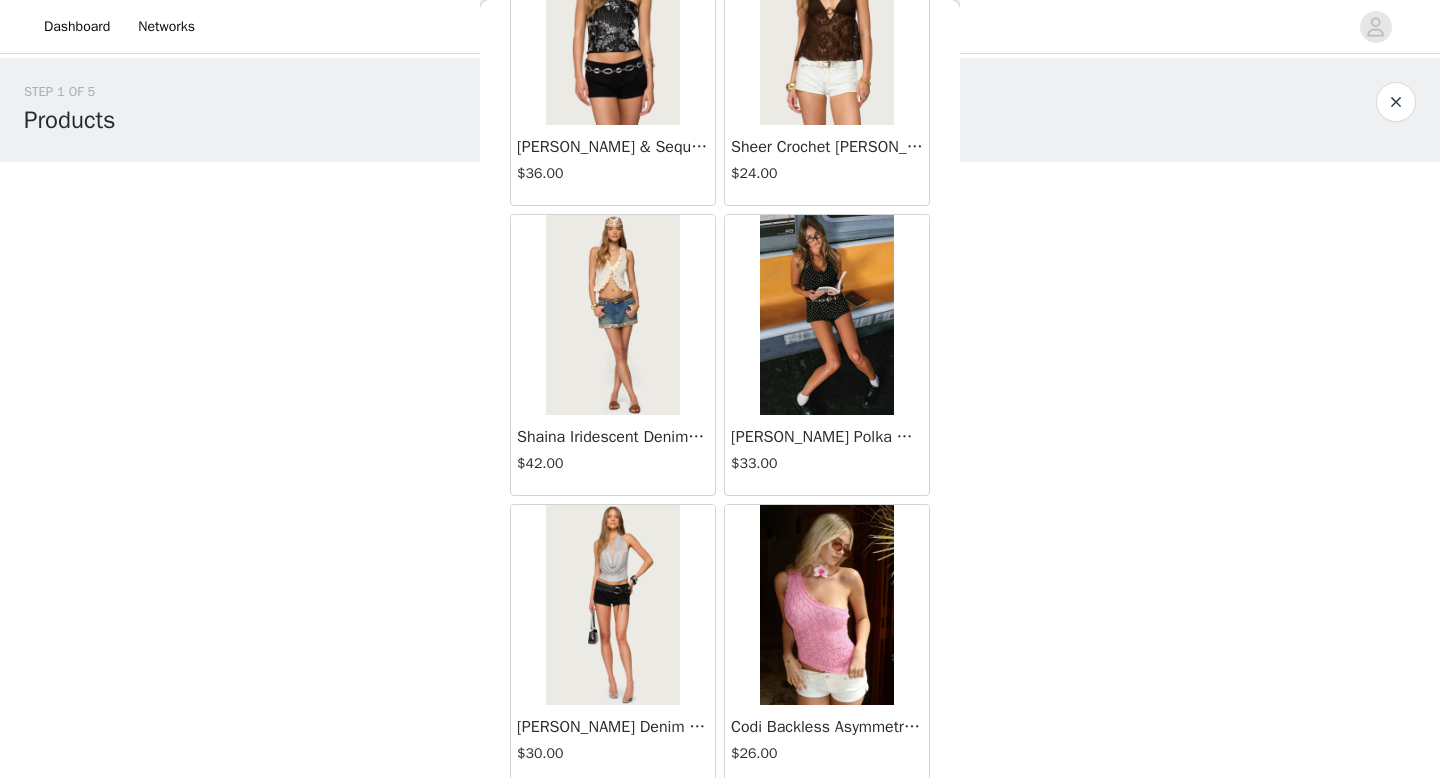 click at bounding box center (1396, 102) 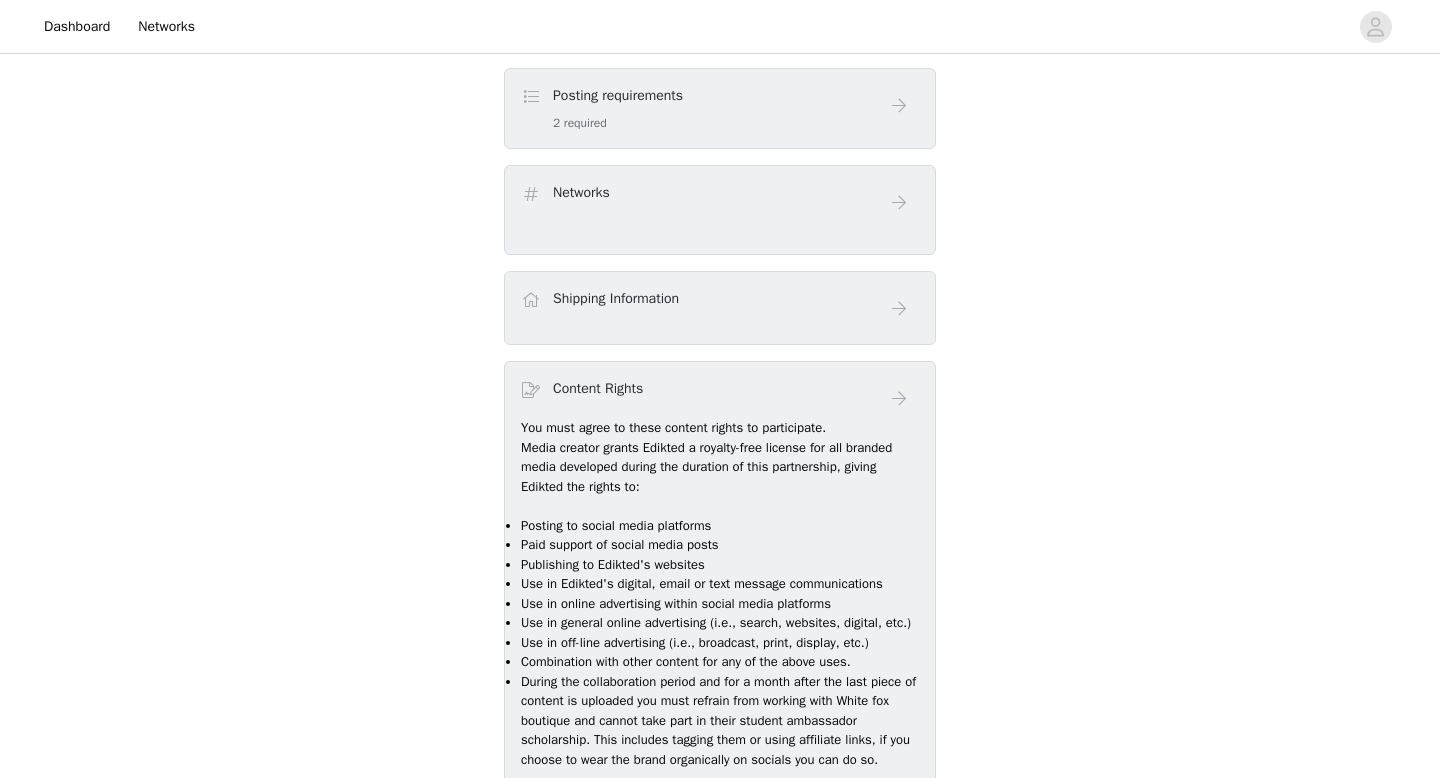 scroll, scrollTop: 484, scrollLeft: 0, axis: vertical 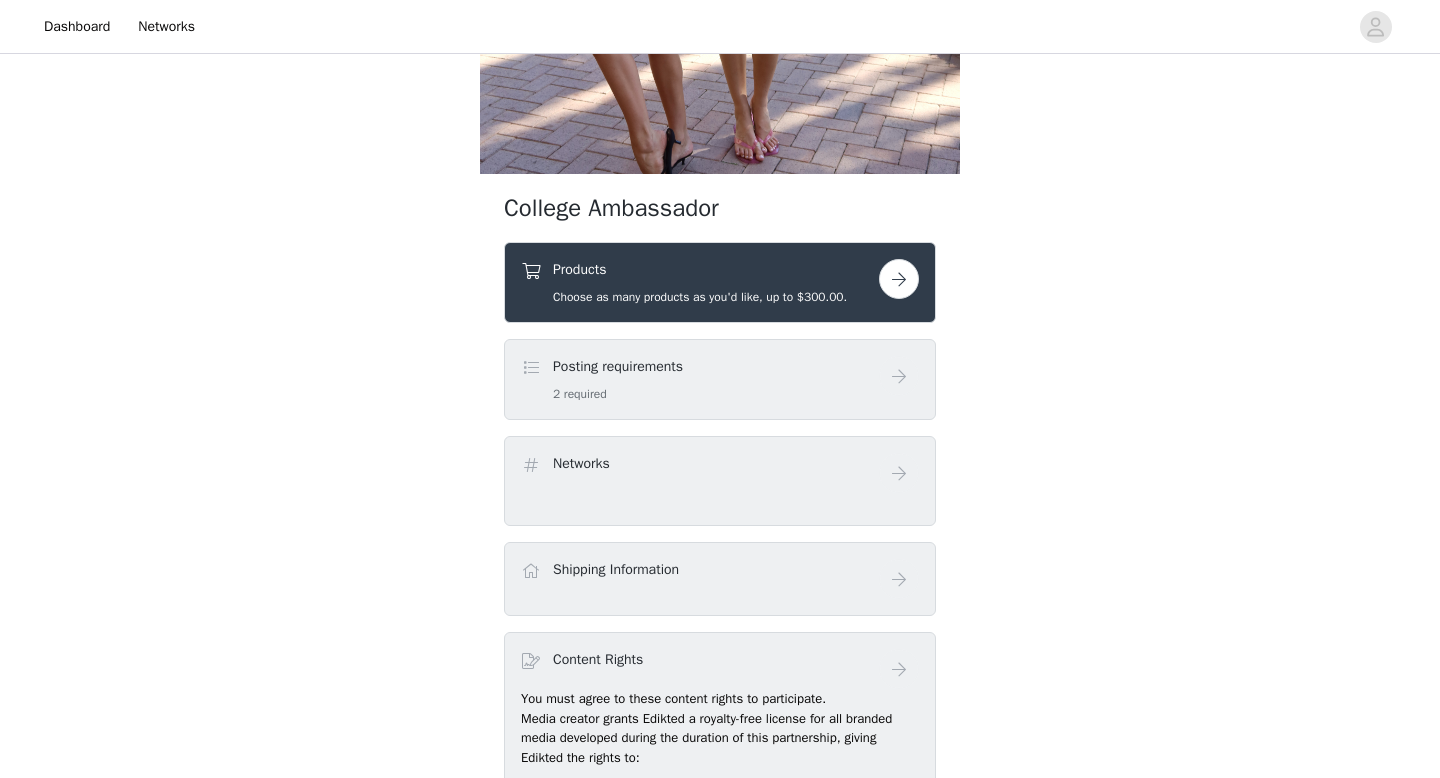 click at bounding box center [899, 279] 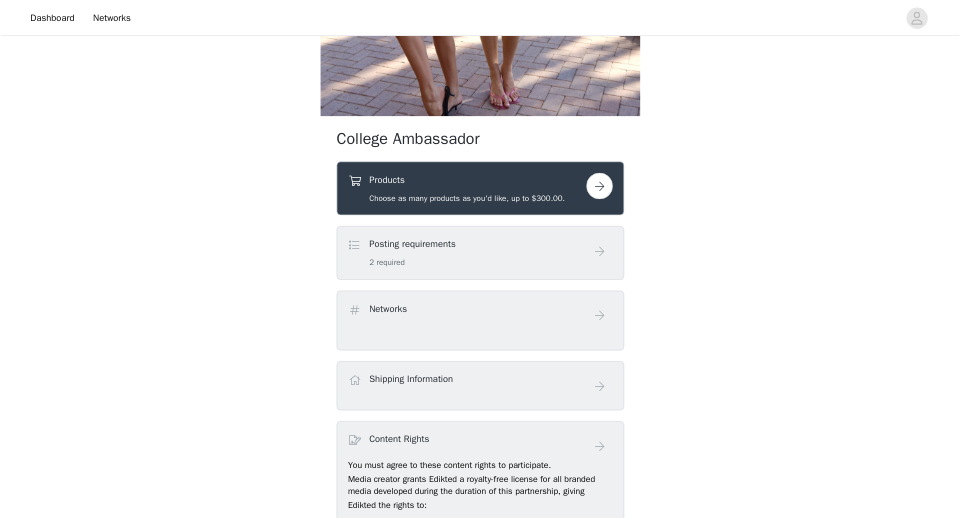scroll, scrollTop: 0, scrollLeft: 0, axis: both 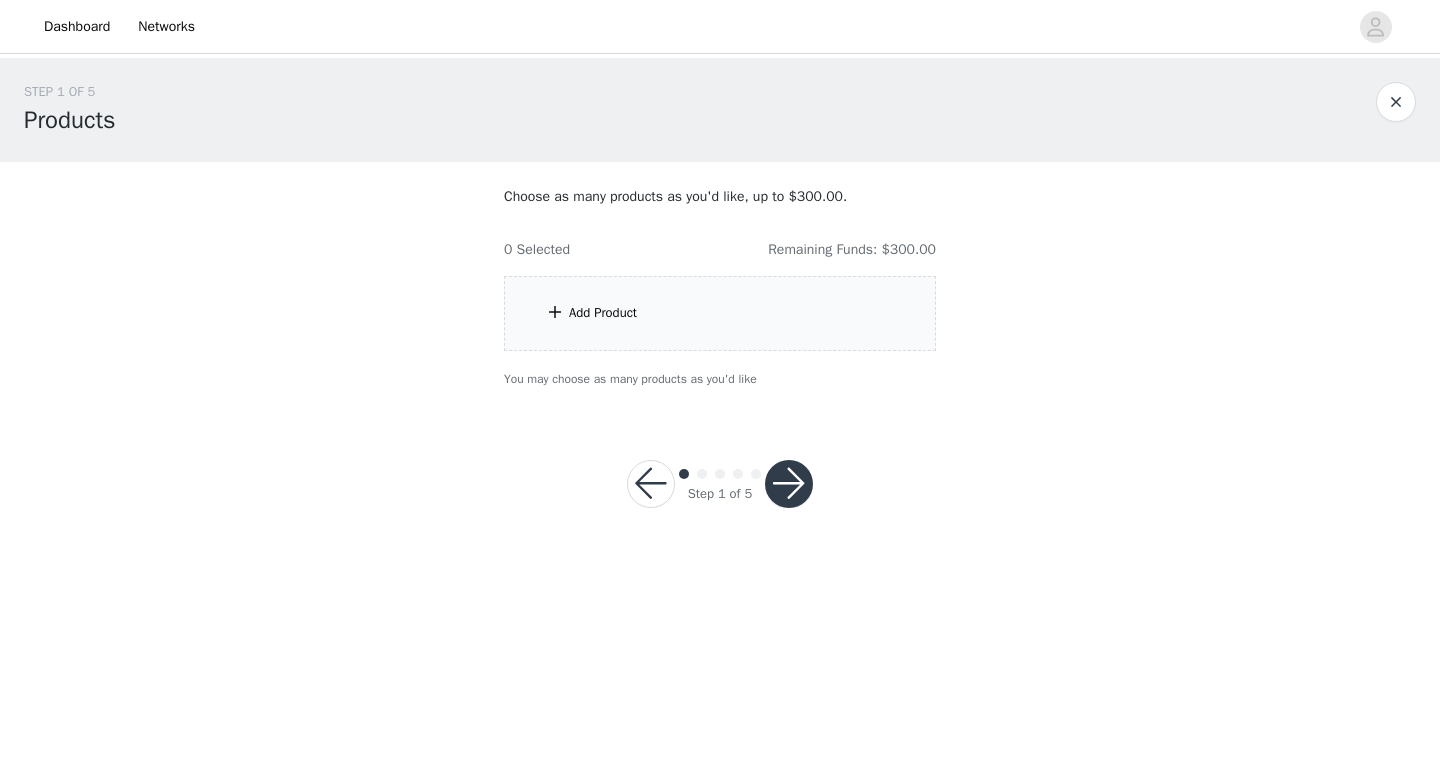 click on "Add Product" at bounding box center [720, 313] 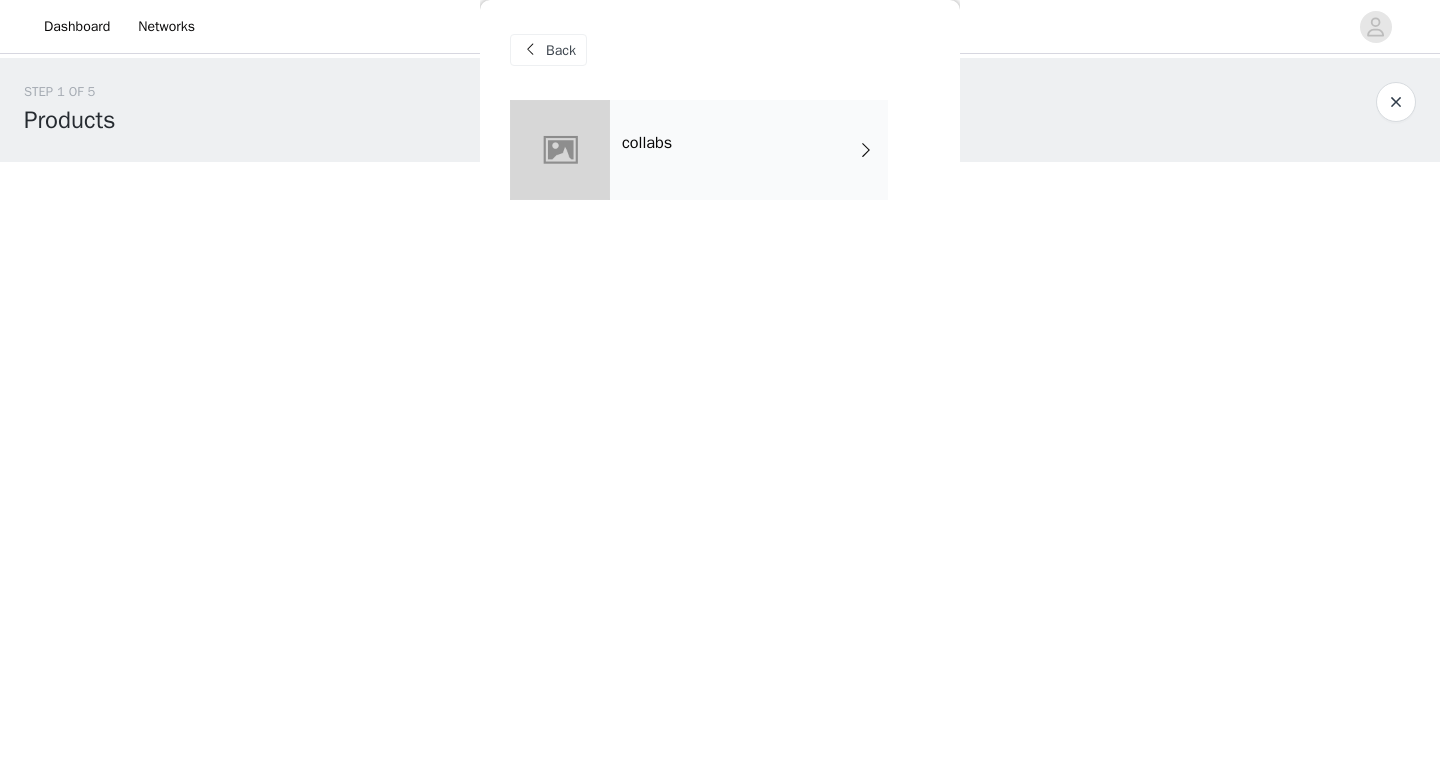 click on "collabs" at bounding box center [749, 150] 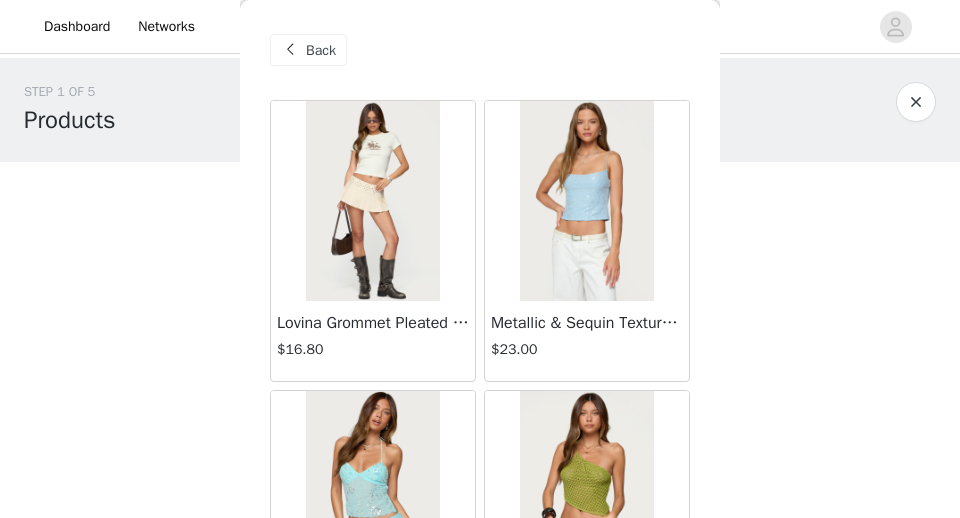 scroll, scrollTop: 37, scrollLeft: 0, axis: vertical 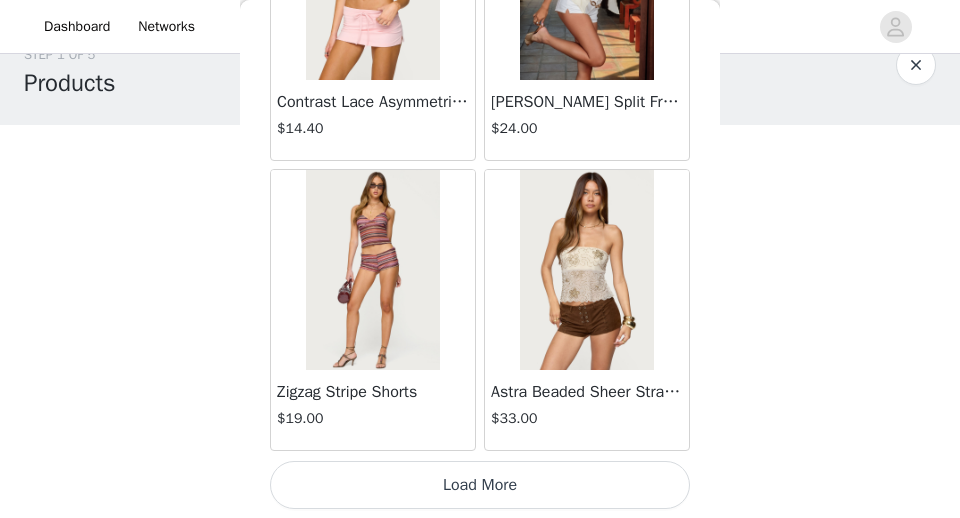 click on "Load More" at bounding box center [480, 485] 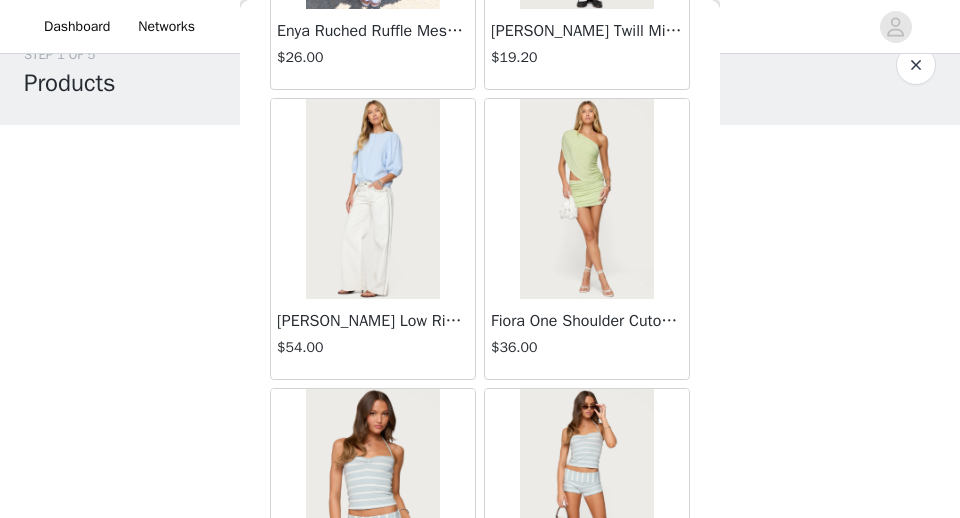 scroll, scrollTop: 5441, scrollLeft: 0, axis: vertical 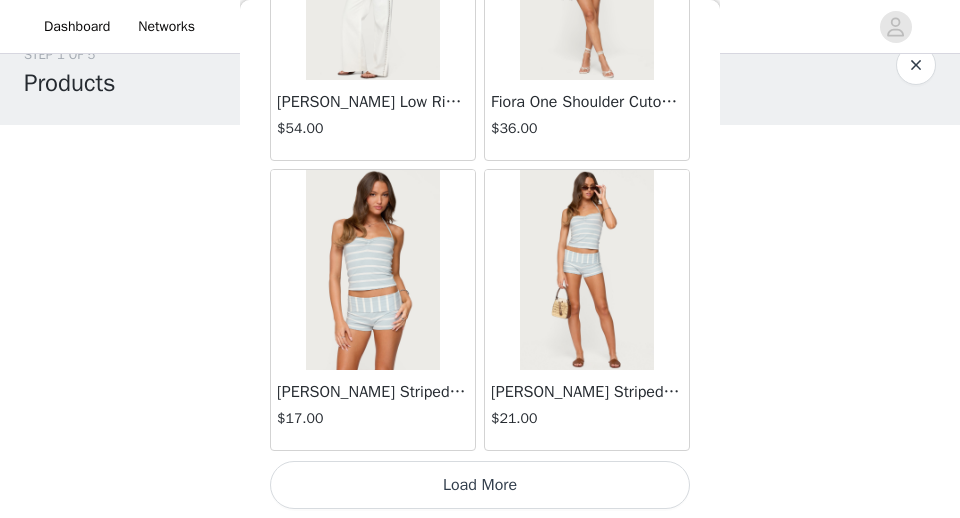click on "Load More" at bounding box center (480, 485) 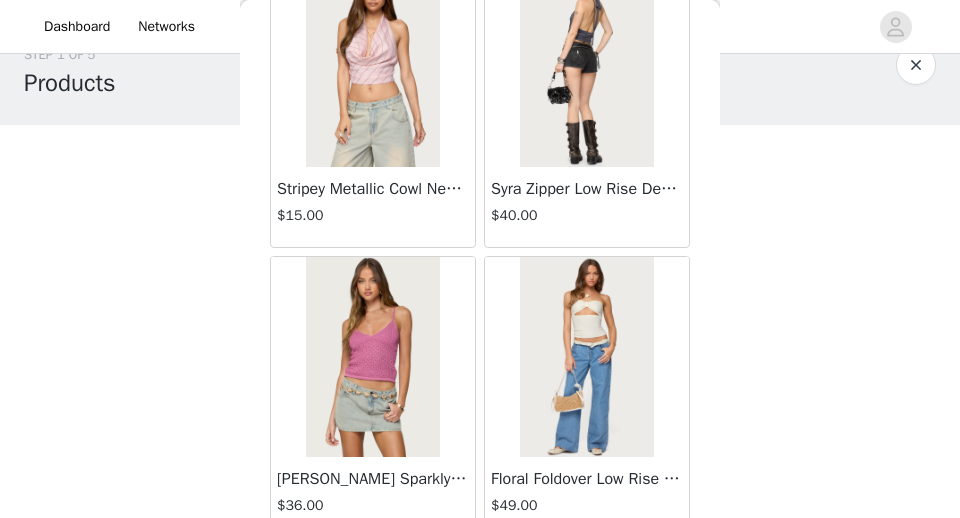 scroll, scrollTop: 8341, scrollLeft: 0, axis: vertical 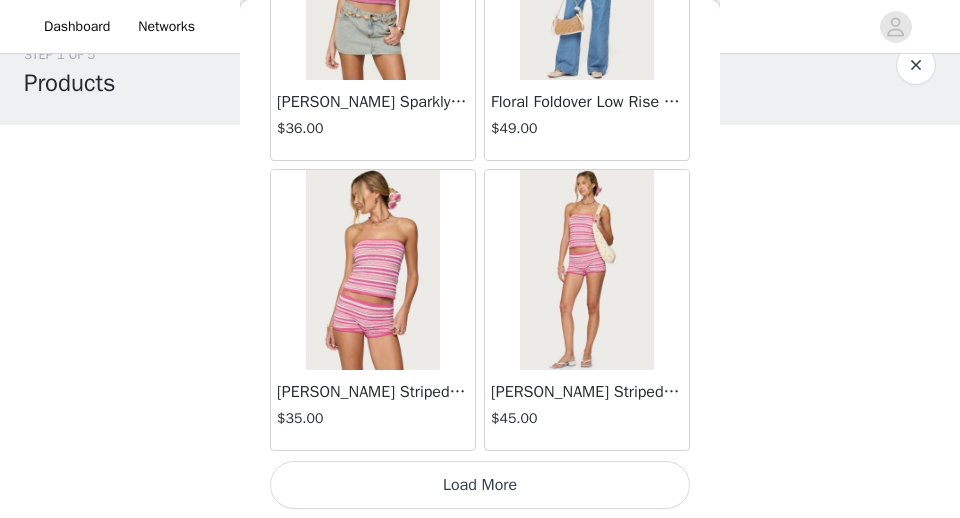 click on "Load More" at bounding box center (480, 485) 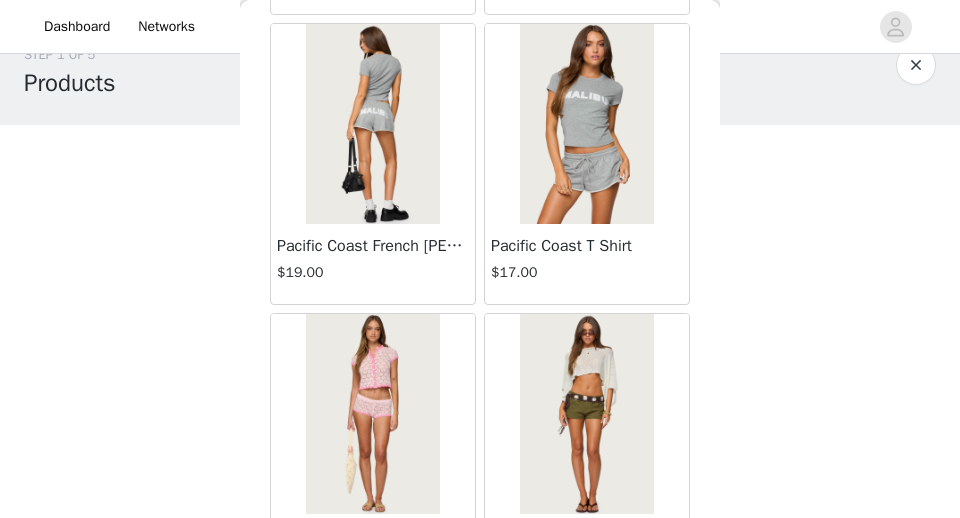 scroll, scrollTop: 11241, scrollLeft: 0, axis: vertical 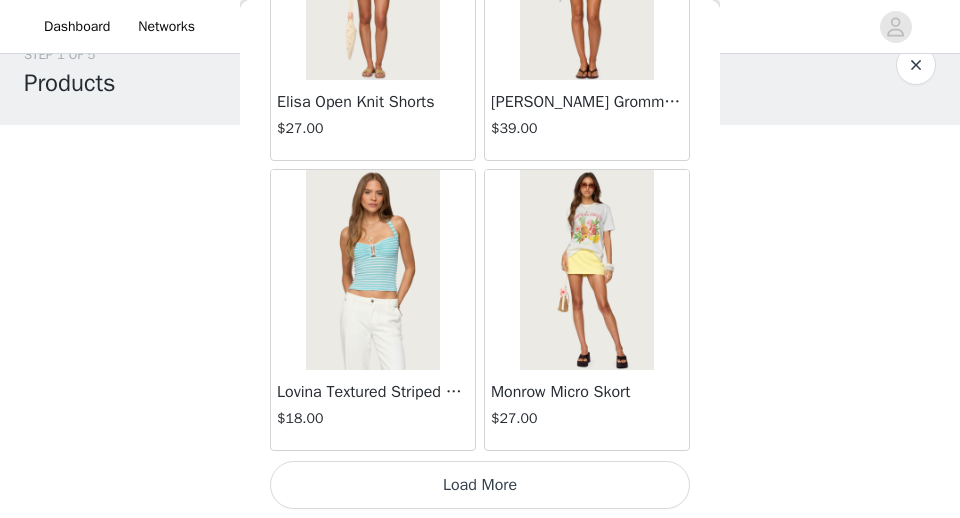 click on "Load More" at bounding box center [480, 485] 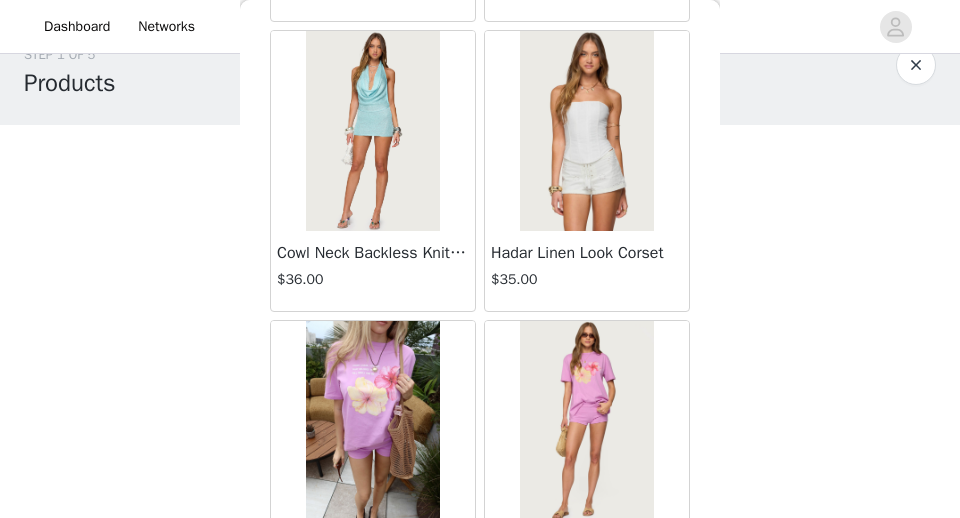 scroll, scrollTop: 14141, scrollLeft: 0, axis: vertical 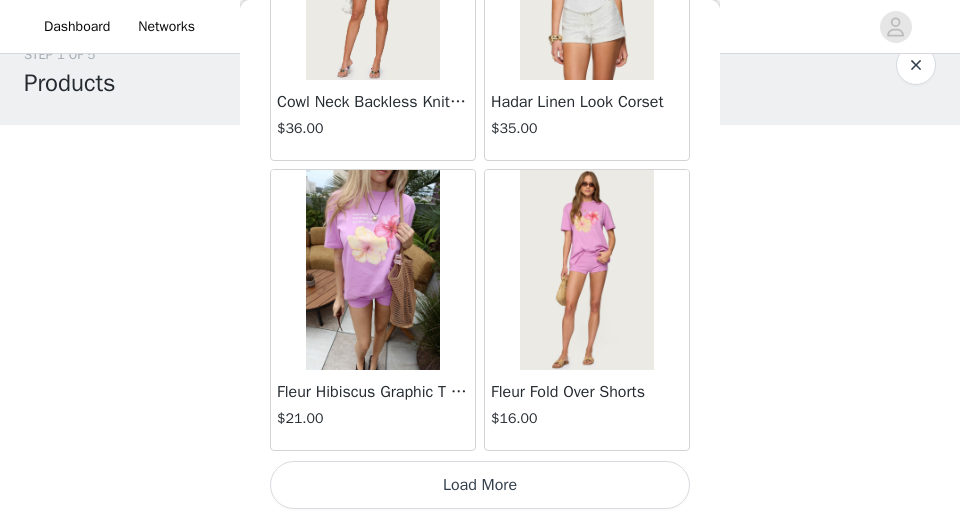 click on "Load More" at bounding box center (480, 485) 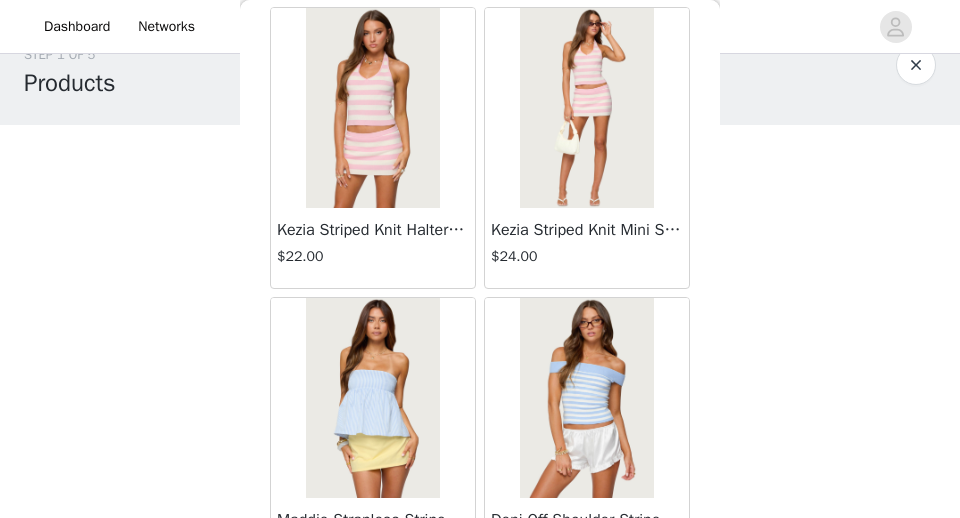 scroll, scrollTop: 17041, scrollLeft: 0, axis: vertical 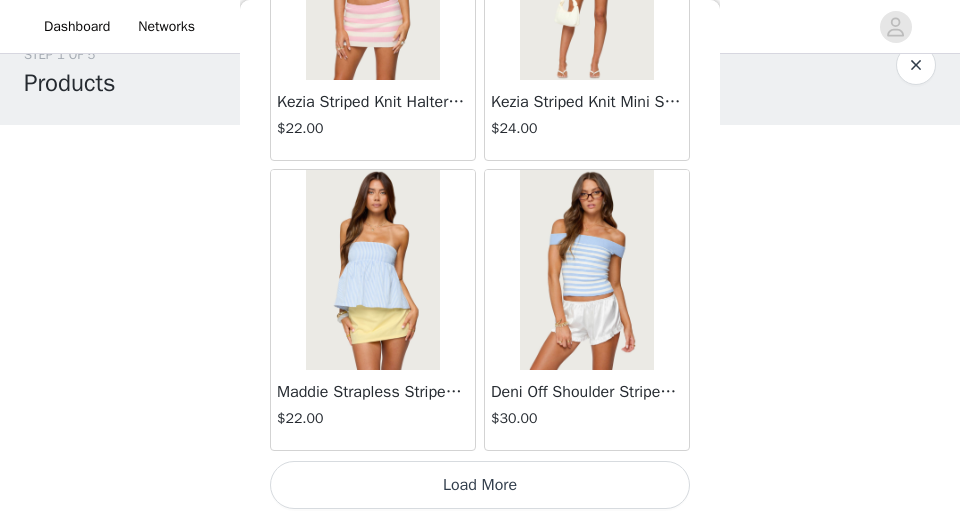 click on "Load More" at bounding box center [480, 485] 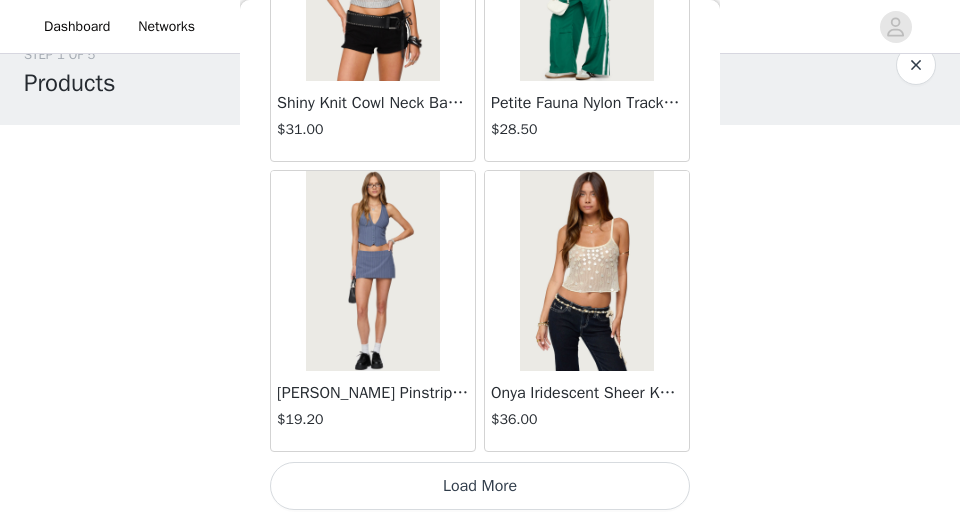scroll, scrollTop: 19941, scrollLeft: 0, axis: vertical 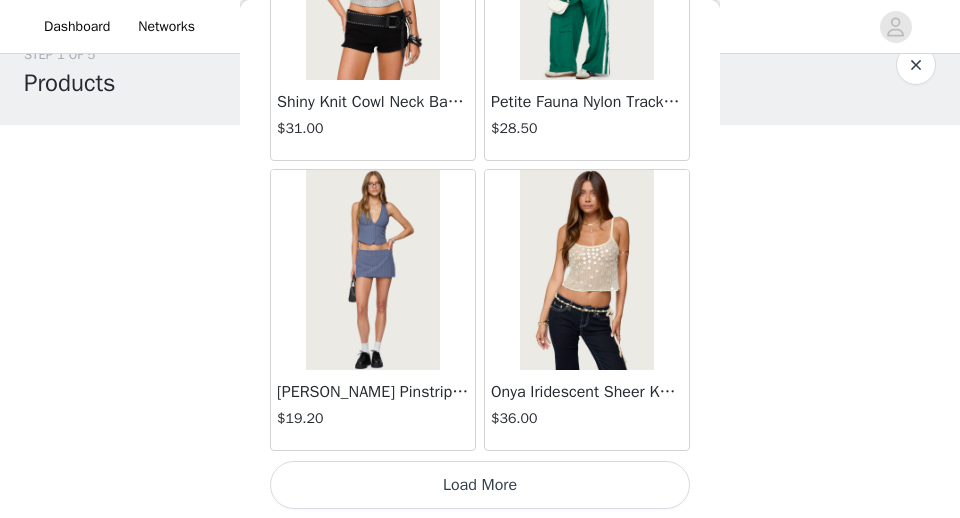 click on "Load More" at bounding box center [480, 485] 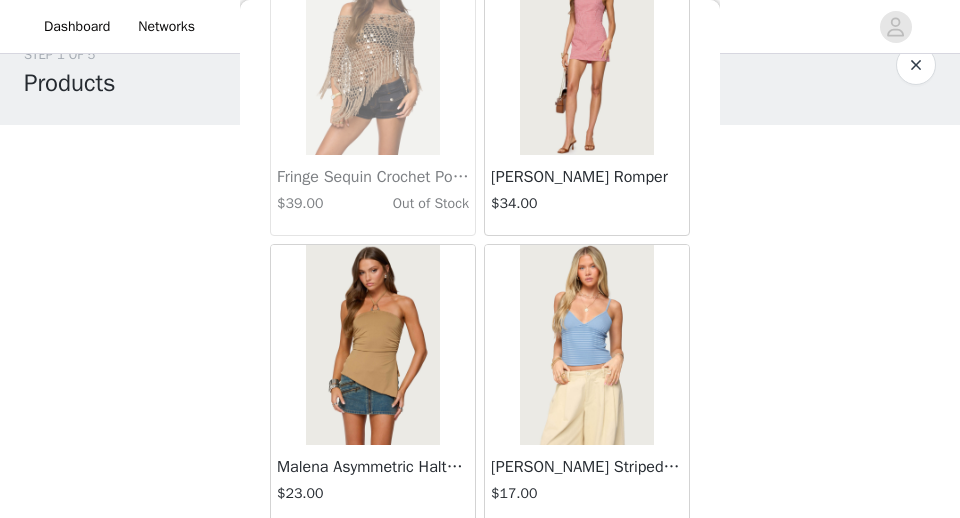 scroll, scrollTop: 21828, scrollLeft: 0, axis: vertical 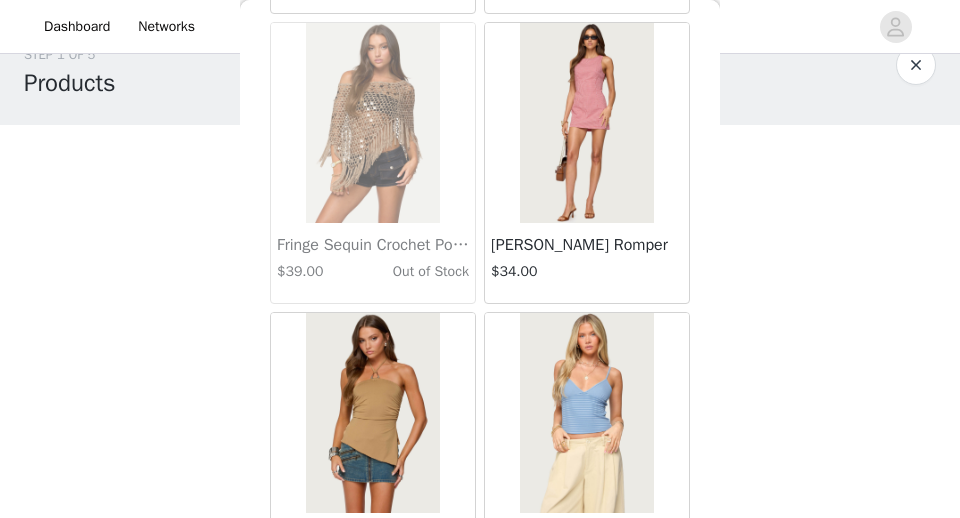 click on "$34.00" at bounding box center (587, 271) 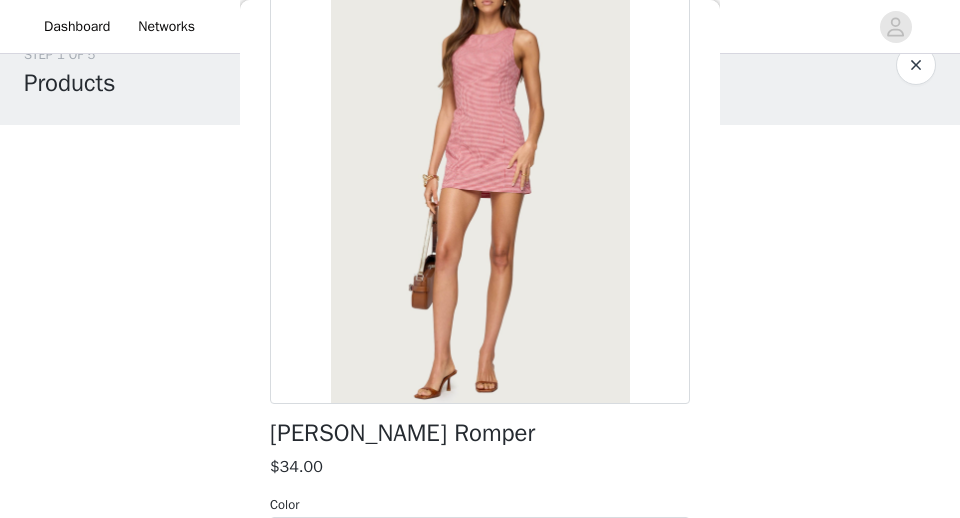 scroll, scrollTop: 454, scrollLeft: 0, axis: vertical 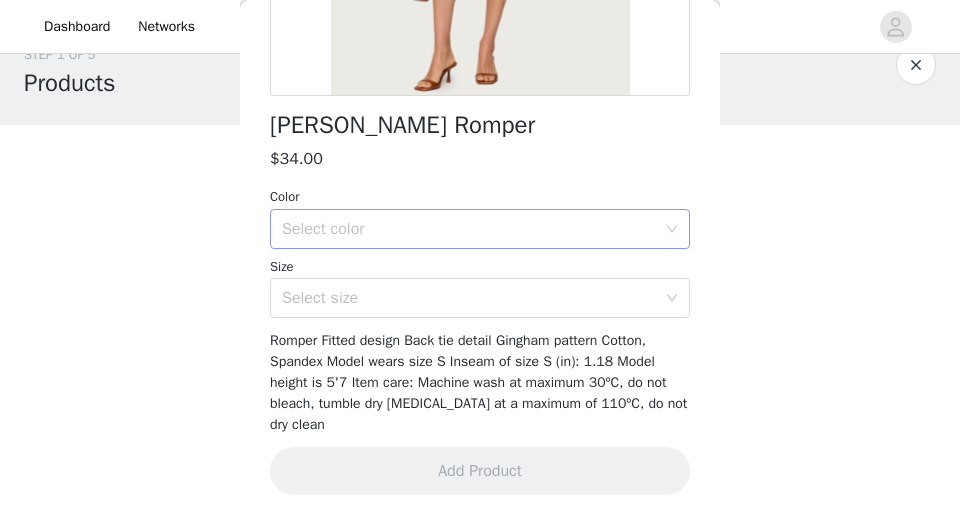 click on "Select color" at bounding box center (469, 229) 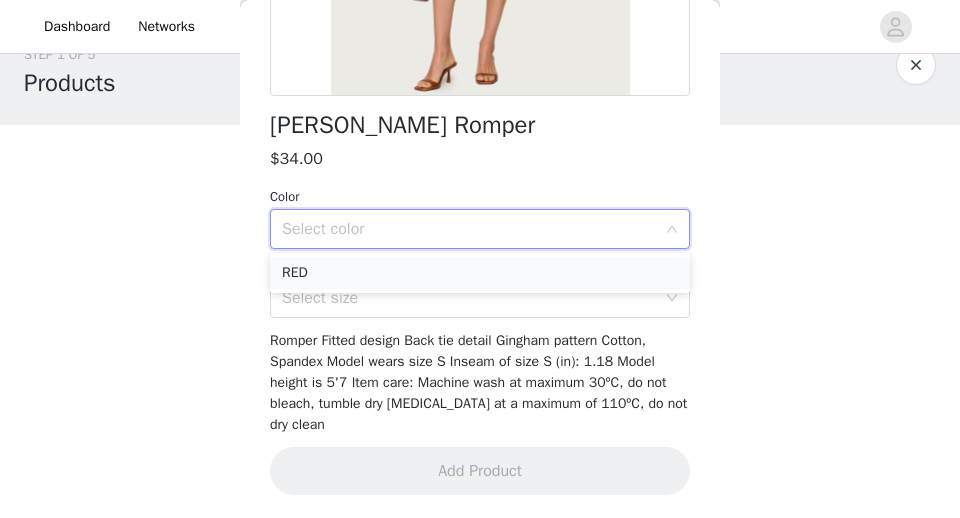 click on "RED" at bounding box center (480, 273) 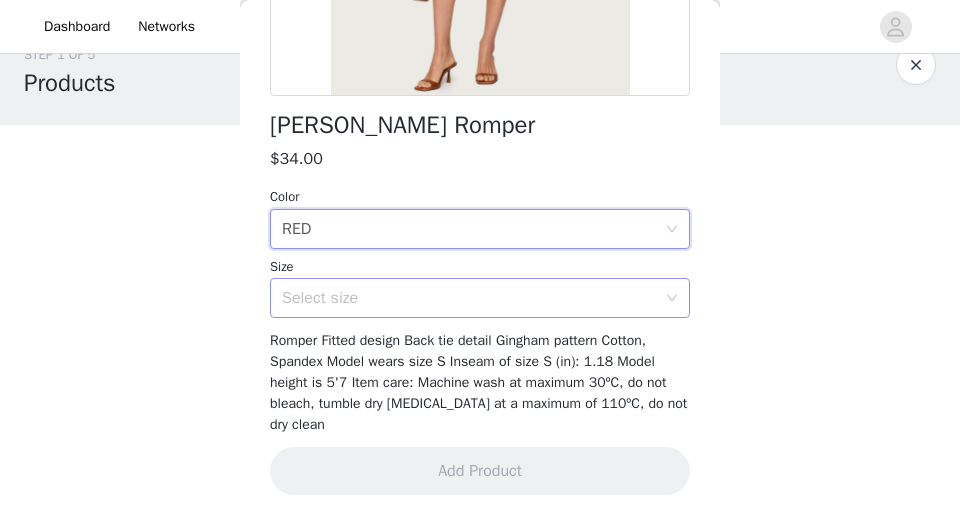 click on "Select size" at bounding box center [469, 298] 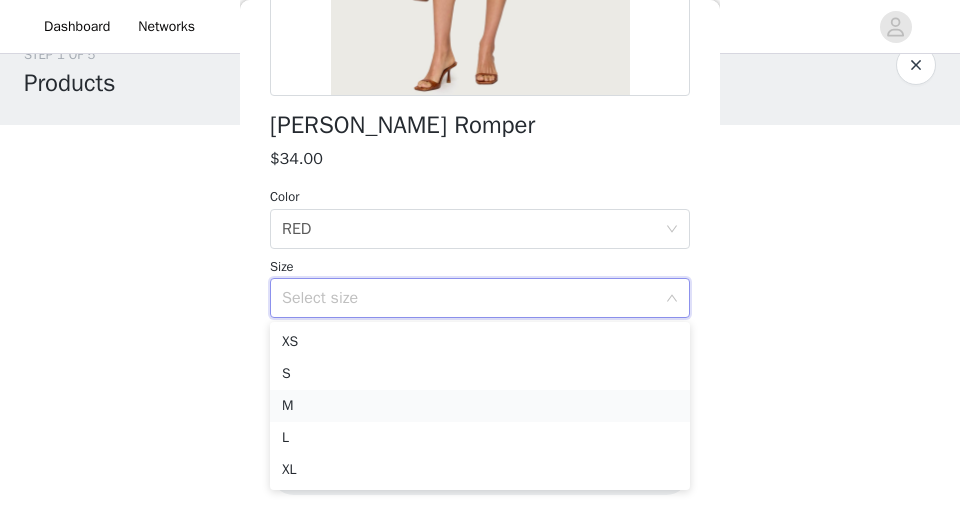 click on "M" at bounding box center (480, 406) 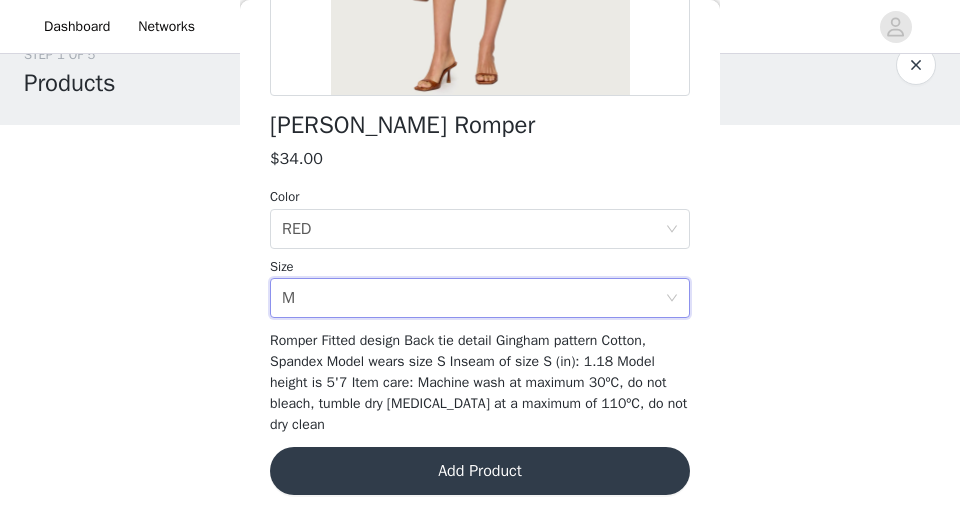 click on "Add Product" at bounding box center (480, 471) 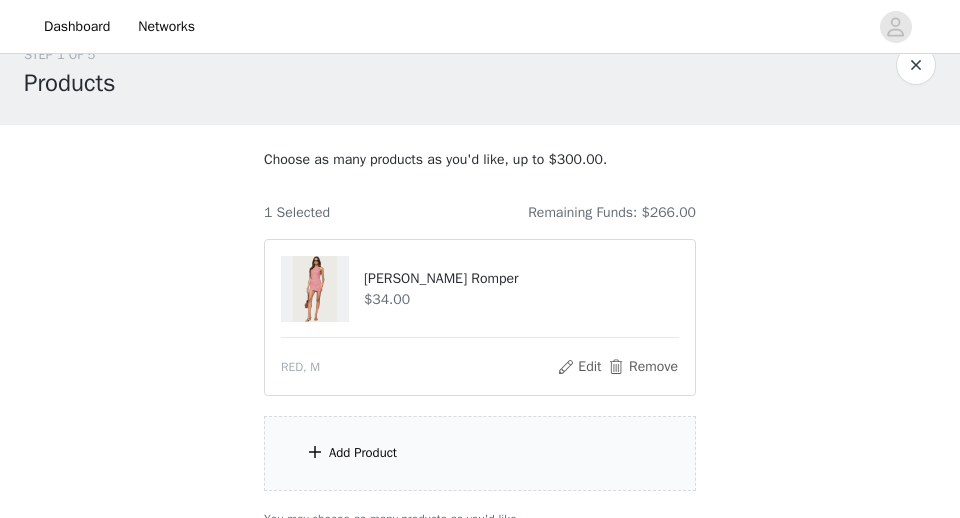 click on "Add Product" at bounding box center (480, 453) 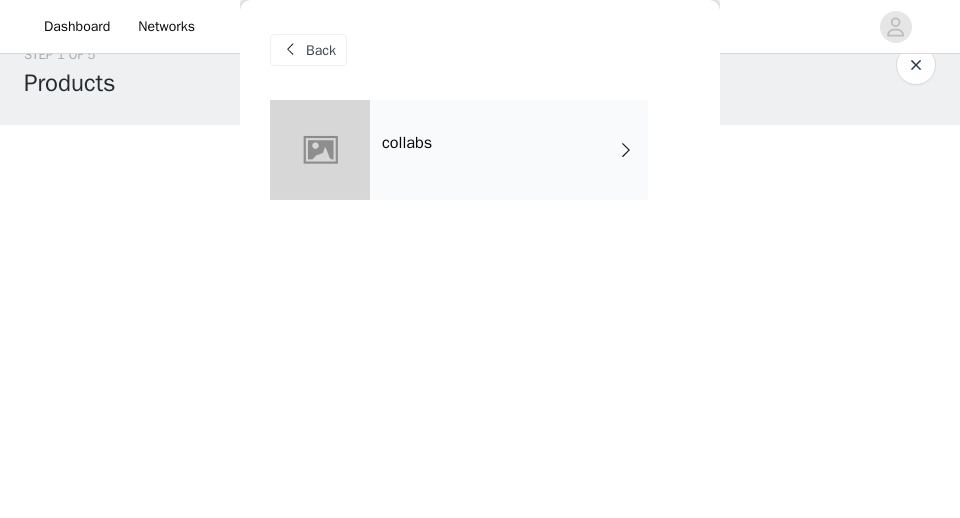 click on "collabs" at bounding box center (509, 150) 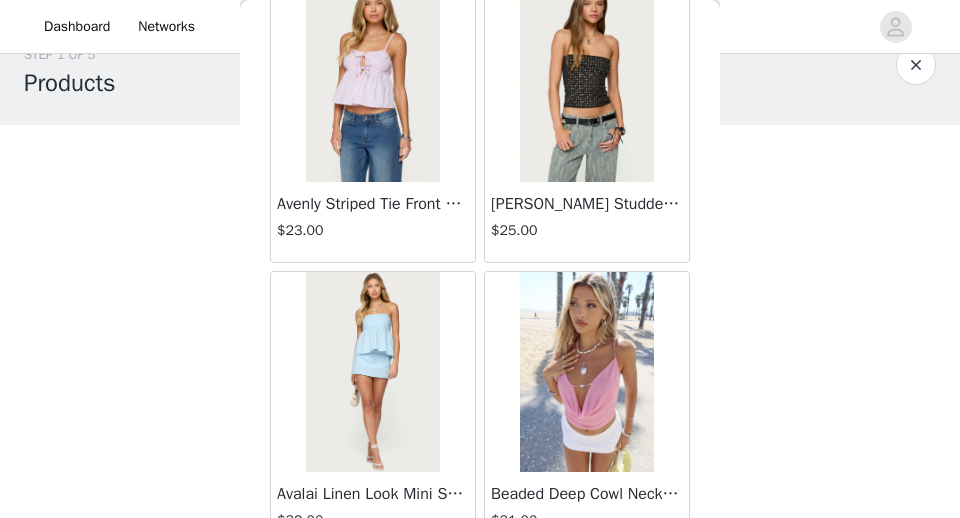 scroll, scrollTop: 2541, scrollLeft: 0, axis: vertical 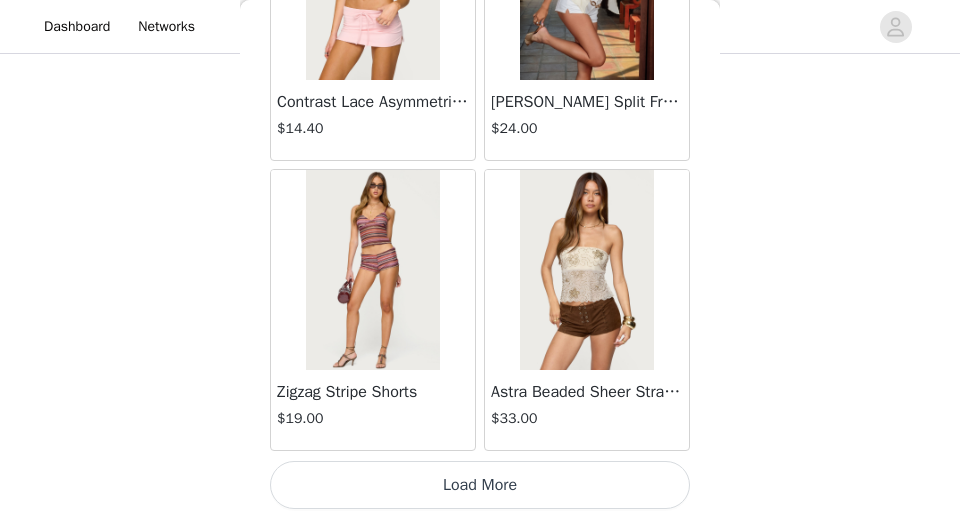click on "Load More" at bounding box center [480, 485] 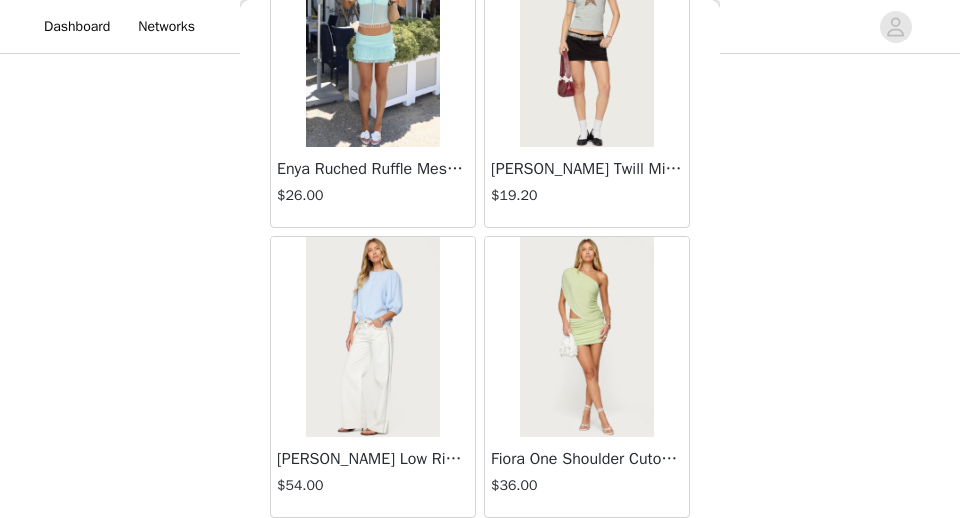 scroll, scrollTop: 5441, scrollLeft: 0, axis: vertical 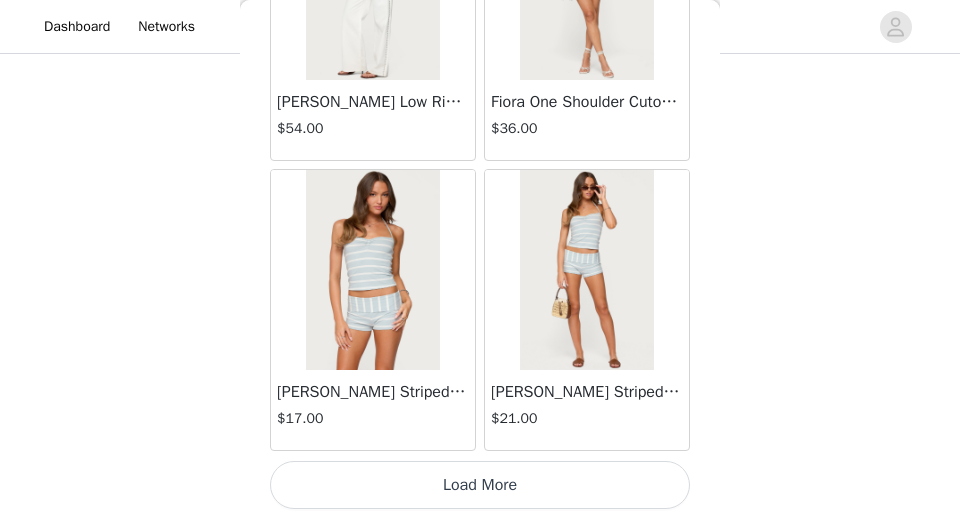 click on "Load More" at bounding box center (480, 485) 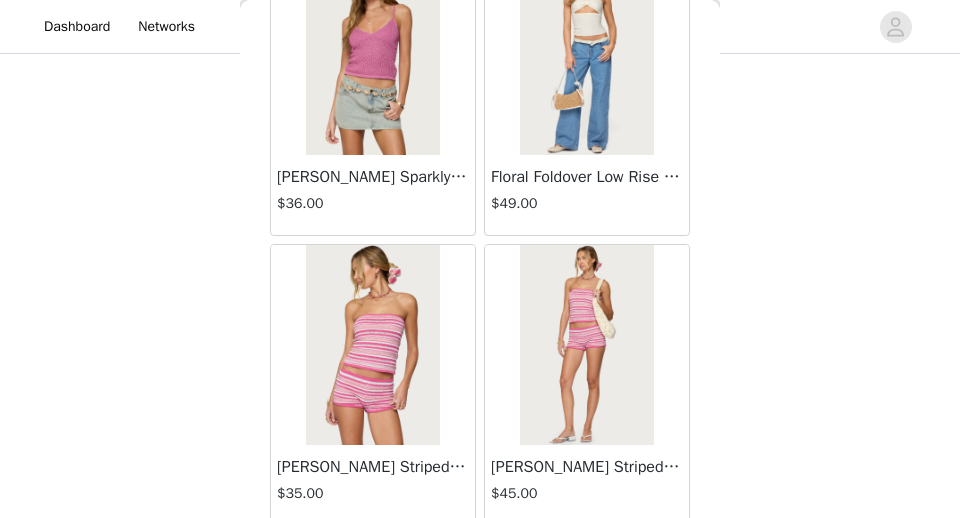 scroll, scrollTop: 8341, scrollLeft: 0, axis: vertical 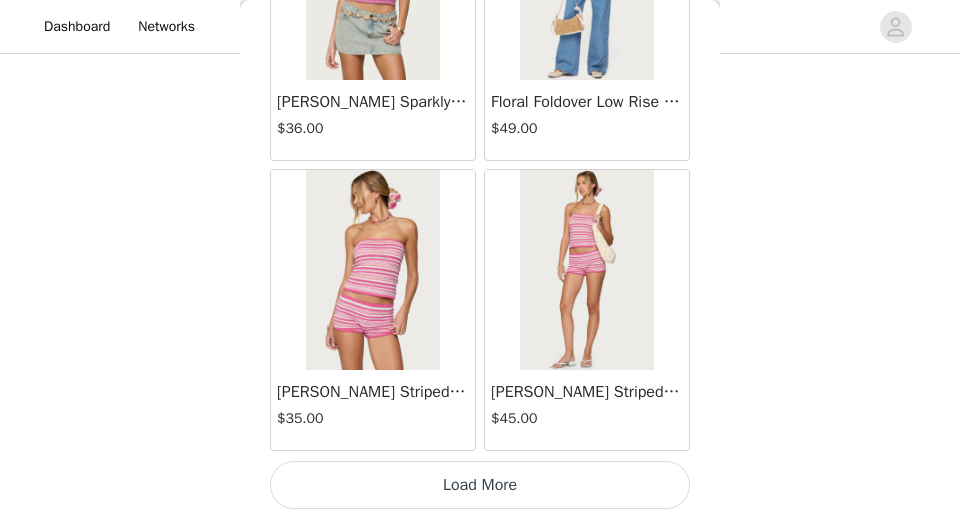 click on "Load More" at bounding box center (480, 485) 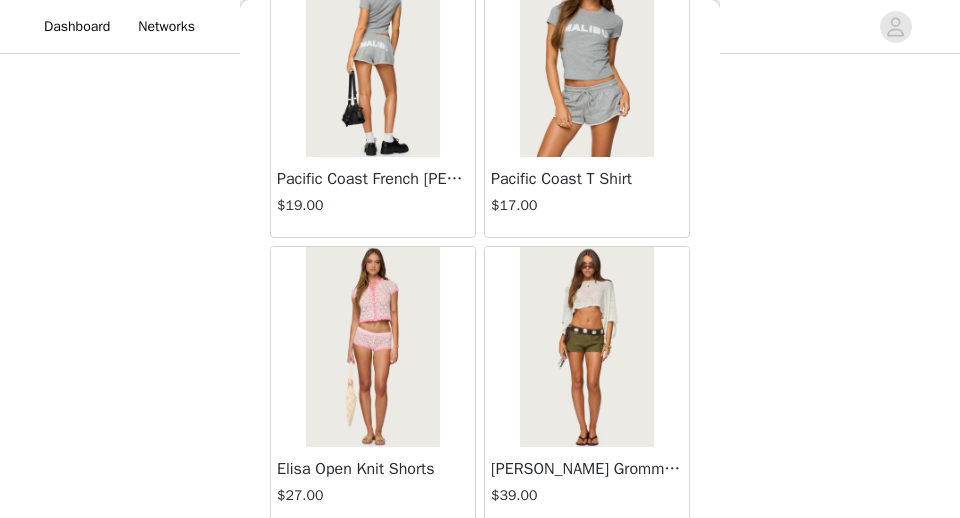 scroll, scrollTop: 11241, scrollLeft: 0, axis: vertical 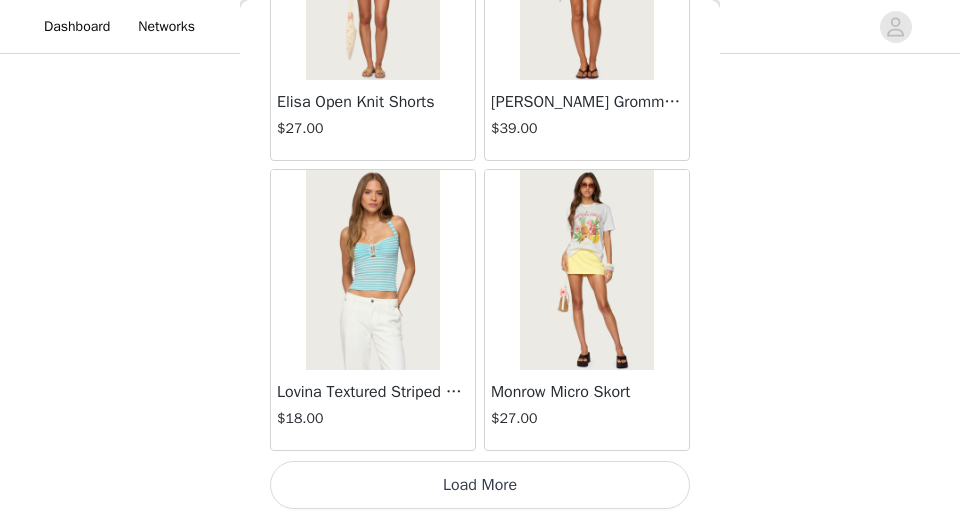 click on "Load More" at bounding box center [480, 485] 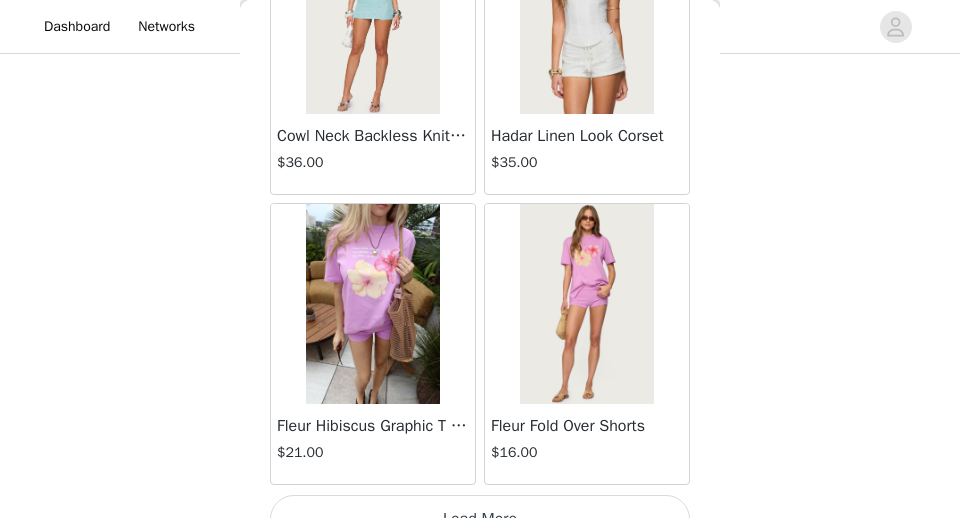 scroll, scrollTop: 14141, scrollLeft: 0, axis: vertical 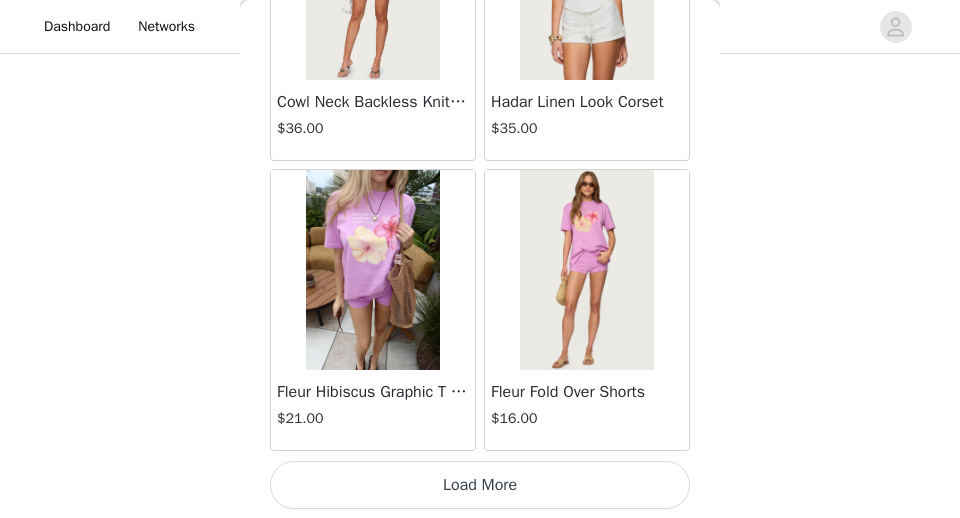 click on "Load More" at bounding box center [480, 485] 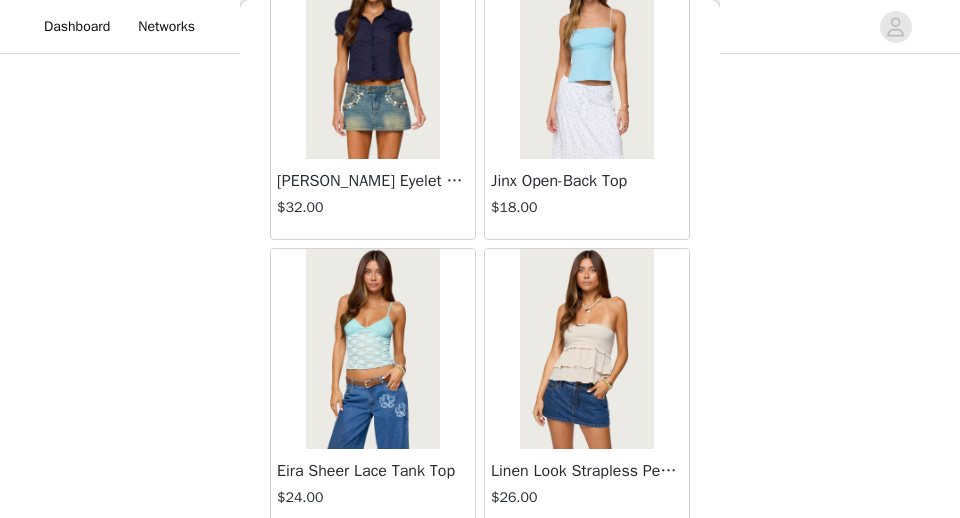 scroll, scrollTop: 17041, scrollLeft: 0, axis: vertical 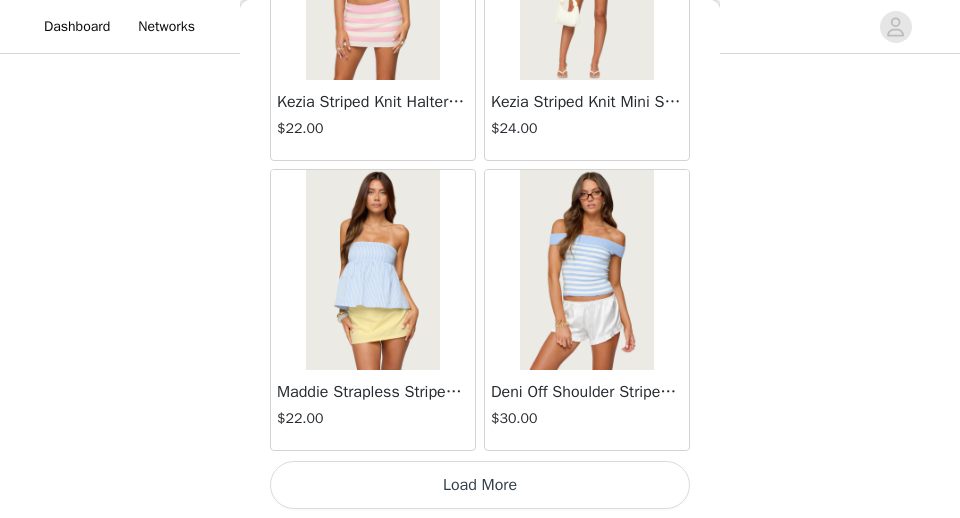 click on "Load More" at bounding box center (480, 485) 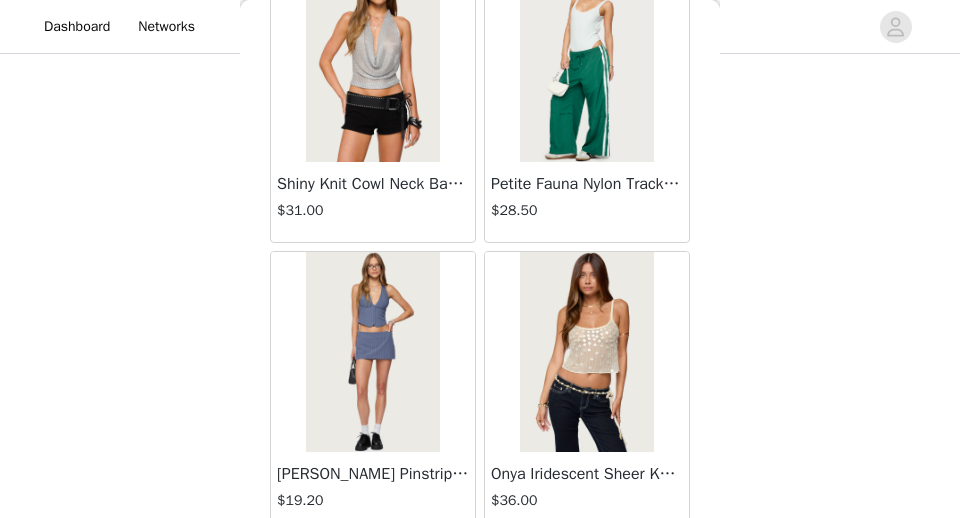 scroll, scrollTop: 19941, scrollLeft: 0, axis: vertical 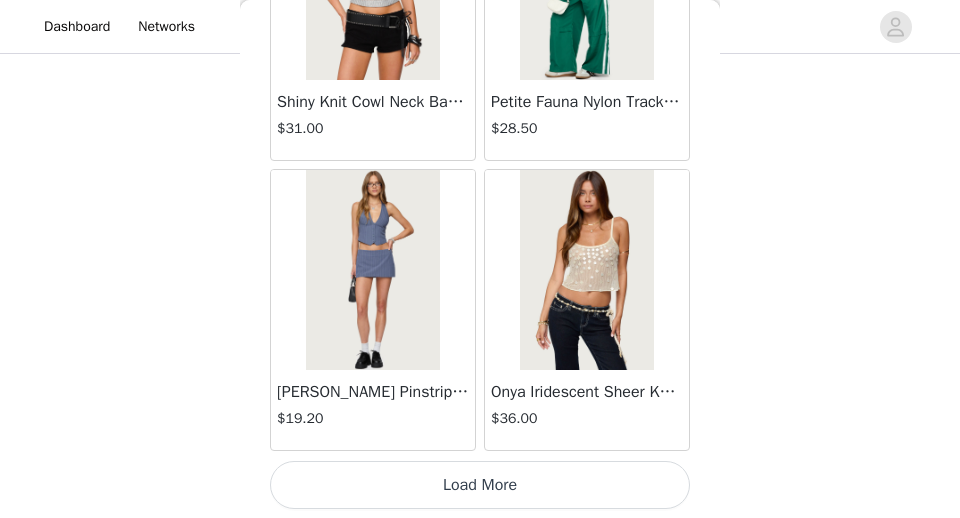click on "Load More" at bounding box center [480, 485] 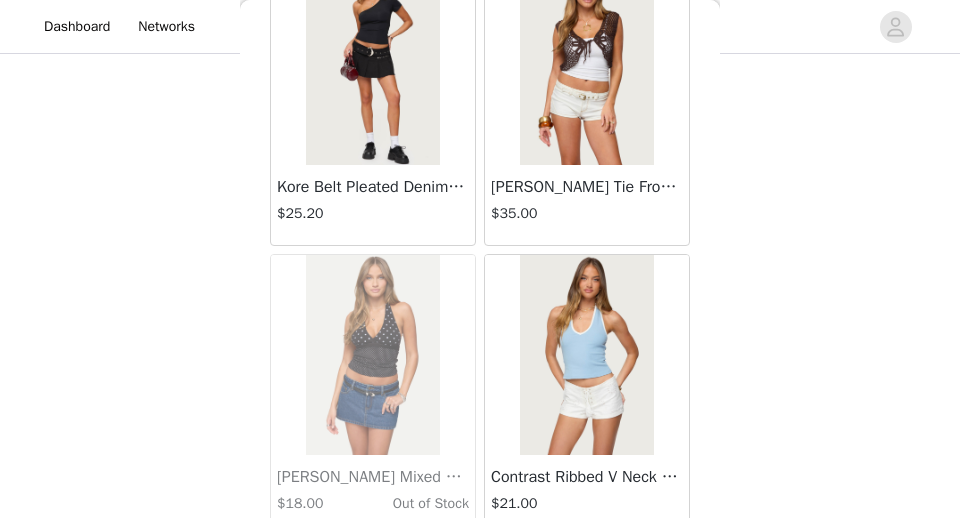 scroll, scrollTop: 22841, scrollLeft: 0, axis: vertical 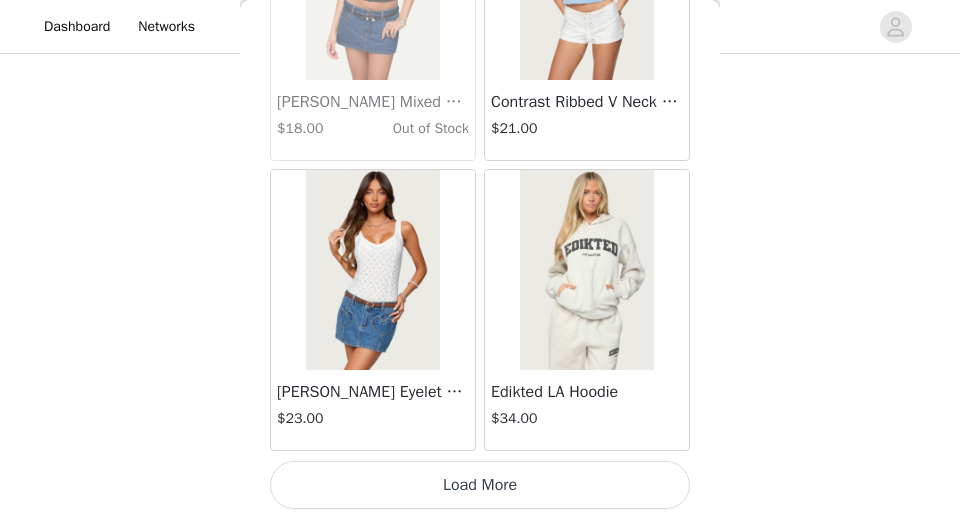 click on "Load More" at bounding box center (480, 485) 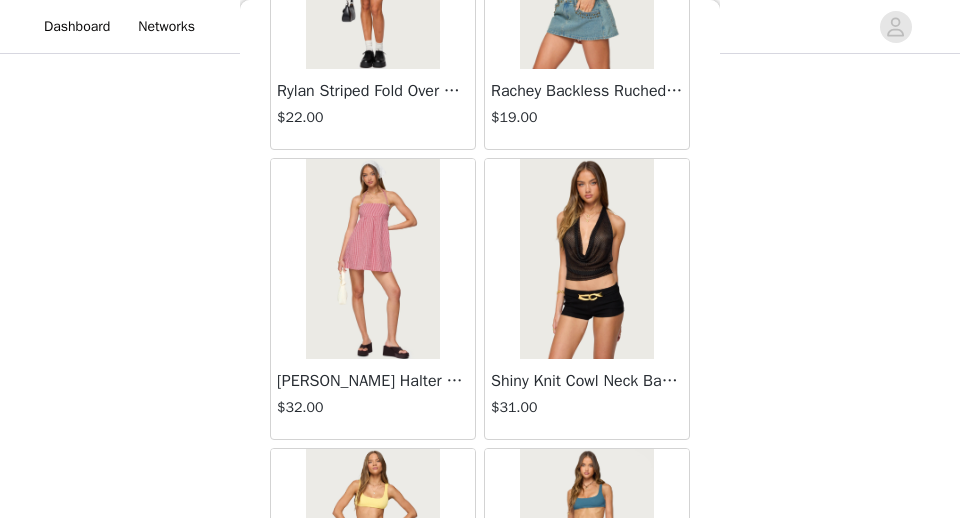 scroll, scrollTop: 25580, scrollLeft: 0, axis: vertical 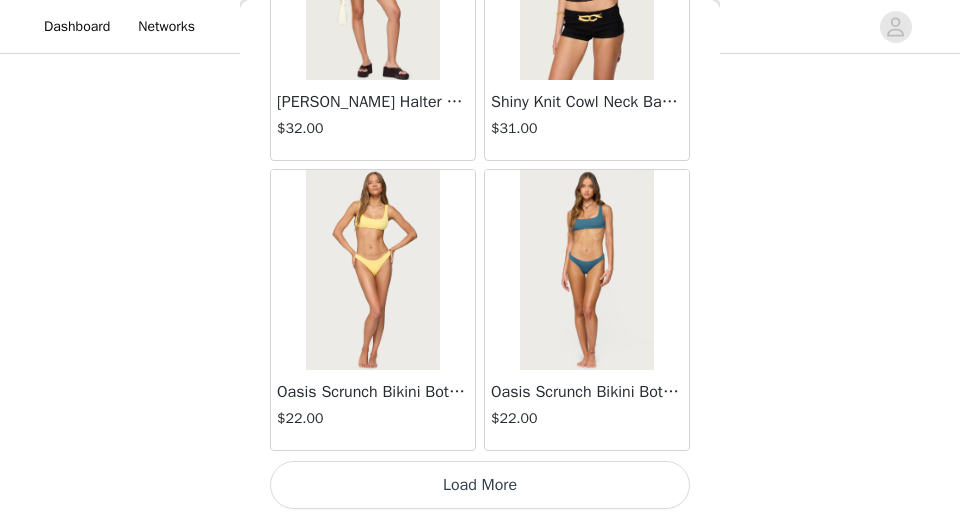 click on "Load More" at bounding box center [480, 485] 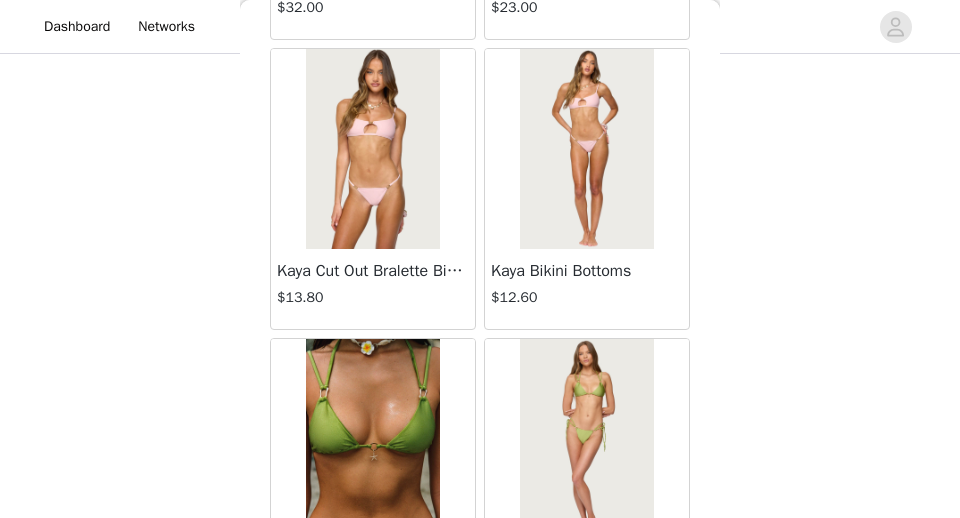 scroll, scrollTop: 28641, scrollLeft: 0, axis: vertical 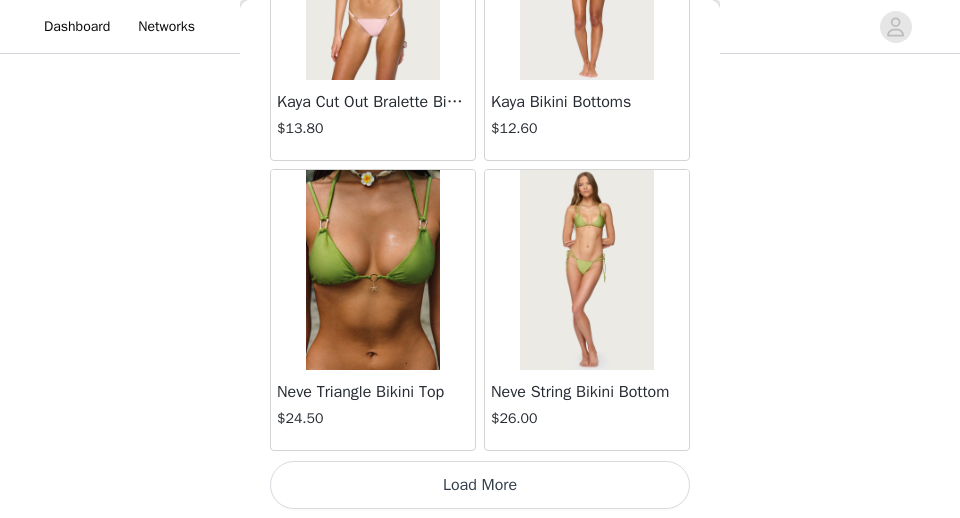 click on "Load More" at bounding box center (480, 485) 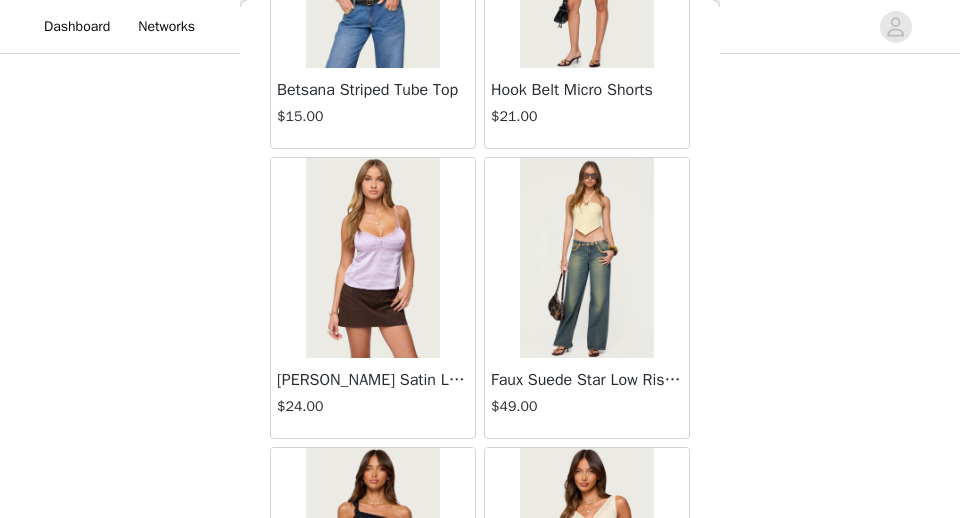 scroll, scrollTop: 30830, scrollLeft: 0, axis: vertical 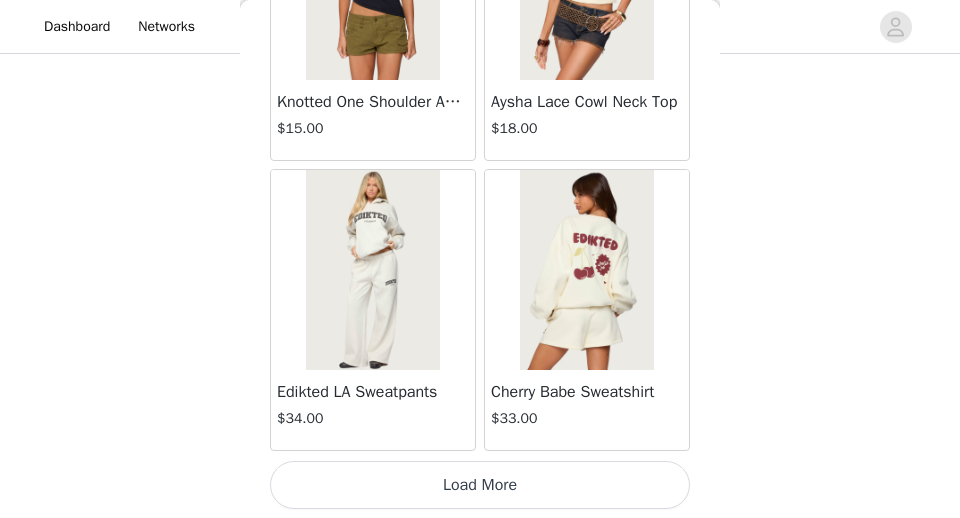 click on "Load More" at bounding box center [480, 485] 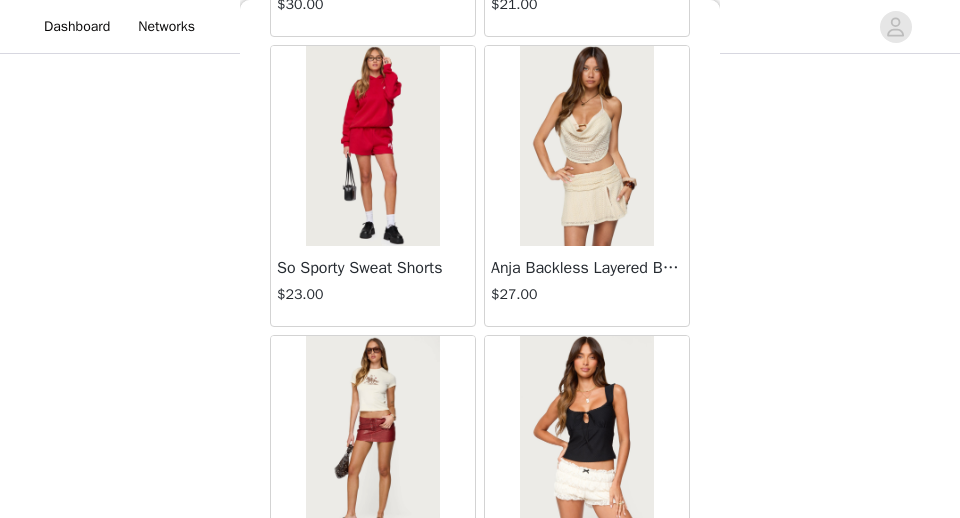 scroll, scrollTop: 34441, scrollLeft: 0, axis: vertical 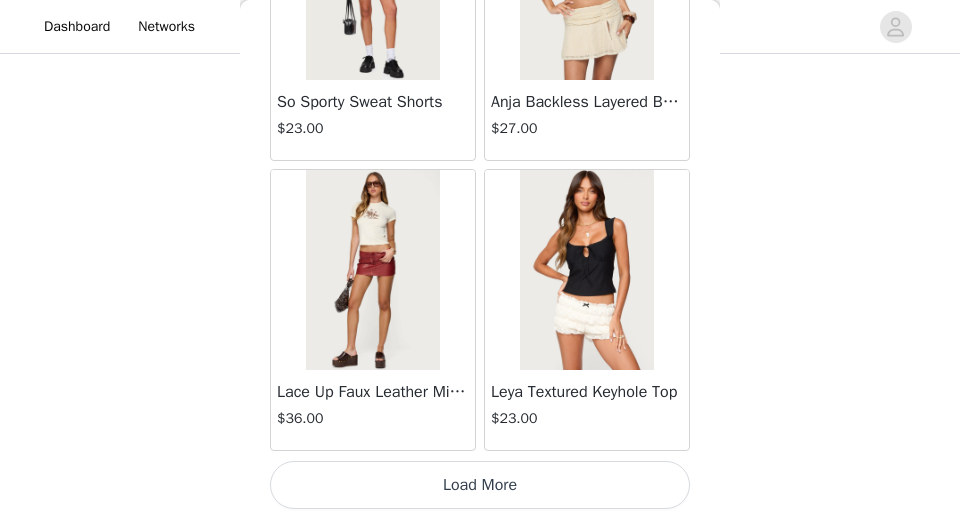 click on "Load More" at bounding box center (480, 485) 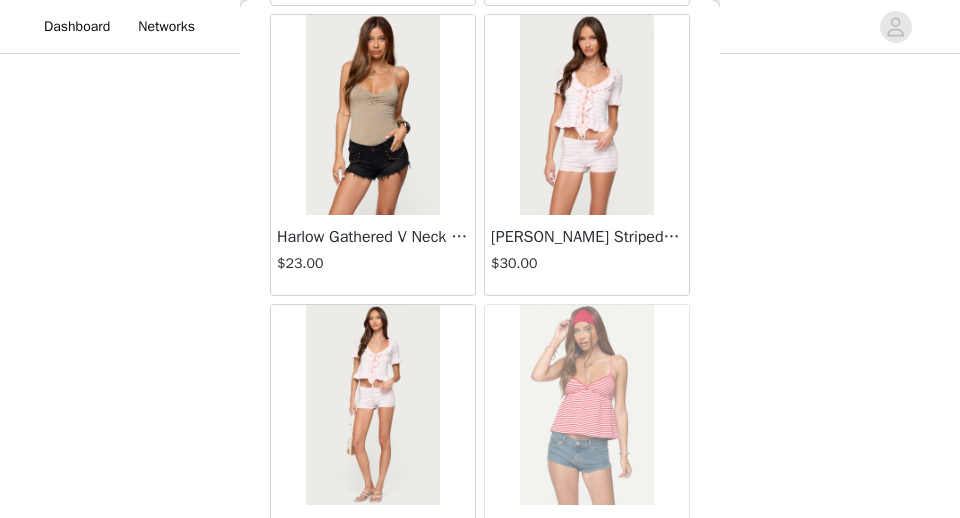 scroll, scrollTop: 37341, scrollLeft: 0, axis: vertical 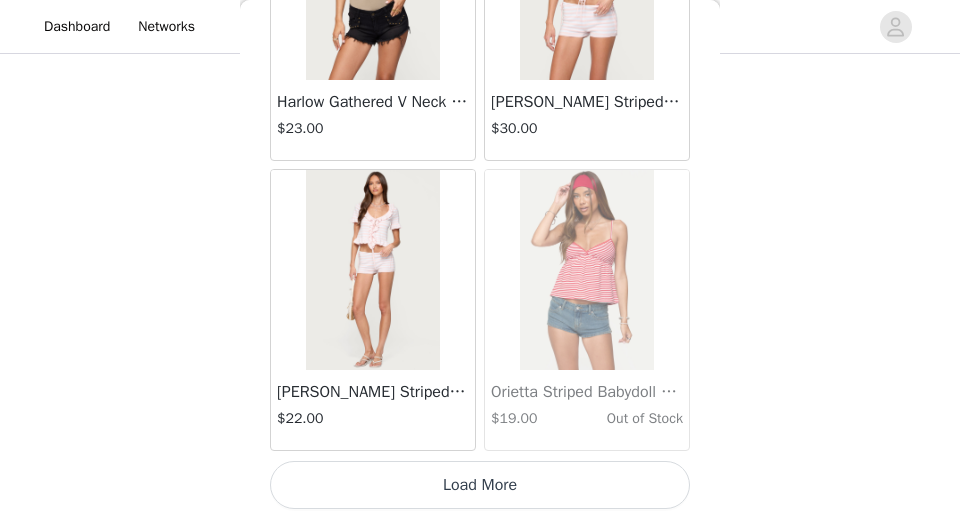 click on "Load More" at bounding box center (480, 485) 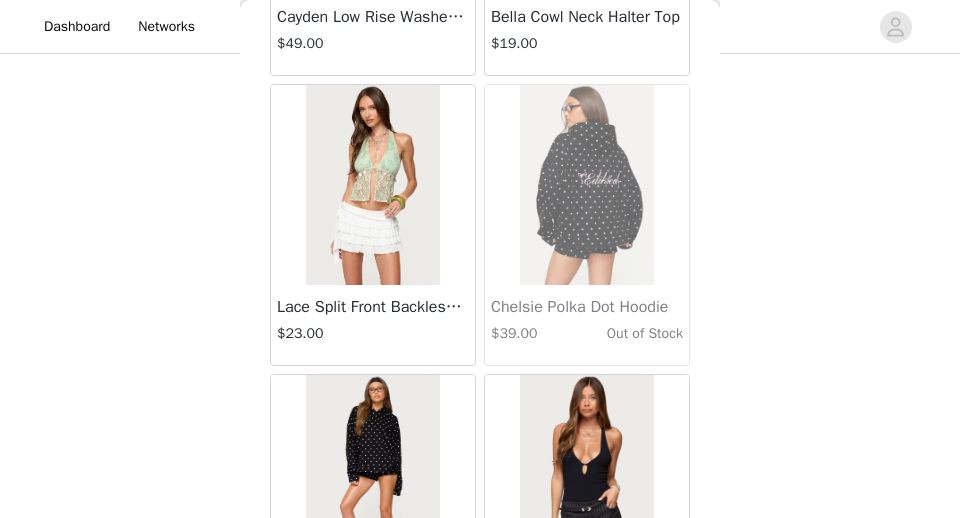 scroll, scrollTop: 40241, scrollLeft: 0, axis: vertical 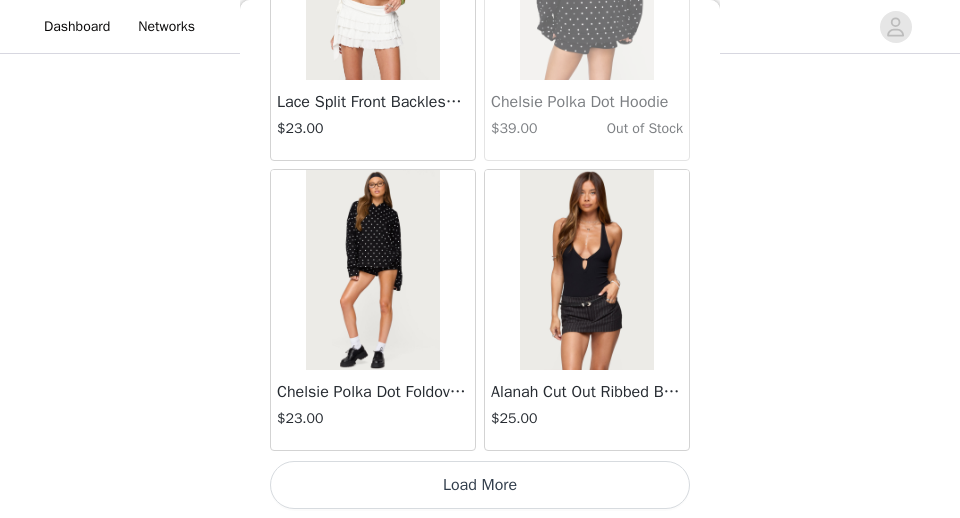 click on "Load More" at bounding box center (480, 485) 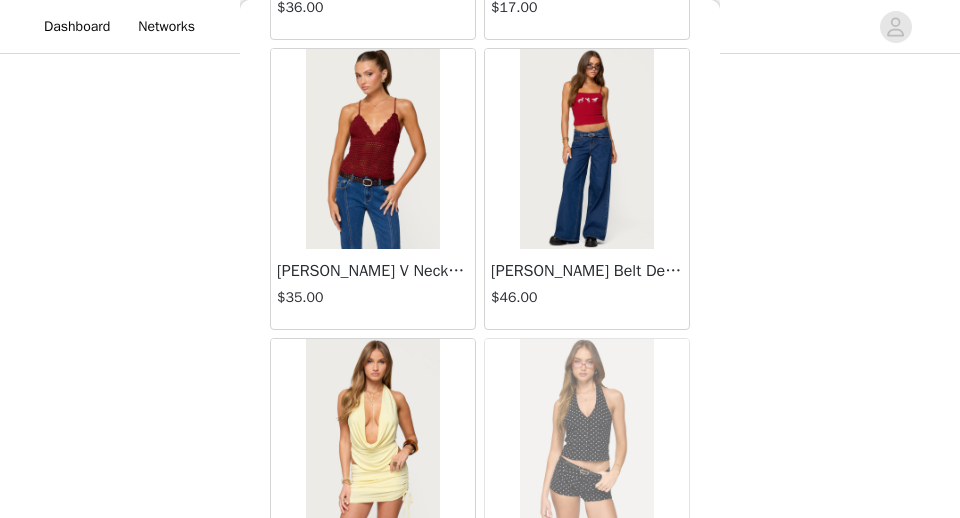 scroll, scrollTop: 43141, scrollLeft: 0, axis: vertical 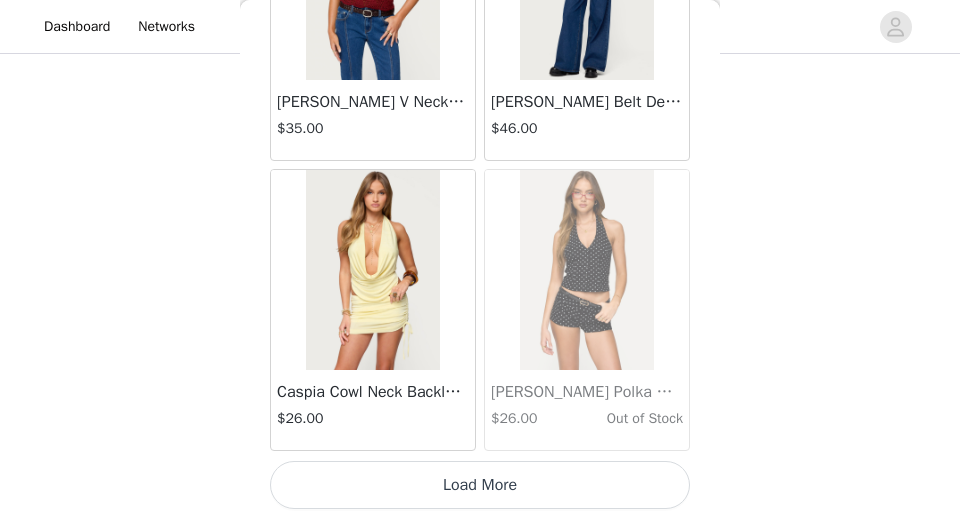 click on "Load More" at bounding box center (480, 485) 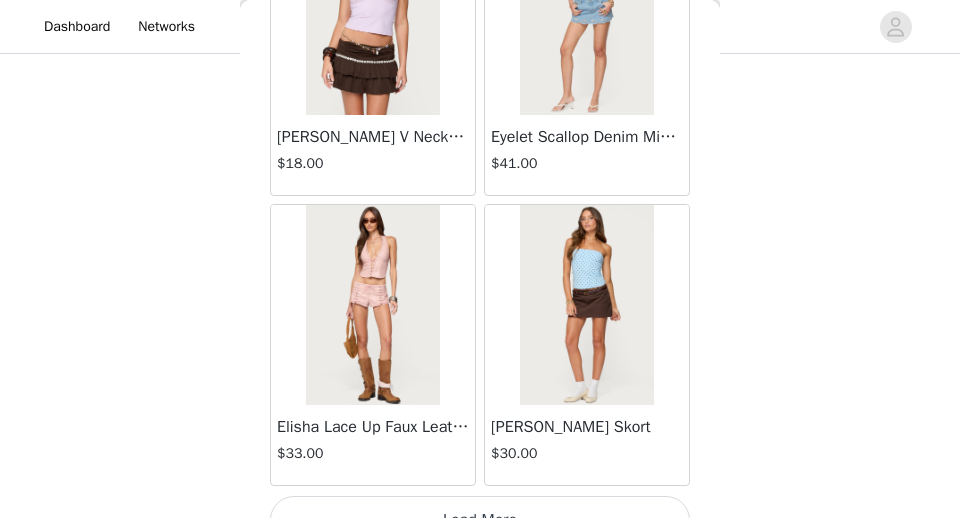 scroll, scrollTop: 46041, scrollLeft: 0, axis: vertical 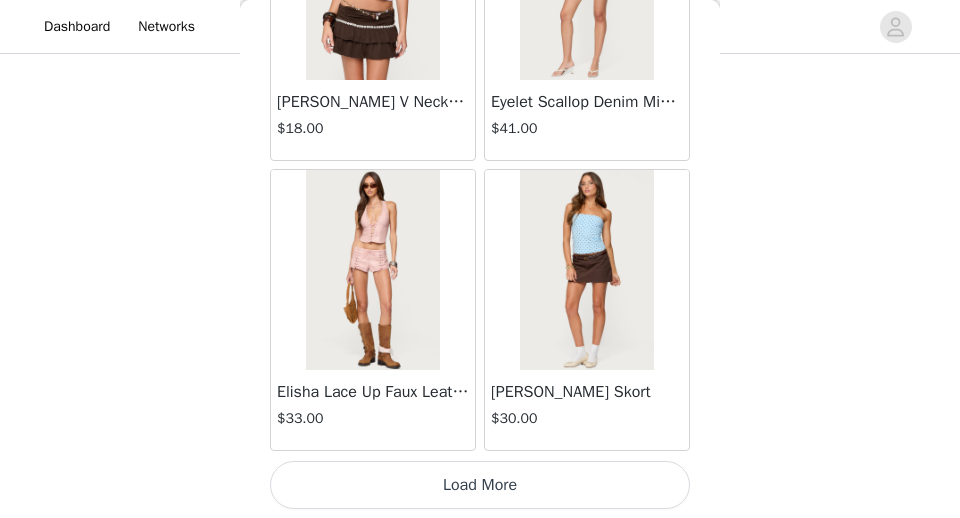 click on "Load More" at bounding box center [480, 485] 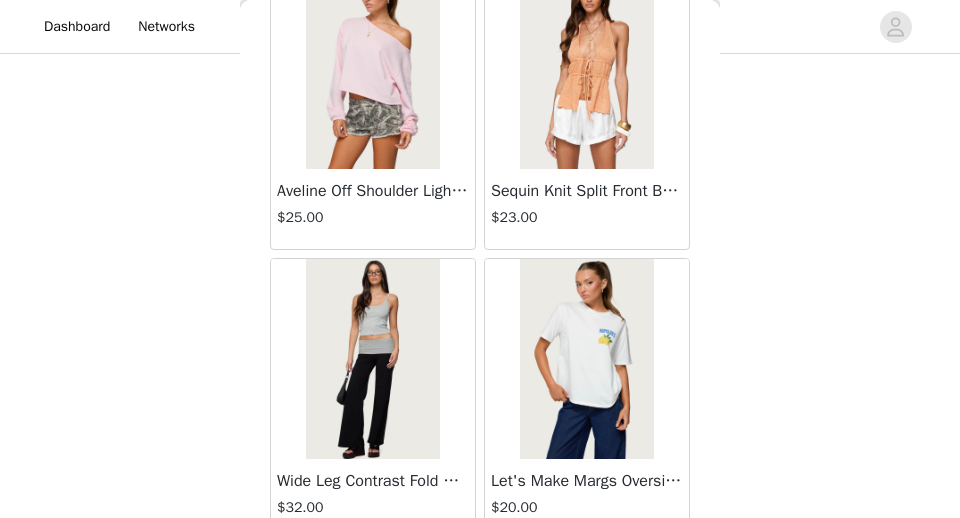 scroll, scrollTop: 48941, scrollLeft: 0, axis: vertical 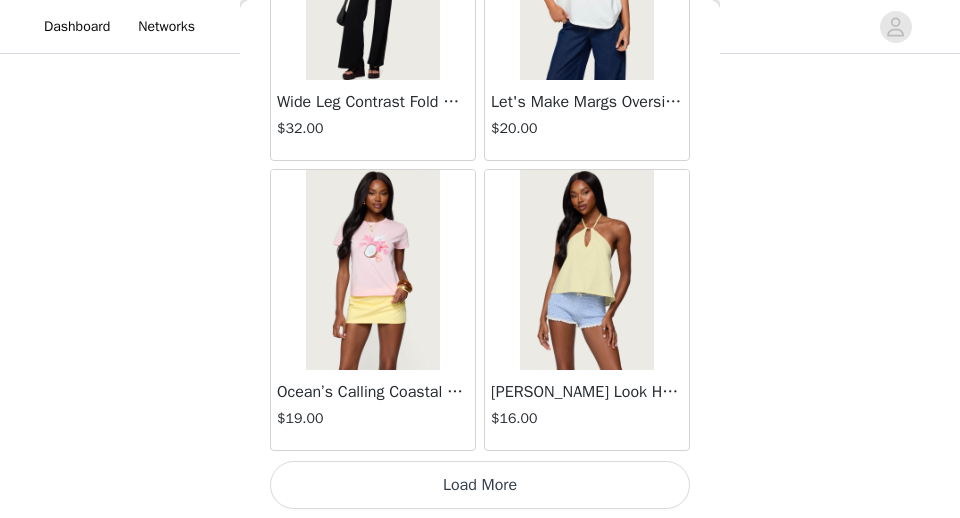 click on "Load More" at bounding box center [480, 485] 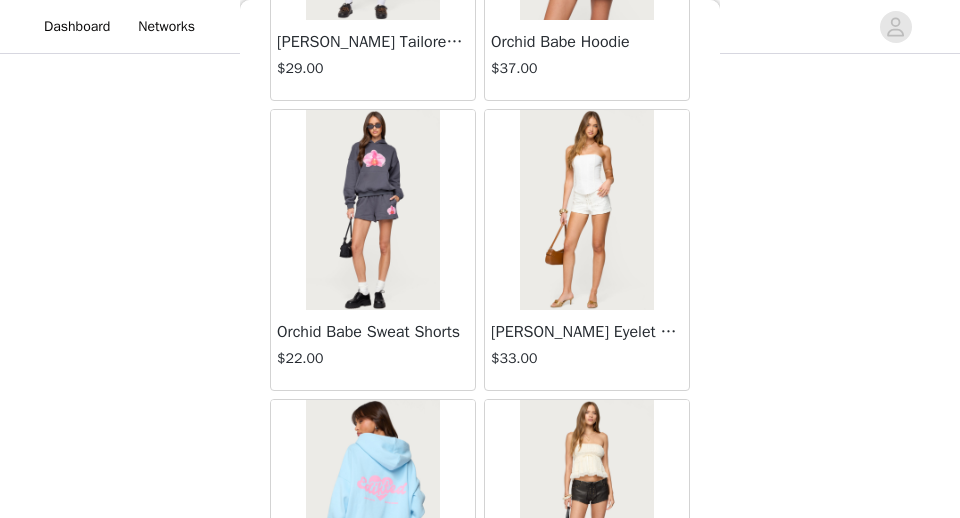 scroll, scrollTop: 51320, scrollLeft: 0, axis: vertical 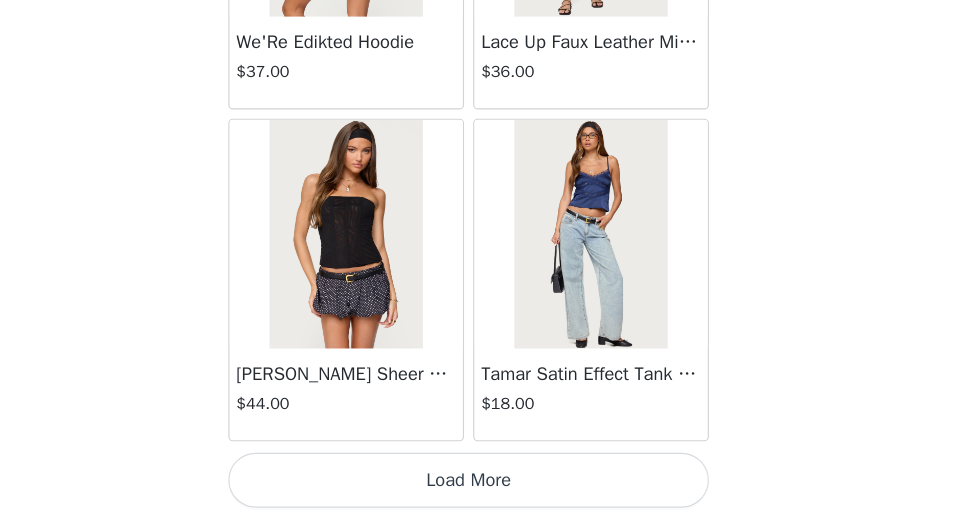 click on "Load More" at bounding box center (480, 485) 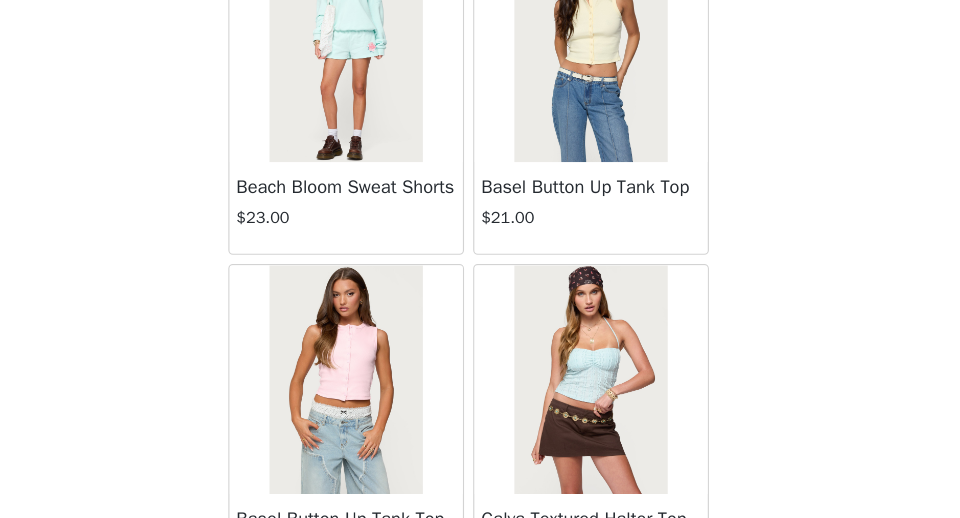 scroll, scrollTop: 54738, scrollLeft: 0, axis: vertical 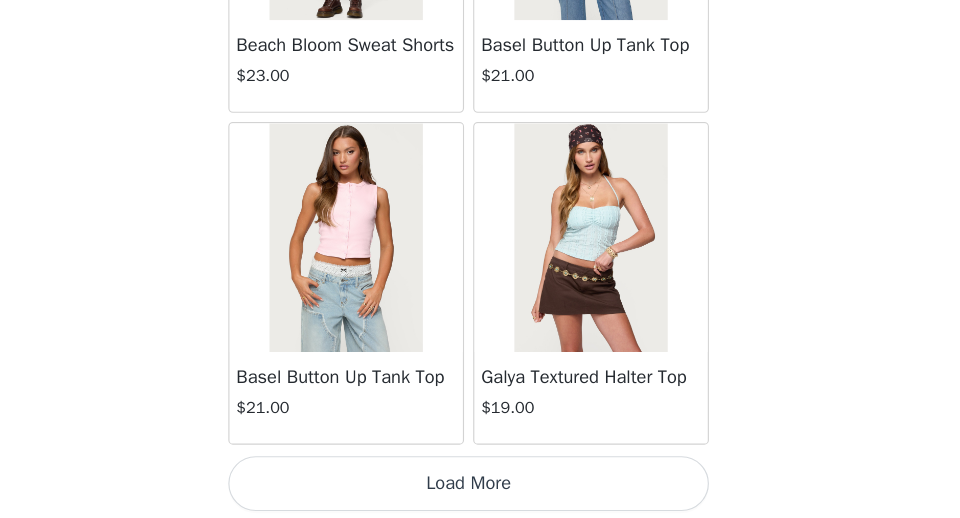 click on "Load More" at bounding box center [480, 488] 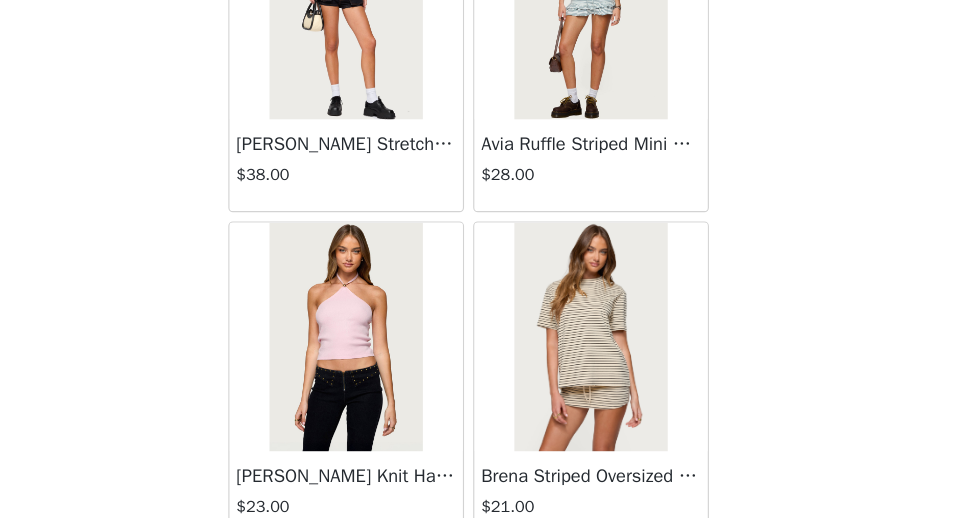 scroll, scrollTop: 57641, scrollLeft: 0, axis: vertical 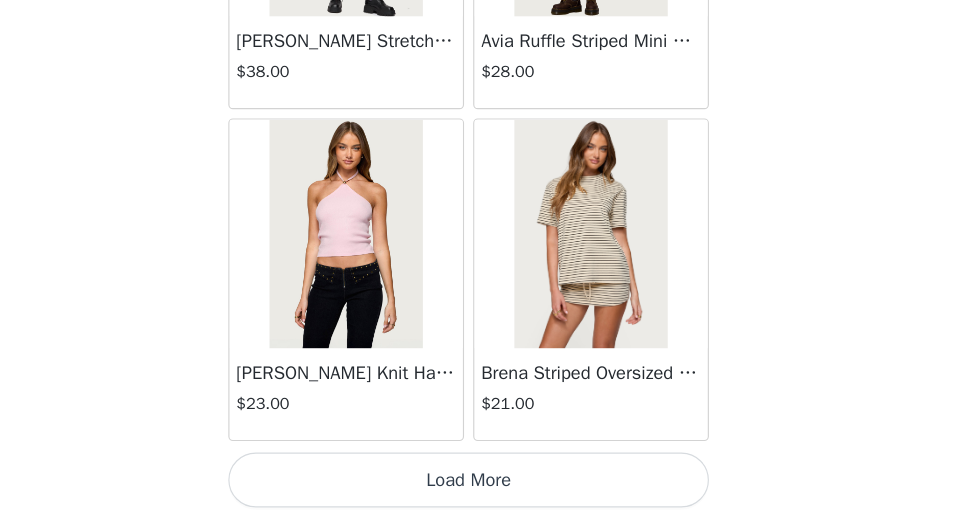 click on "Load More" at bounding box center [480, 485] 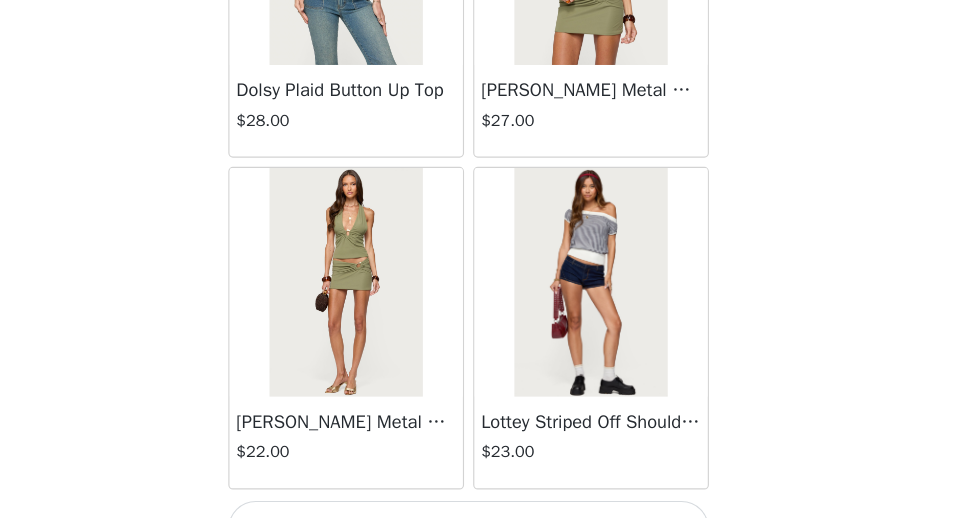 scroll, scrollTop: 60541, scrollLeft: 0, axis: vertical 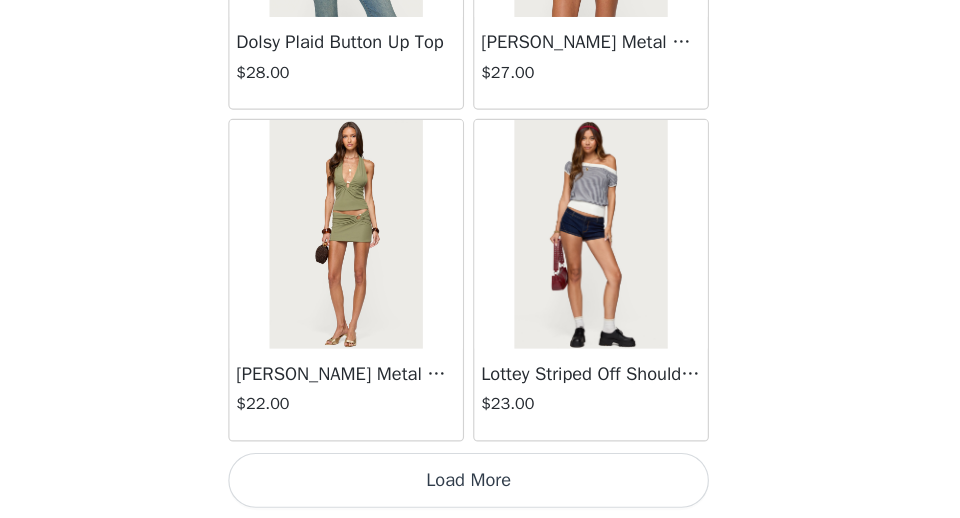 click on "Load More" at bounding box center [480, 485] 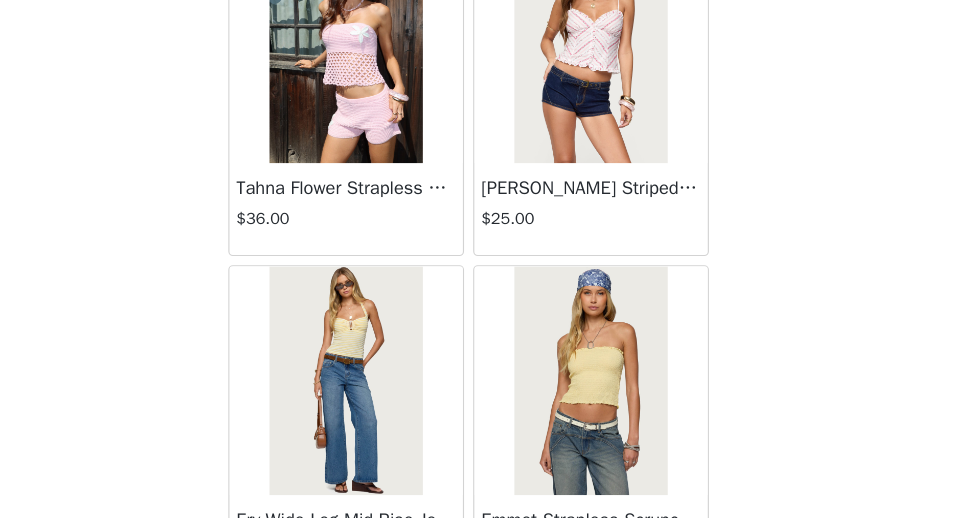 scroll, scrollTop: 63441, scrollLeft: 0, axis: vertical 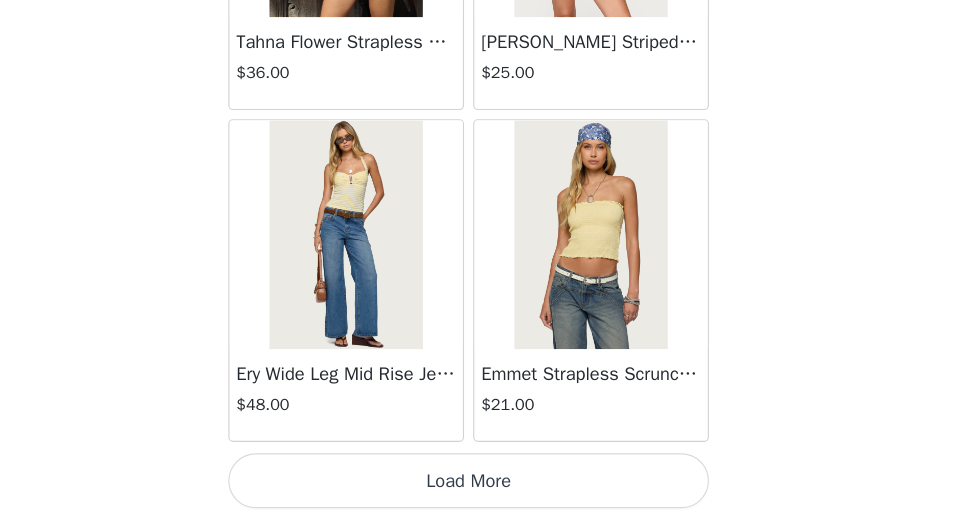 click on "Load More" at bounding box center (480, 485) 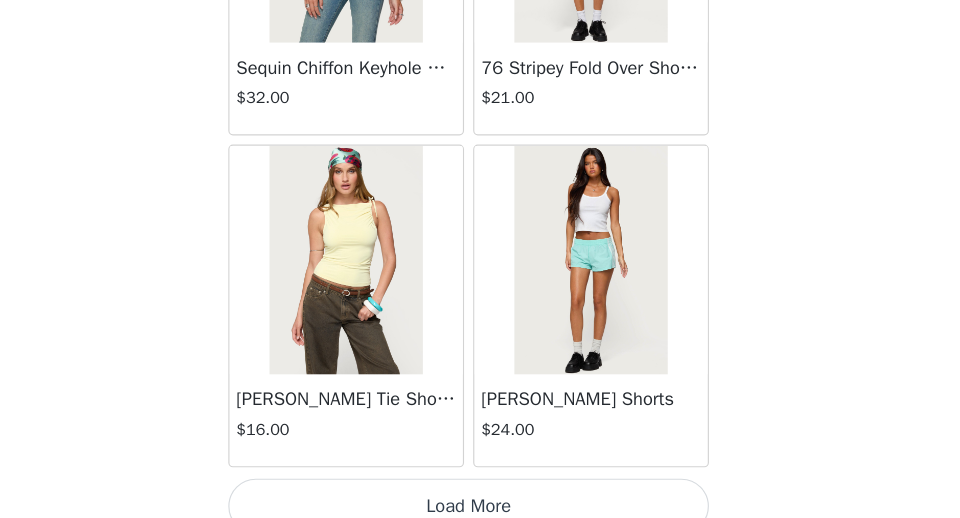 scroll, scrollTop: 66334, scrollLeft: 0, axis: vertical 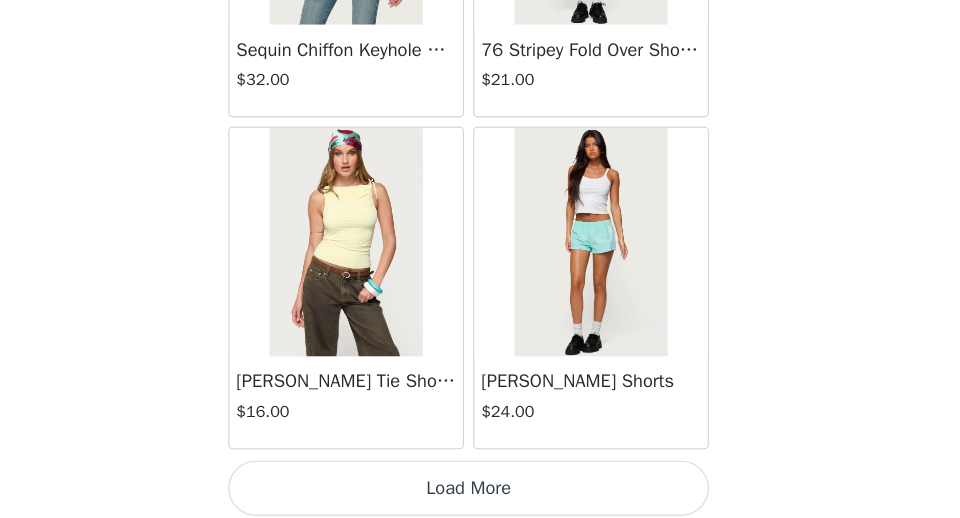 click on "Load More" at bounding box center (480, 492) 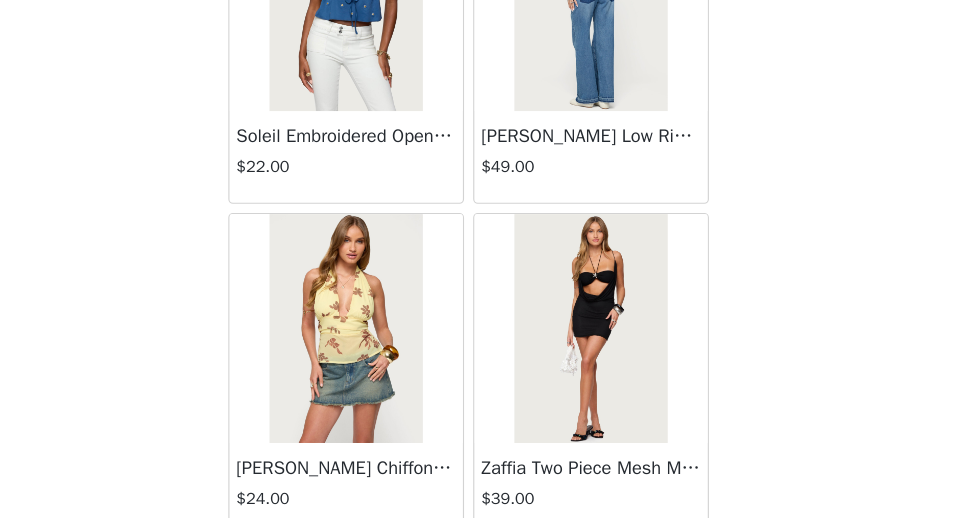 scroll, scrollTop: 69241, scrollLeft: 0, axis: vertical 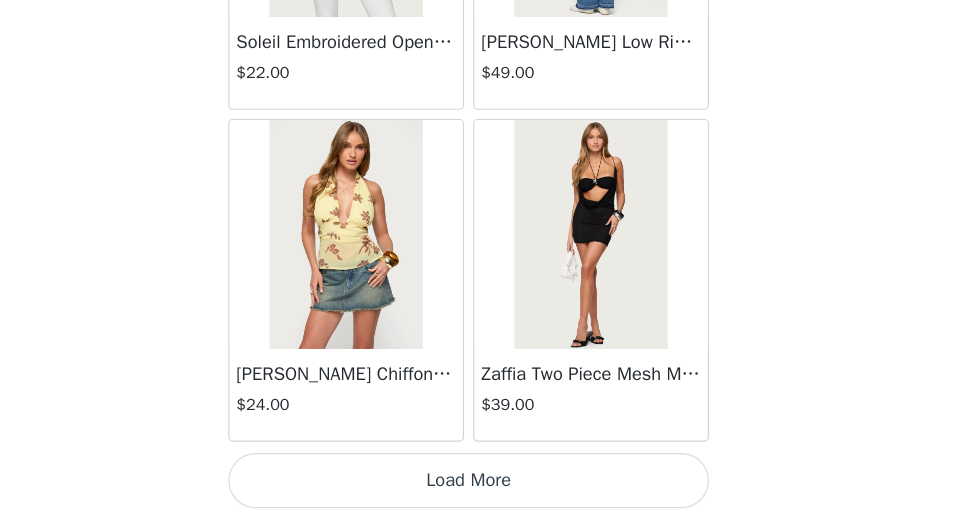 click on "Load More" at bounding box center (480, 485) 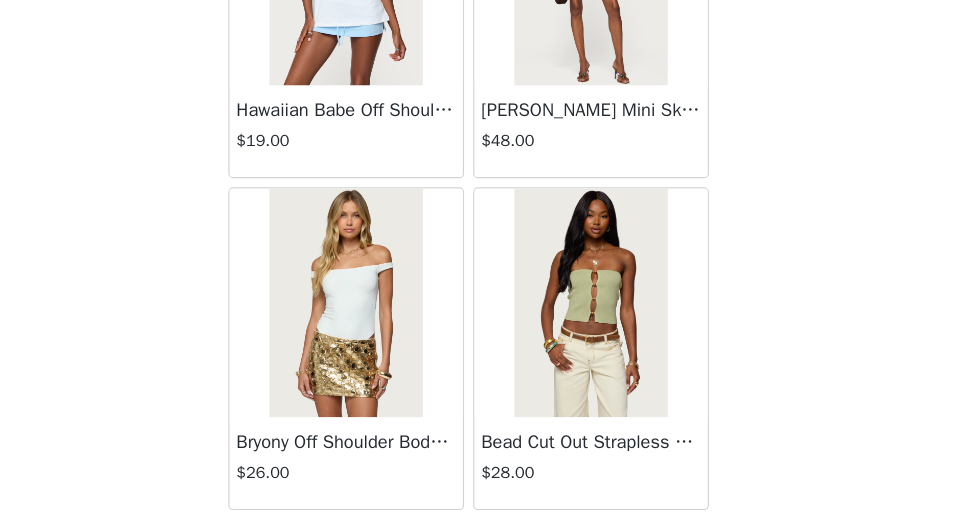 scroll, scrollTop: 72141, scrollLeft: 0, axis: vertical 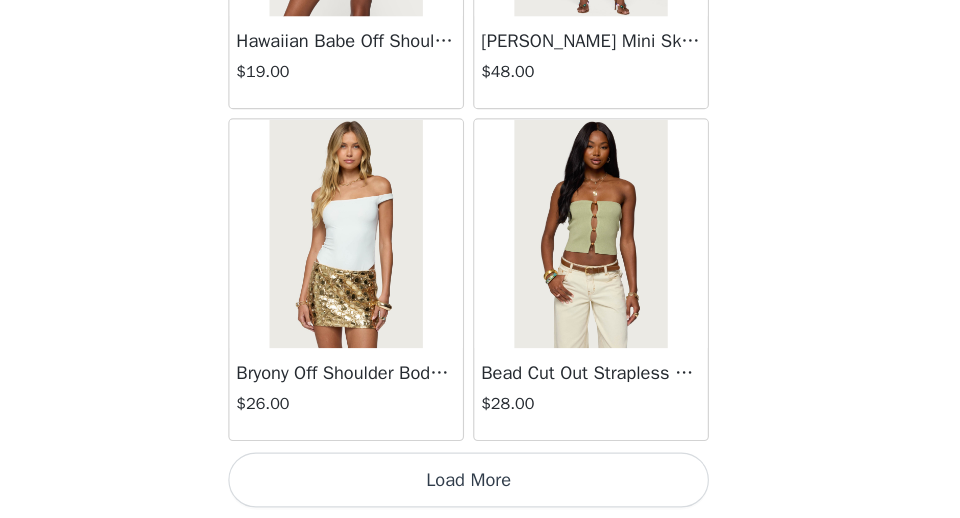 click on "Load More" at bounding box center (480, 485) 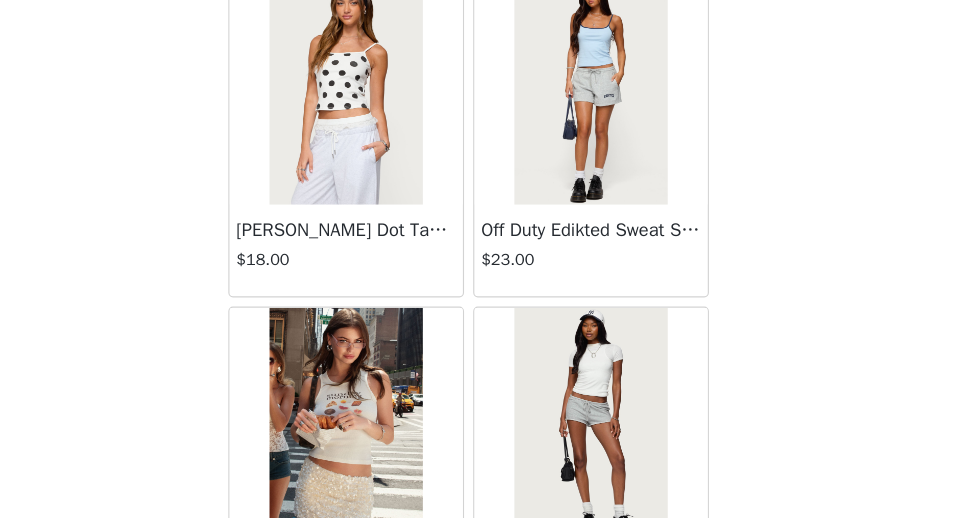 scroll, scrollTop: 73527, scrollLeft: 0, axis: vertical 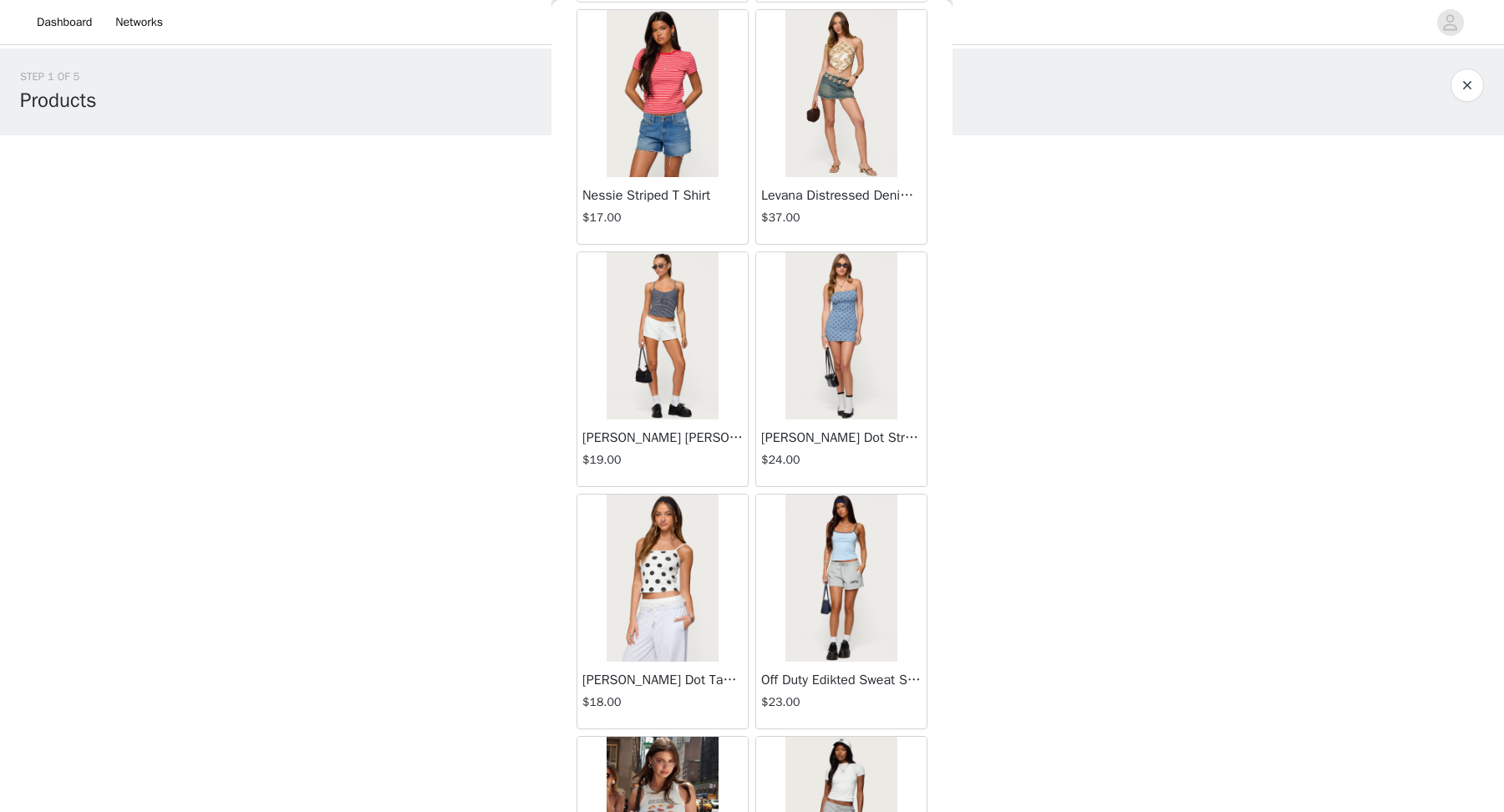 click on "Back       Lovina Grommet Pleated Mini Skort   $16.80       Metallic & Sequin Textured Tank Top   $23.00       Nelley Backless Beaded Sequin Chiffon Top   $30.00       [PERSON_NAME] Asymmetric One Shoulder Crochet Top   $21.60       [PERSON_NAME] Plaid Micro Shorts   $25.00       [PERSON_NAME] Floral Texured Sheer Halter Top   $23.00       Maree Bead V Neck Top   $19.00       Maree Bead Cut Out Mini Skirt   $17.00       [PERSON_NAME] Cut Out Halter Top   $24.00       Juney Pinstripe Tailored Button Up Shirt   $30.00       Avenly Striped Tie Front Babydoll Top   $23.00       [PERSON_NAME] Studded Grommet Tube Top   $25.00       Avalai Linen Look Mini Skort   $32.00       Beaded Deep Cowl Neck Backless Top   $31.00       Frayed Pleated Denim Mini Skort   $16.00       Klay Linen Look Pleated Mini Skort   $14.40       Contrast Lace Asymmetric Off Shoulder Top   $14.40       [PERSON_NAME] Split Front Sheer Mesh Top   $24.00       Zigzag Stripe Shorts   $19.00       Astra Beaded Sheer Strapless Top   $33.00       Beaded Floral Embroidered Tank Top   $32.00" at bounding box center (752, 406) 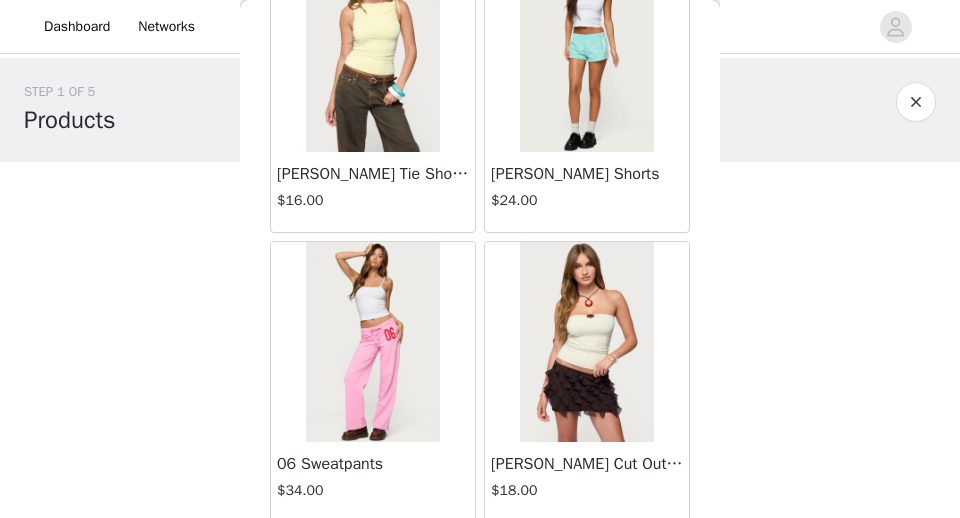 scroll, scrollTop: 66514, scrollLeft: 0, axis: vertical 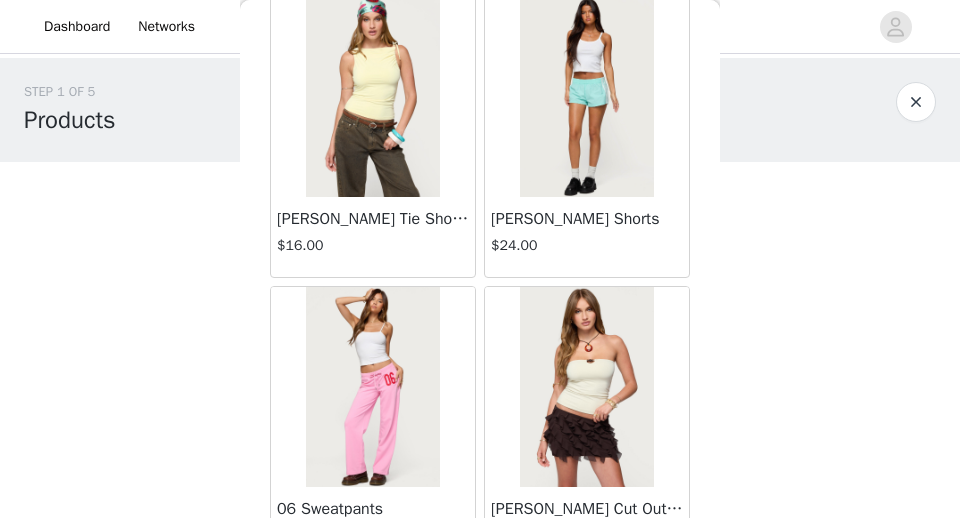 click at bounding box center (373, 387) 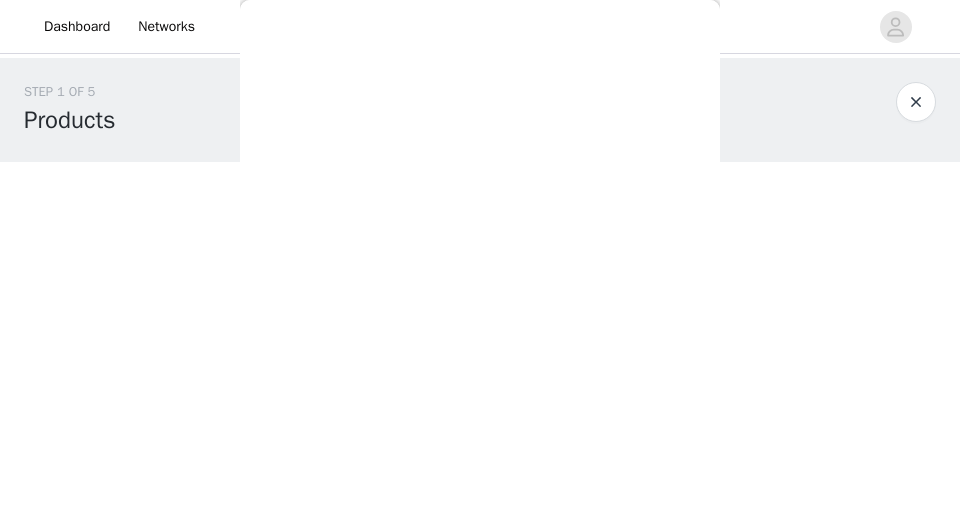 scroll, scrollTop: 454, scrollLeft: 0, axis: vertical 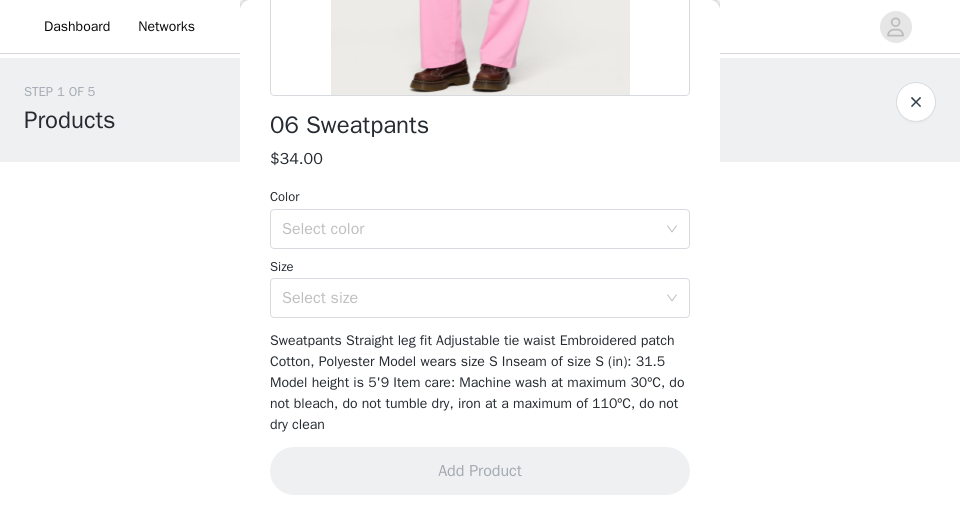 click at bounding box center [916, 102] 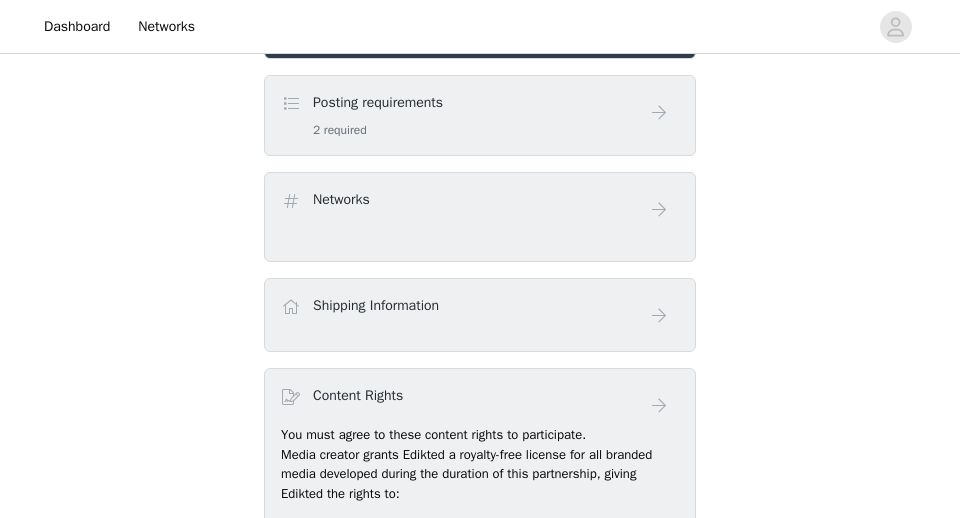 scroll, scrollTop: 542, scrollLeft: 0, axis: vertical 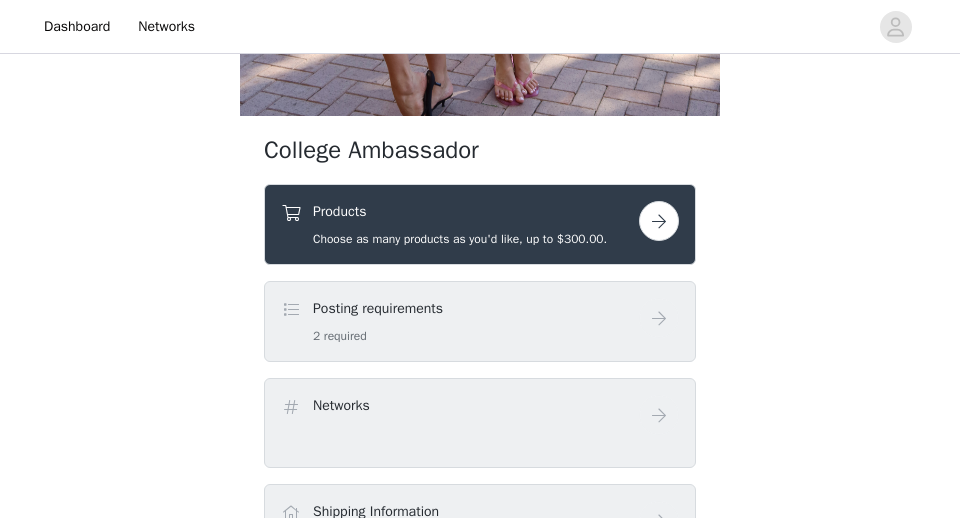 click at bounding box center (659, 221) 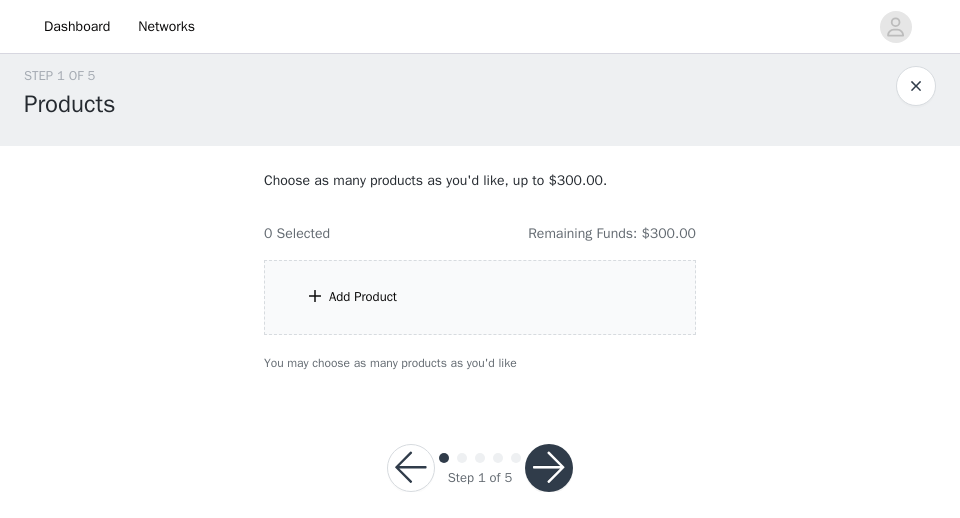 scroll, scrollTop: 17, scrollLeft: 0, axis: vertical 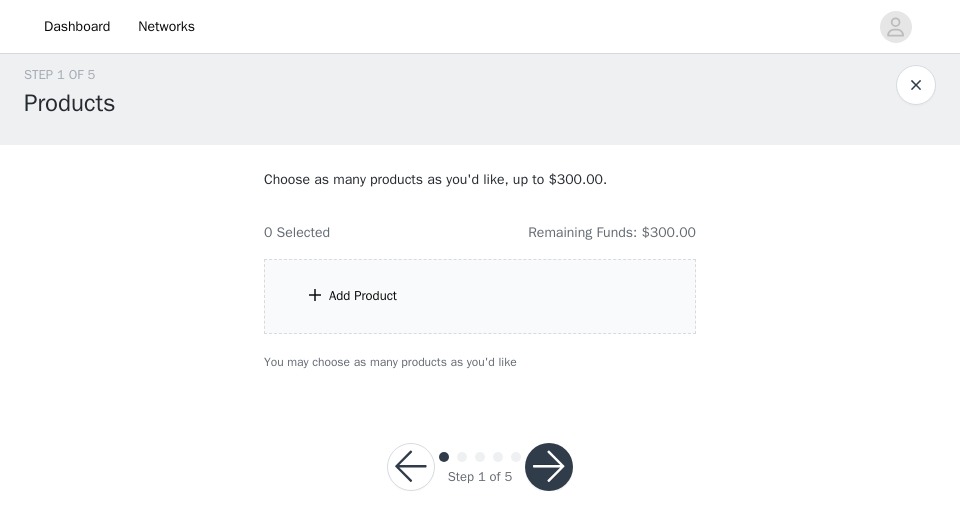 click on "Add Product" at bounding box center (480, 296) 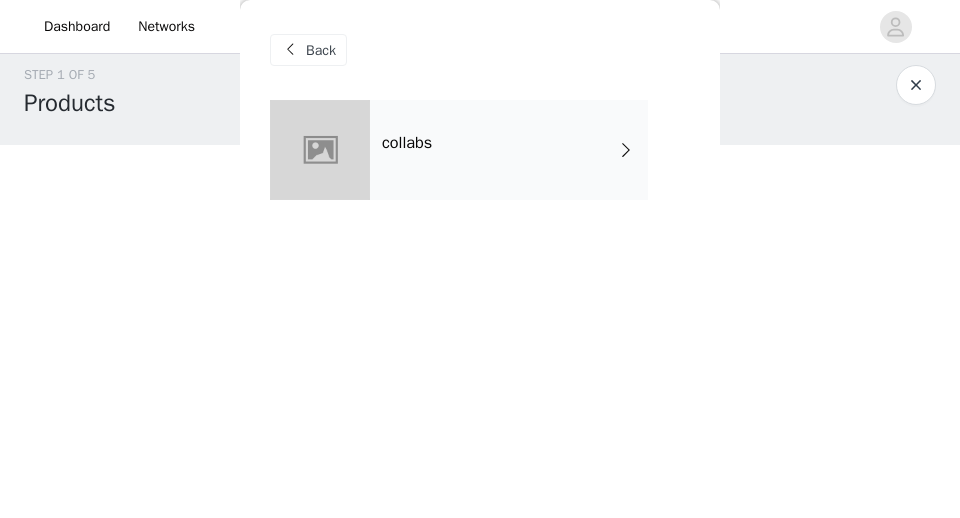 click on "collabs" at bounding box center (509, 150) 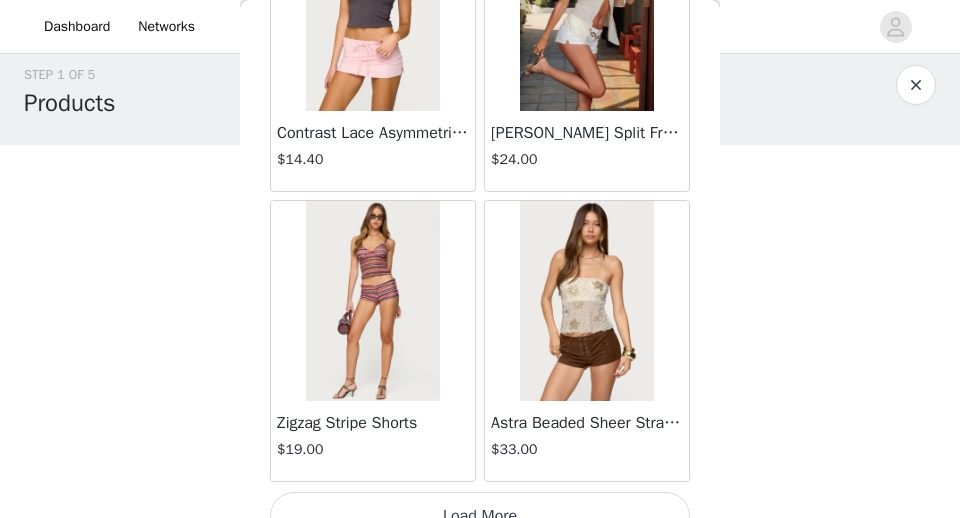 scroll, scrollTop: 2541, scrollLeft: 0, axis: vertical 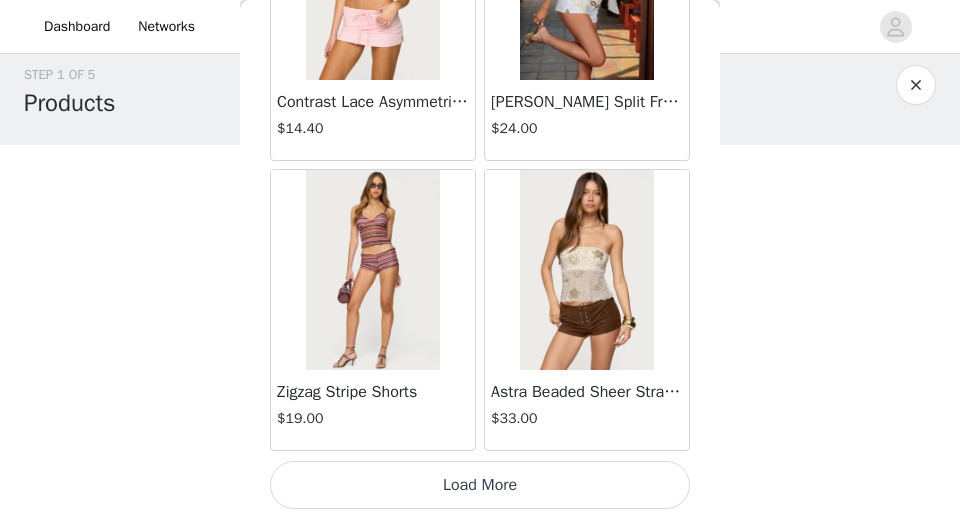 click on "Load More" at bounding box center [480, 485] 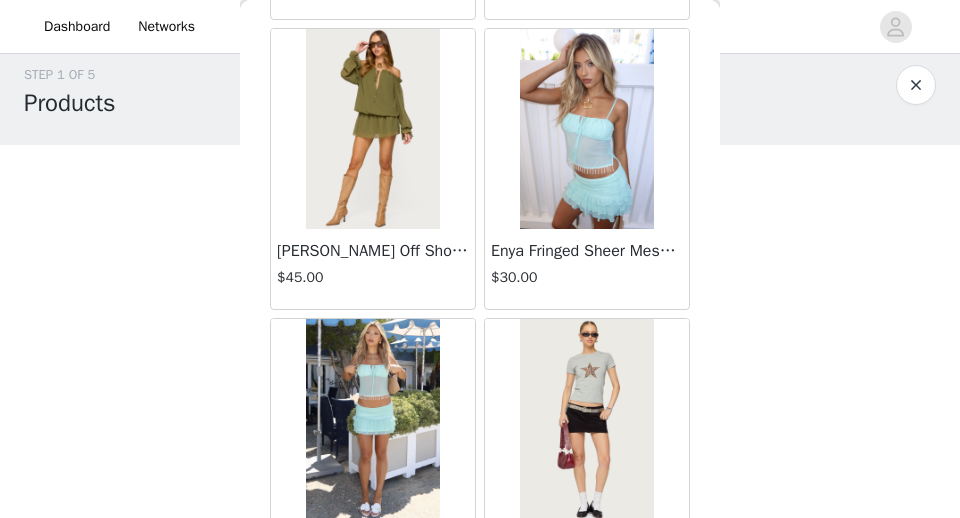 scroll, scrollTop: 4710, scrollLeft: 0, axis: vertical 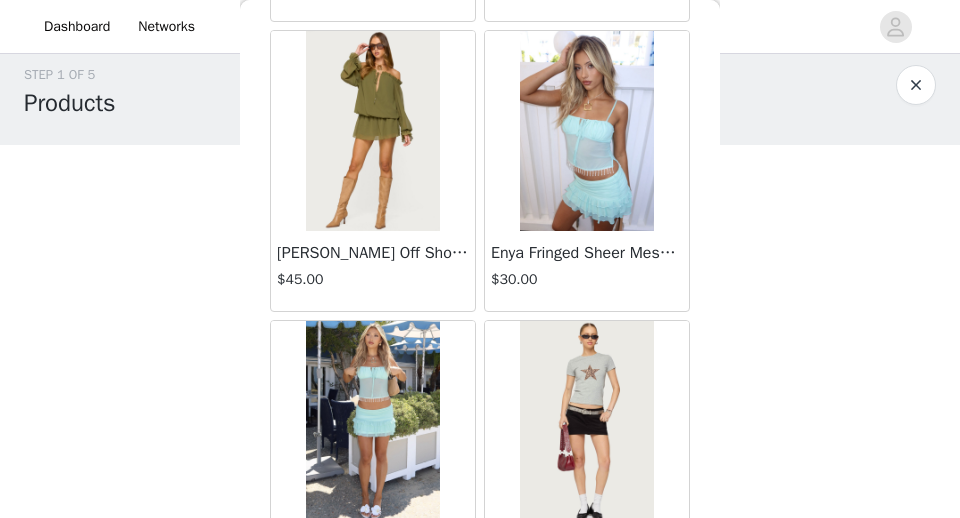 click at bounding box center [372, 131] 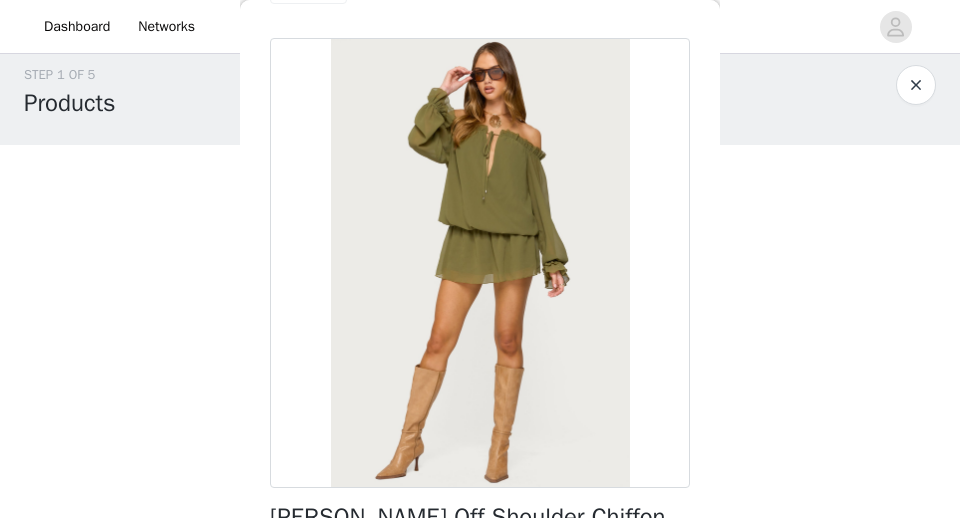 scroll, scrollTop: 0, scrollLeft: 0, axis: both 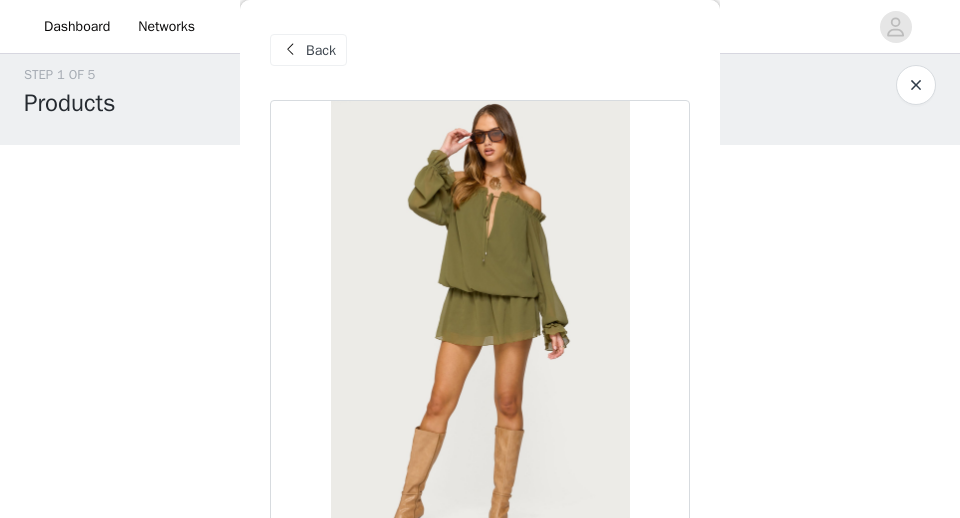 click on "Back" at bounding box center (308, 50) 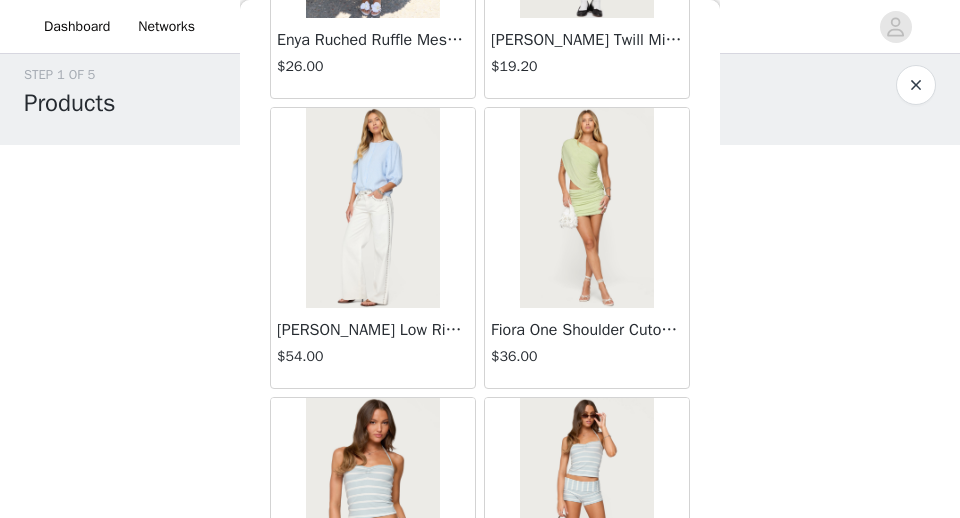 scroll, scrollTop: 5441, scrollLeft: 0, axis: vertical 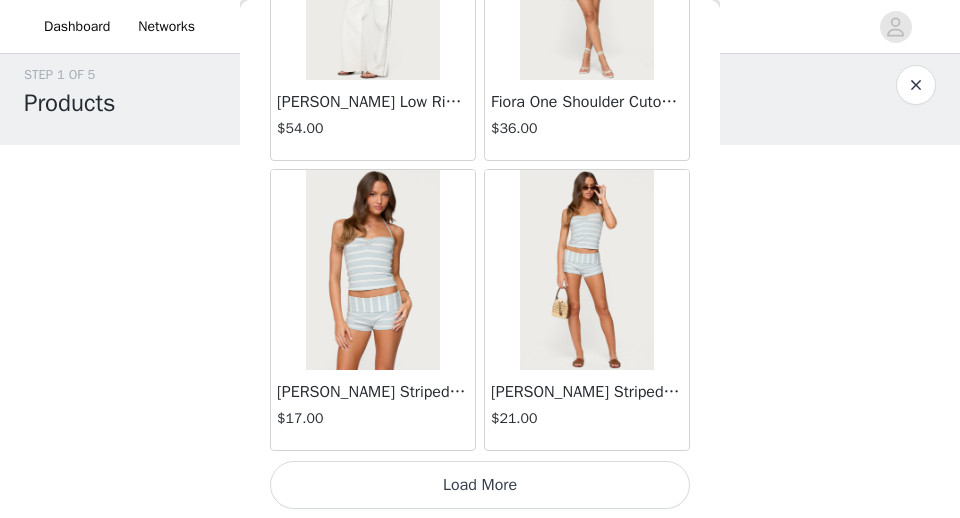click on "Load More" at bounding box center (480, 485) 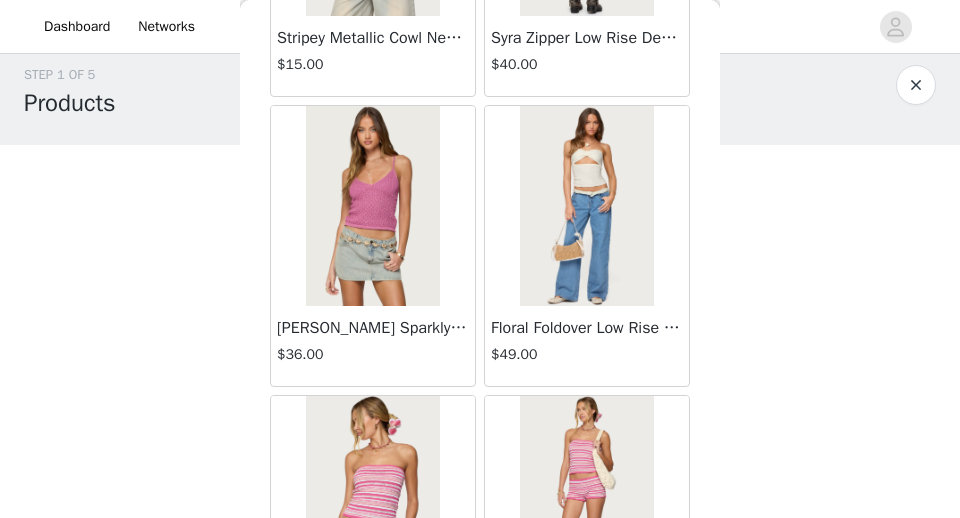 scroll, scrollTop: 8341, scrollLeft: 0, axis: vertical 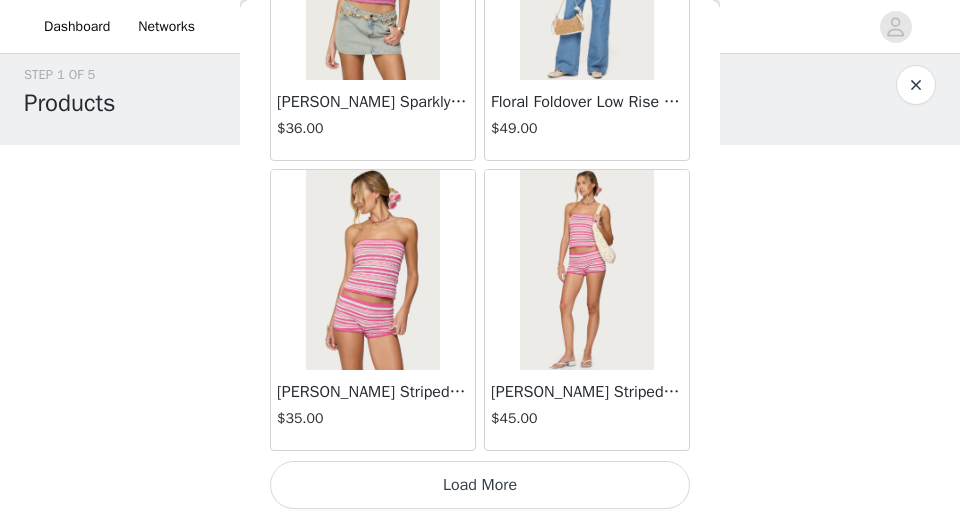 click on "Load More" at bounding box center (480, 485) 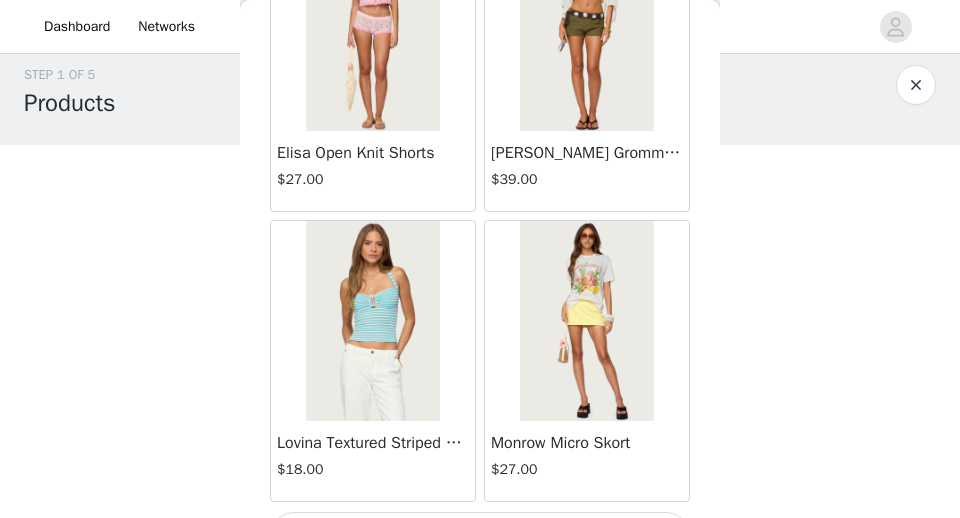 scroll, scrollTop: 11241, scrollLeft: 0, axis: vertical 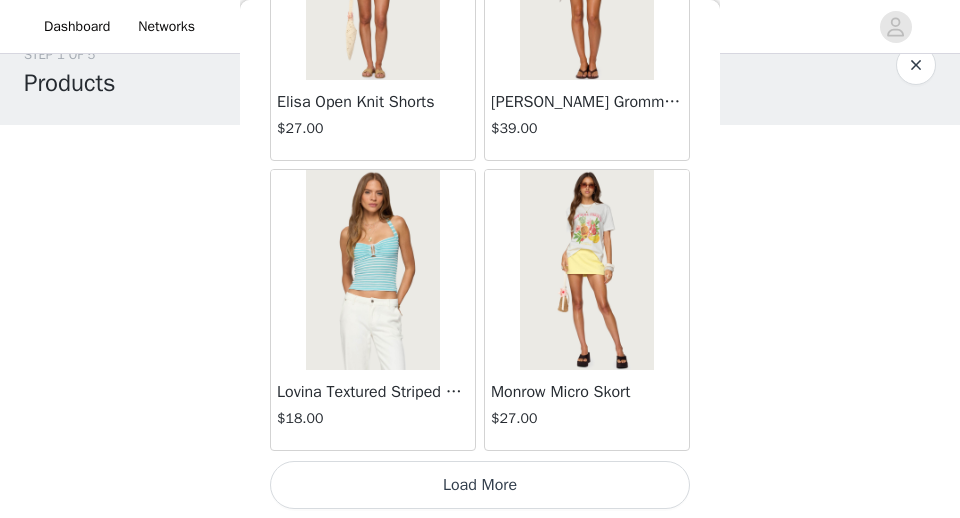 click on "Load More" at bounding box center (480, 485) 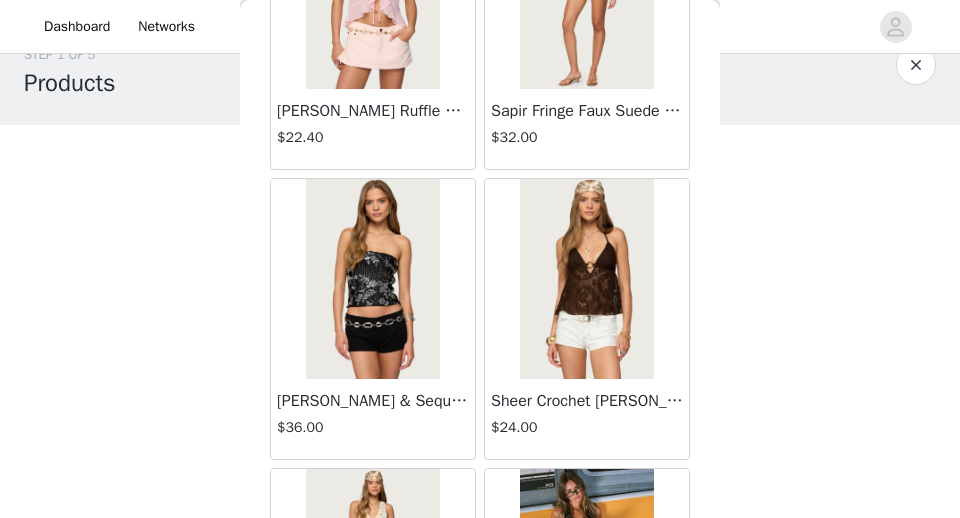 scroll, scrollTop: 12393, scrollLeft: 0, axis: vertical 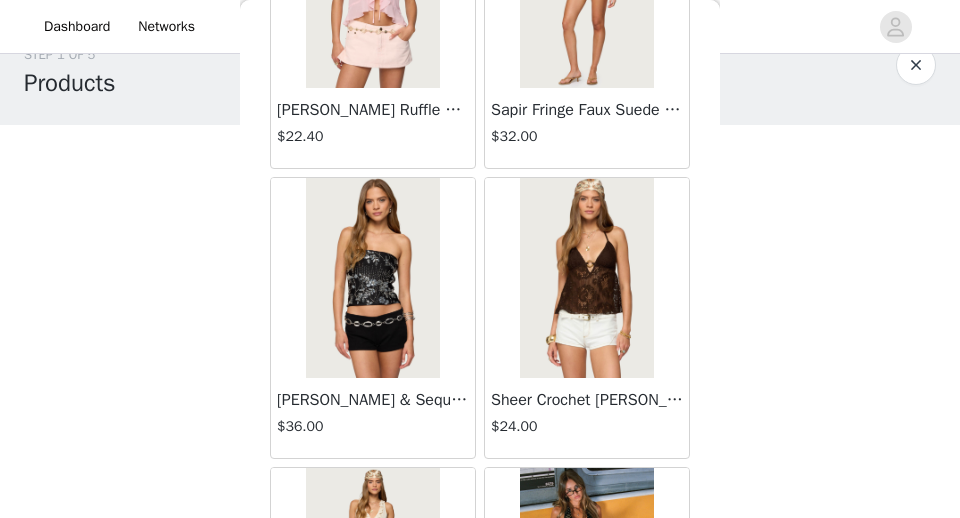 click on "Sheer Crochet [PERSON_NAME] Top" at bounding box center [587, 400] 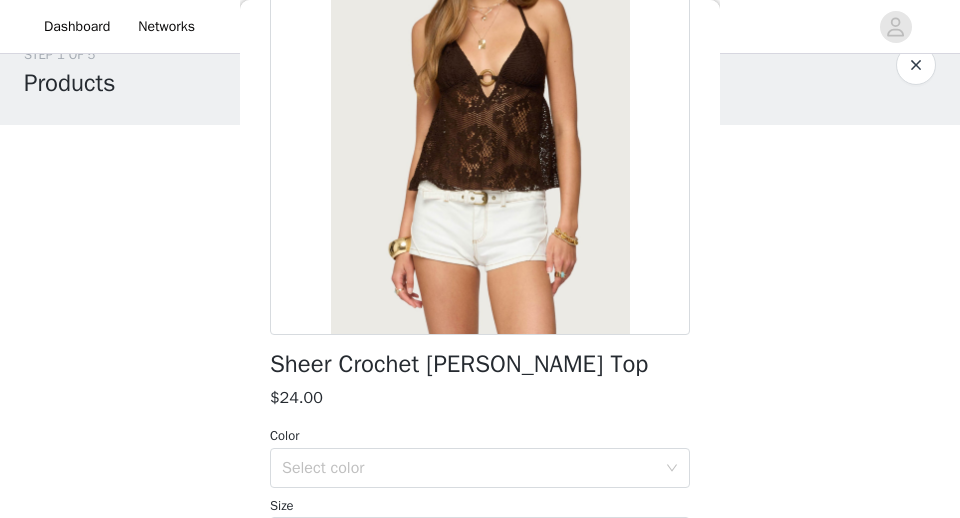 scroll, scrollTop: 474, scrollLeft: 0, axis: vertical 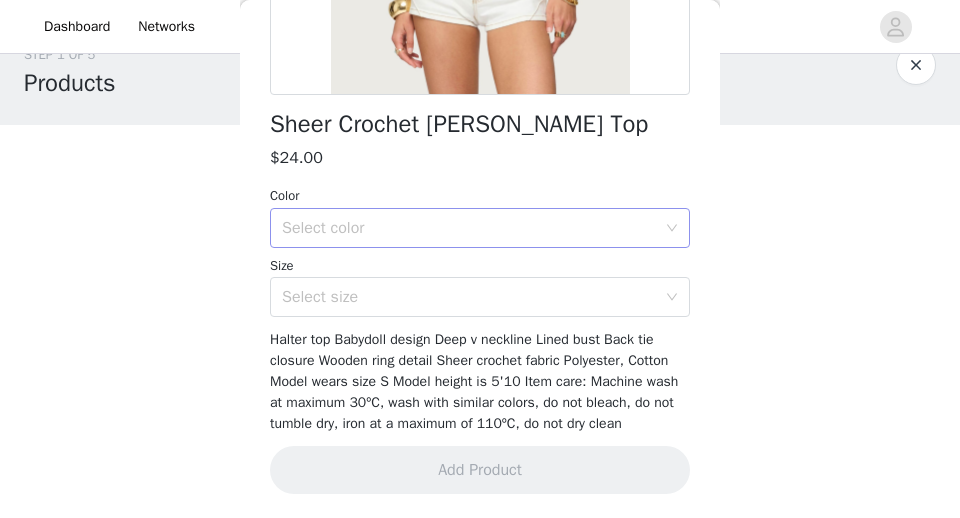 click on "Select color" at bounding box center (469, 228) 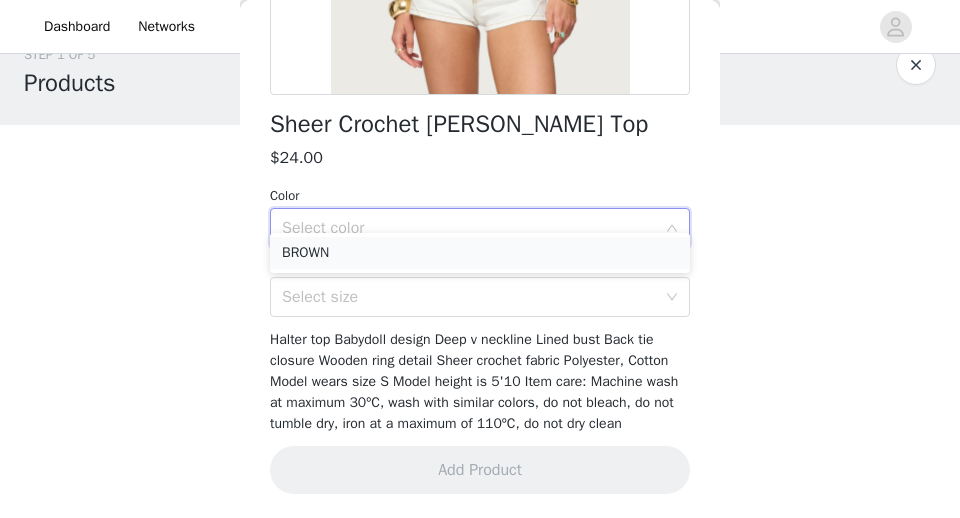 click on "BROWN" at bounding box center (480, 253) 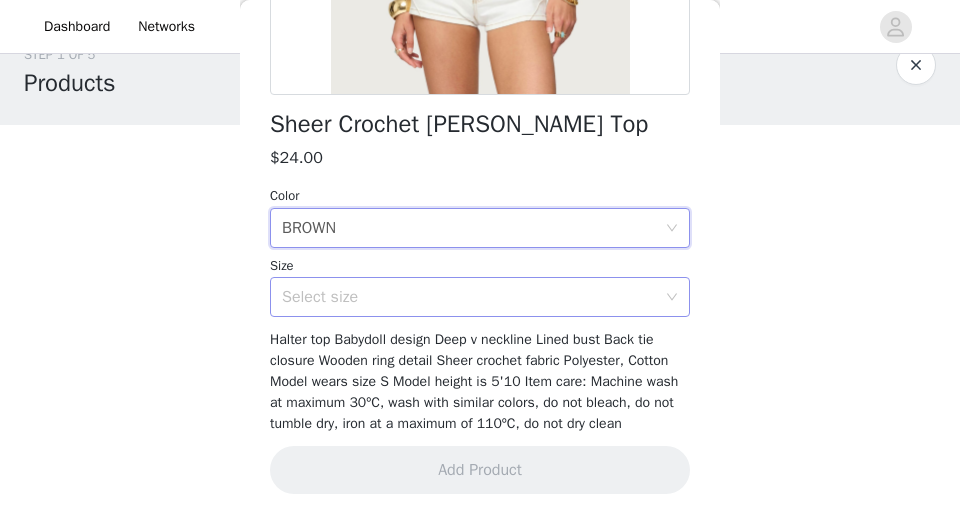 click on "Select size" at bounding box center [469, 297] 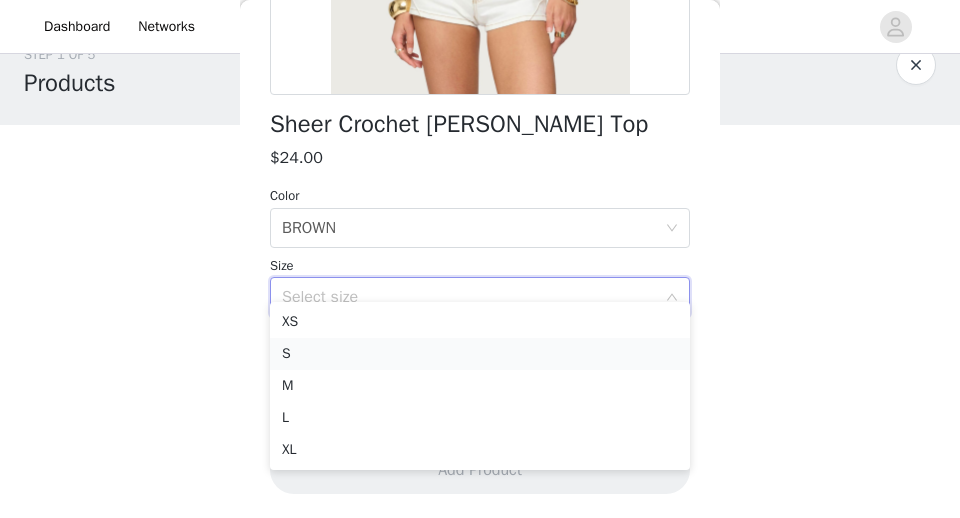 click on "S" at bounding box center (480, 354) 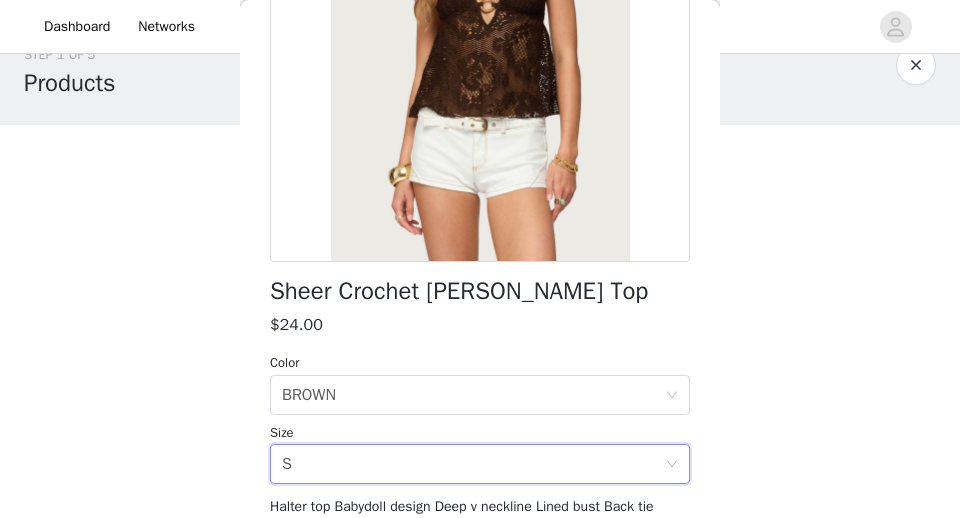 scroll, scrollTop: 475, scrollLeft: 0, axis: vertical 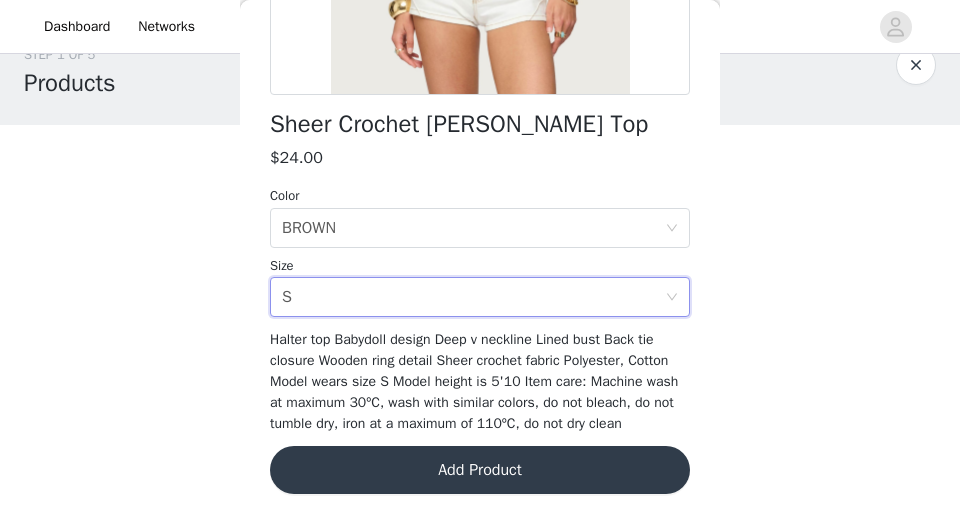 click on "Add Product" at bounding box center (480, 470) 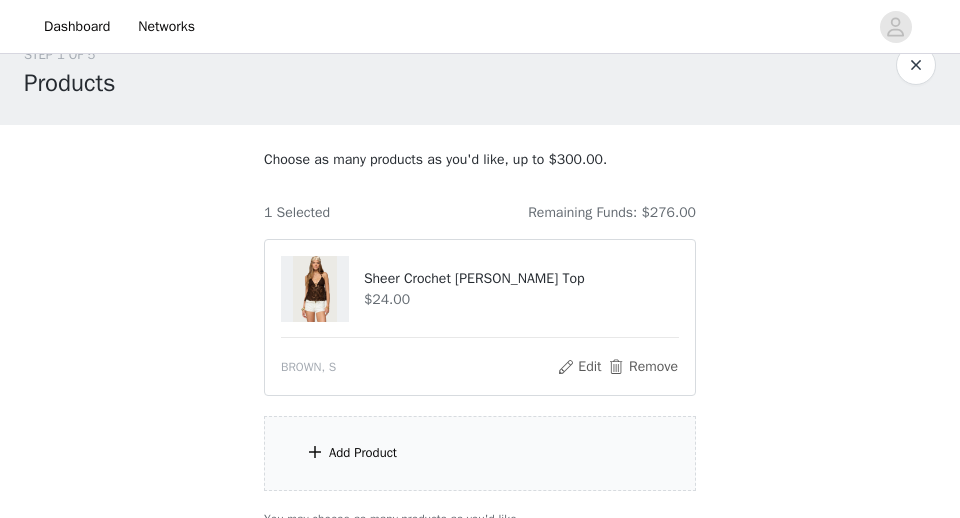 click on "Add Product" at bounding box center (480, 453) 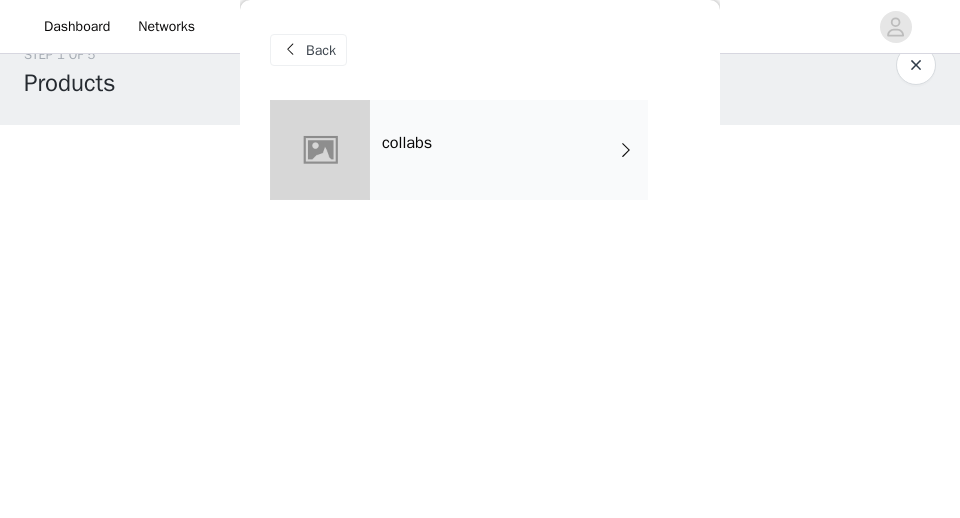 click on "collabs" at bounding box center [509, 150] 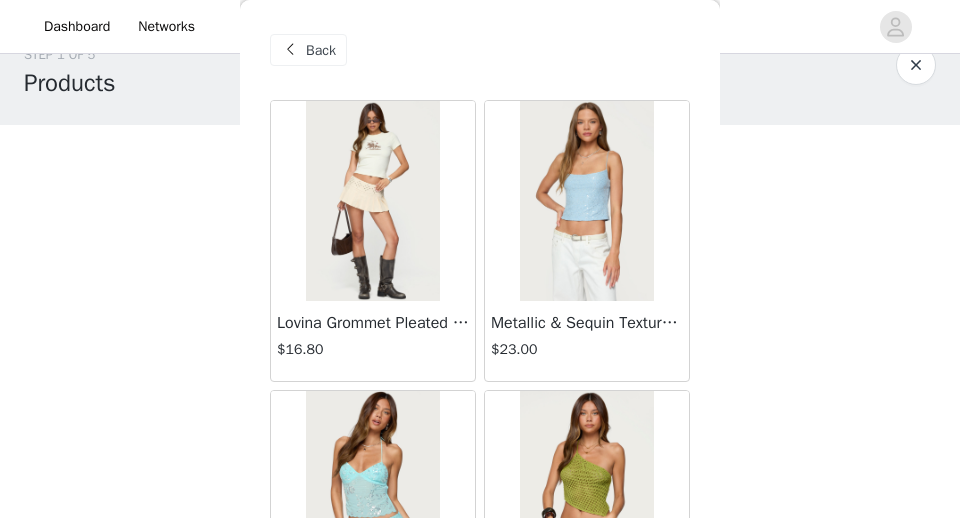 click at bounding box center [372, 201] 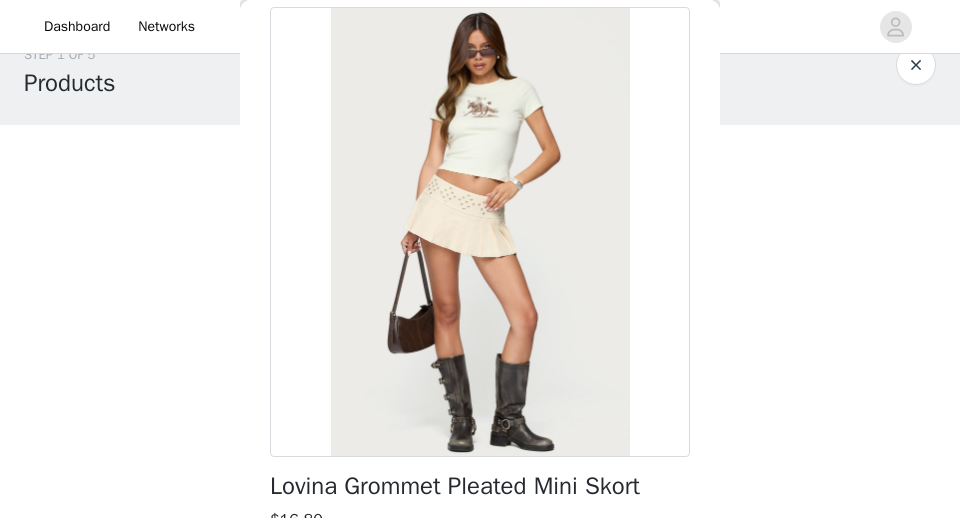 scroll, scrollTop: 0, scrollLeft: 0, axis: both 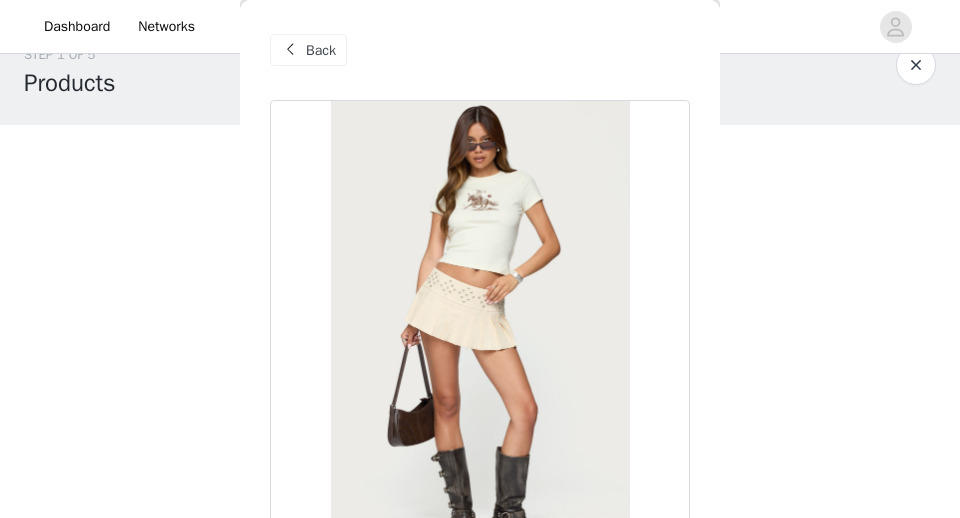 click on "Back" at bounding box center [321, 50] 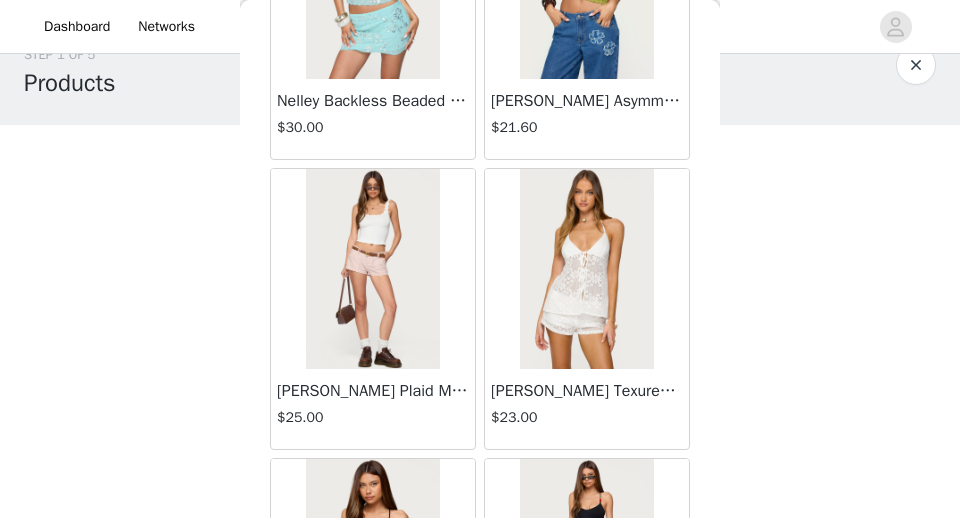 scroll, scrollTop: 514, scrollLeft: 0, axis: vertical 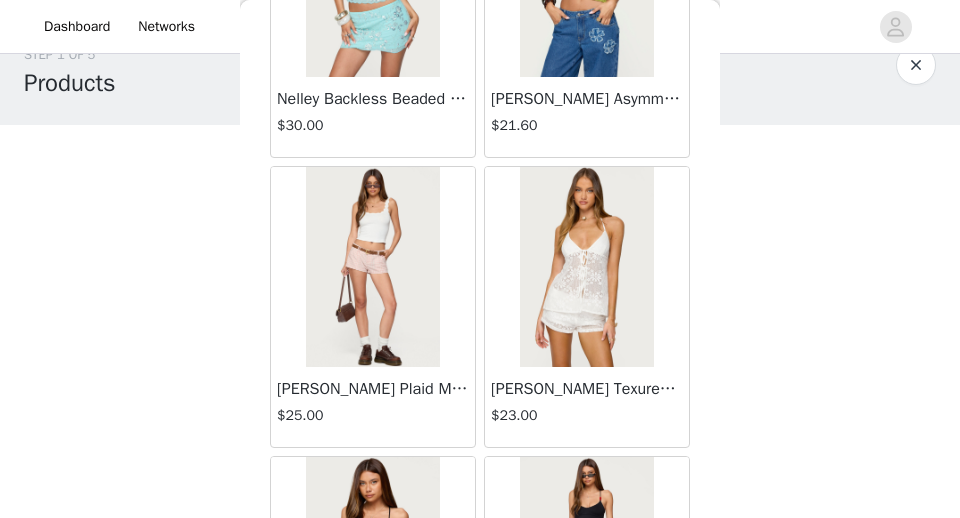 click on "[PERSON_NAME] Plaid Micro Shorts" at bounding box center (373, 389) 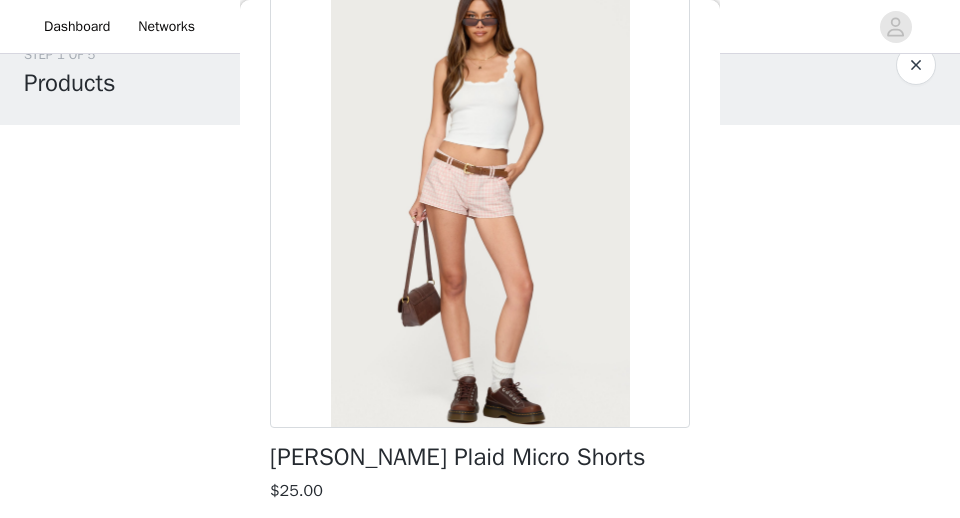 scroll, scrollTop: 124, scrollLeft: 0, axis: vertical 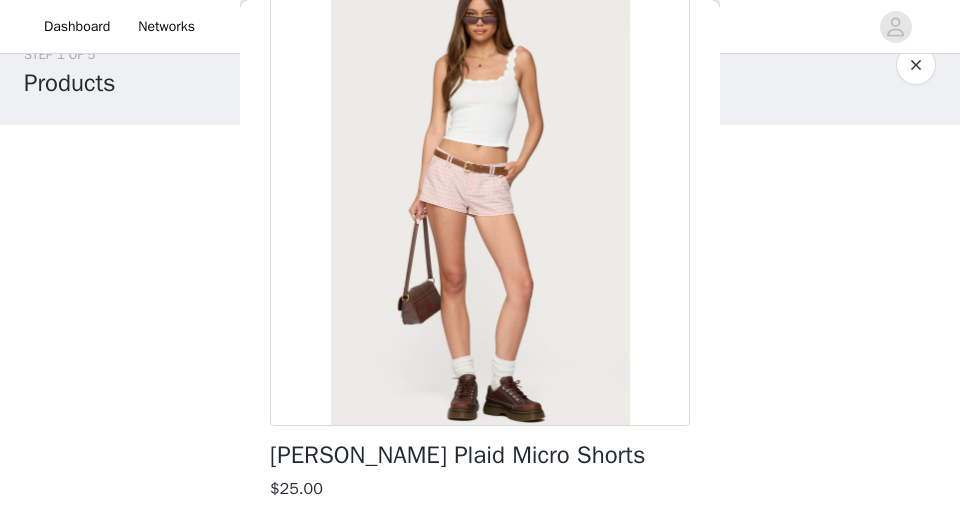 click at bounding box center (480, 201) 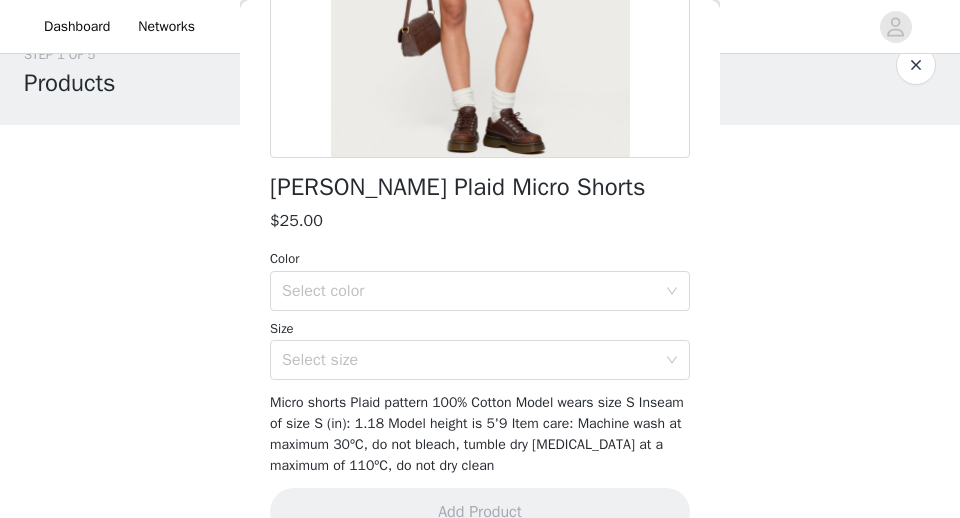 scroll, scrollTop: 399, scrollLeft: 0, axis: vertical 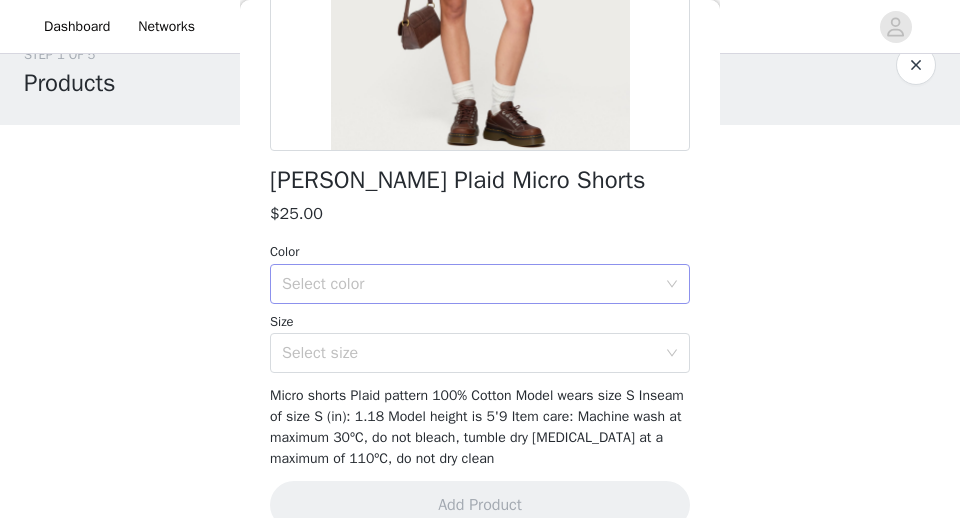 click on "Select color" at bounding box center (469, 284) 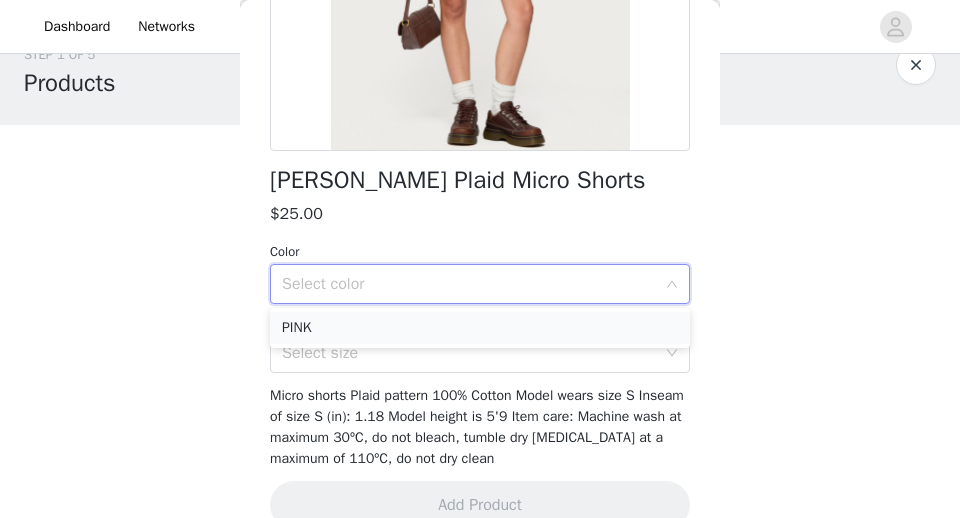 click on "PINK" at bounding box center (480, 328) 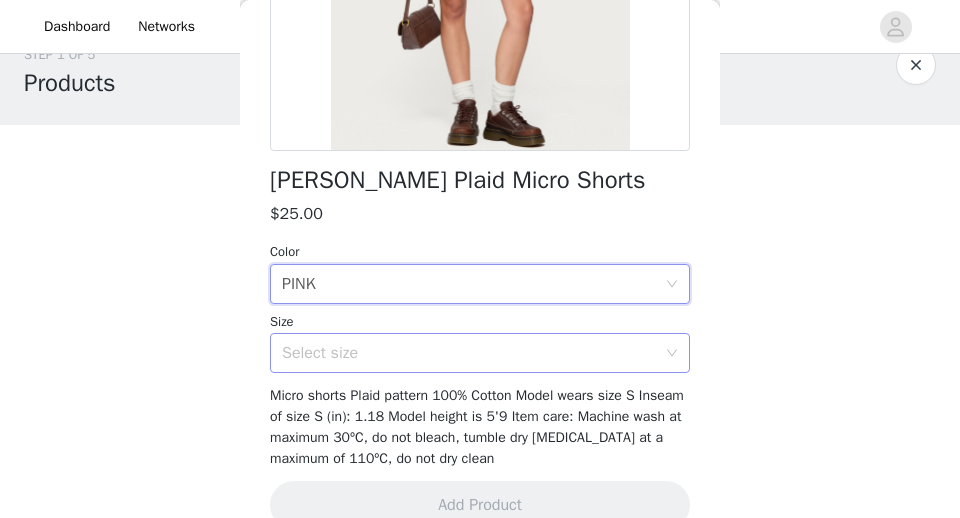 click on "Select size" at bounding box center (469, 353) 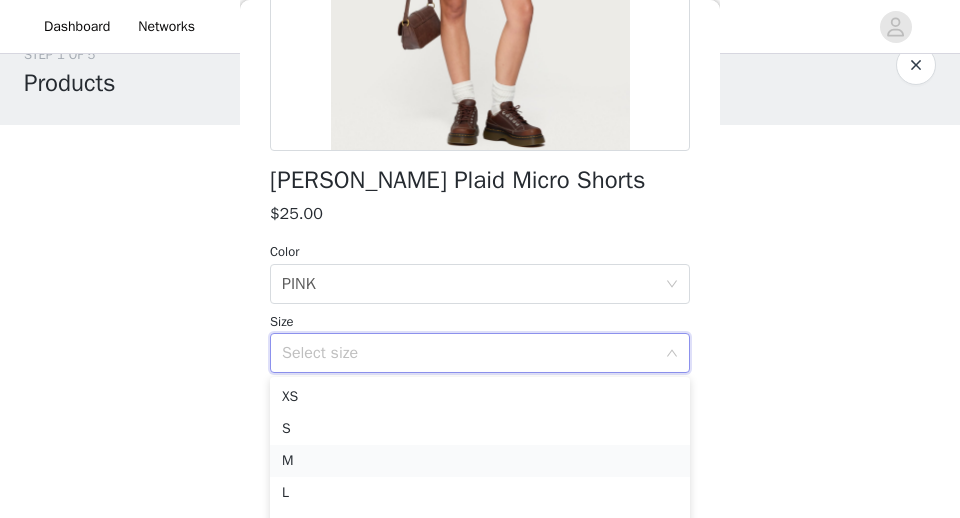 click on "M" at bounding box center [480, 461] 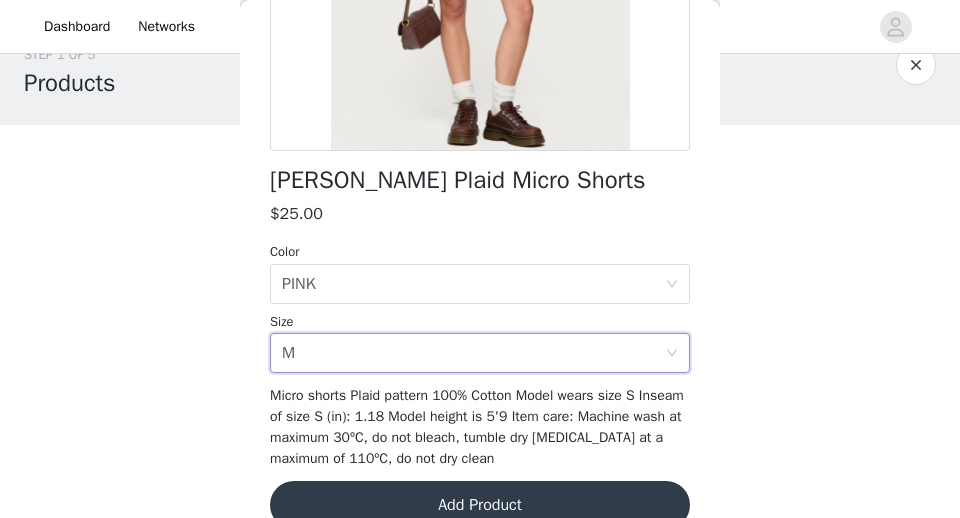 click on "Add Product" at bounding box center (480, 505) 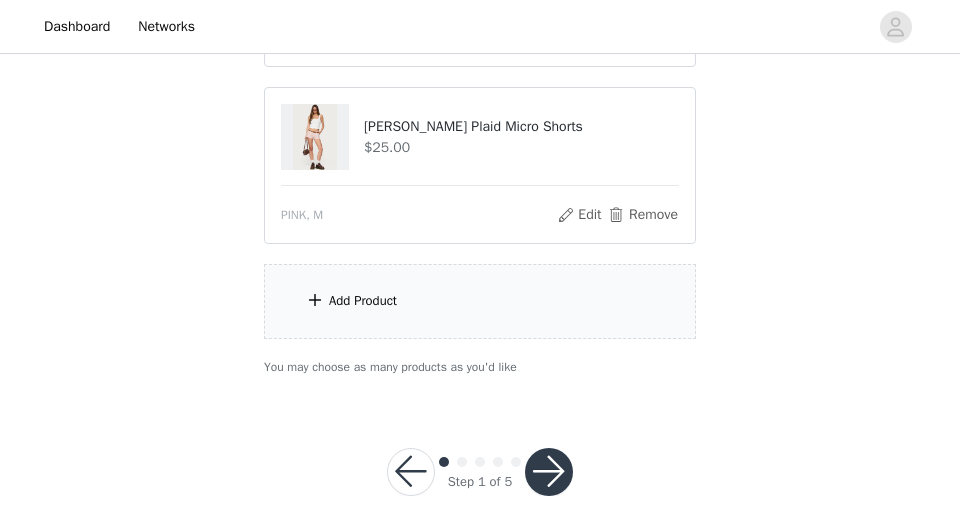 scroll, scrollTop: 391, scrollLeft: 0, axis: vertical 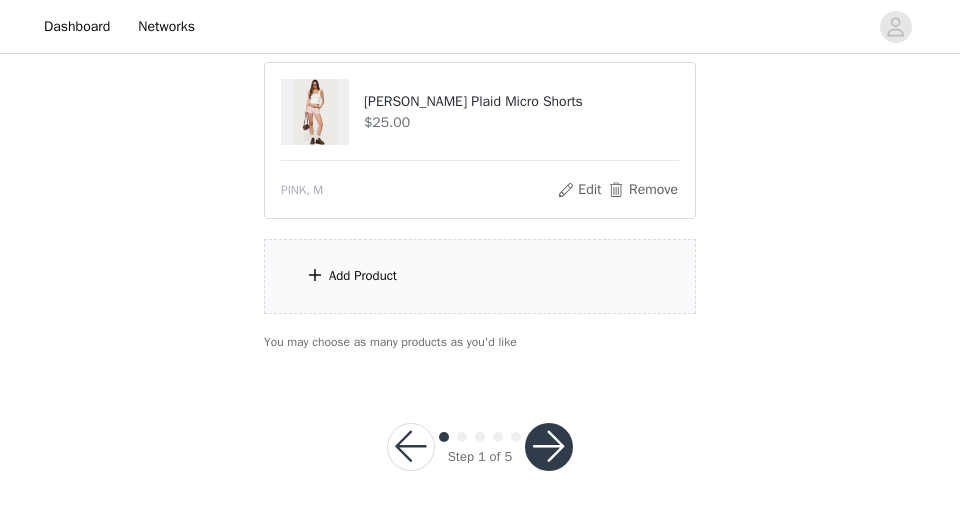click on "Add Product" at bounding box center (480, 276) 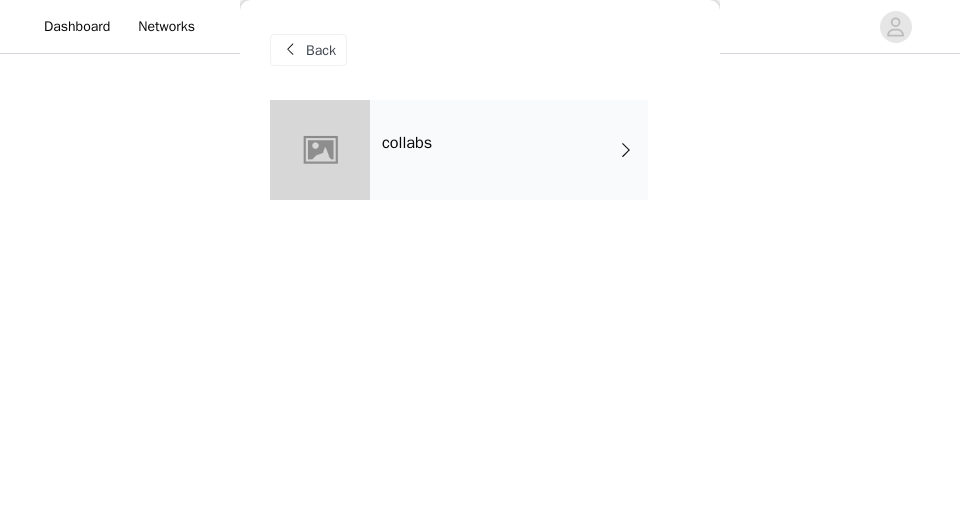 click on "collabs" at bounding box center [509, 150] 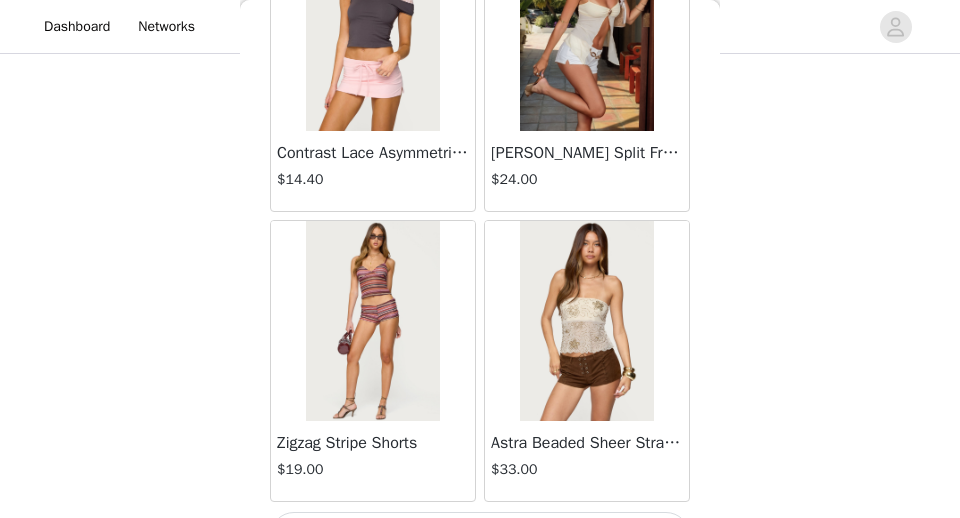 scroll, scrollTop: 2541, scrollLeft: 0, axis: vertical 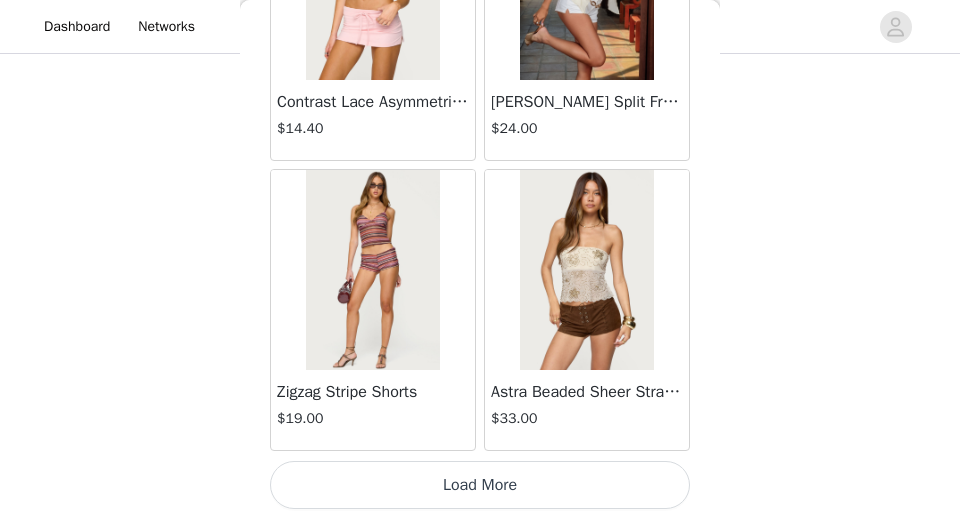 click on "Load More" at bounding box center (480, 485) 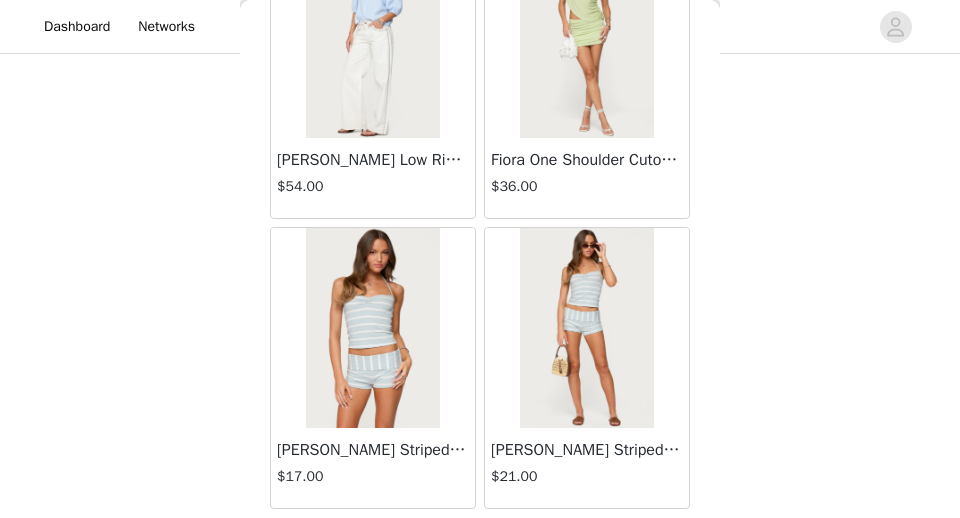 scroll, scrollTop: 5441, scrollLeft: 0, axis: vertical 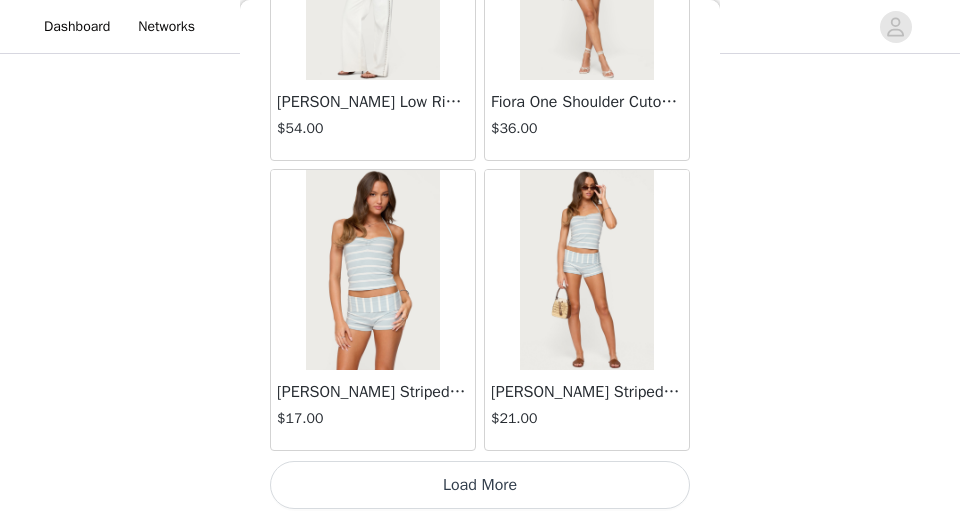 click on "Load More" at bounding box center (480, 485) 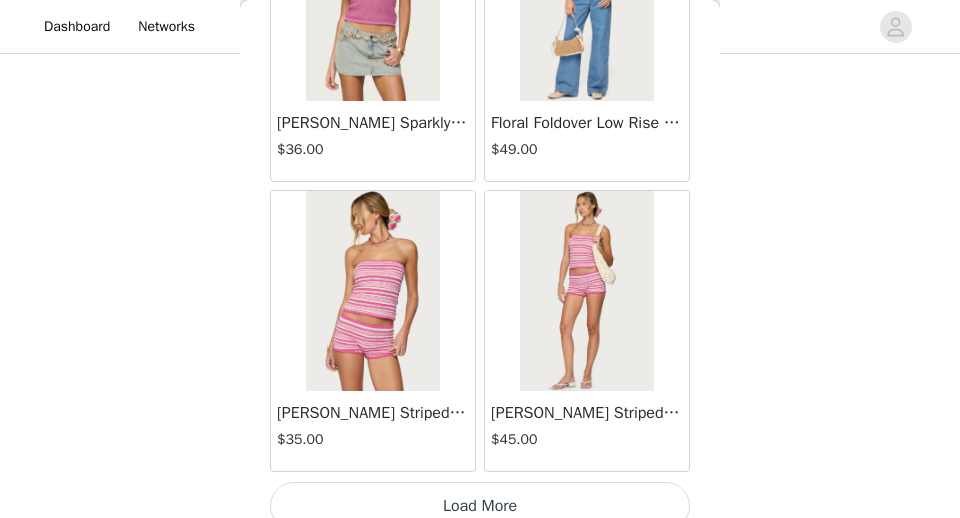 scroll, scrollTop: 8341, scrollLeft: 0, axis: vertical 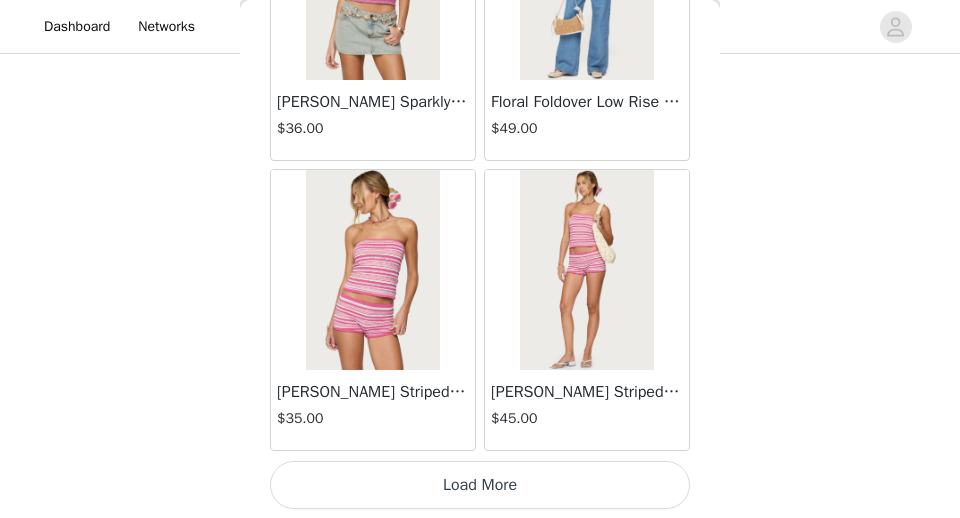 click on "Load More" at bounding box center (480, 485) 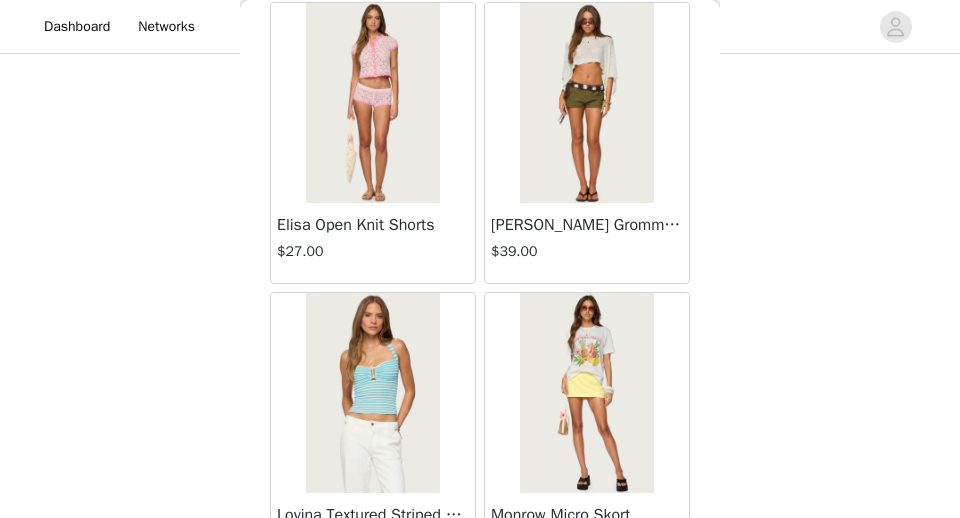 scroll, scrollTop: 11241, scrollLeft: 0, axis: vertical 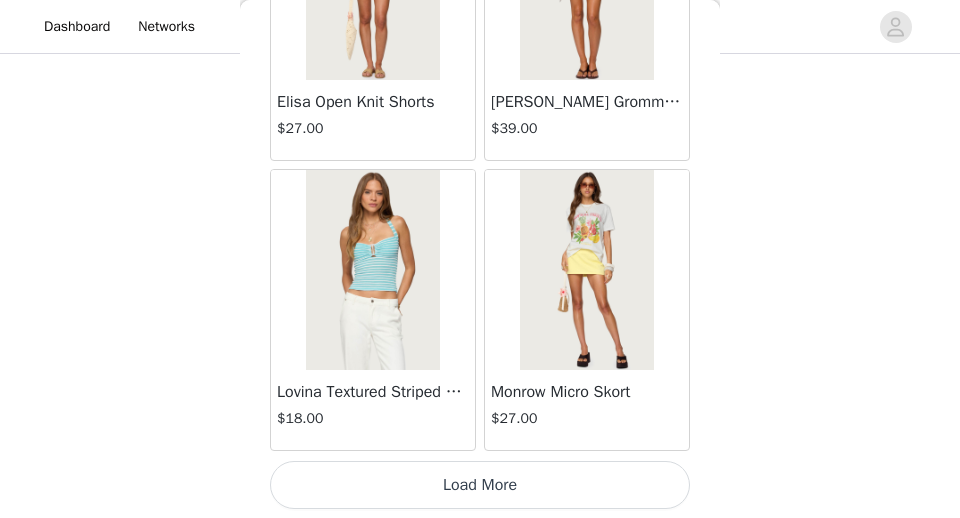 click on "Load More" at bounding box center (480, 485) 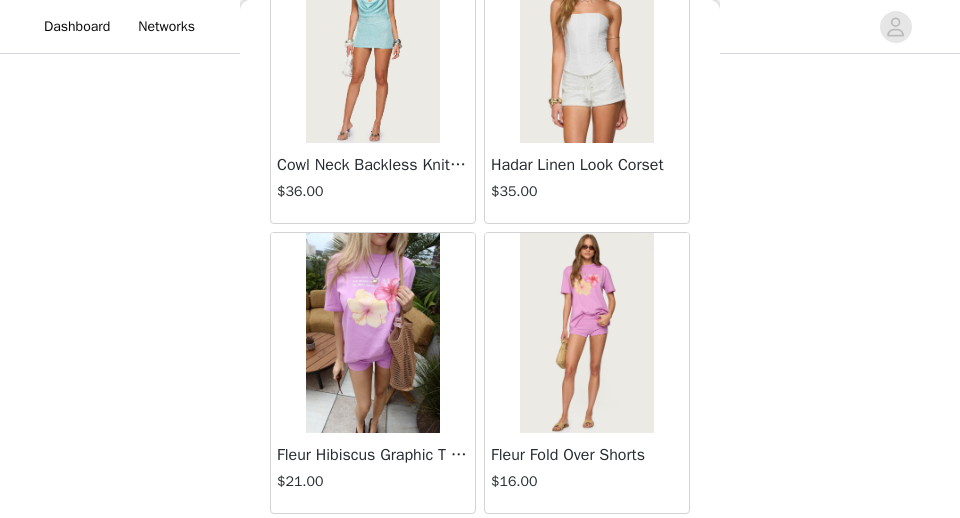 scroll, scrollTop: 14141, scrollLeft: 0, axis: vertical 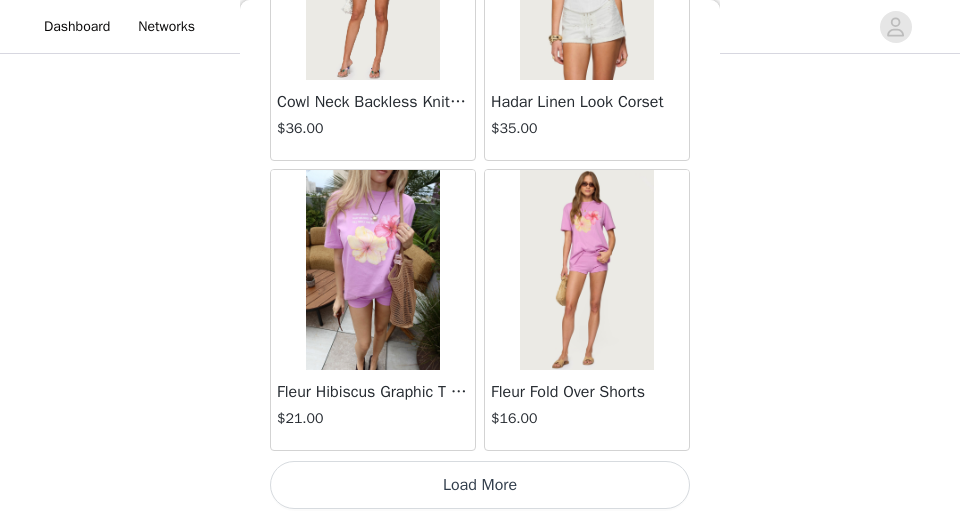 click on "Load More" at bounding box center (480, 485) 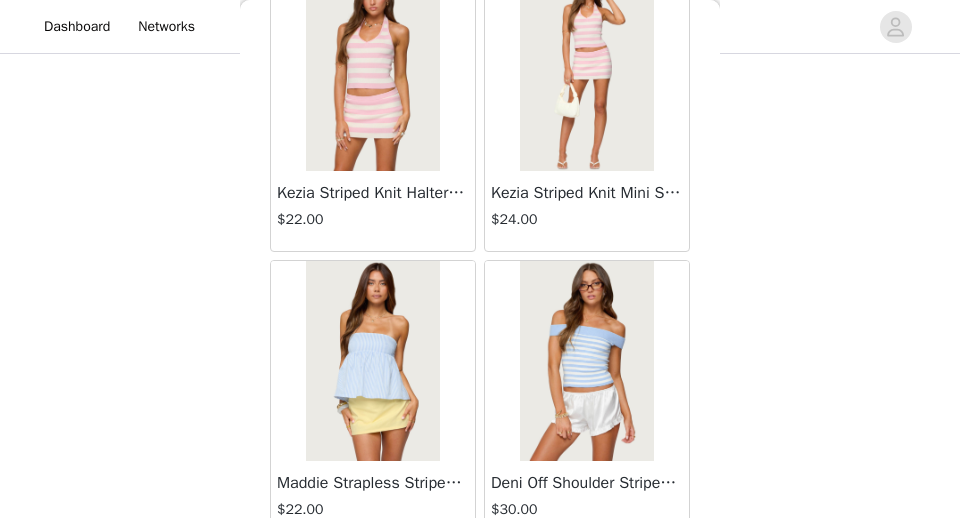 scroll, scrollTop: 17041, scrollLeft: 0, axis: vertical 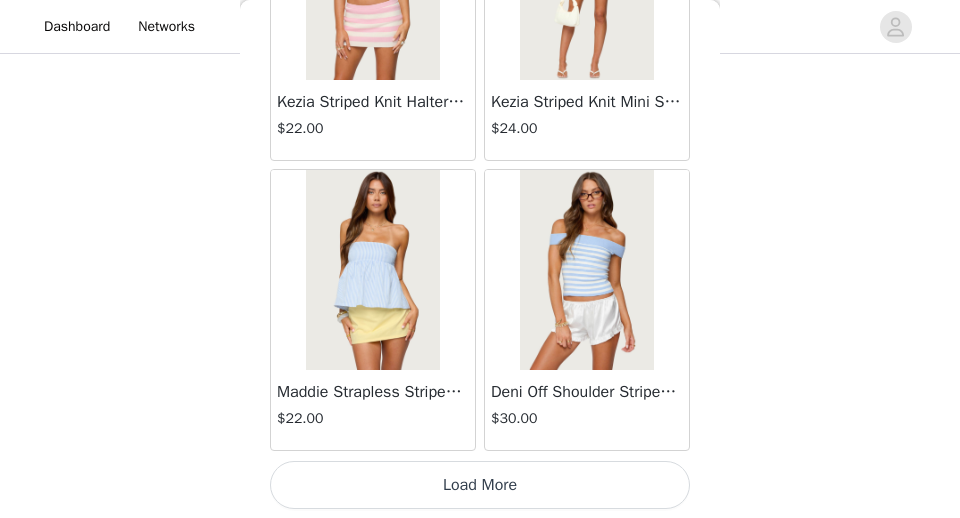 click on "Load More" at bounding box center (480, 485) 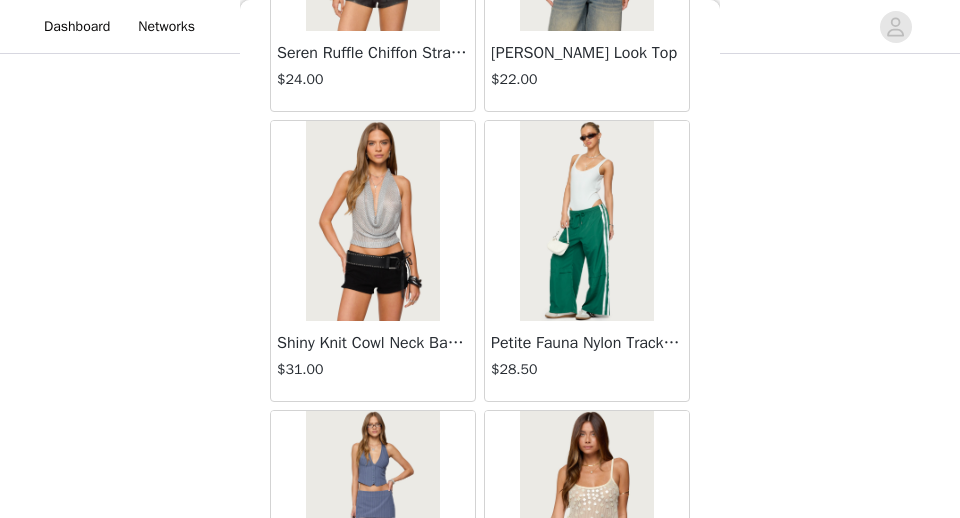 scroll, scrollTop: 19941, scrollLeft: 0, axis: vertical 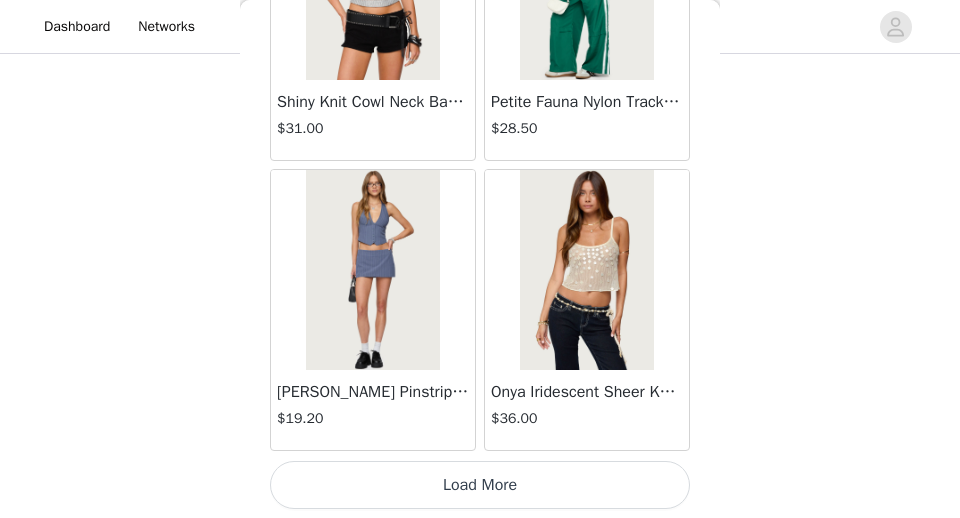 click on "Load More" at bounding box center [480, 485] 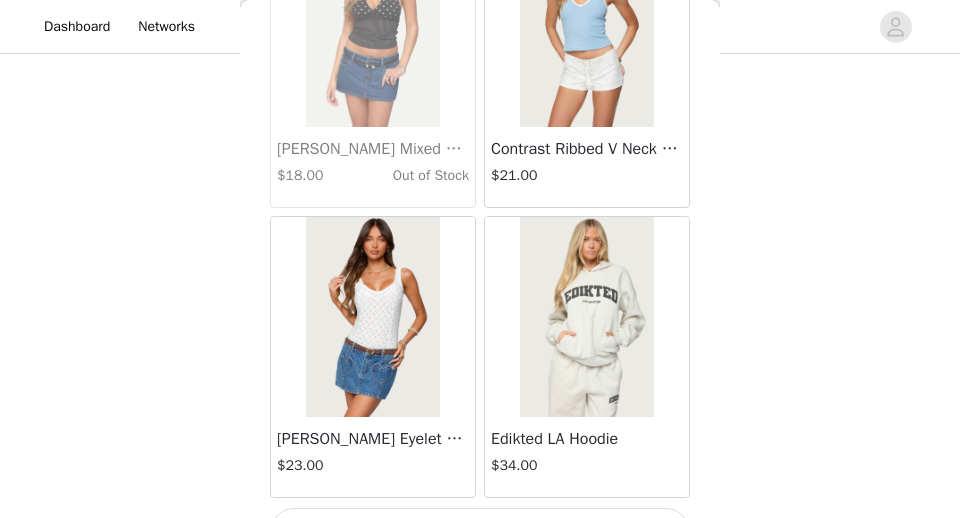 scroll, scrollTop: 22841, scrollLeft: 0, axis: vertical 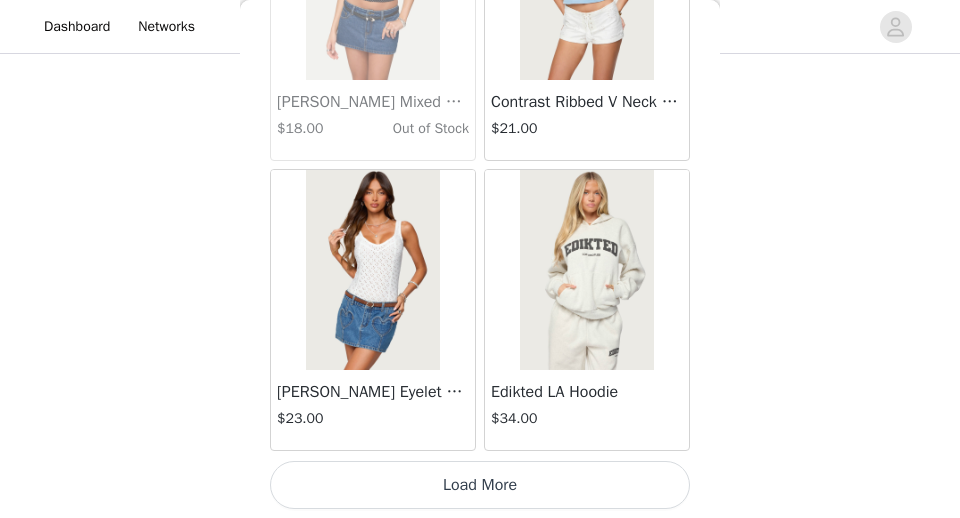 click on "Load More" at bounding box center (480, 485) 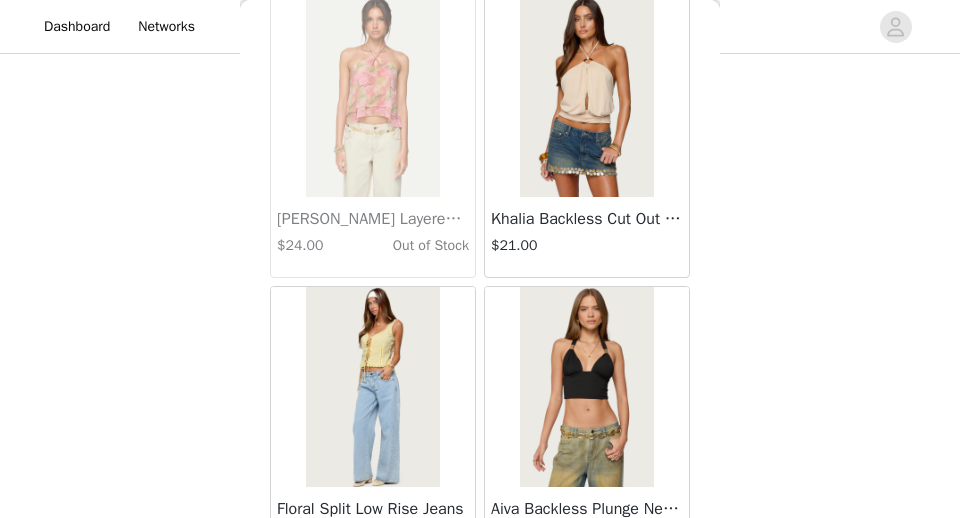 scroll, scrollTop: 23599, scrollLeft: 0, axis: vertical 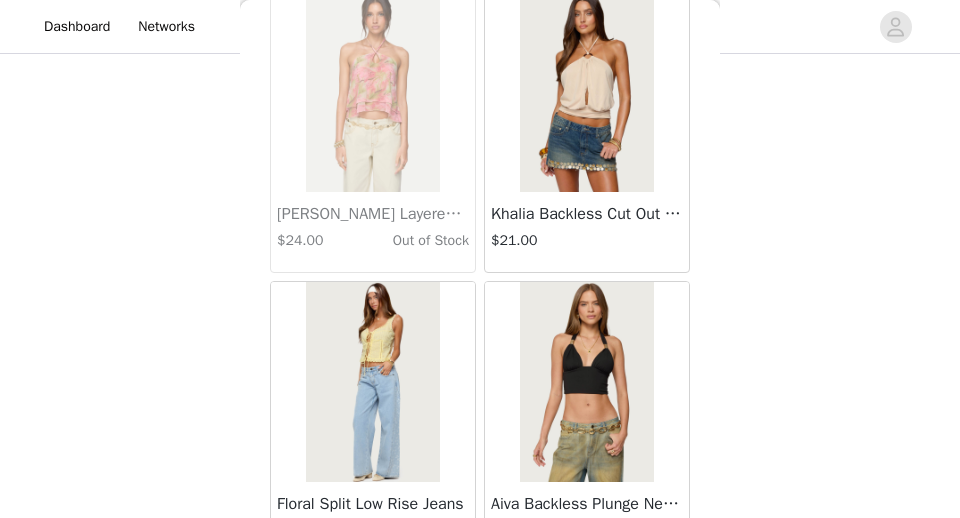 click on "Khalia Backless Cut Out Halter Top" at bounding box center [587, 214] 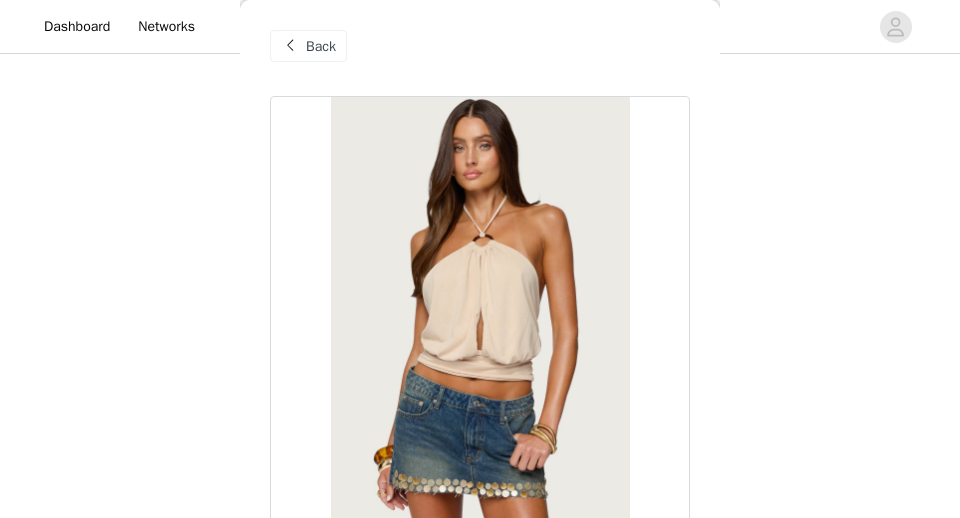 scroll, scrollTop: 0, scrollLeft: 0, axis: both 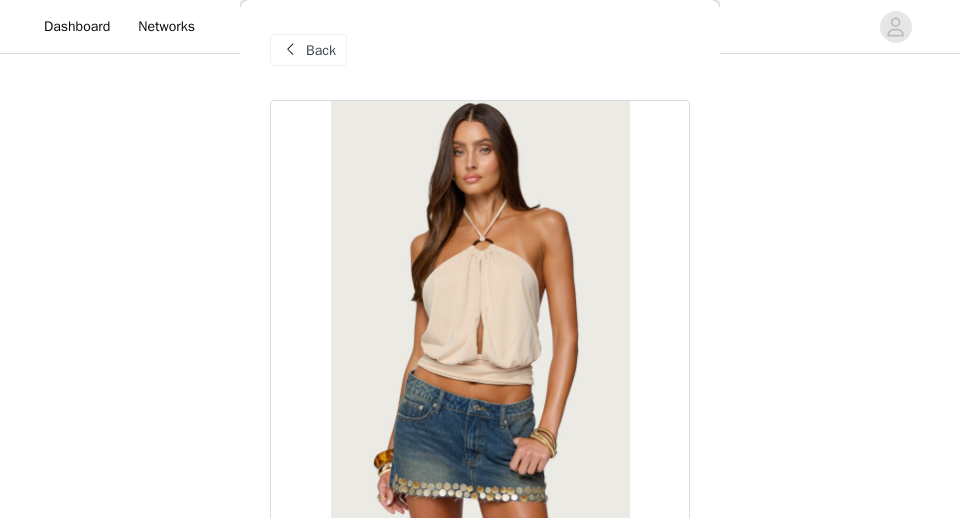 click on "Back" at bounding box center (308, 50) 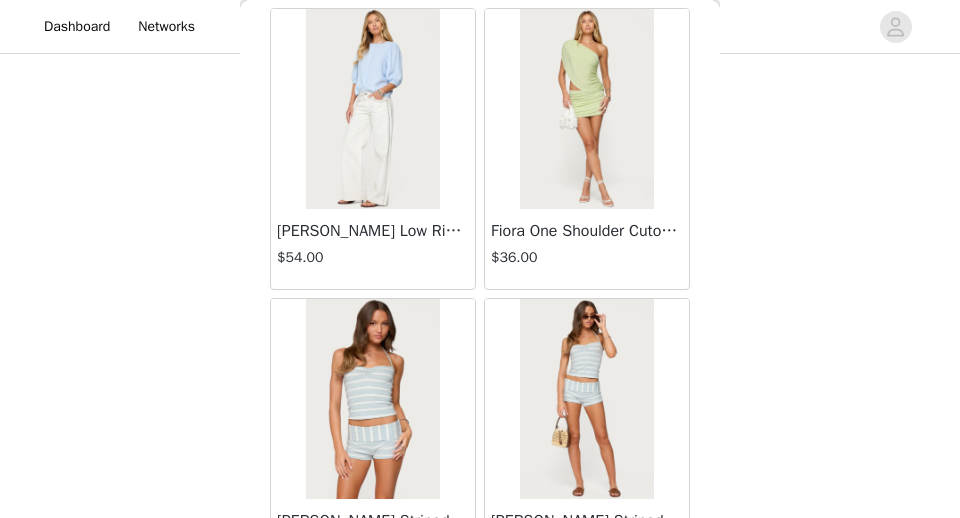 scroll, scrollTop: 5244, scrollLeft: 0, axis: vertical 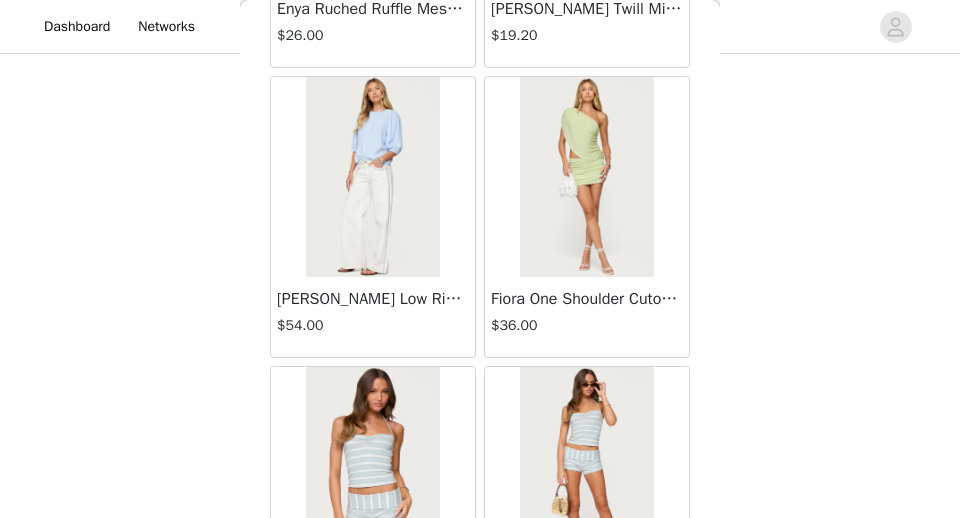 click at bounding box center (372, 177) 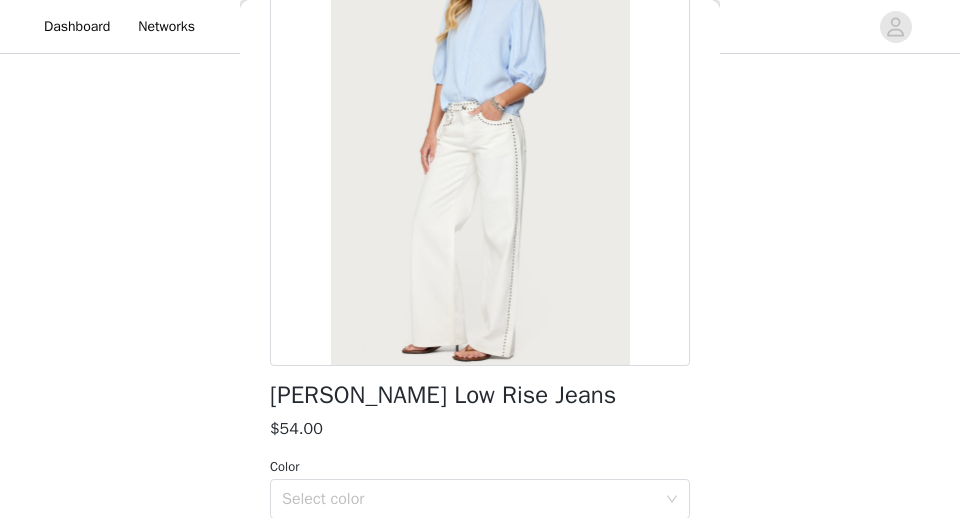 scroll, scrollTop: 0, scrollLeft: 0, axis: both 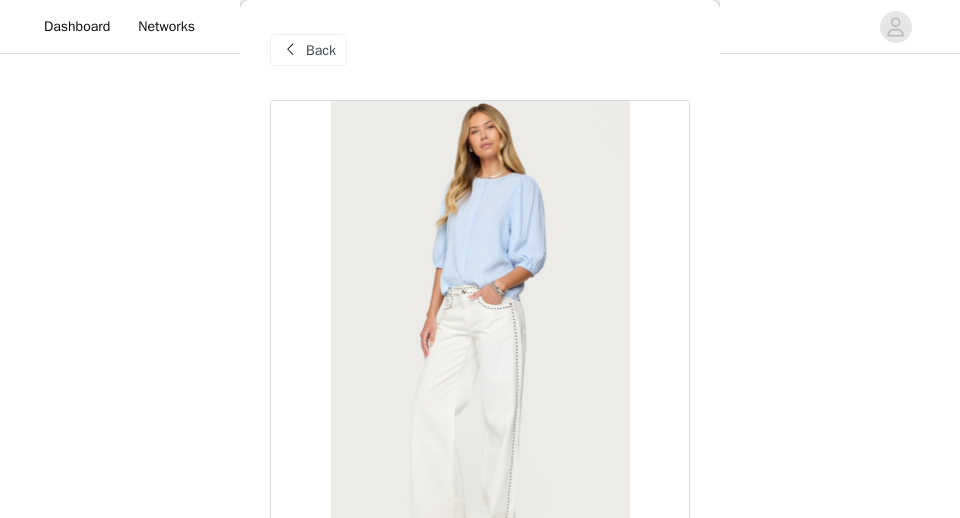 click on "Back" at bounding box center [321, 50] 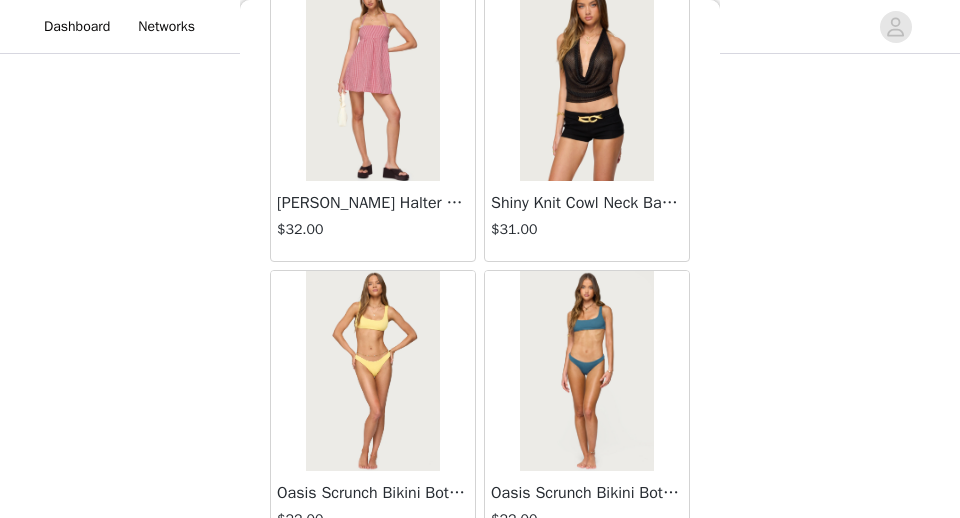 scroll, scrollTop: 25741, scrollLeft: 0, axis: vertical 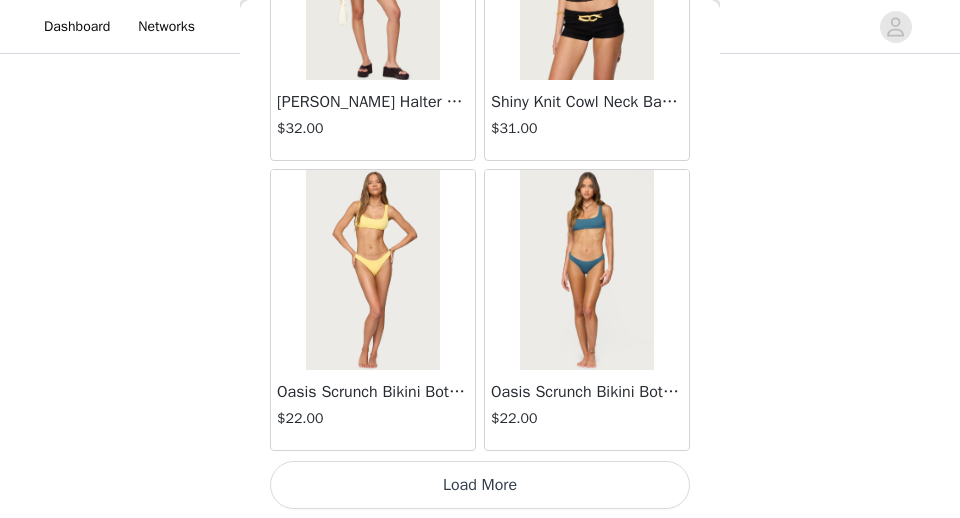 click on "Load More" at bounding box center [480, 485] 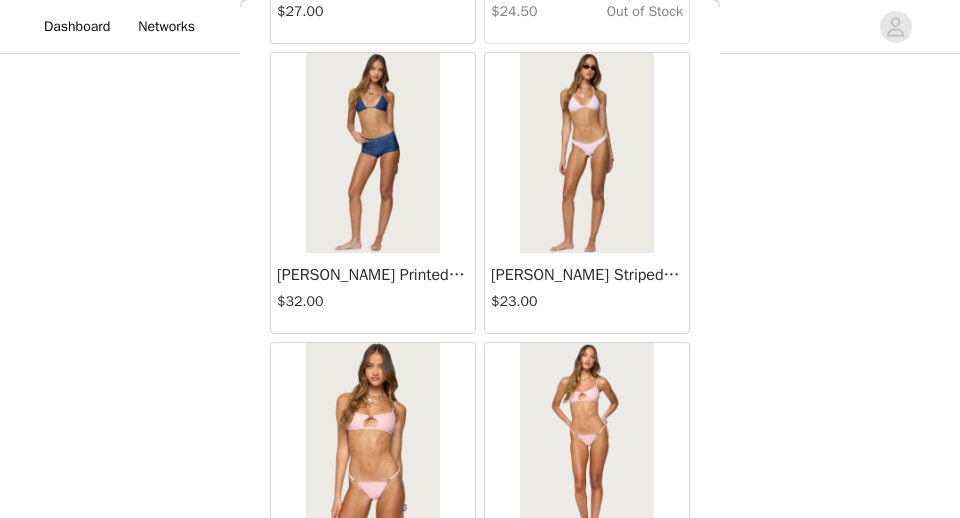 scroll, scrollTop: 28641, scrollLeft: 0, axis: vertical 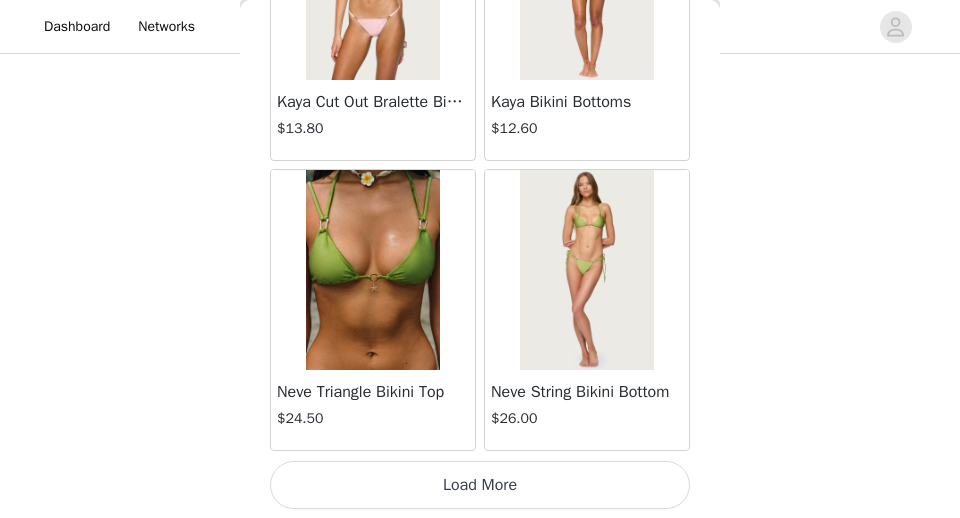 click on "Load More" at bounding box center (480, 485) 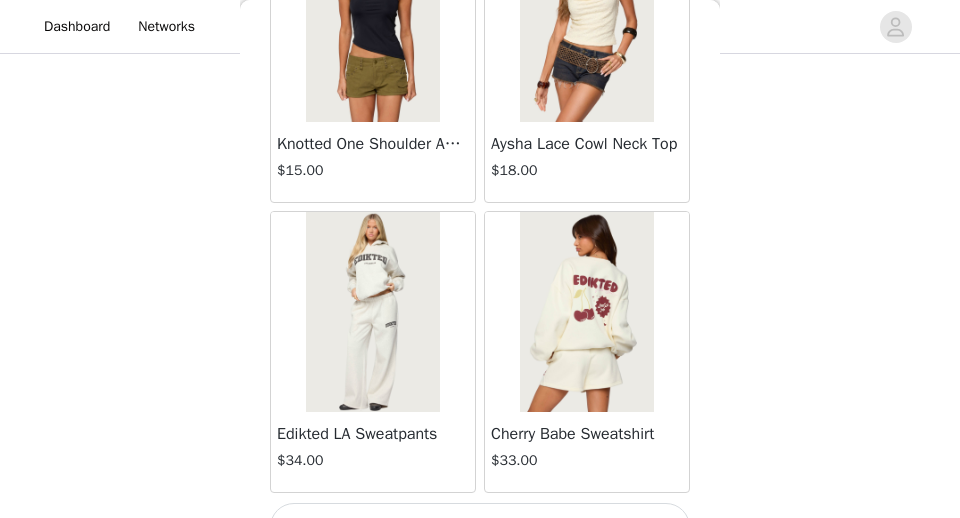 scroll, scrollTop: 31541, scrollLeft: 0, axis: vertical 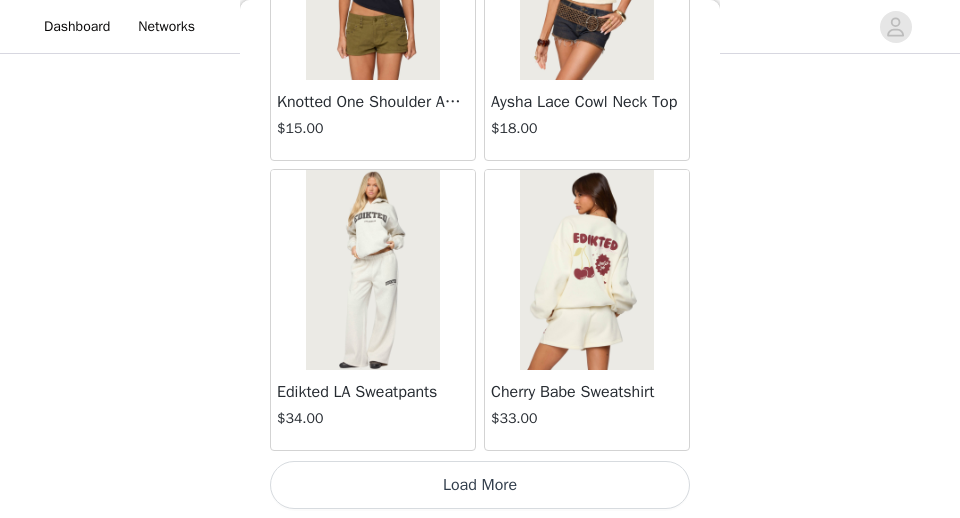 click on "Load More" at bounding box center [480, 485] 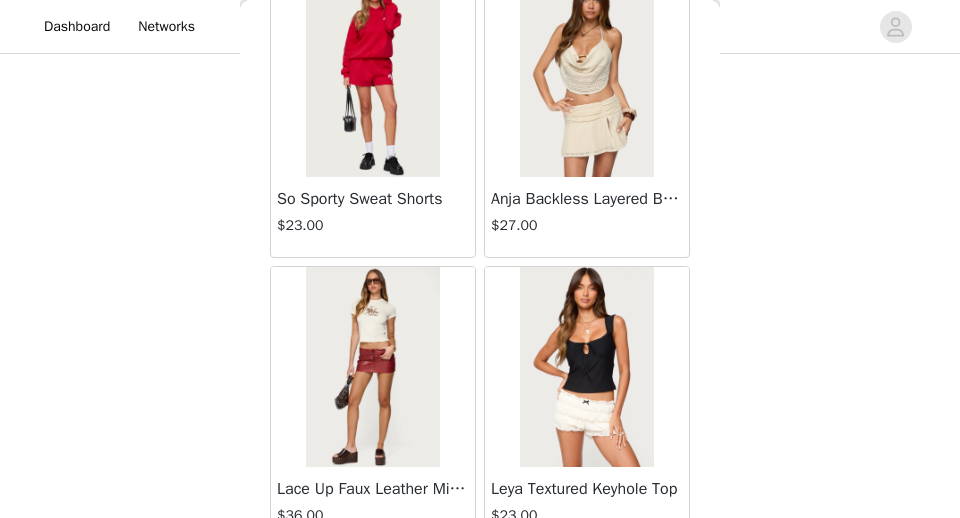 scroll, scrollTop: 34441, scrollLeft: 0, axis: vertical 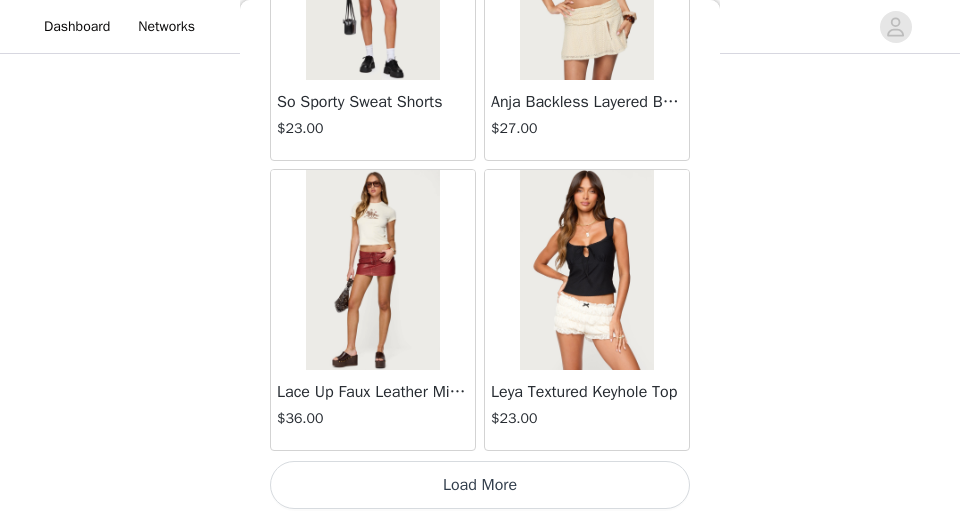 click on "Load More" at bounding box center [480, 485] 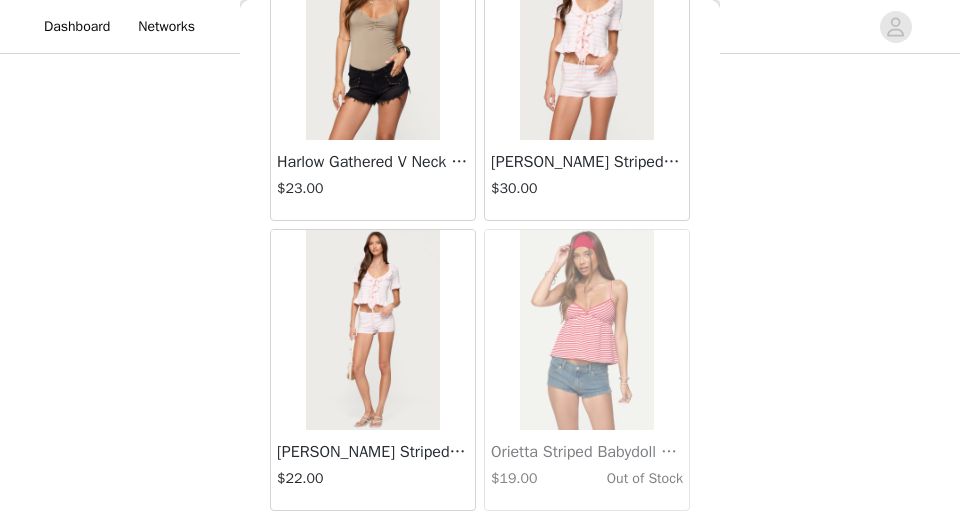 scroll, scrollTop: 37341, scrollLeft: 0, axis: vertical 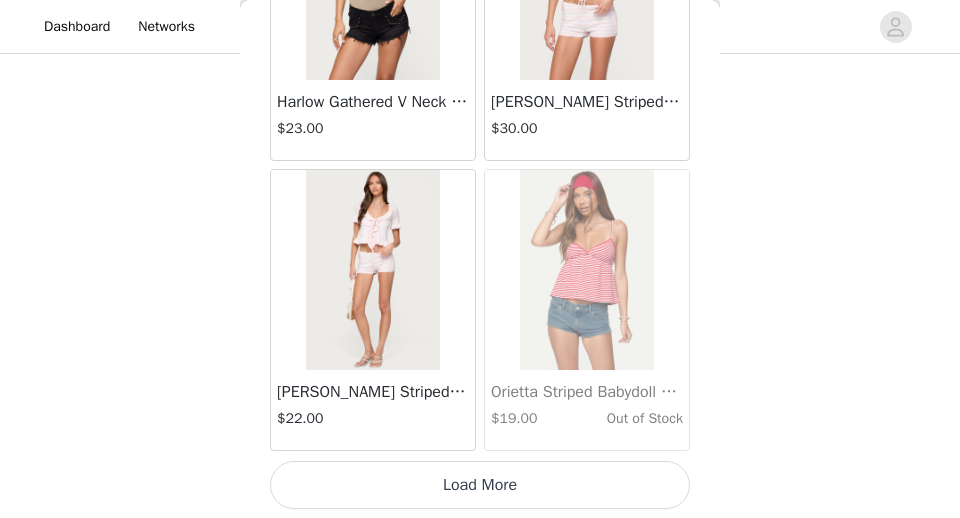click on "Load More" at bounding box center [480, 485] 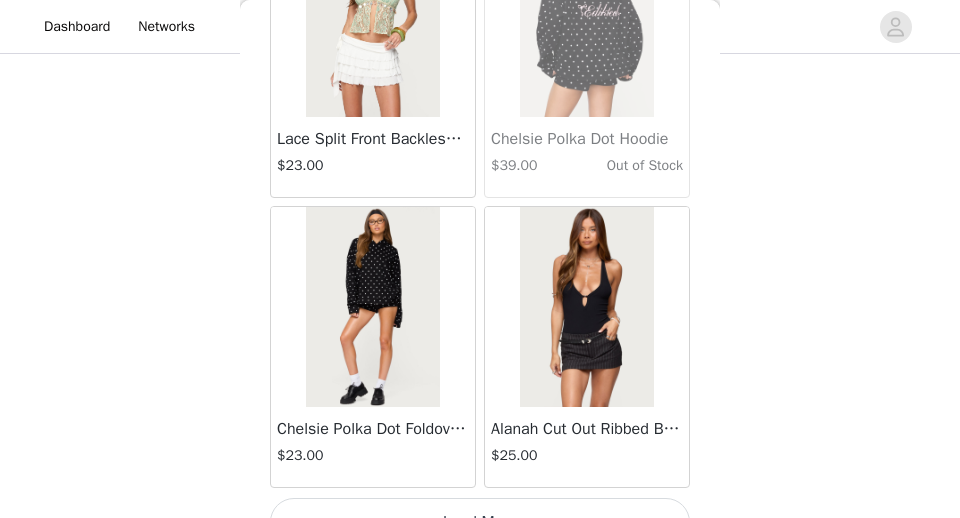 scroll, scrollTop: 40241, scrollLeft: 0, axis: vertical 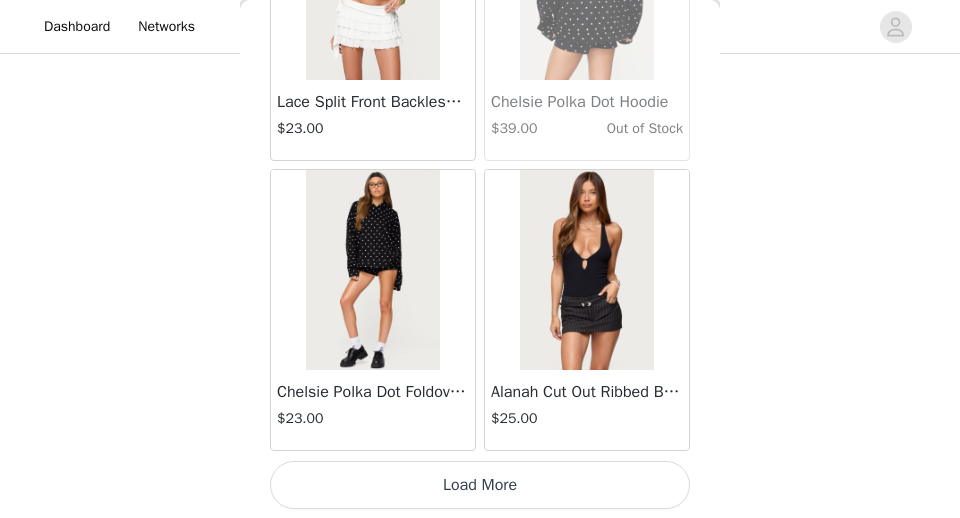 click on "Load More" at bounding box center (480, 485) 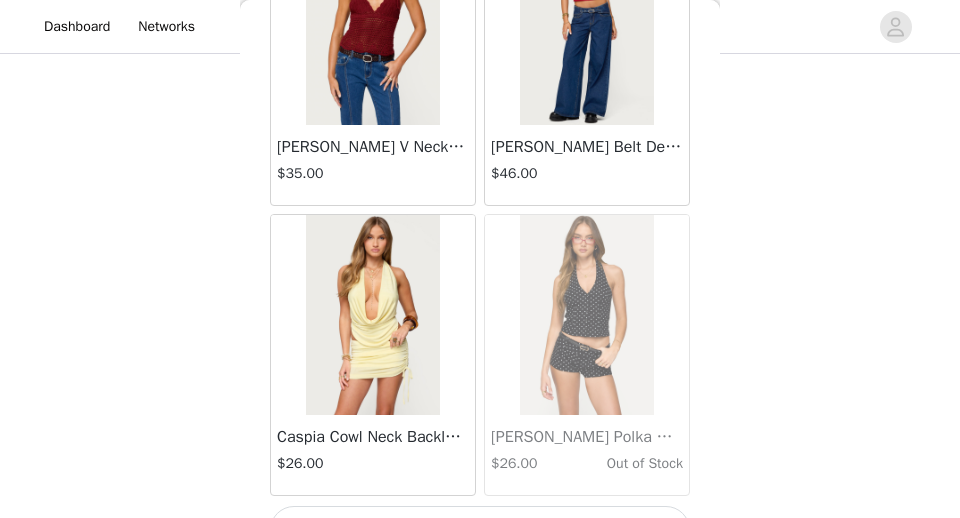 scroll, scrollTop: 43141, scrollLeft: 0, axis: vertical 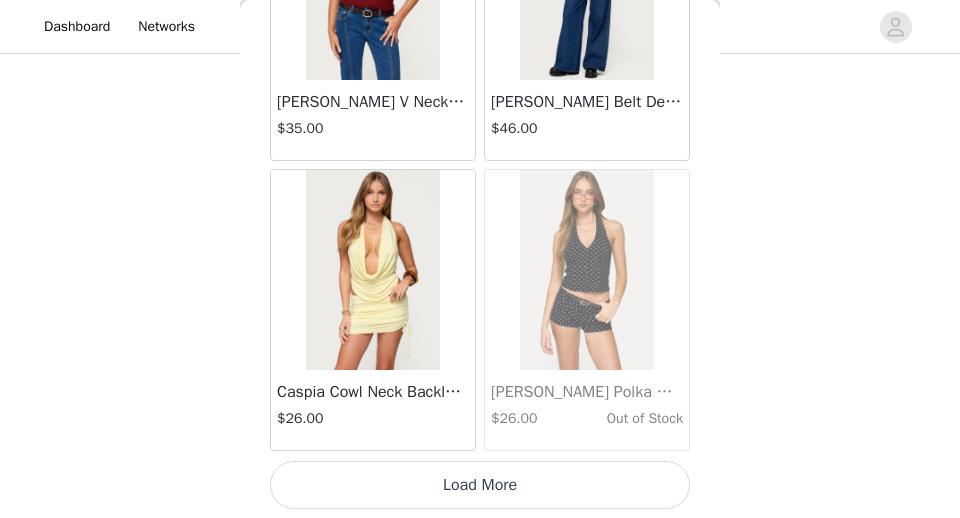 click on "Load More" at bounding box center (480, 485) 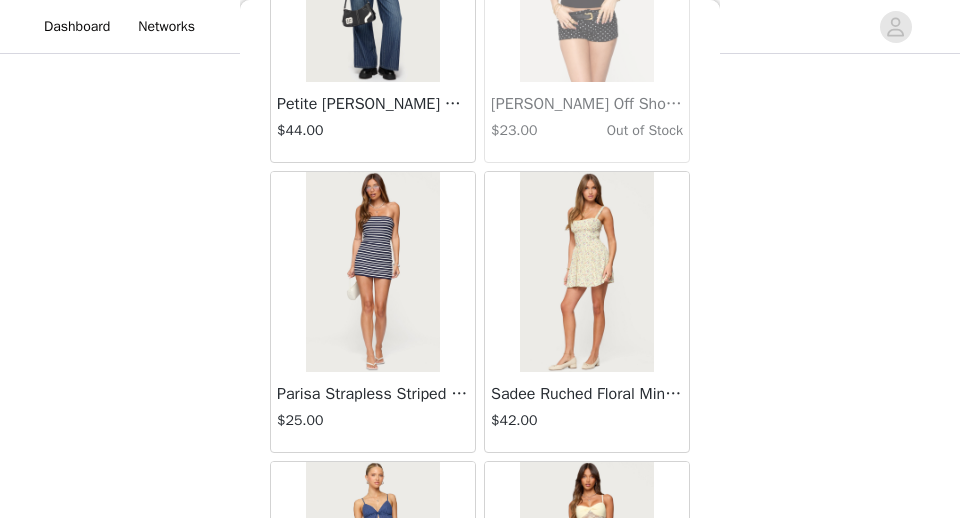 scroll, scrollTop: 44591, scrollLeft: 0, axis: vertical 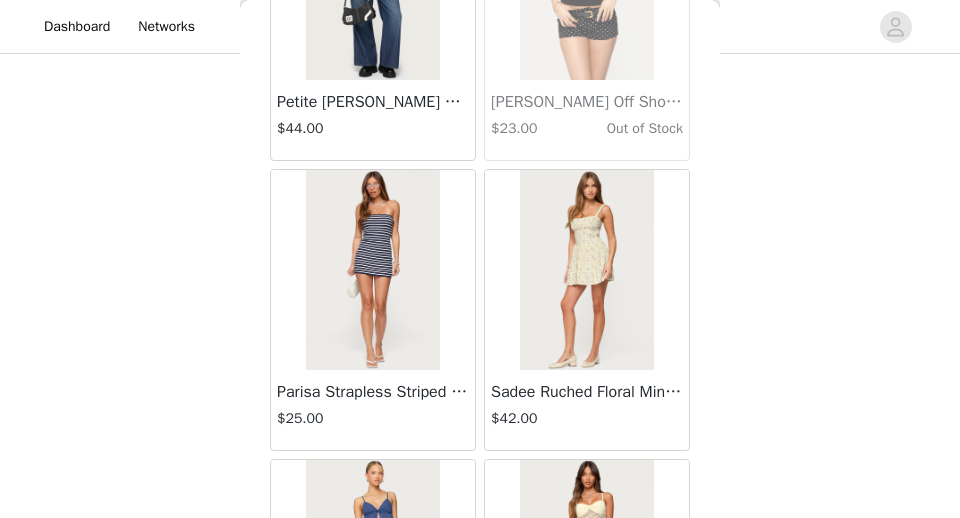click on "$25.00" at bounding box center (373, 418) 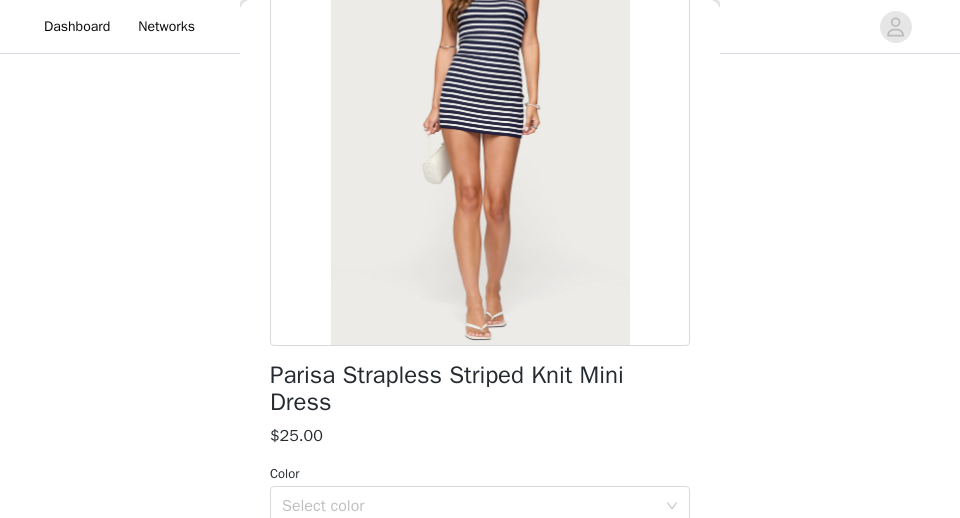 scroll, scrollTop: 434, scrollLeft: 0, axis: vertical 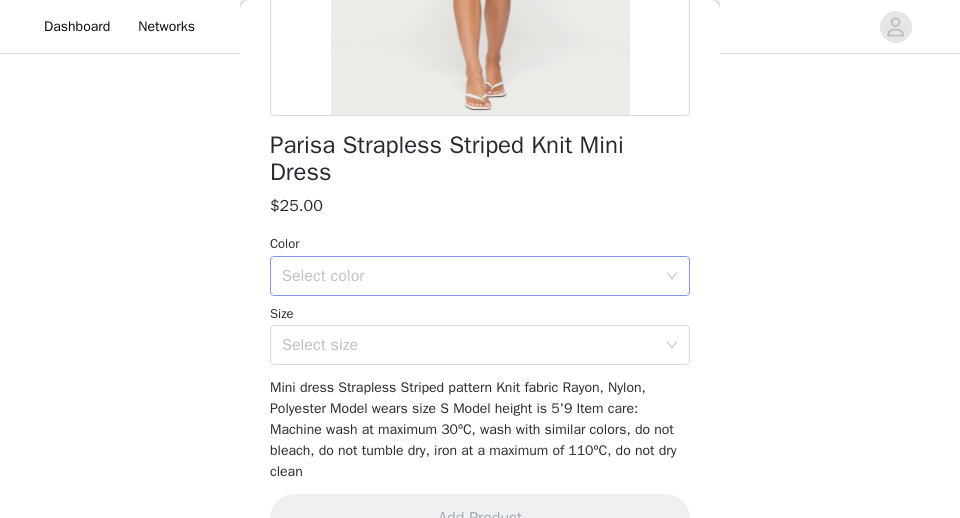 click on "Select color" at bounding box center (469, 276) 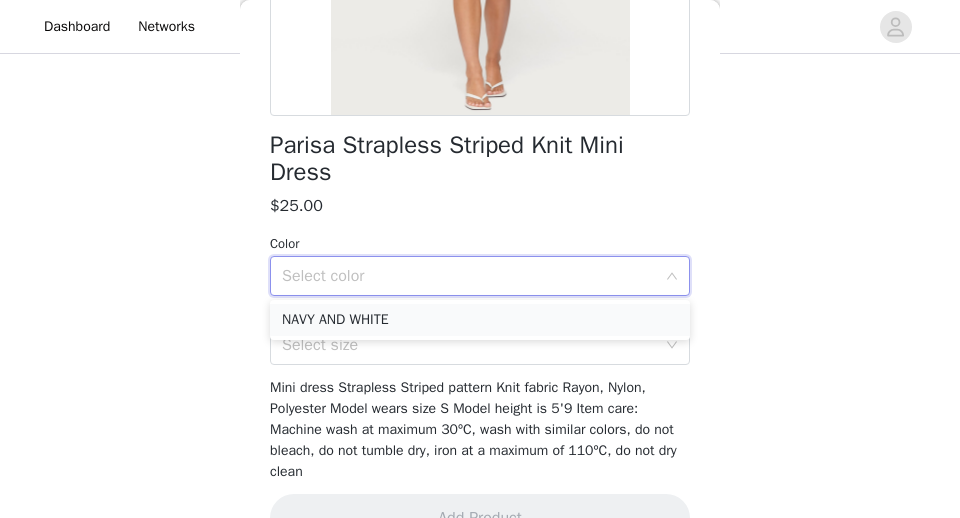click on "NAVY AND WHITE" at bounding box center [480, 320] 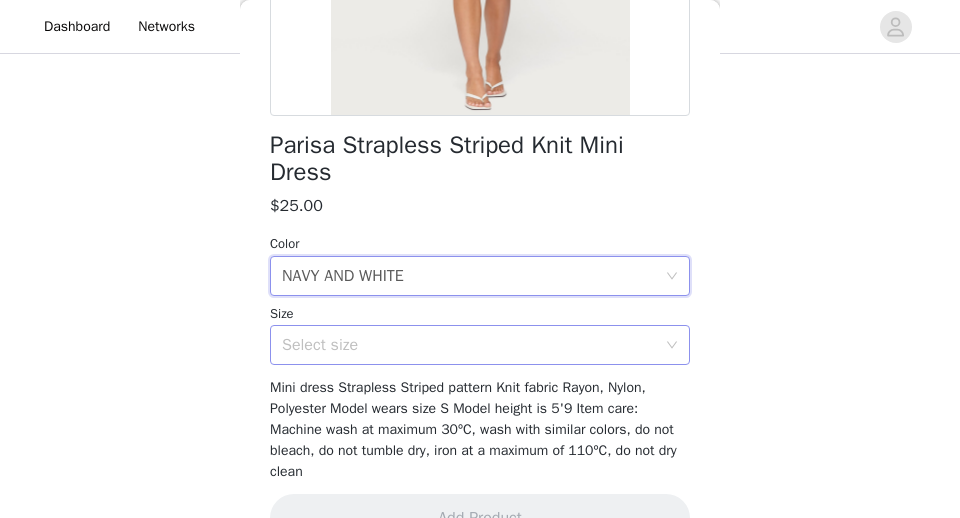 click on "Select size" at bounding box center [473, 345] 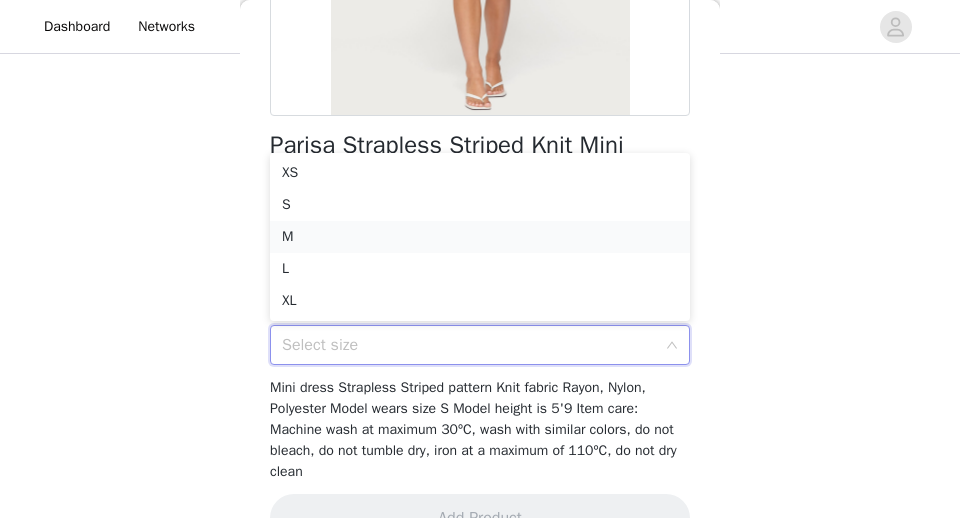 click on "M" at bounding box center (480, 237) 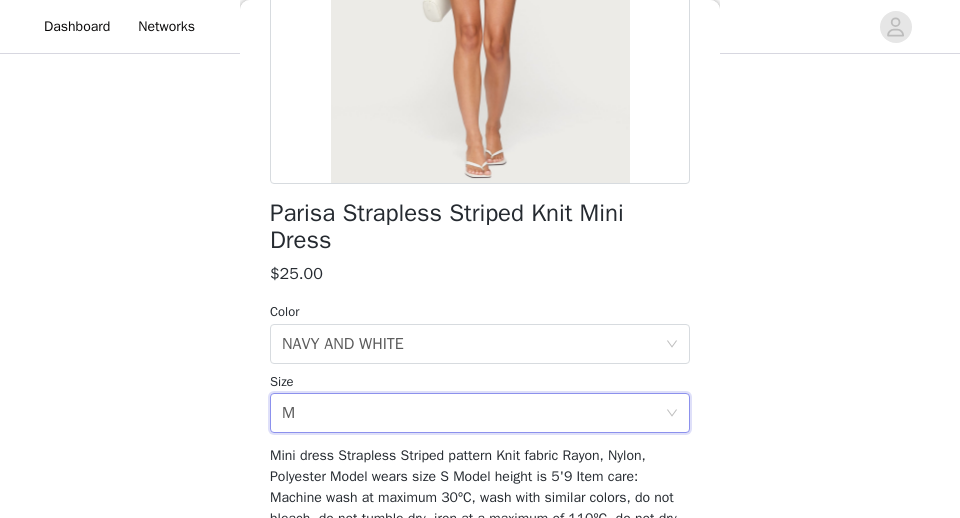 scroll, scrollTop: 481, scrollLeft: 0, axis: vertical 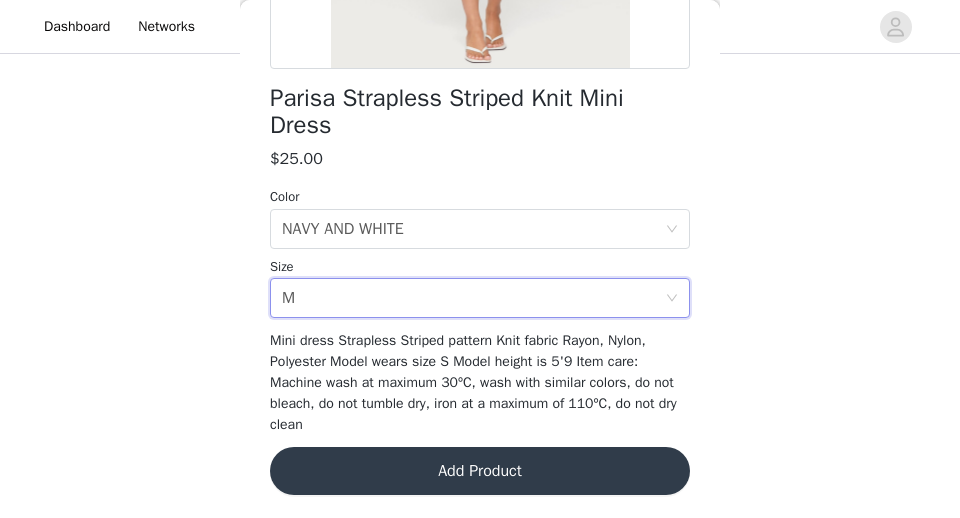 click on "Add Product" at bounding box center [480, 471] 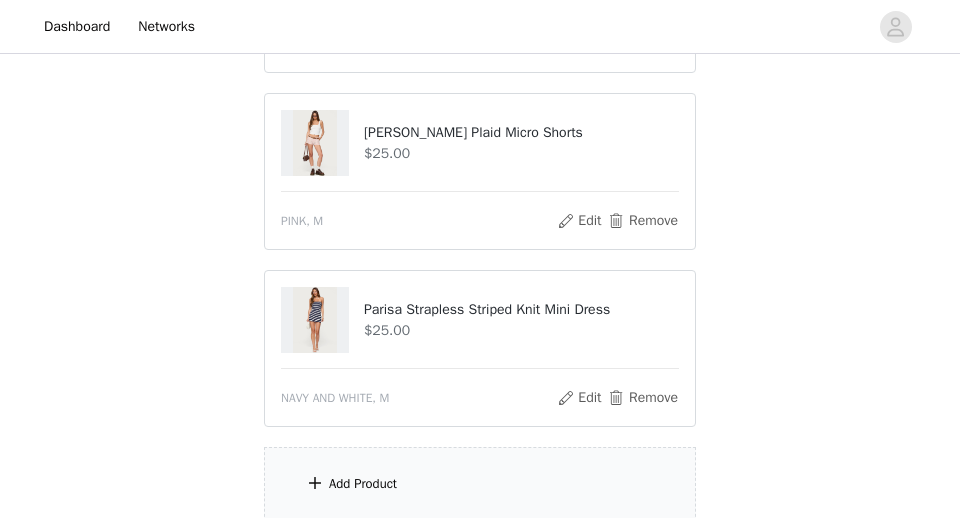 scroll, scrollTop: 568, scrollLeft: 0, axis: vertical 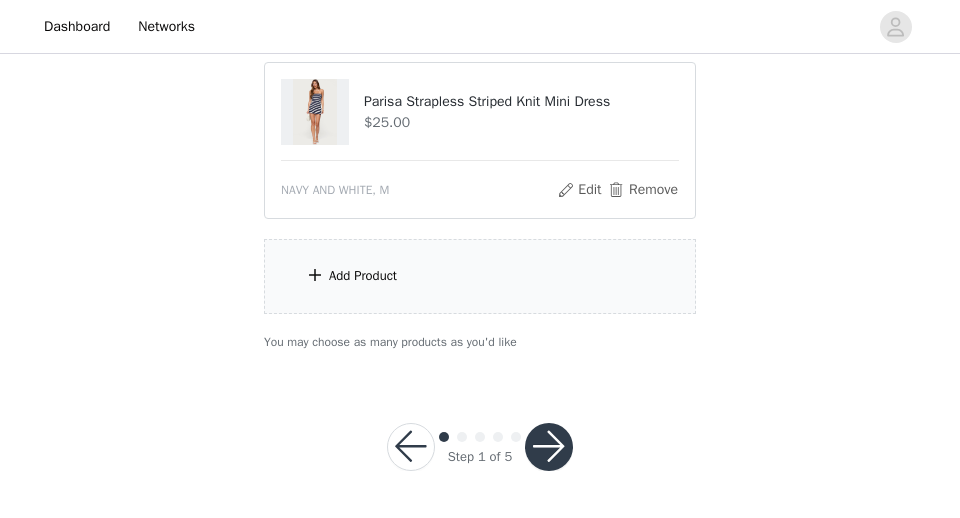 click on "Add Product" at bounding box center [480, 276] 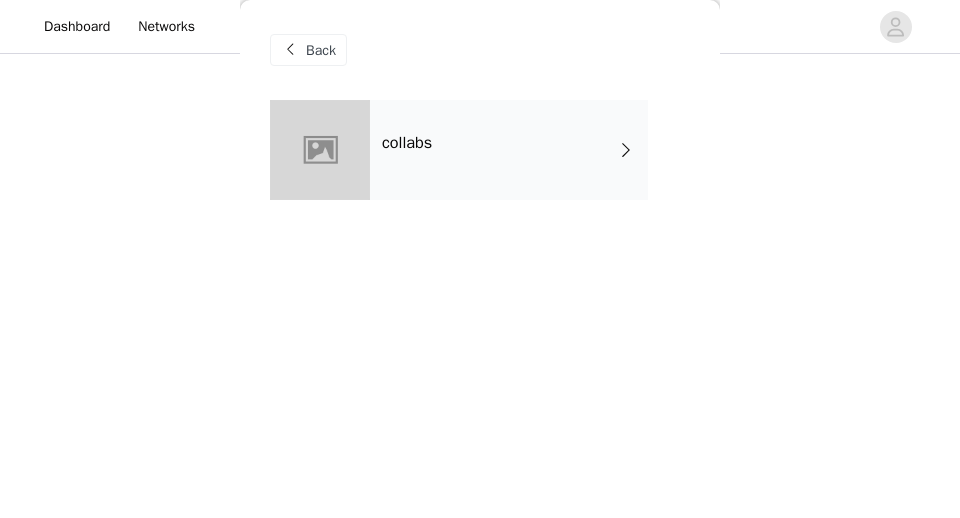 click on "collabs" at bounding box center [509, 150] 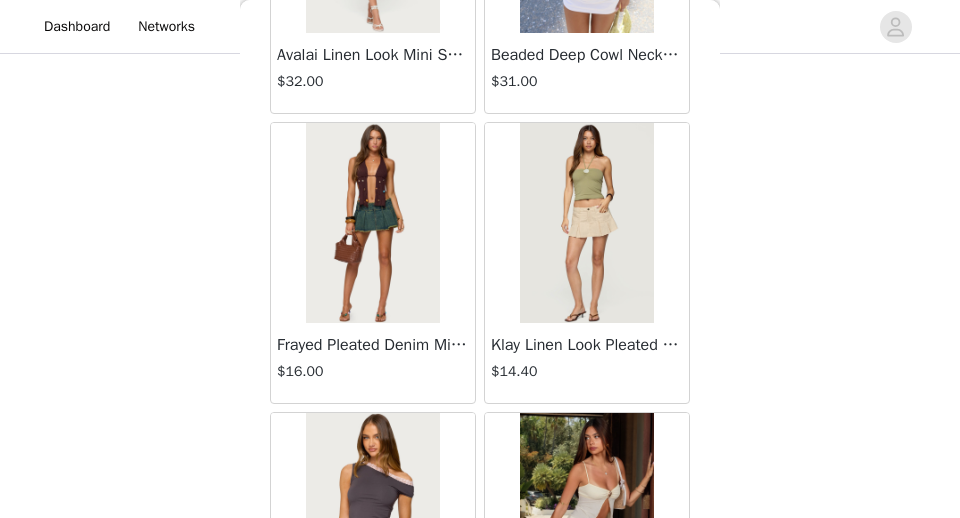 scroll, scrollTop: 2541, scrollLeft: 0, axis: vertical 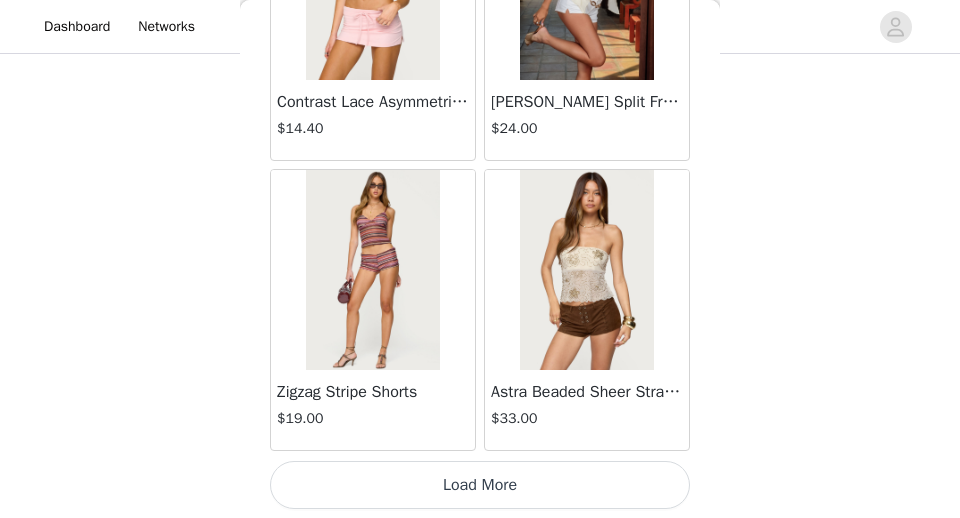 click on "Load More" at bounding box center [480, 485] 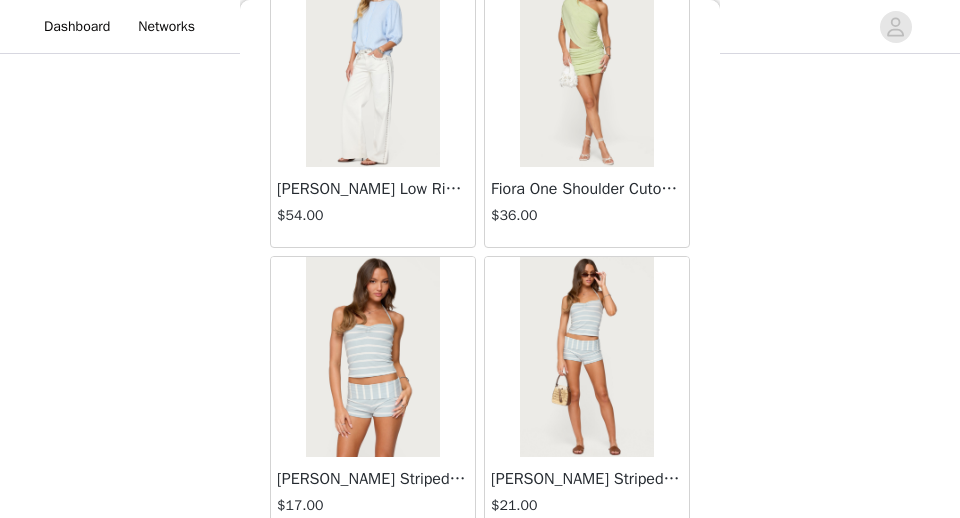 scroll, scrollTop: 5441, scrollLeft: 0, axis: vertical 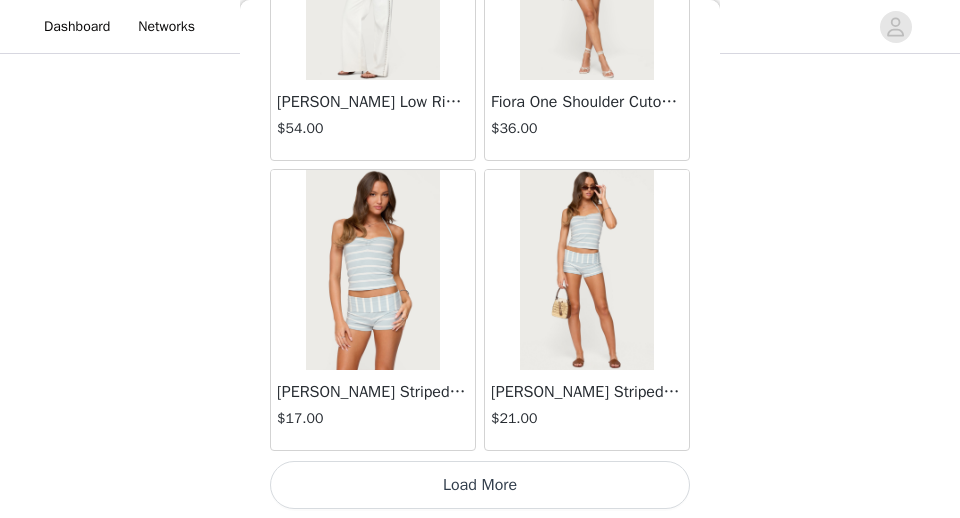 click on "Load More" at bounding box center [480, 485] 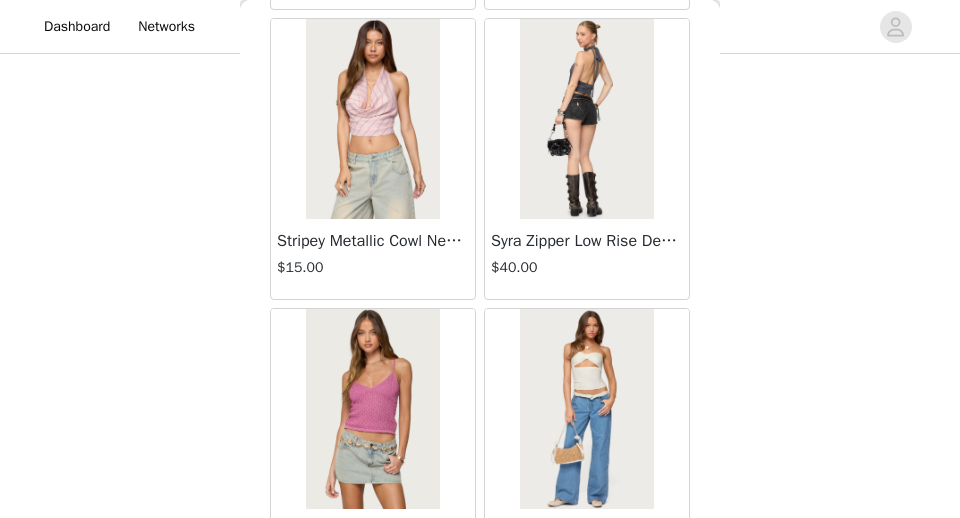 scroll, scrollTop: 8341, scrollLeft: 0, axis: vertical 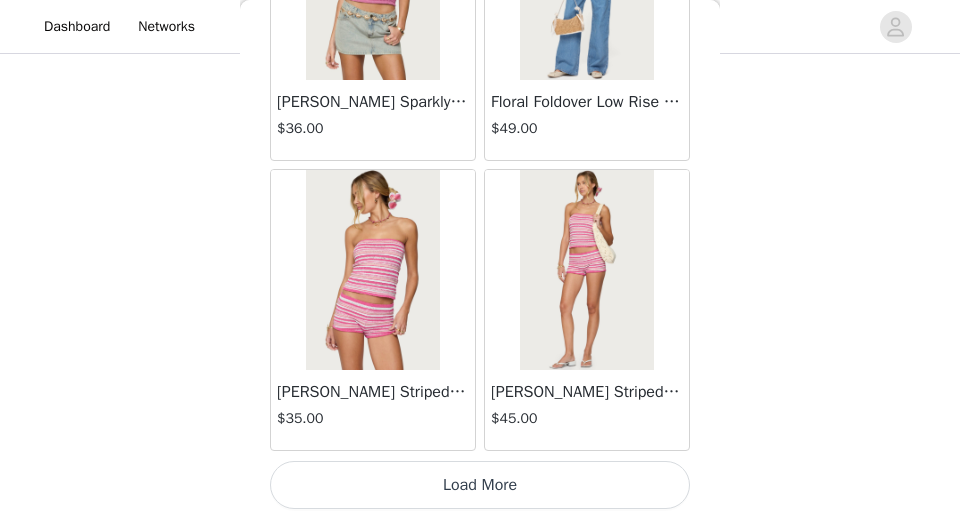 click on "Load More" at bounding box center (480, 485) 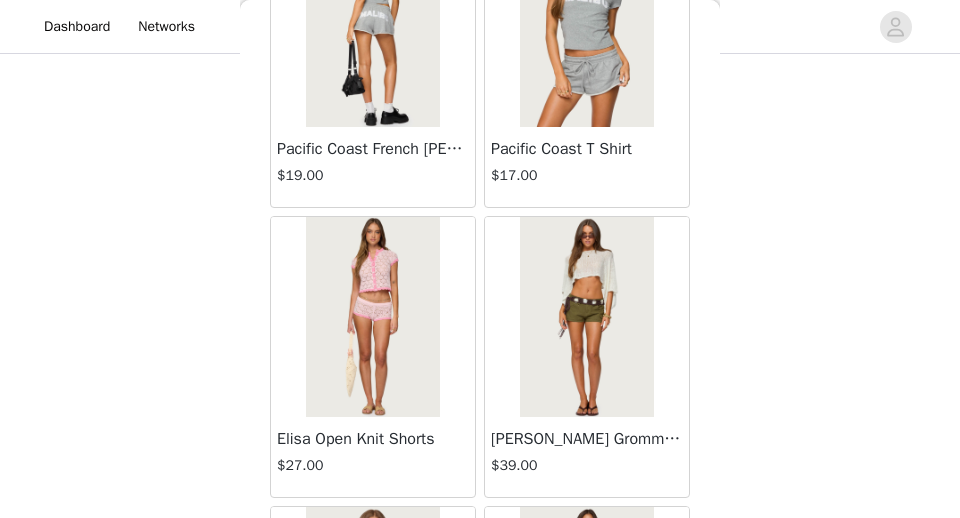 scroll, scrollTop: 11241, scrollLeft: 0, axis: vertical 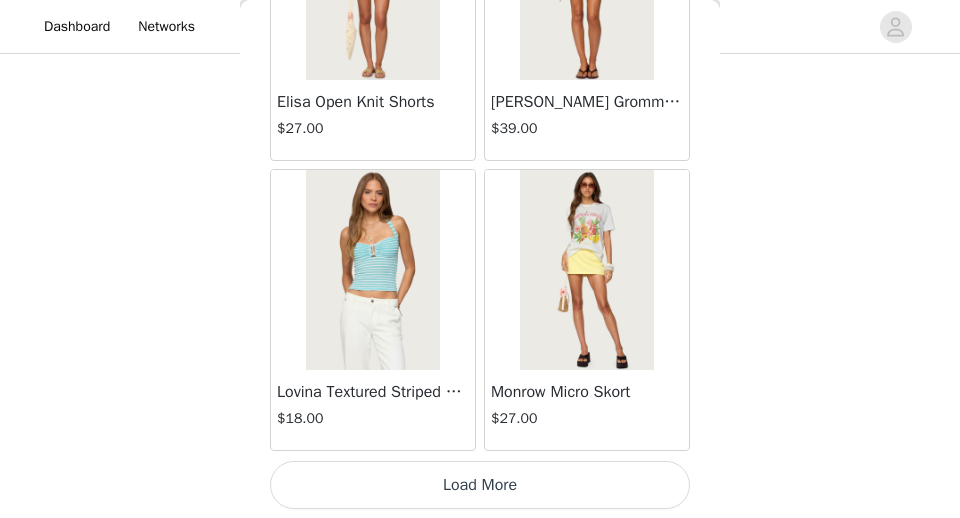 click on "Load More" at bounding box center (480, 485) 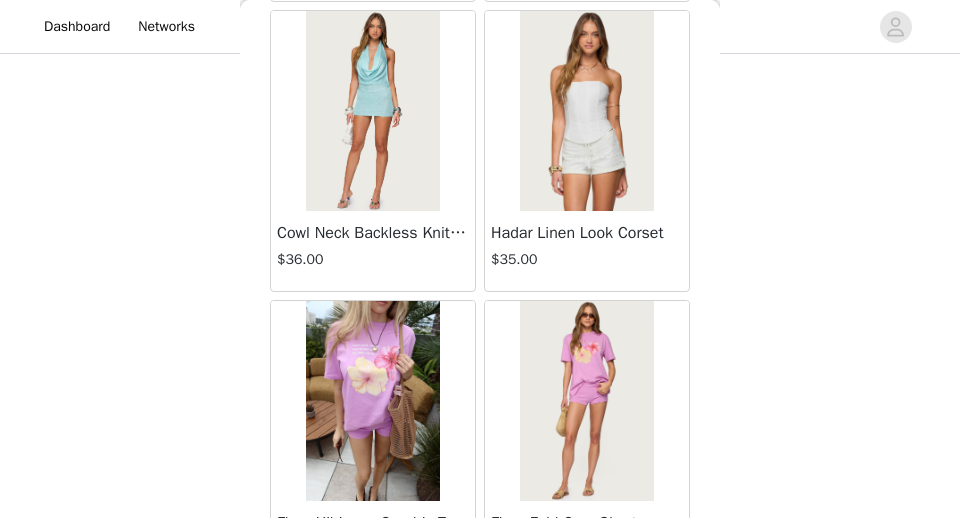 scroll, scrollTop: 14141, scrollLeft: 0, axis: vertical 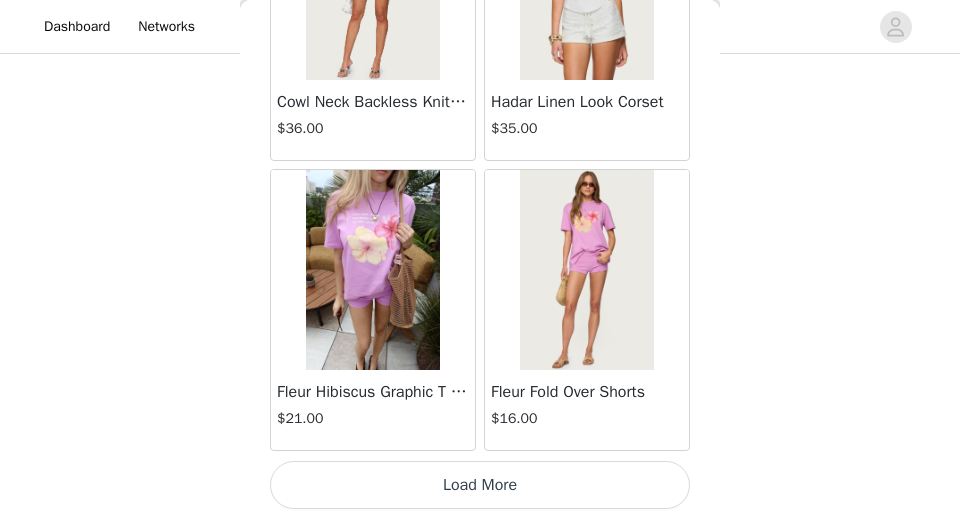 click on "Load More" at bounding box center [480, 485] 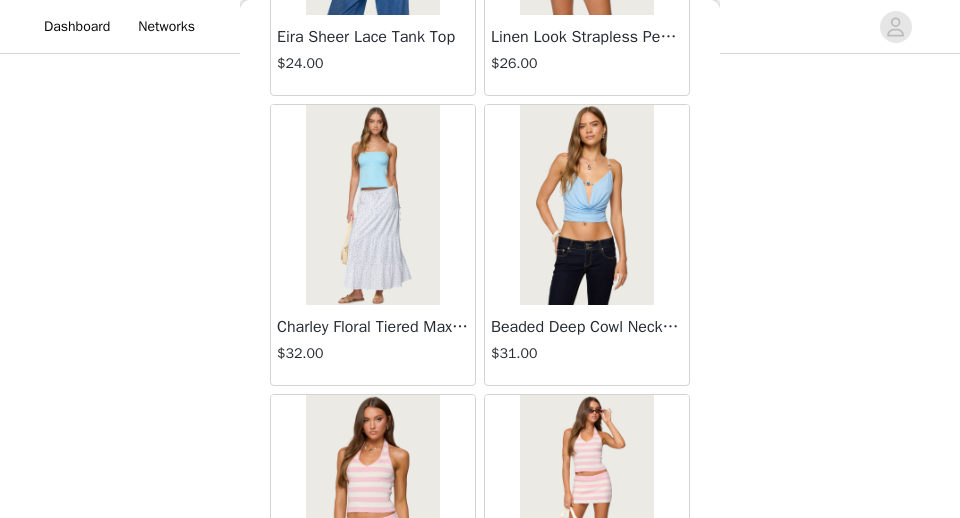 scroll, scrollTop: 17041, scrollLeft: 0, axis: vertical 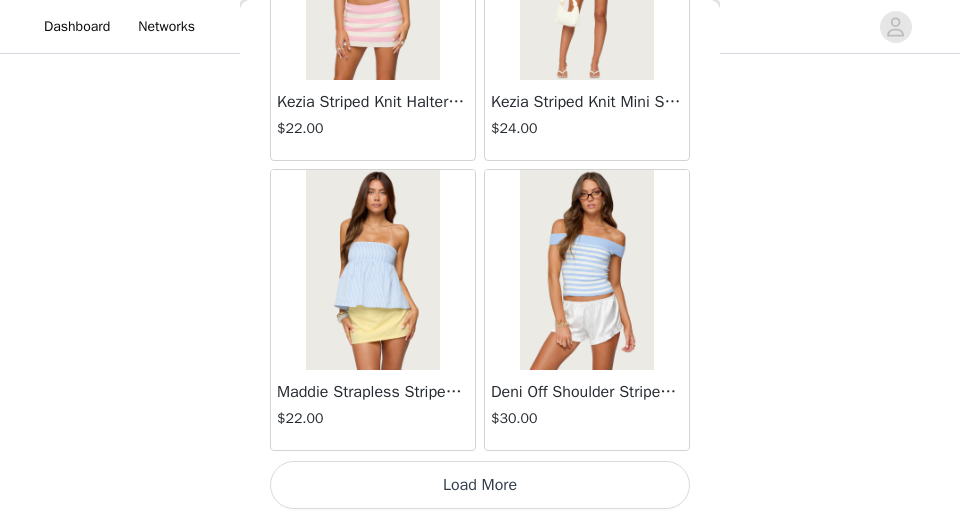 click on "Load More" at bounding box center (480, 485) 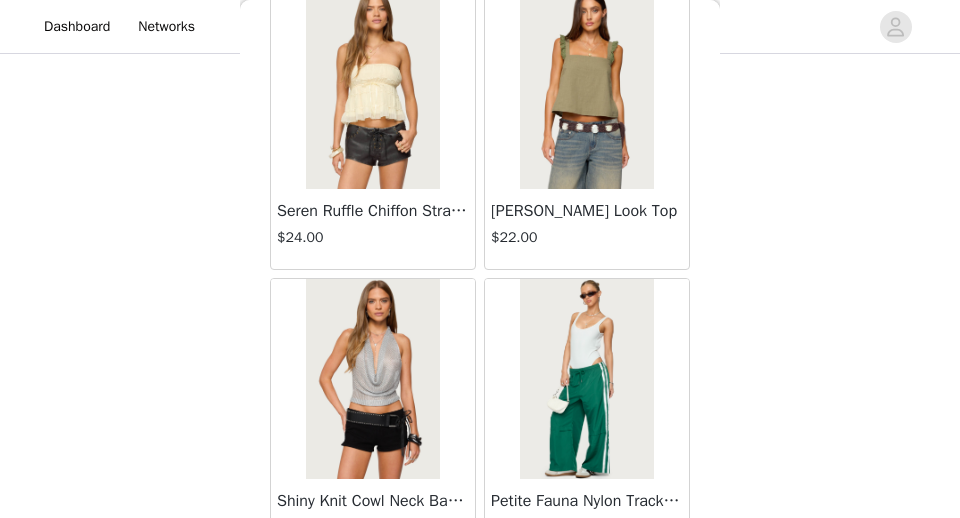 scroll, scrollTop: 19941, scrollLeft: 0, axis: vertical 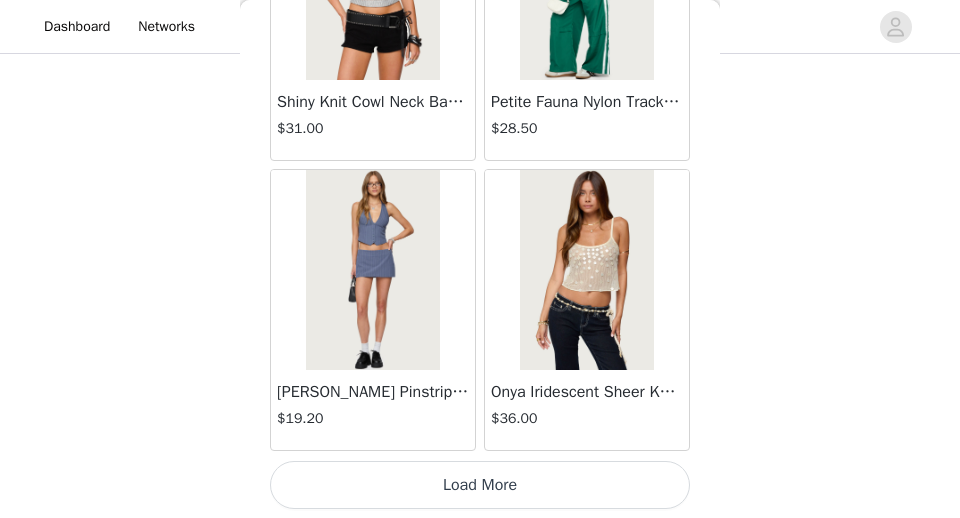 click on "Load More" at bounding box center [480, 485] 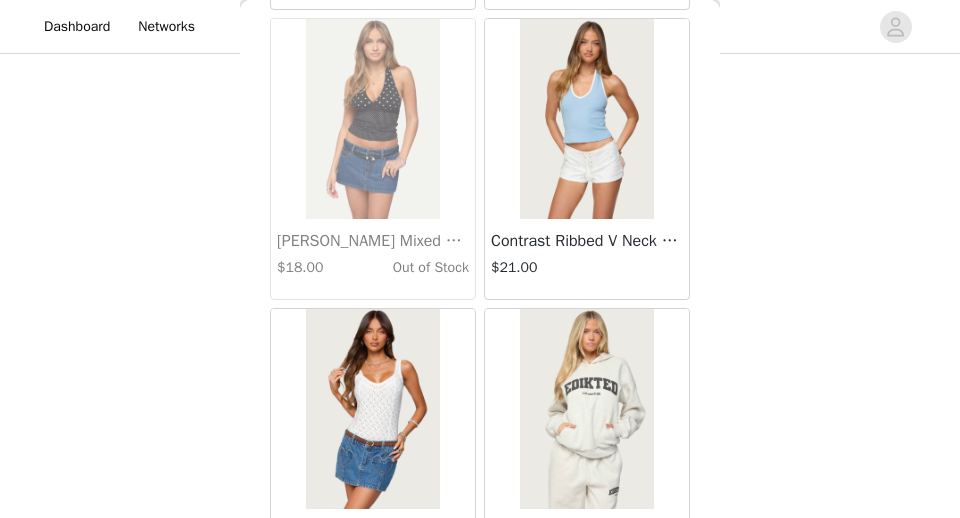 scroll, scrollTop: 22841, scrollLeft: 0, axis: vertical 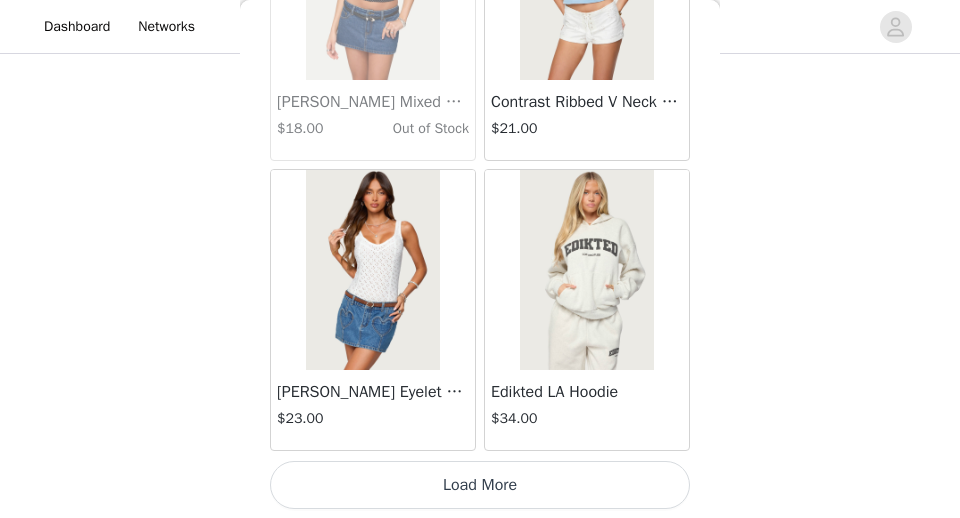 click on "Load More" at bounding box center (480, 485) 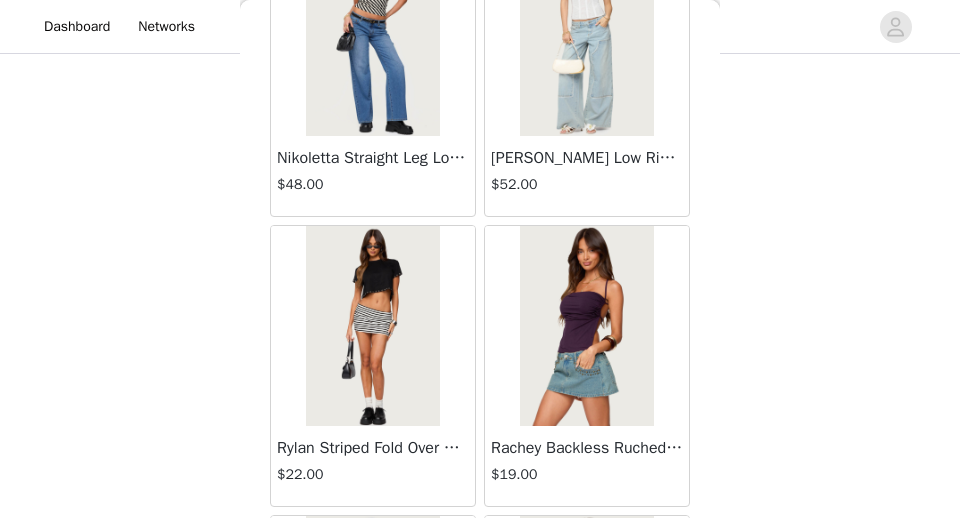 scroll, scrollTop: 25741, scrollLeft: 0, axis: vertical 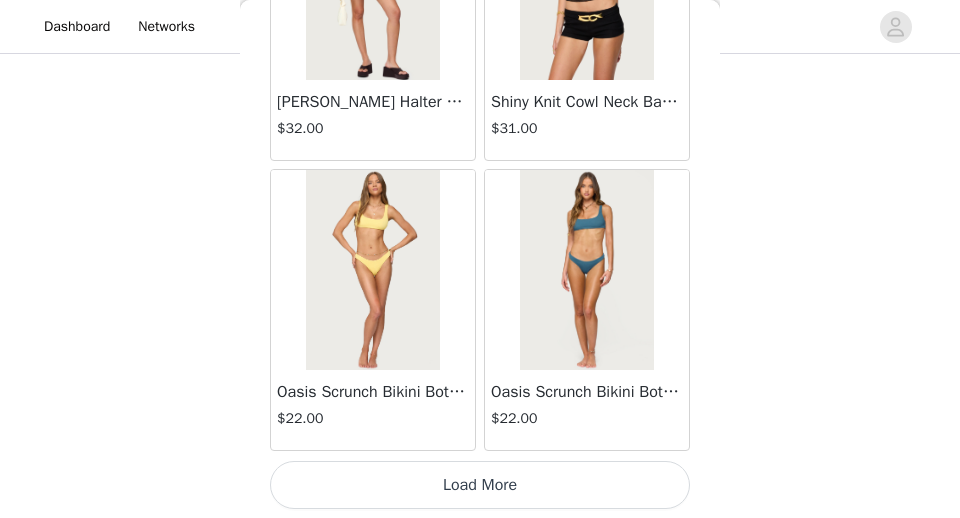 click on "Load More" at bounding box center [480, 485] 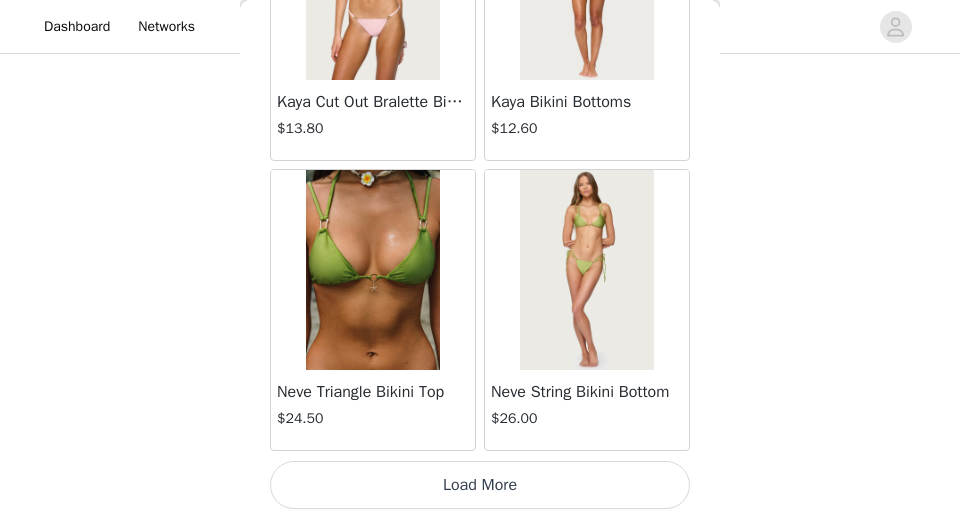 click on "Load More" at bounding box center (480, 485) 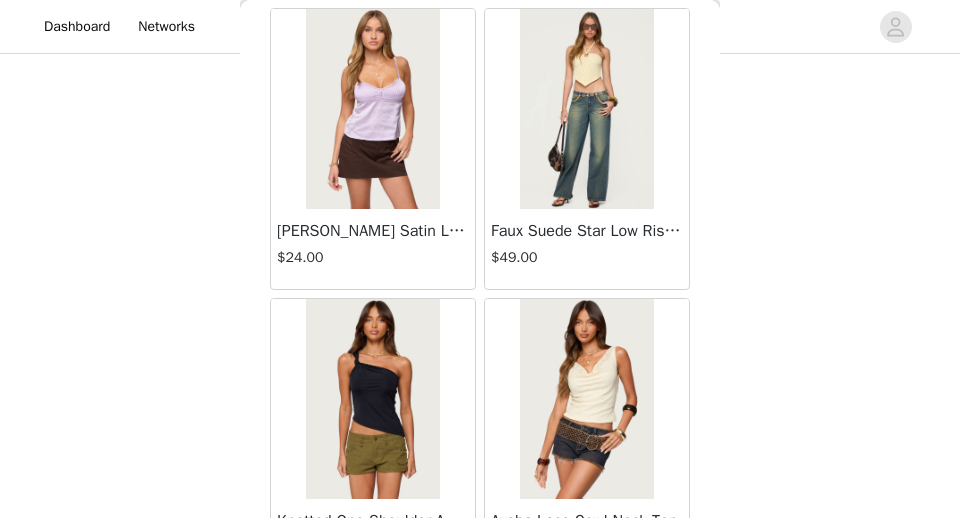 scroll, scrollTop: 31541, scrollLeft: 0, axis: vertical 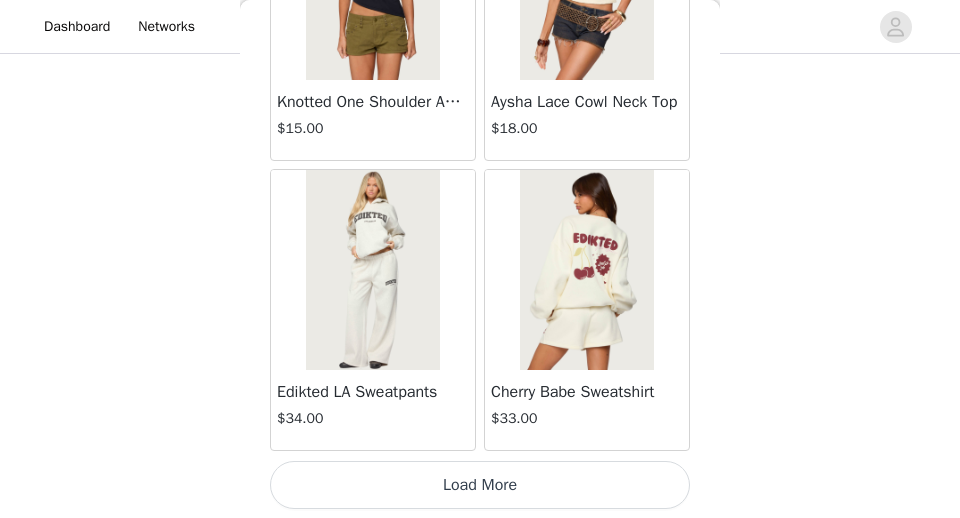 click on "Load More" at bounding box center [480, 485] 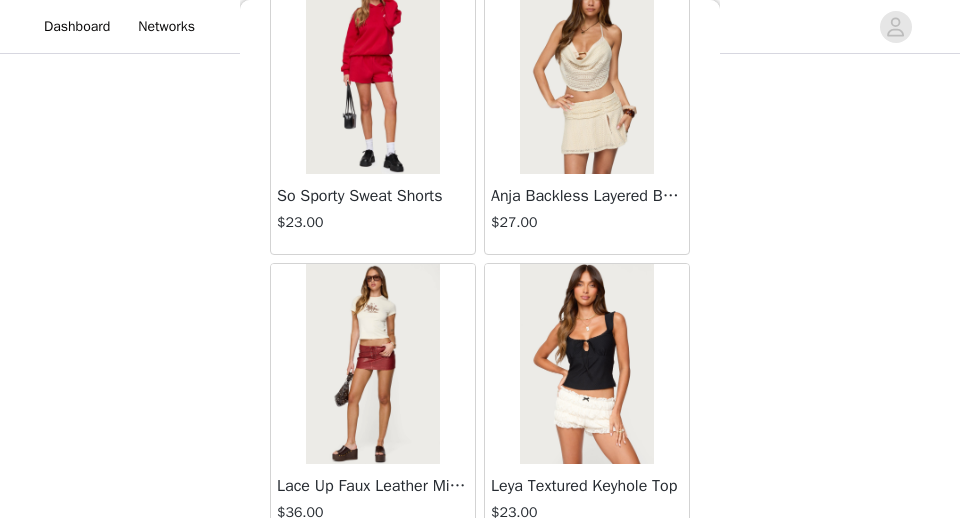 scroll, scrollTop: 34441, scrollLeft: 0, axis: vertical 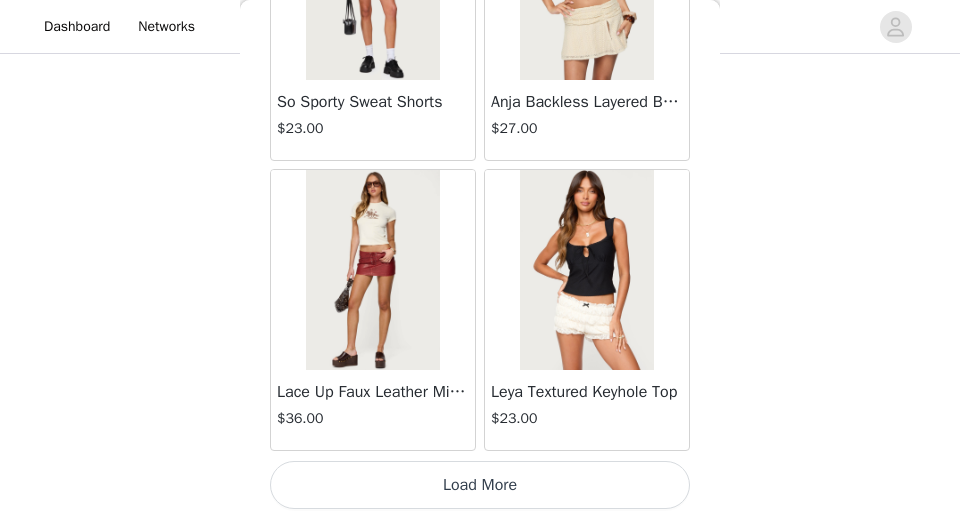 click on "Load More" at bounding box center [480, 485] 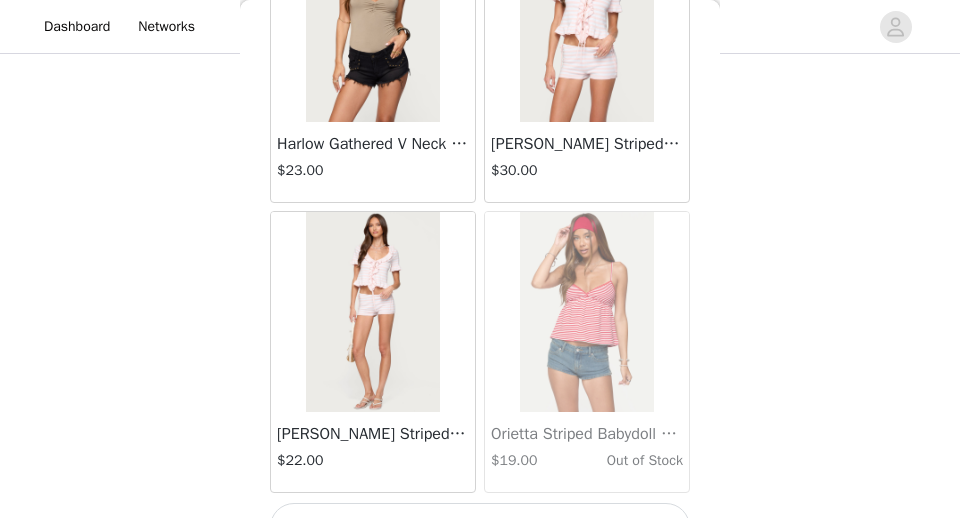 scroll, scrollTop: 37341, scrollLeft: 0, axis: vertical 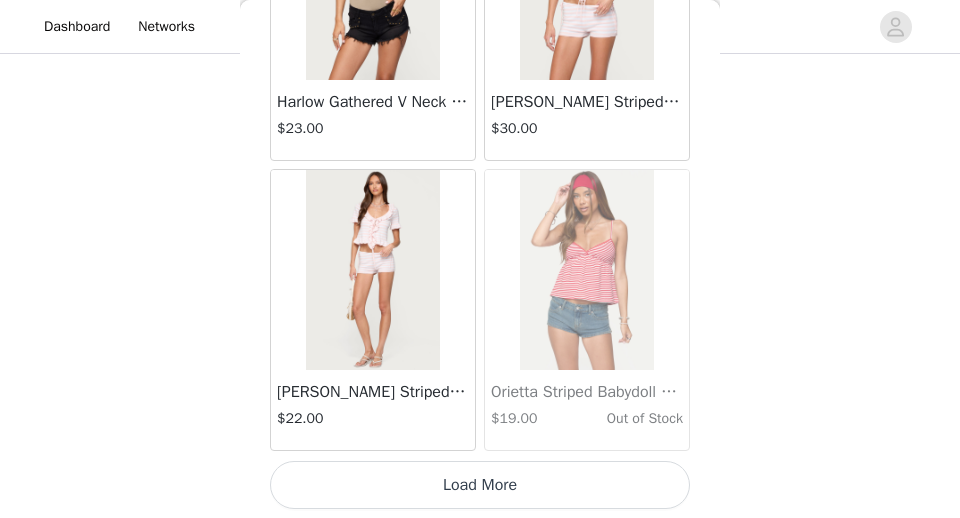 click on "Load More" at bounding box center [480, 485] 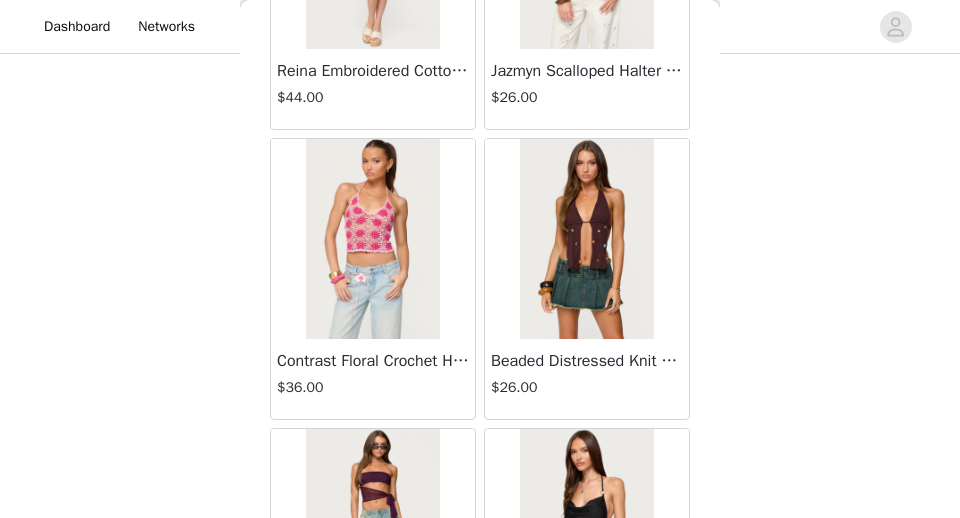 scroll, scrollTop: 40241, scrollLeft: 0, axis: vertical 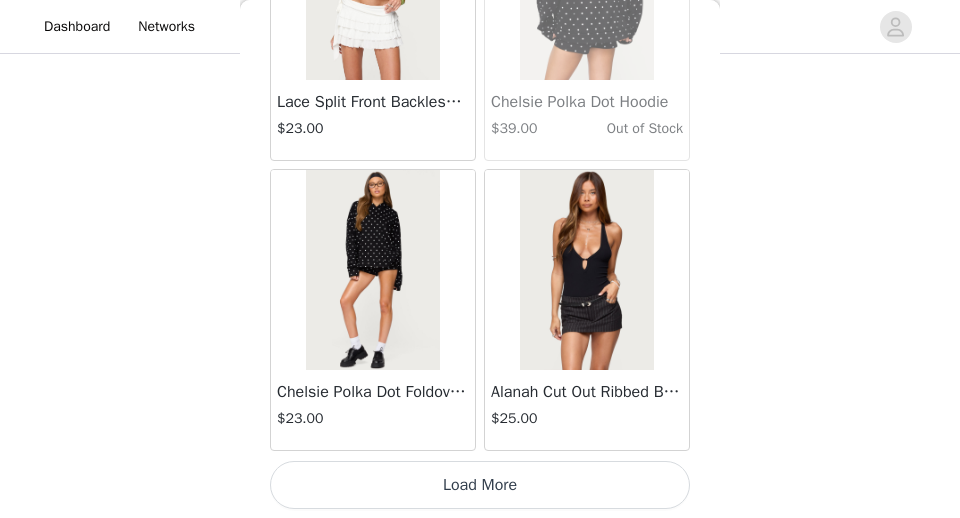 click on "Load More" at bounding box center (480, 485) 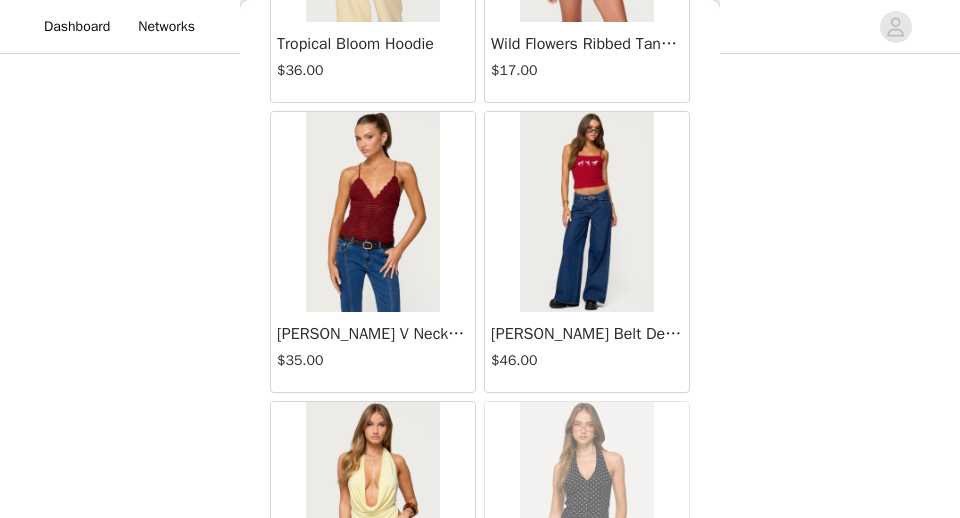 scroll, scrollTop: 43141, scrollLeft: 0, axis: vertical 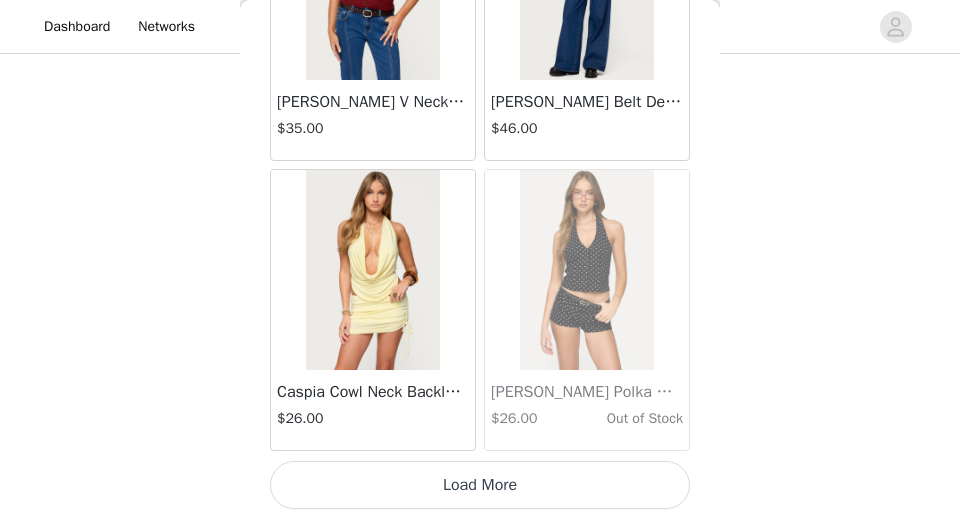 click on "Load More" at bounding box center [480, 485] 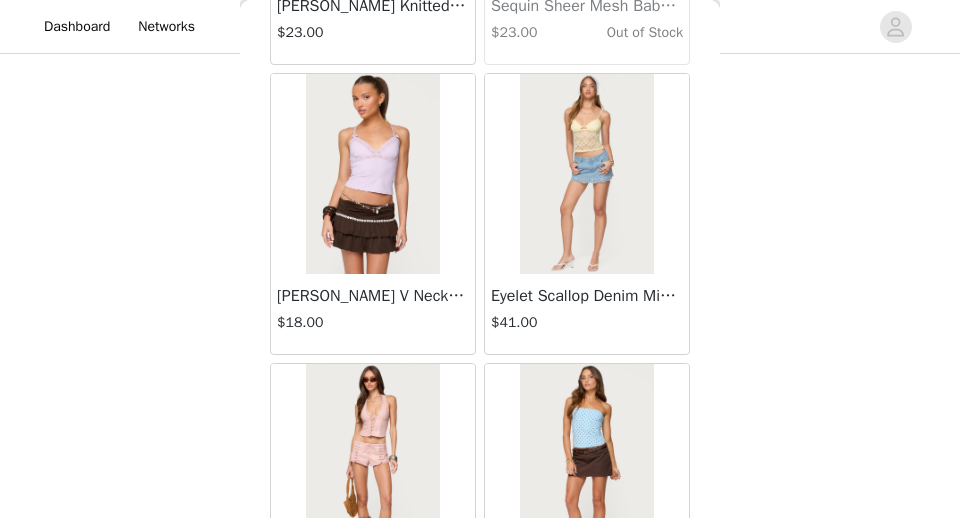 scroll, scrollTop: 46041, scrollLeft: 0, axis: vertical 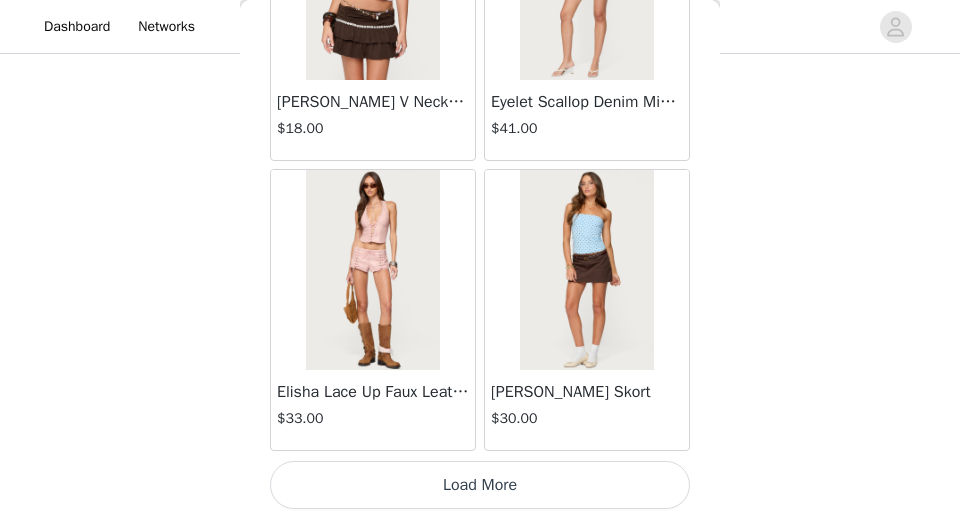 click on "Load More" at bounding box center (480, 485) 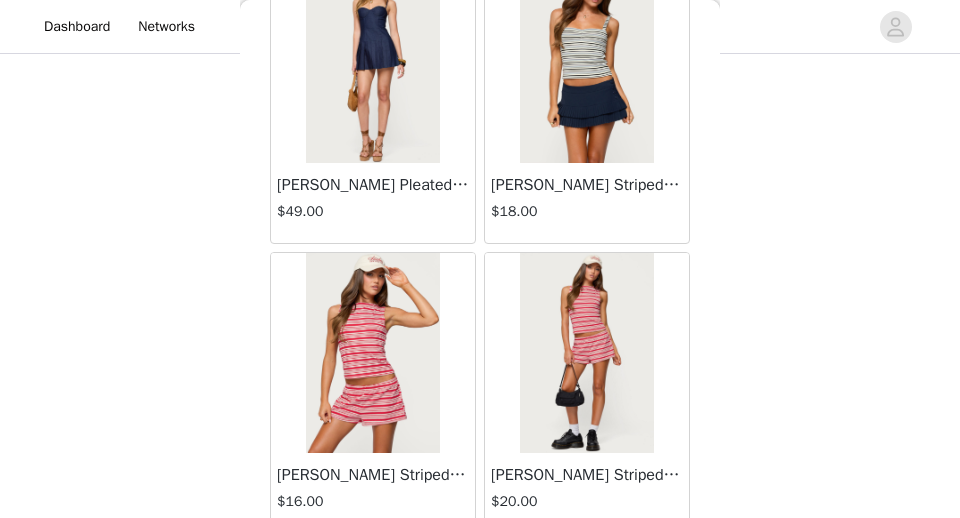 scroll, scrollTop: 47119, scrollLeft: 0, axis: vertical 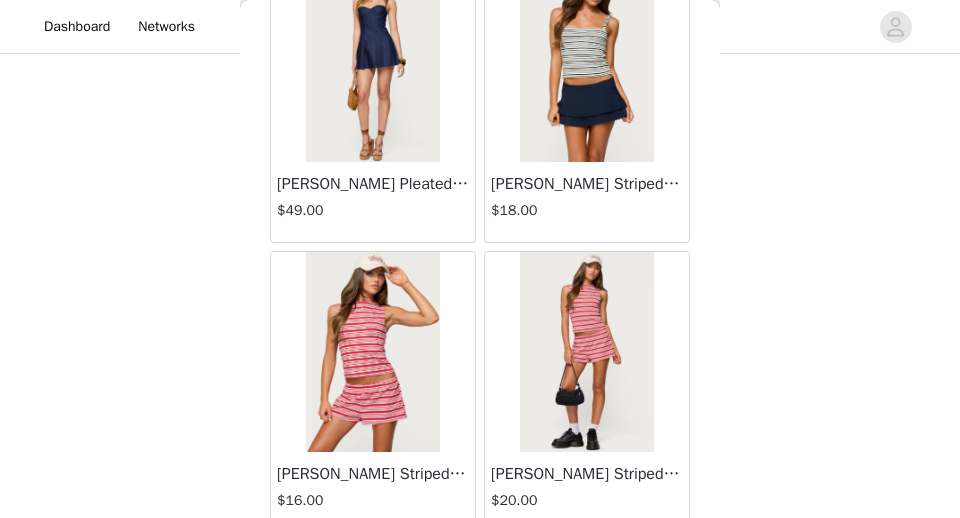 click on "[PERSON_NAME] Pleated Denim Mini Dress   $49.00" at bounding box center (373, 202) 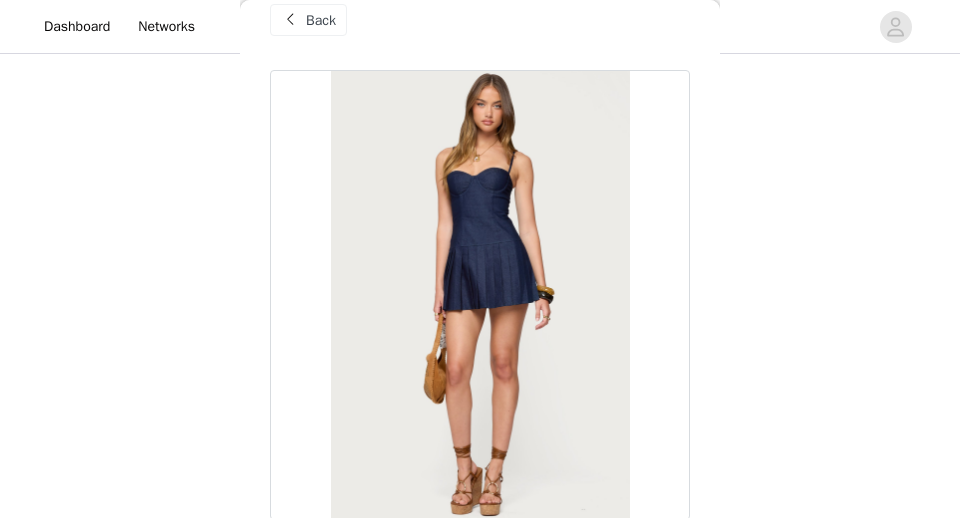 scroll, scrollTop: 23, scrollLeft: 0, axis: vertical 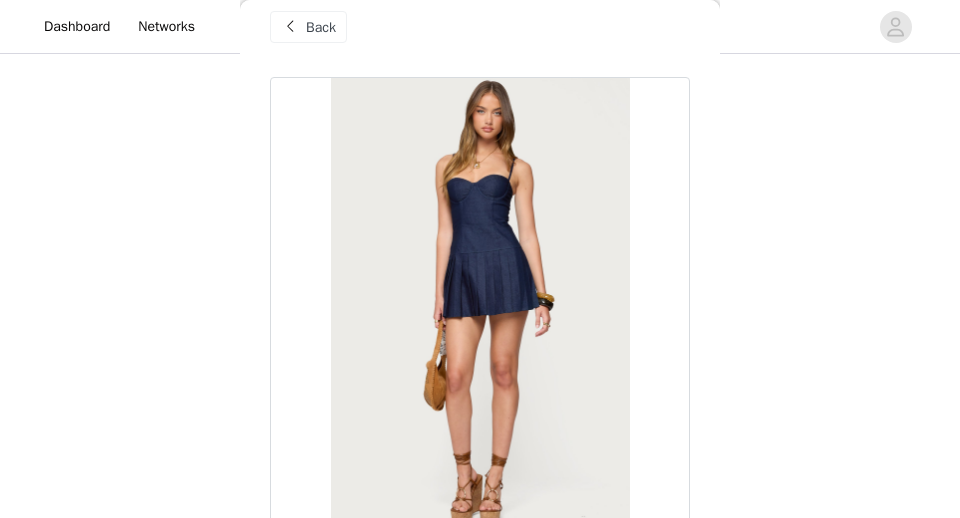 click on "Back" at bounding box center (308, 27) 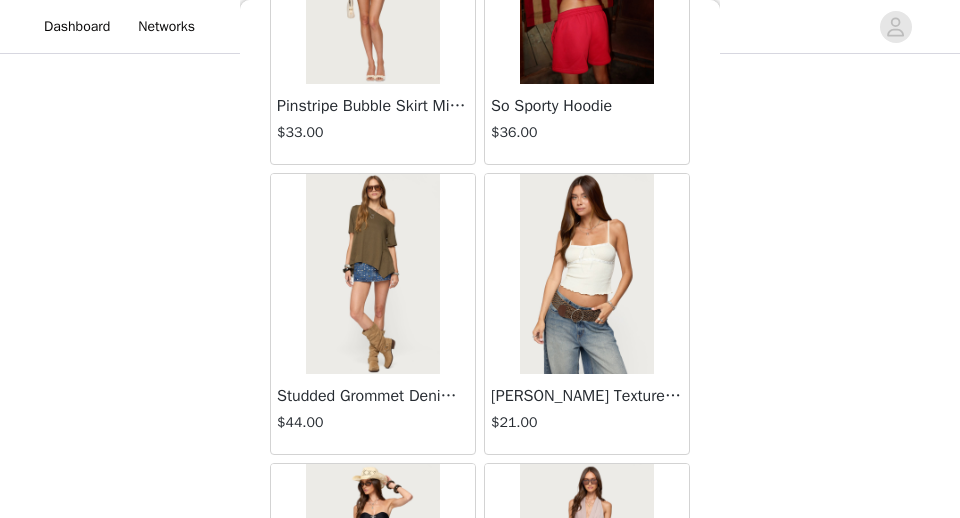 scroll, scrollTop: 36668, scrollLeft: 0, axis: vertical 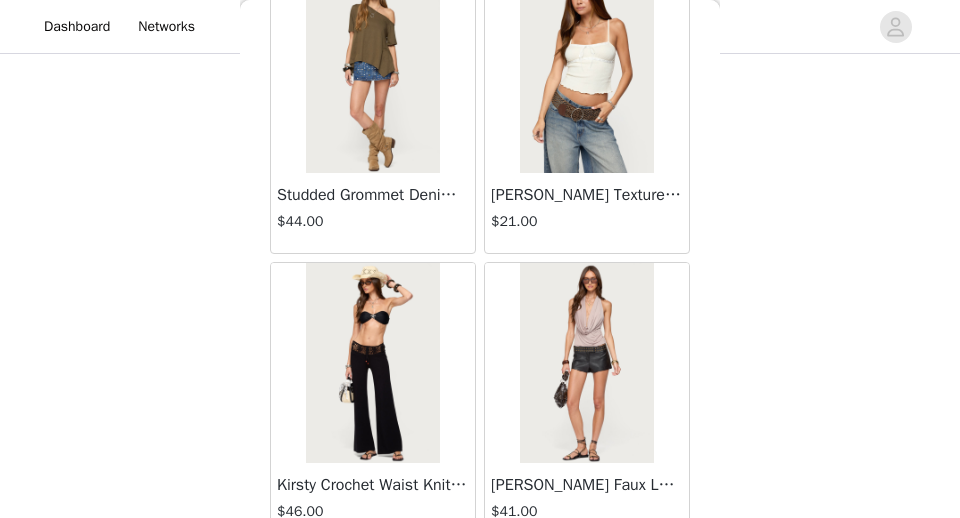 click at bounding box center (372, 73) 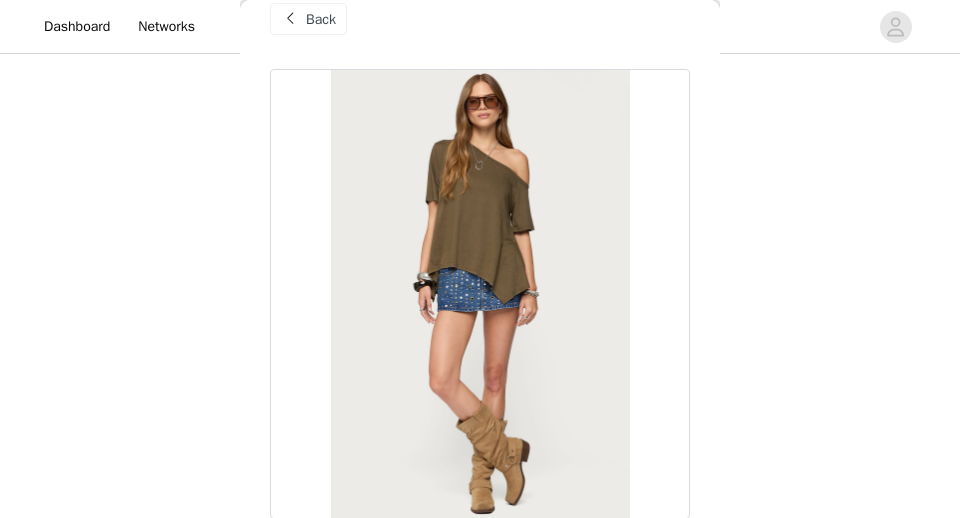 scroll, scrollTop: 0, scrollLeft: 0, axis: both 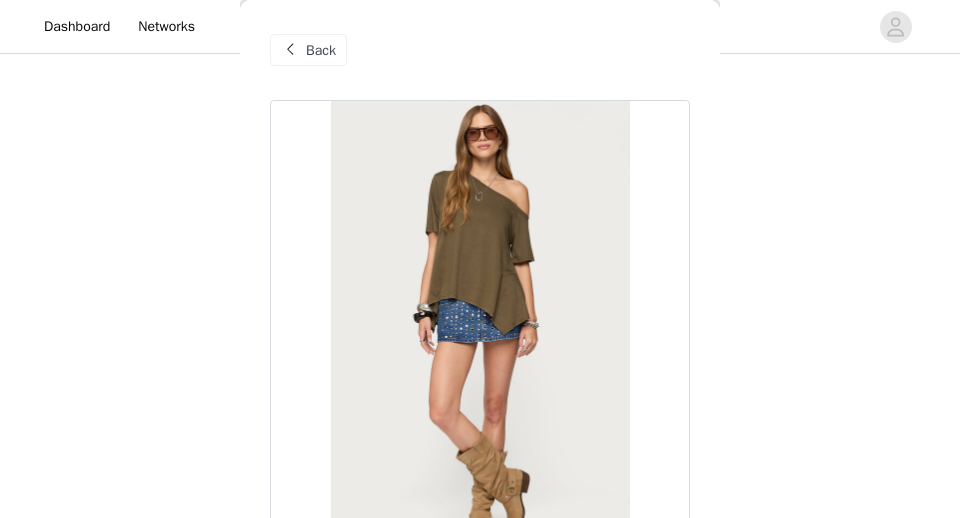 click on "Back" at bounding box center (321, 50) 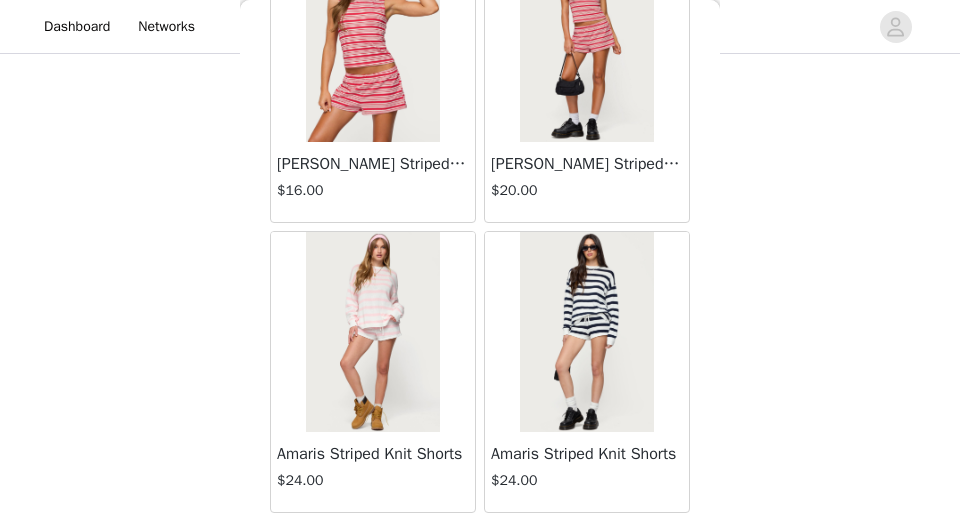 scroll, scrollTop: 47426, scrollLeft: 0, axis: vertical 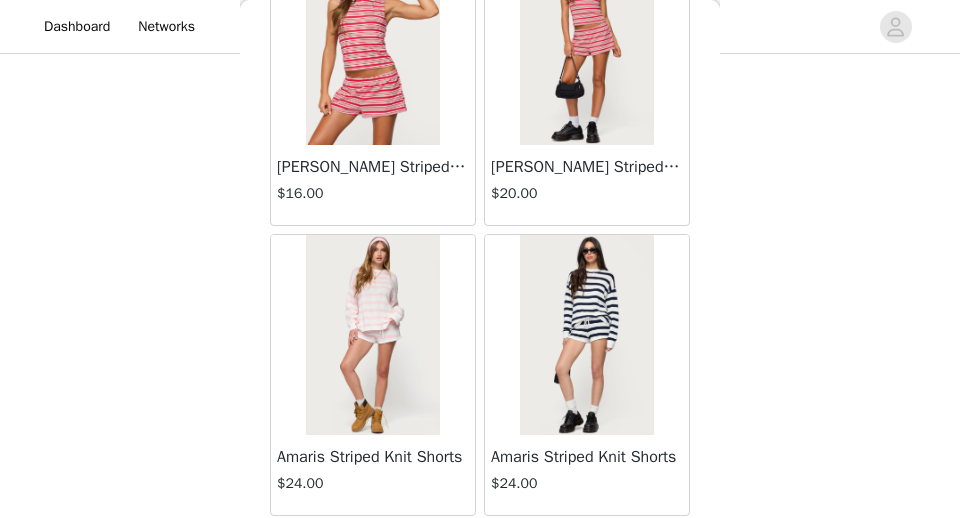 click at bounding box center [372, 335] 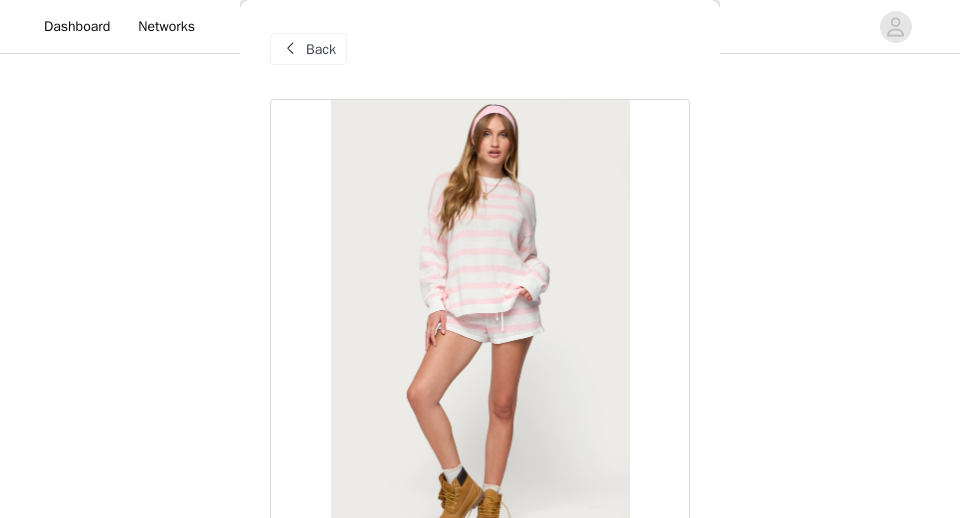 scroll, scrollTop: 0, scrollLeft: 0, axis: both 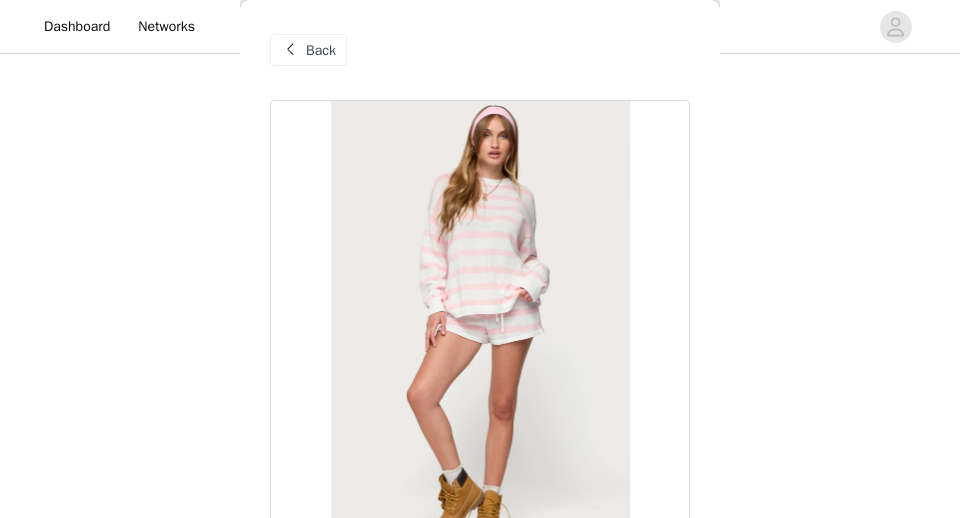click at bounding box center (290, 50) 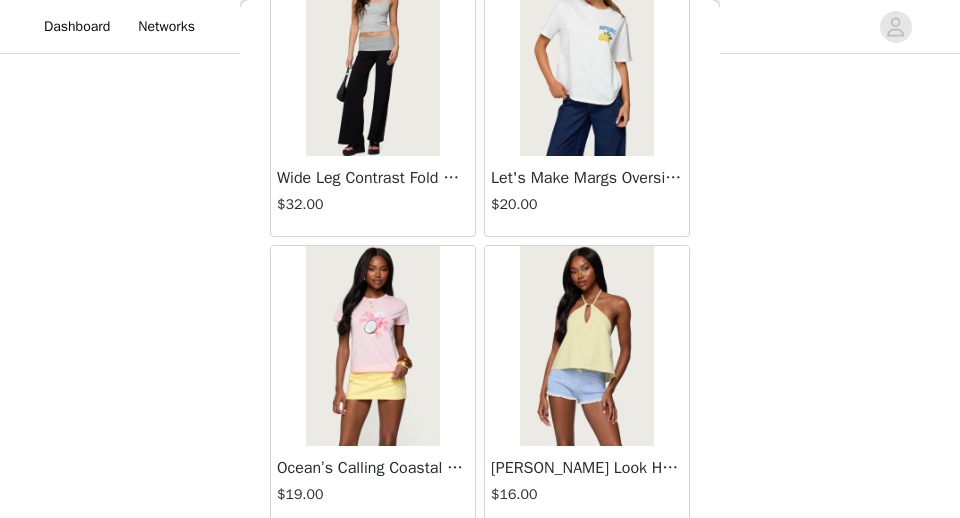 scroll, scrollTop: 48941, scrollLeft: 0, axis: vertical 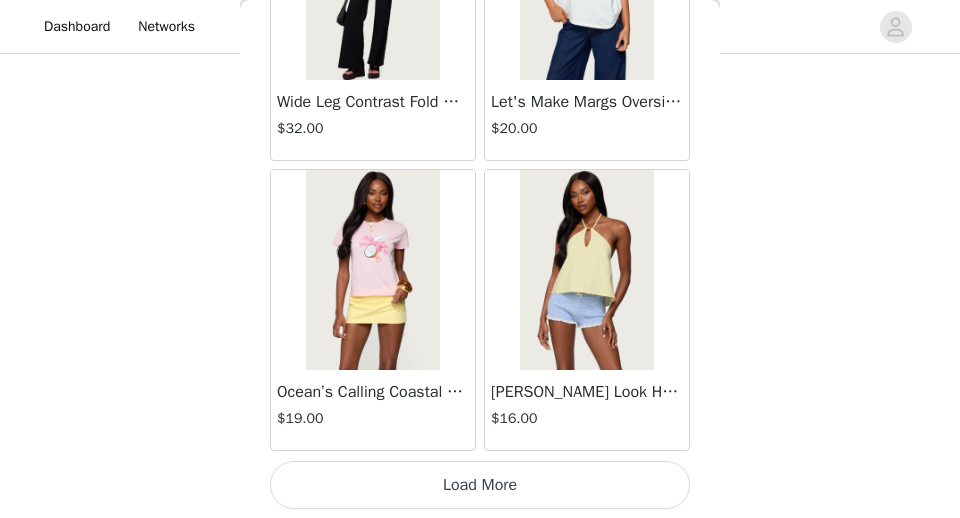 click on "Load More" at bounding box center [480, 485] 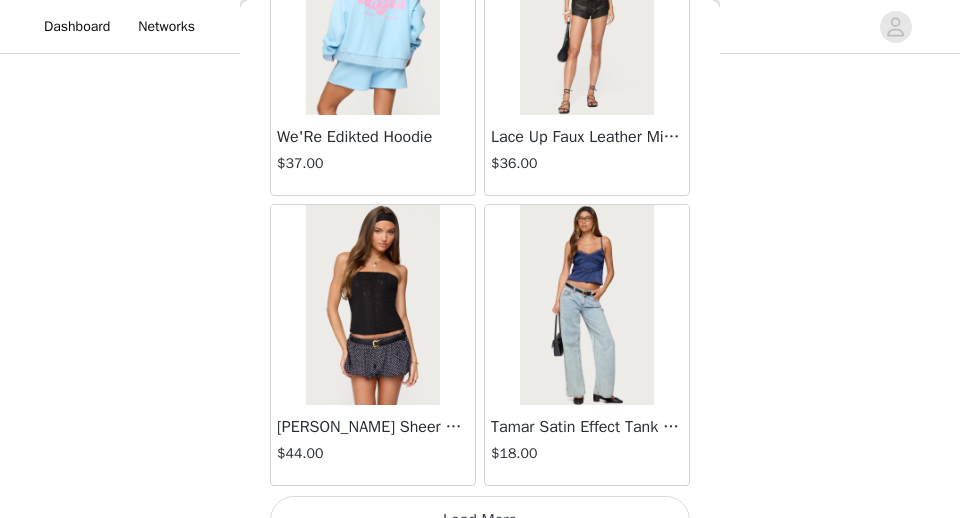 scroll, scrollTop: 51841, scrollLeft: 0, axis: vertical 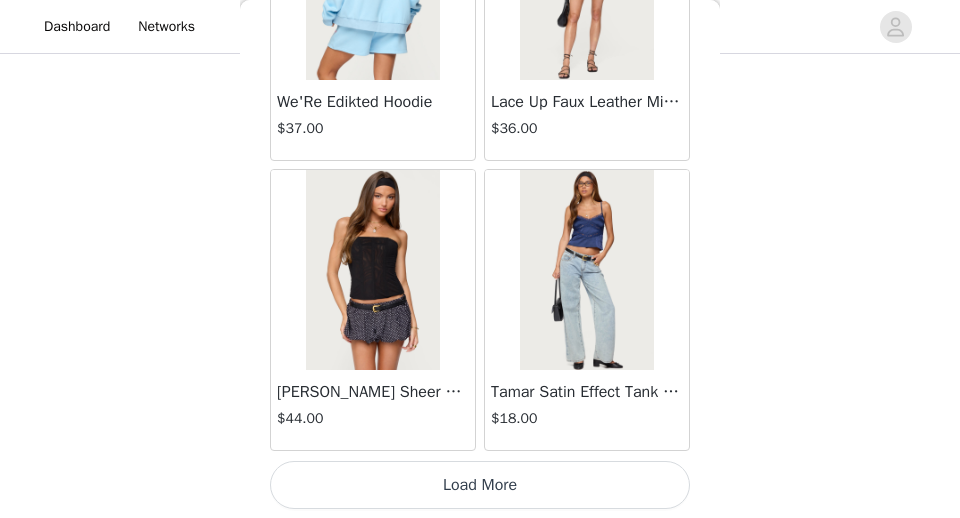 click at bounding box center [586, 270] 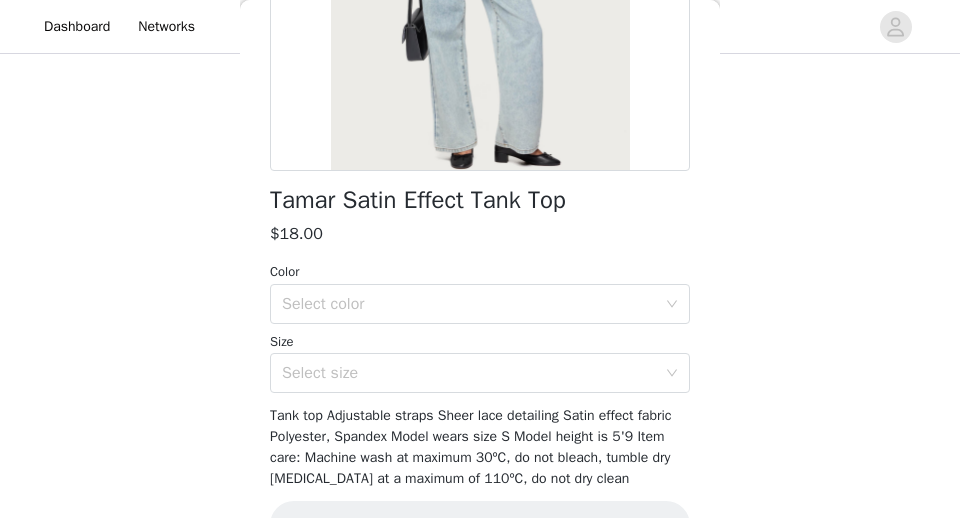 scroll, scrollTop: 393, scrollLeft: 0, axis: vertical 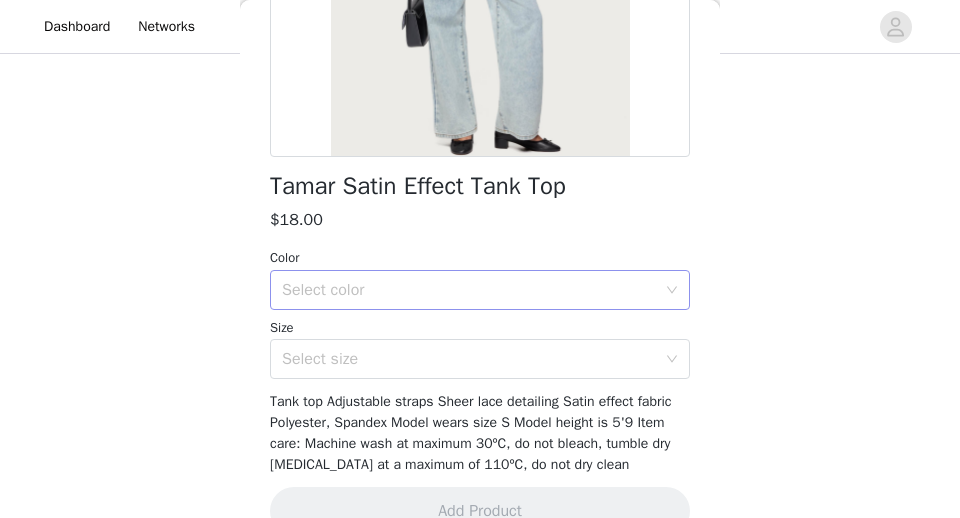 click on "Select color" at bounding box center [469, 290] 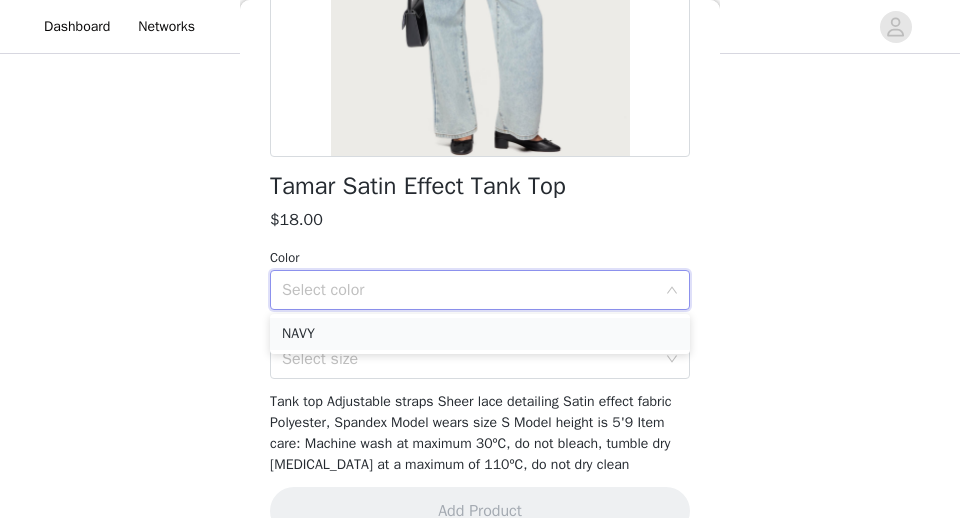 click on "NAVY" at bounding box center [480, 334] 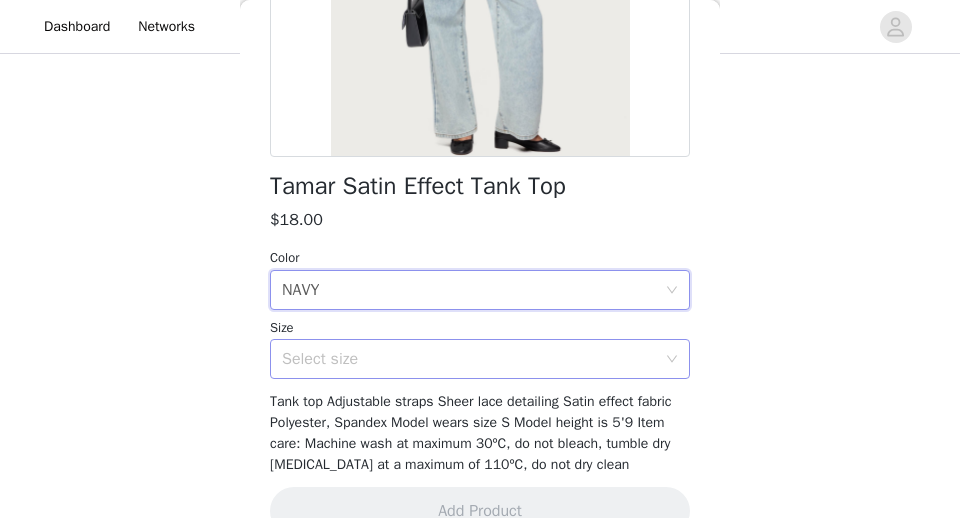 click on "Select size" at bounding box center [469, 359] 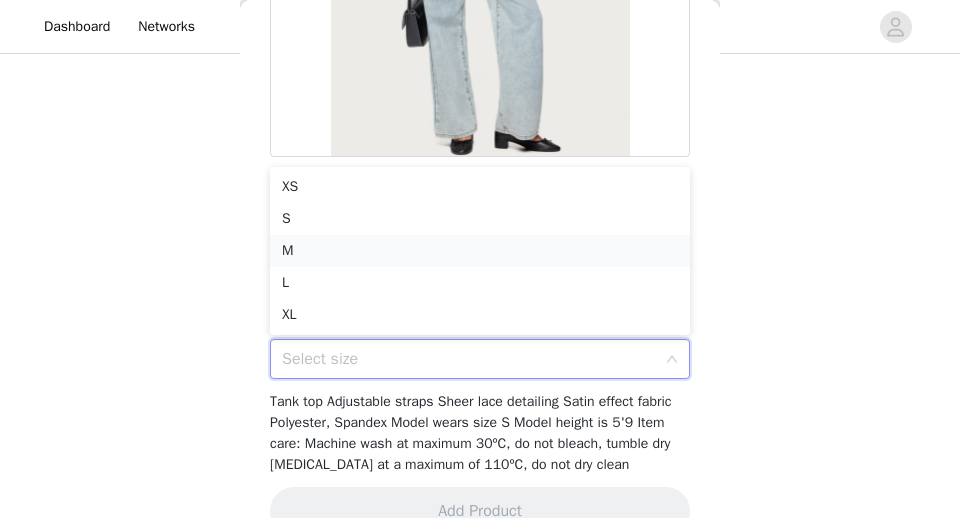 click on "M" at bounding box center (480, 251) 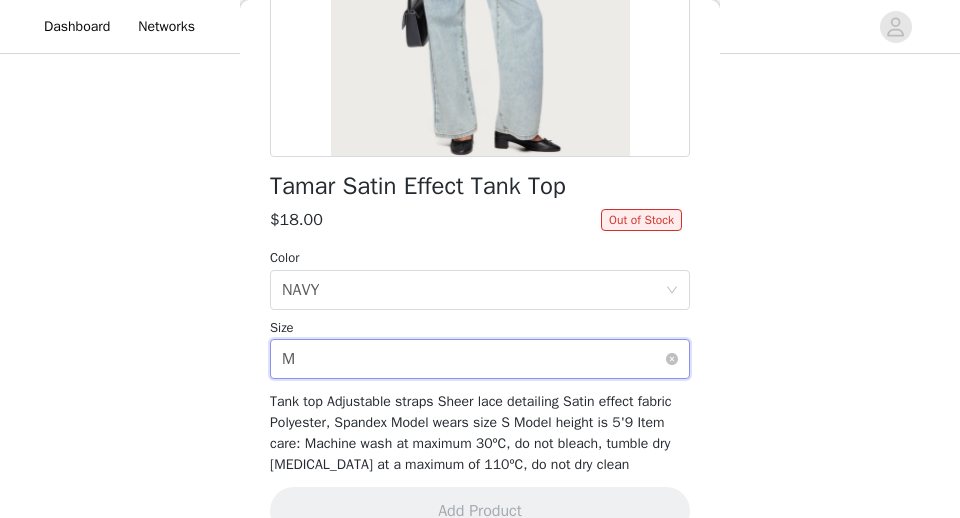 click on "Select size M" at bounding box center (473, 359) 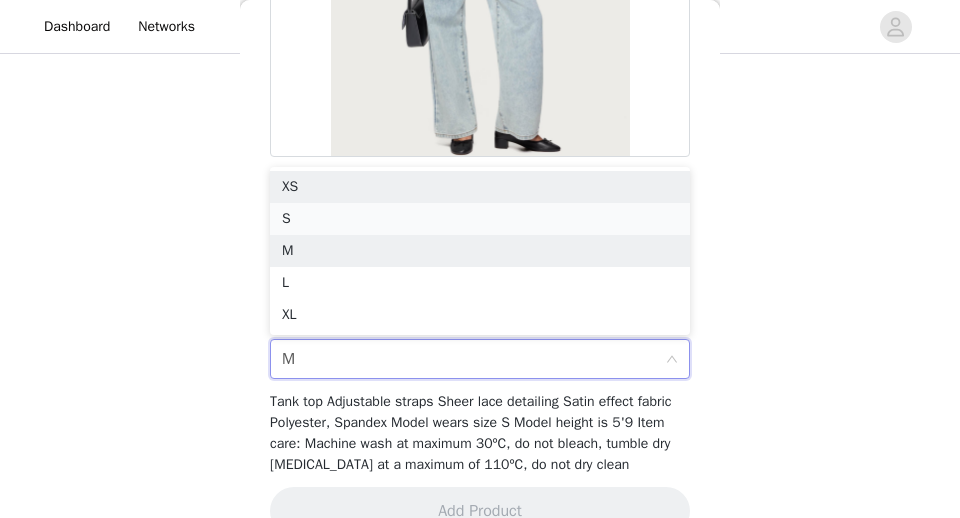 click on "S" at bounding box center (480, 219) 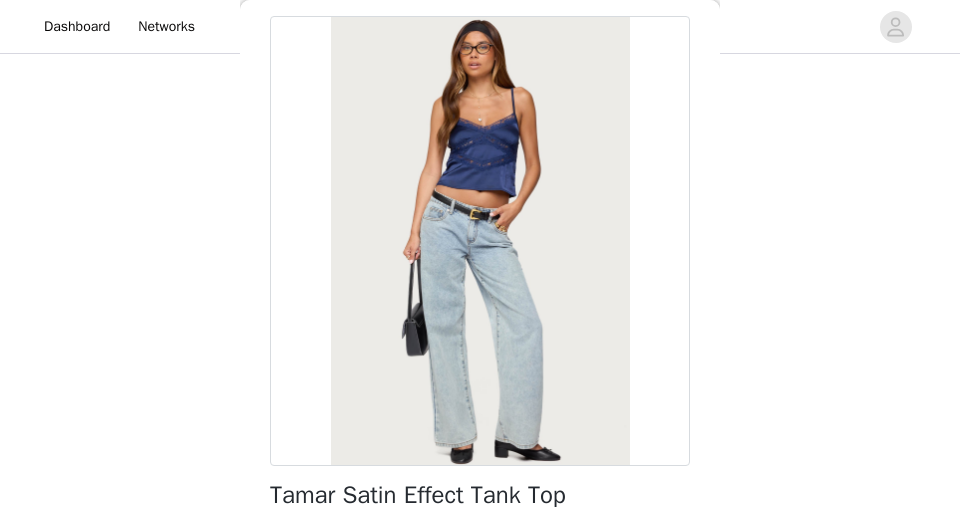 scroll, scrollTop: 0, scrollLeft: 0, axis: both 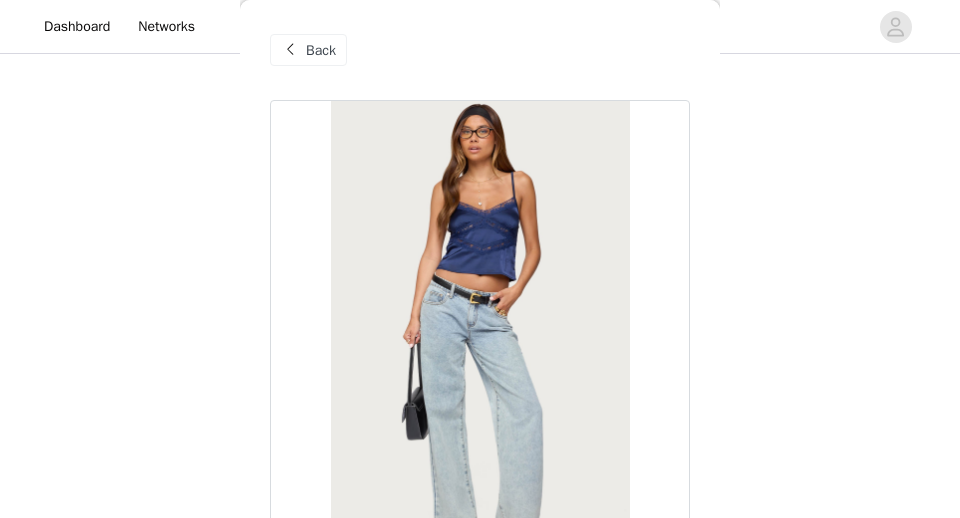 click on "Back" at bounding box center [308, 50] 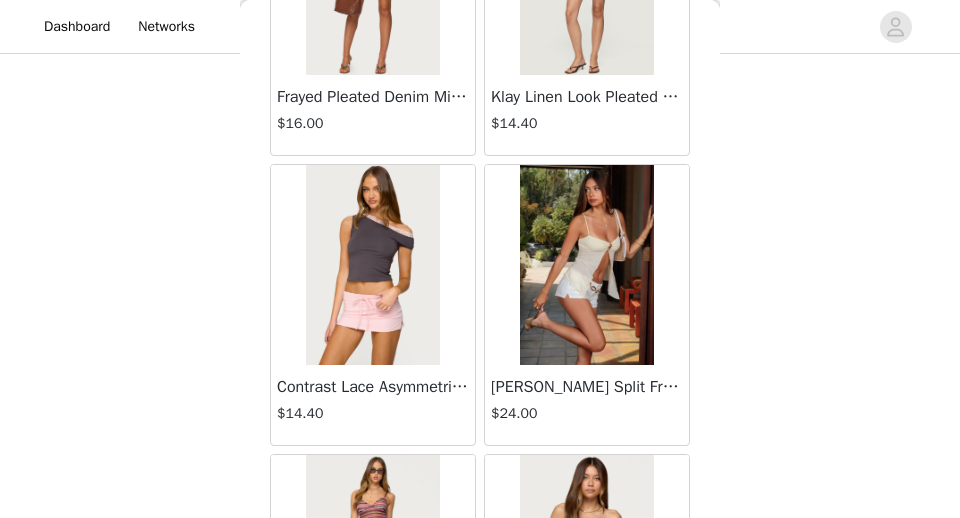 scroll, scrollTop: 2467, scrollLeft: 0, axis: vertical 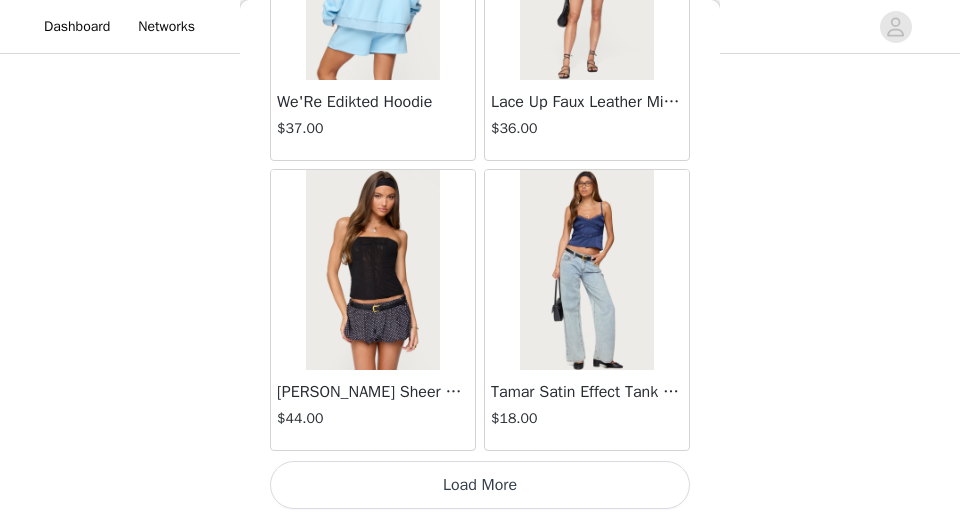 click on "Load More" at bounding box center (480, 485) 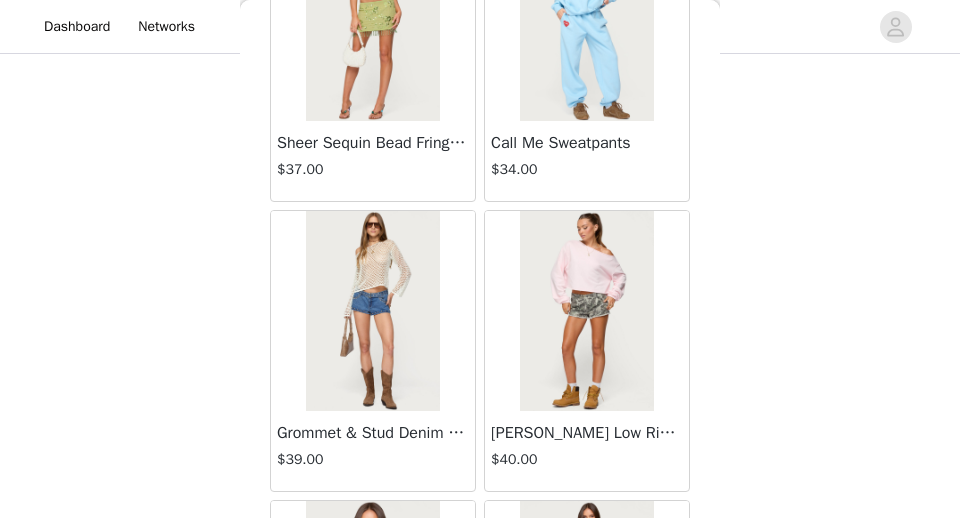 scroll, scrollTop: 53920, scrollLeft: 0, axis: vertical 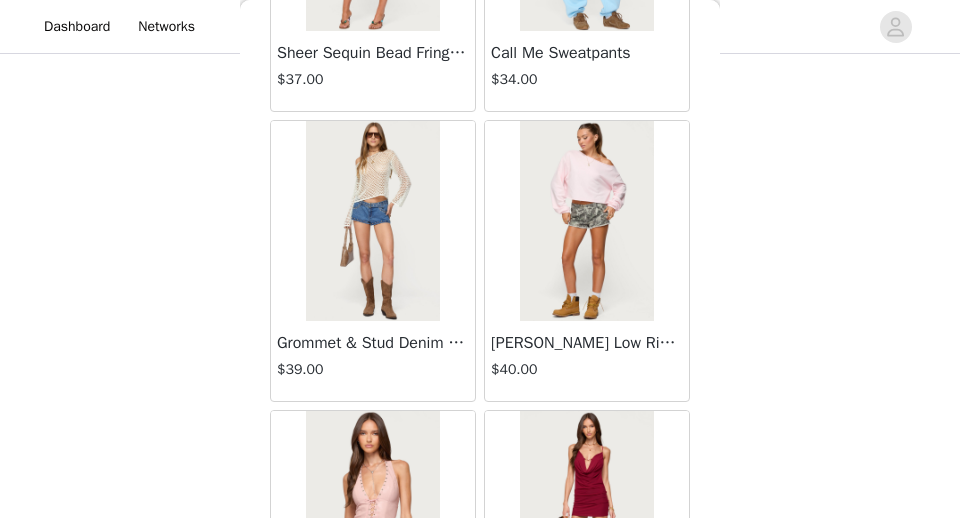 click on "Grommet & Stud Denim Micro Shorts" at bounding box center (373, 343) 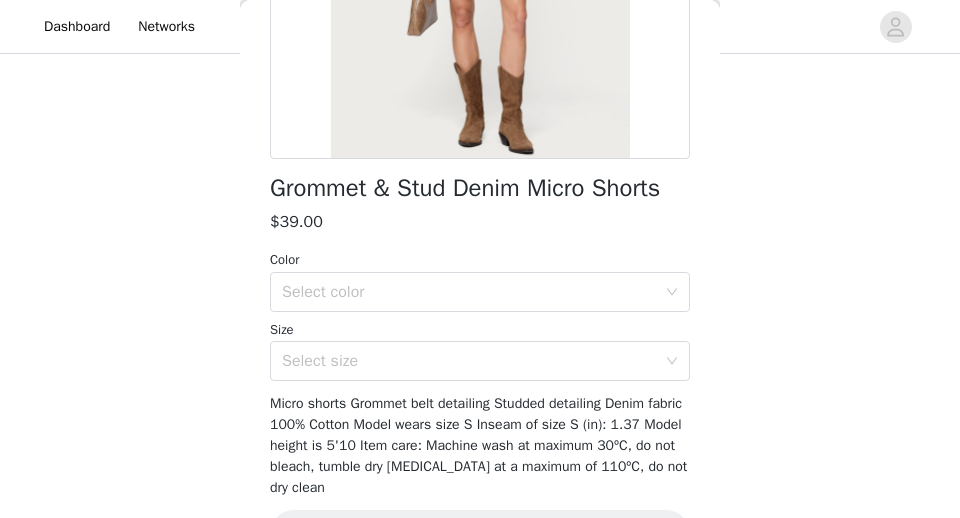 scroll, scrollTop: 419, scrollLeft: 0, axis: vertical 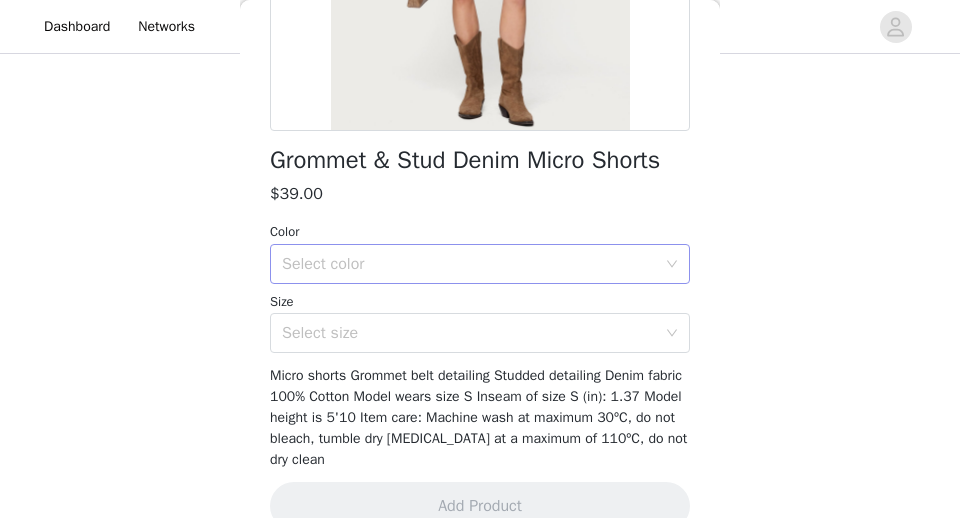 click on "Select color" at bounding box center (473, 264) 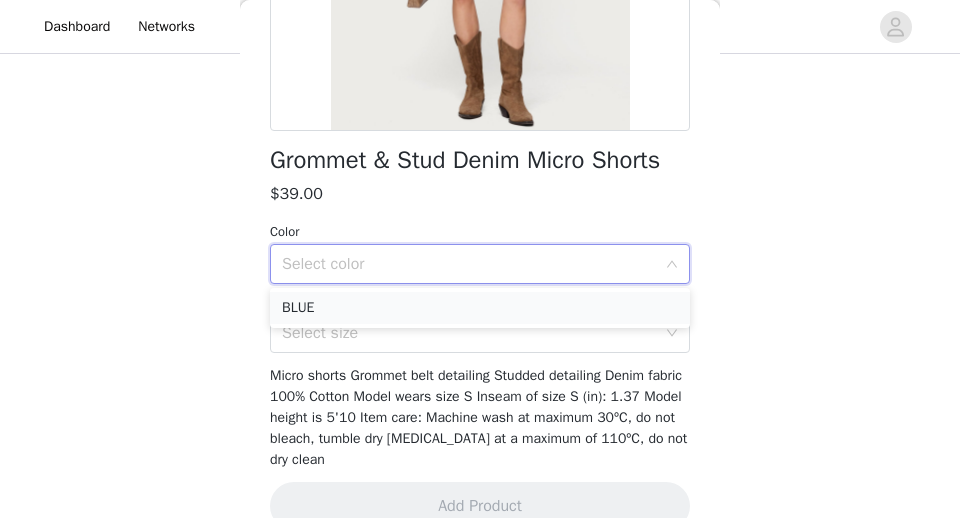 click on "BLUE" at bounding box center (480, 308) 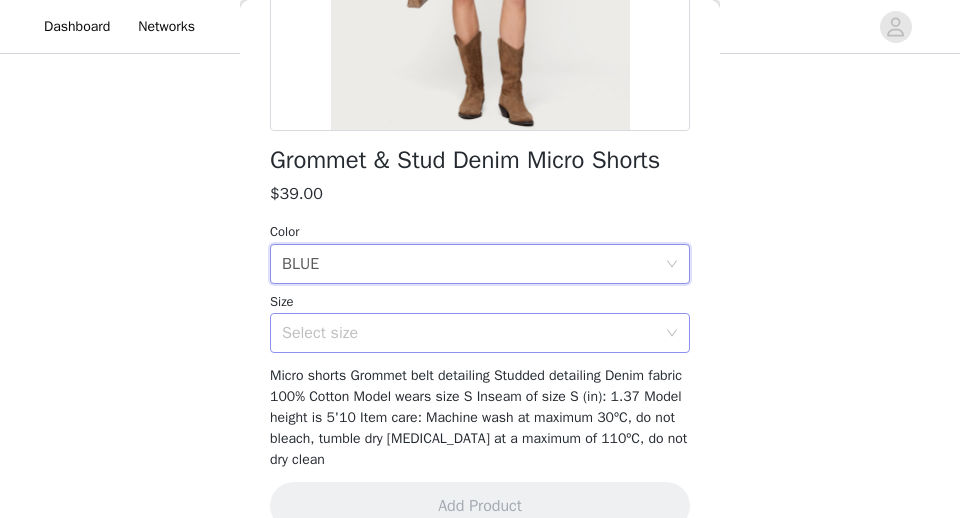 click on "Select size" at bounding box center (469, 333) 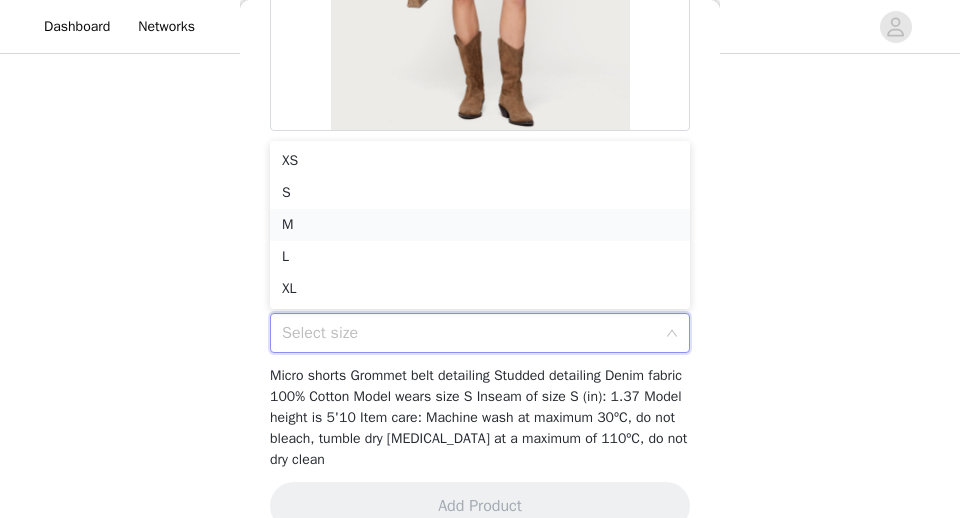 click on "M" at bounding box center [480, 225] 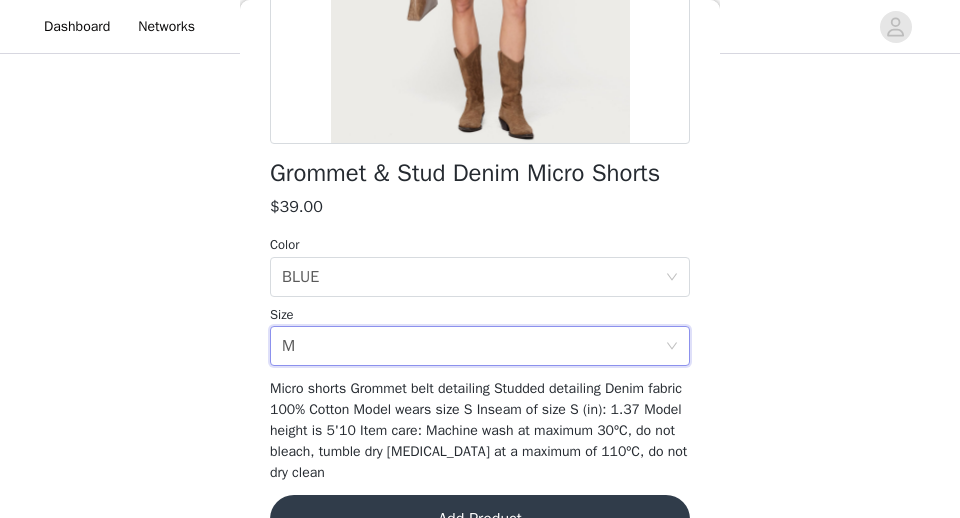 scroll, scrollTop: 454, scrollLeft: 0, axis: vertical 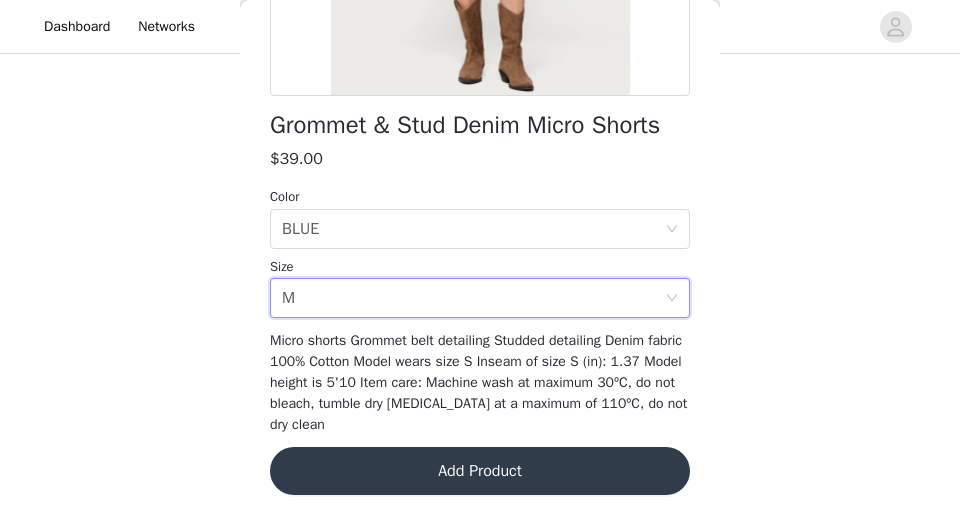 click on "Add Product" at bounding box center [480, 471] 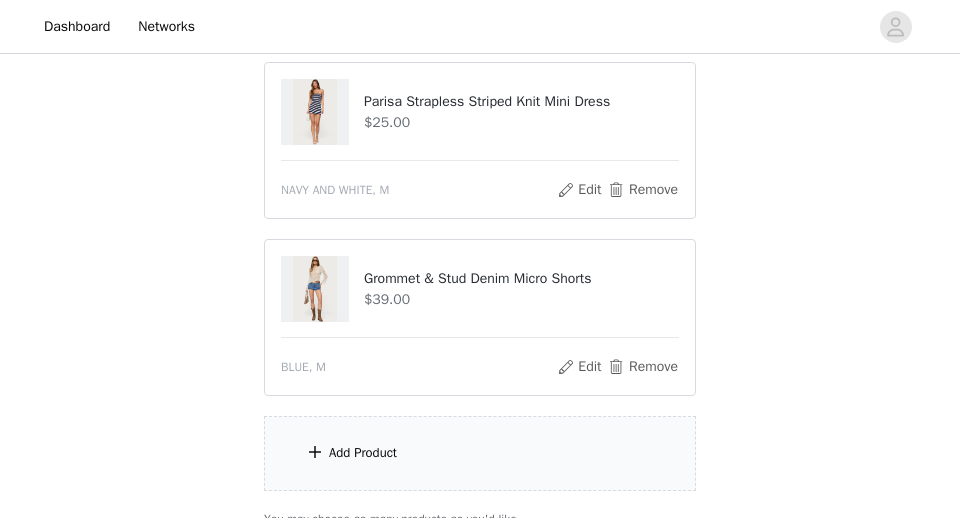 click on "Add Product" at bounding box center [480, 453] 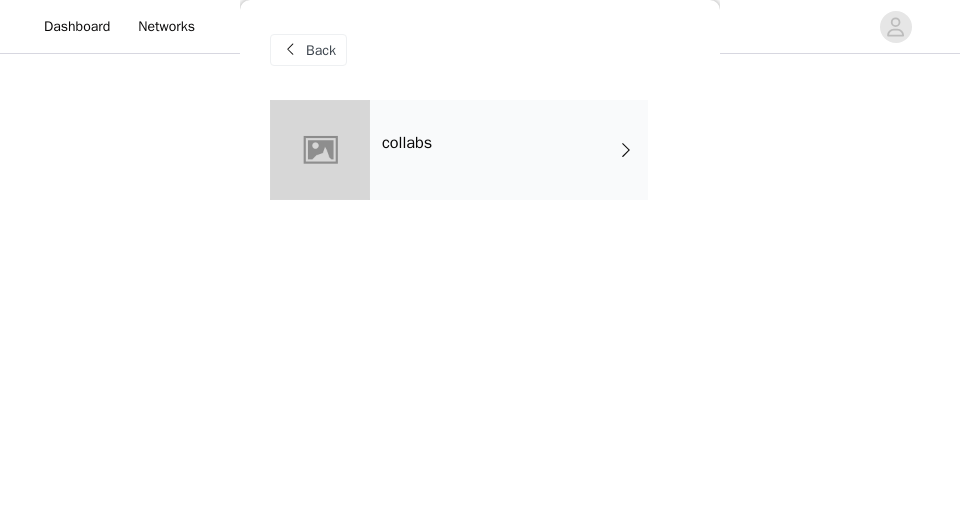 click on "collabs" at bounding box center (509, 150) 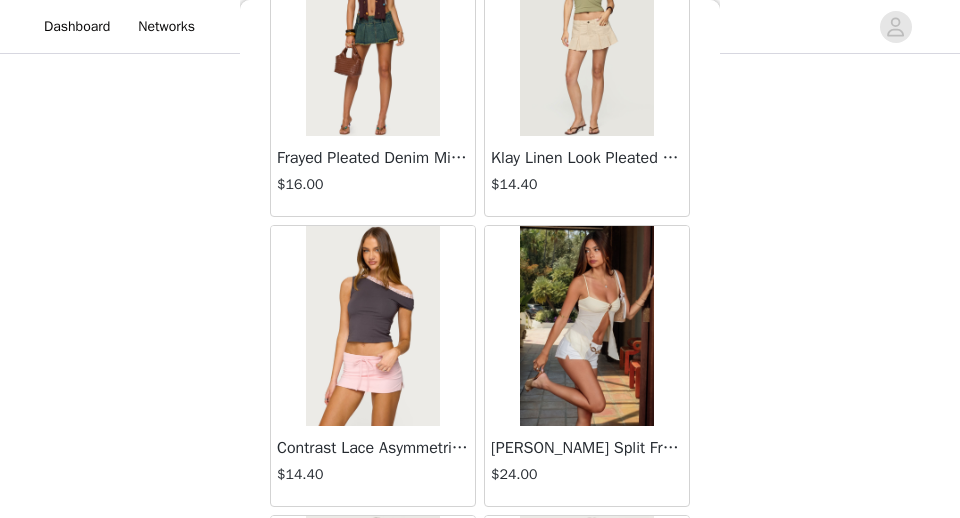 scroll, scrollTop: 2541, scrollLeft: 0, axis: vertical 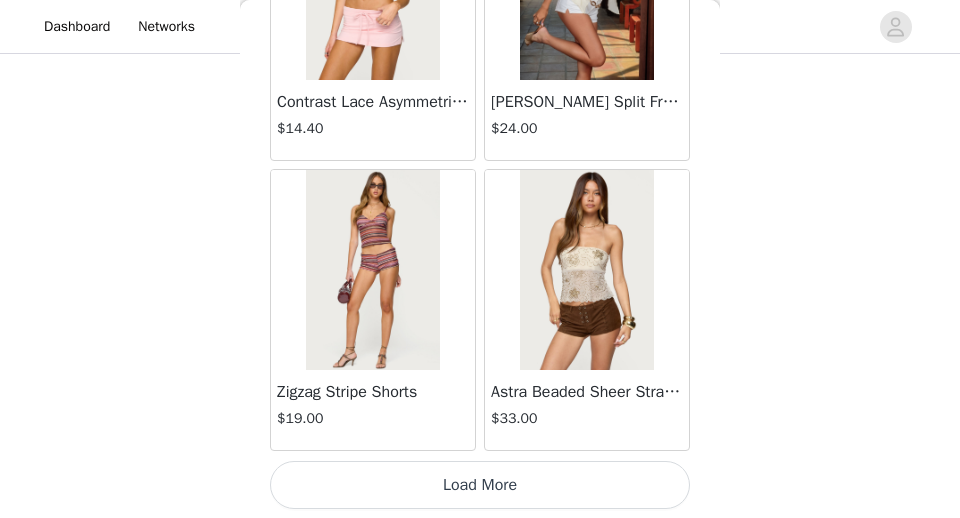 click on "Load More" at bounding box center [480, 485] 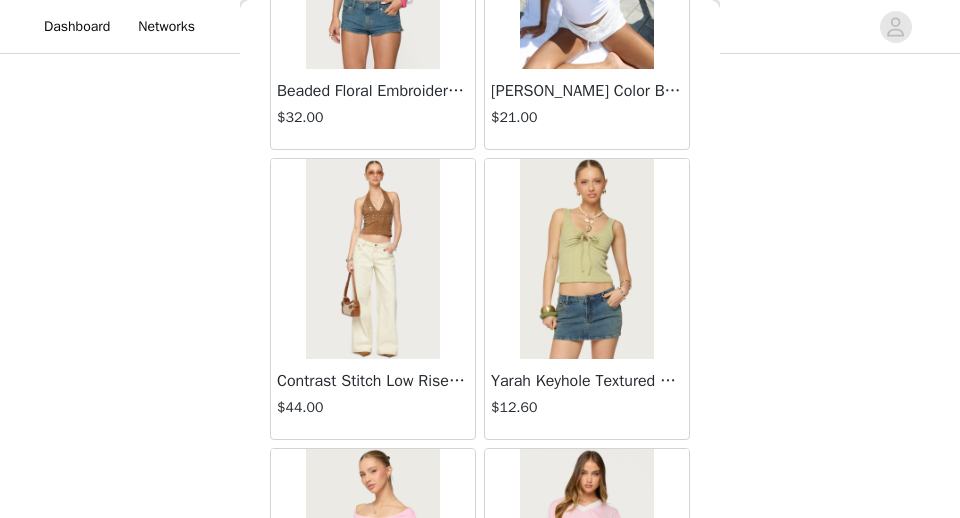 scroll, scrollTop: 3087, scrollLeft: 0, axis: vertical 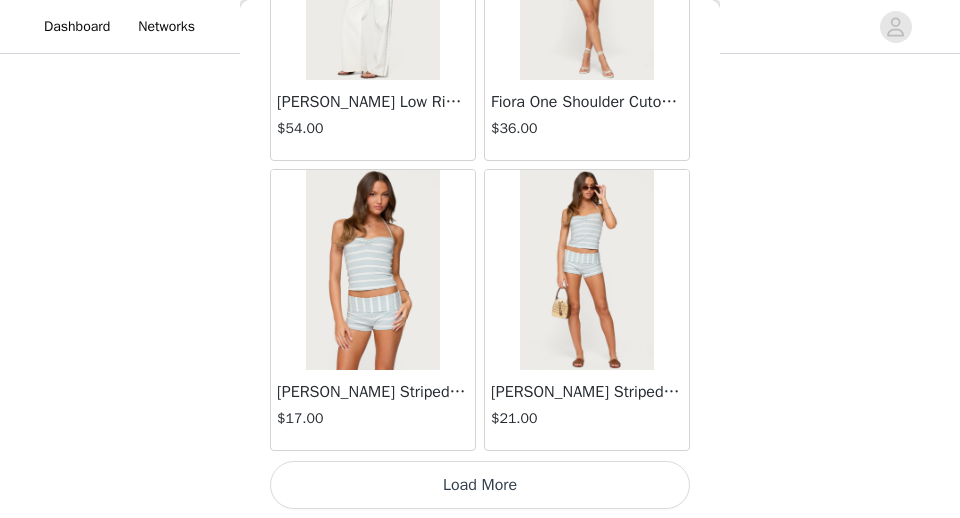 click on "Load More" at bounding box center (480, 485) 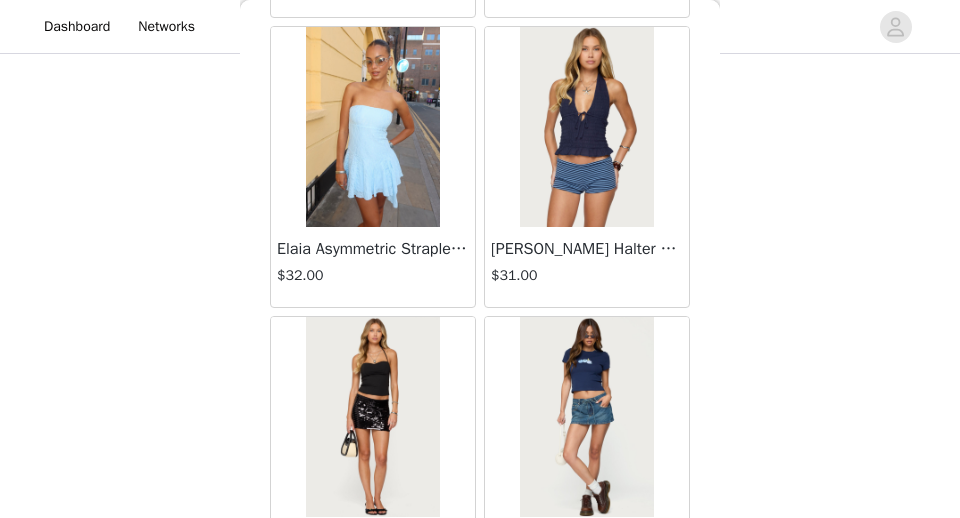 scroll, scrollTop: 6516, scrollLeft: 0, axis: vertical 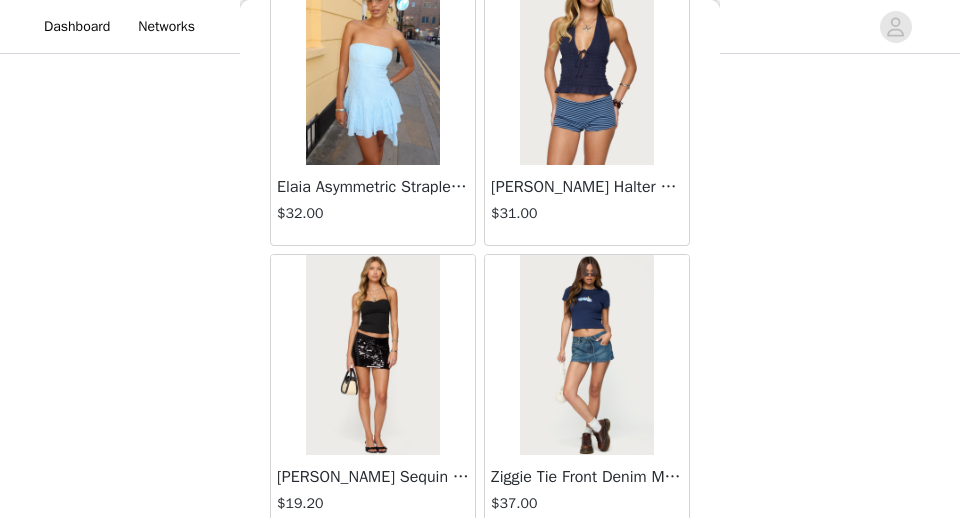 click on "[PERSON_NAME] Halter Top" at bounding box center (587, 187) 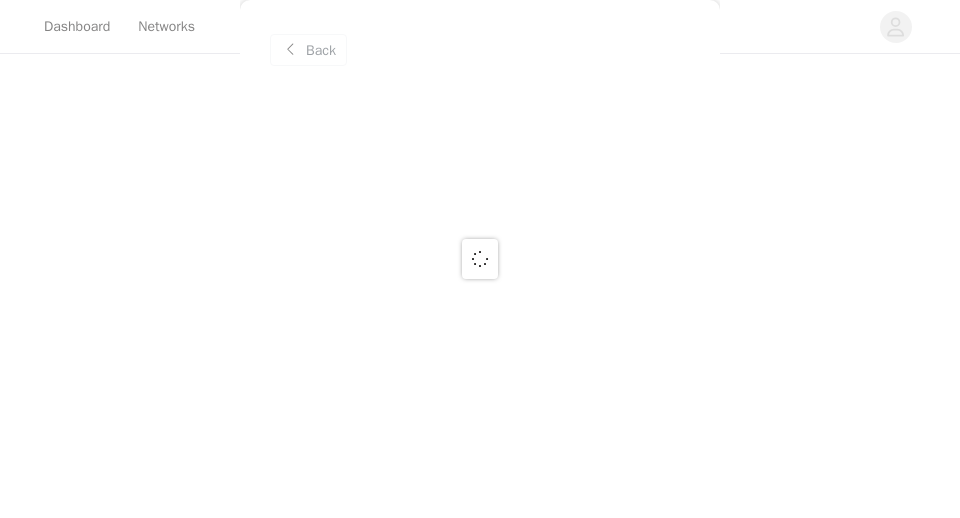 scroll, scrollTop: 0, scrollLeft: 0, axis: both 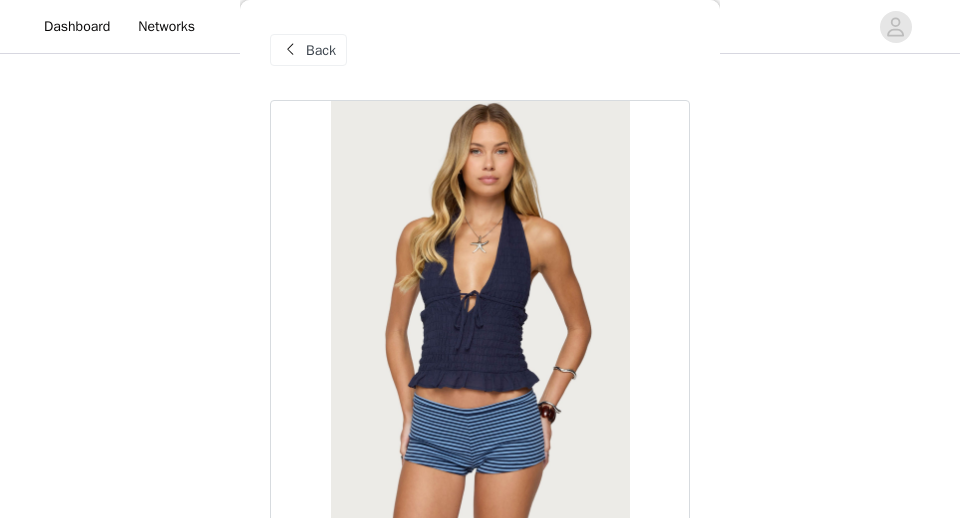 click on "Back" at bounding box center (321, 50) 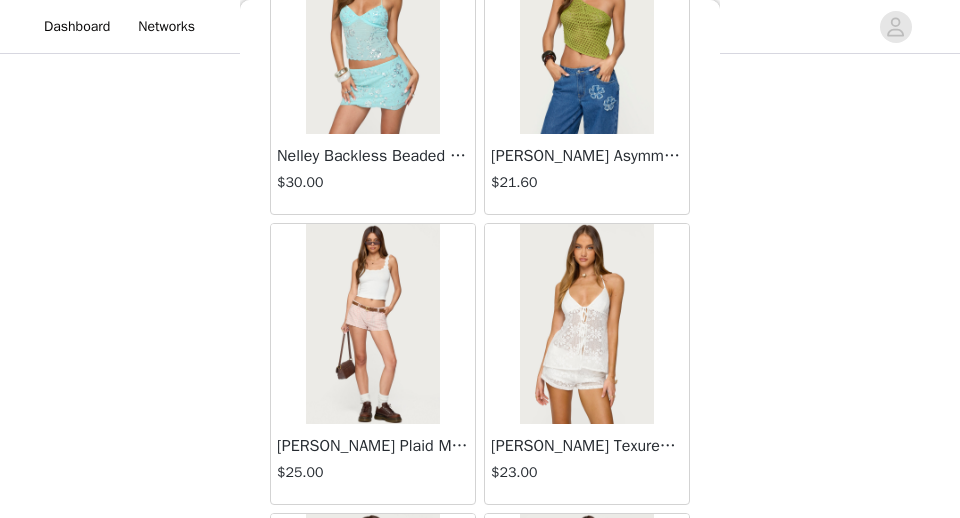 scroll, scrollTop: 537, scrollLeft: 0, axis: vertical 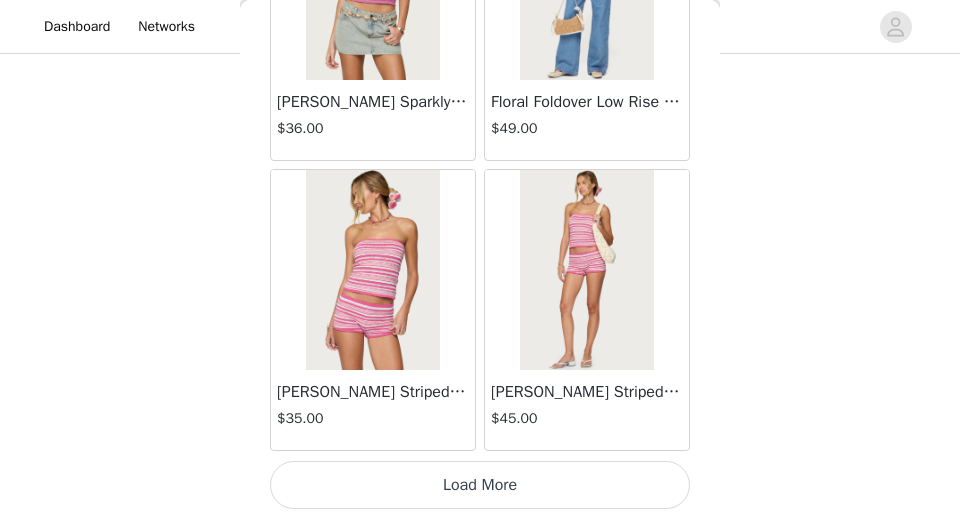 click on "Load More" at bounding box center [480, 485] 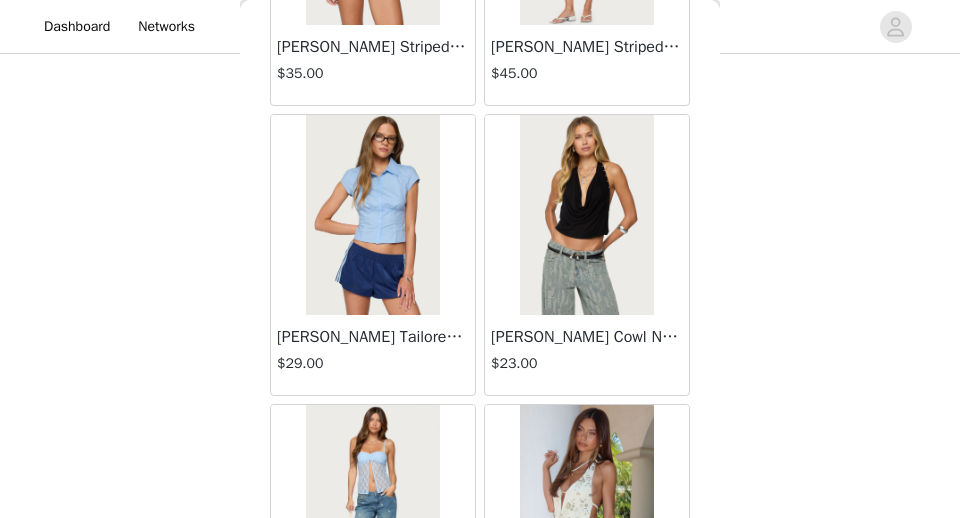 scroll, scrollTop: 8813, scrollLeft: 0, axis: vertical 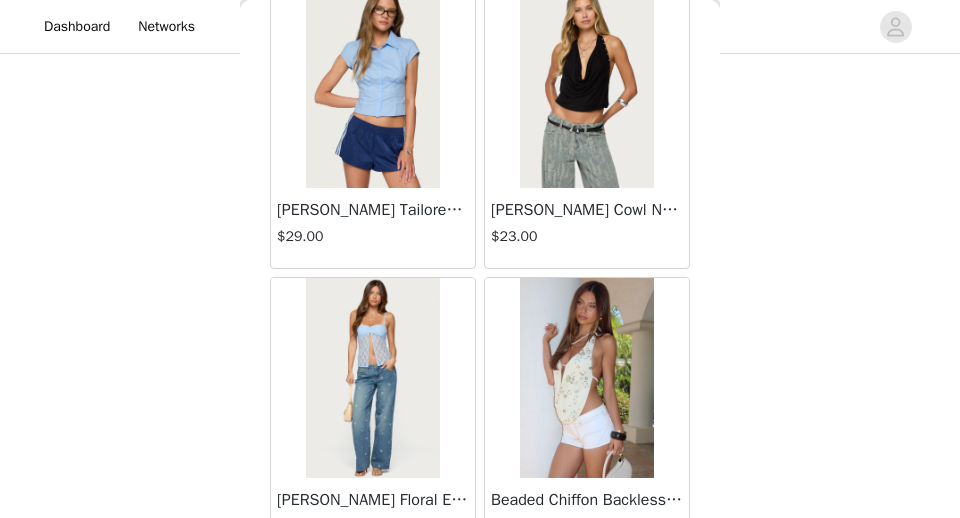 click on "$23.00" at bounding box center [587, 236] 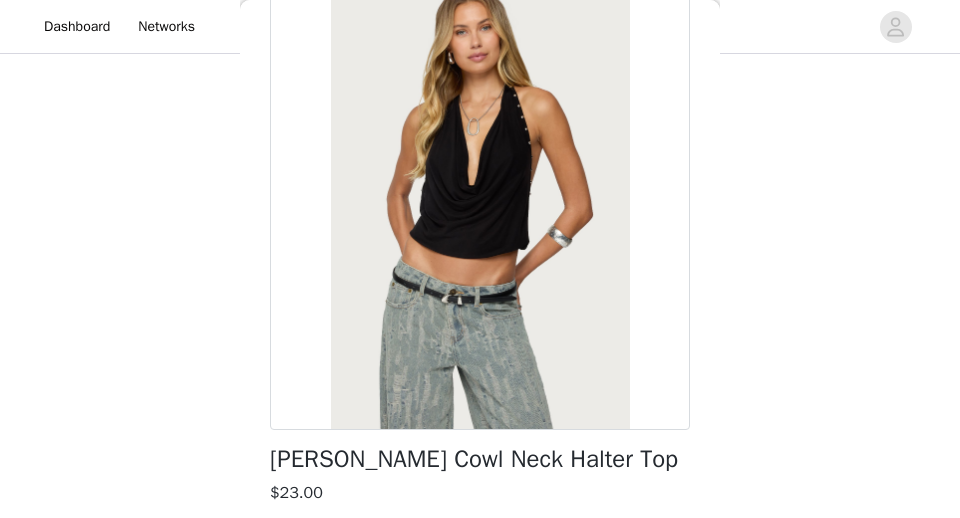 scroll, scrollTop: 118, scrollLeft: 0, axis: vertical 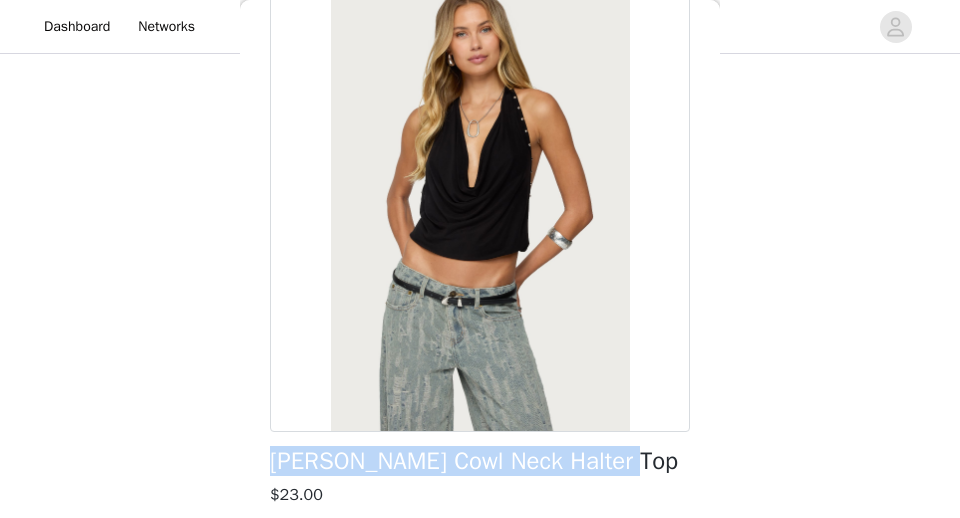 drag, startPoint x: 267, startPoint y: 459, endPoint x: 614, endPoint y: 462, distance: 347.01297 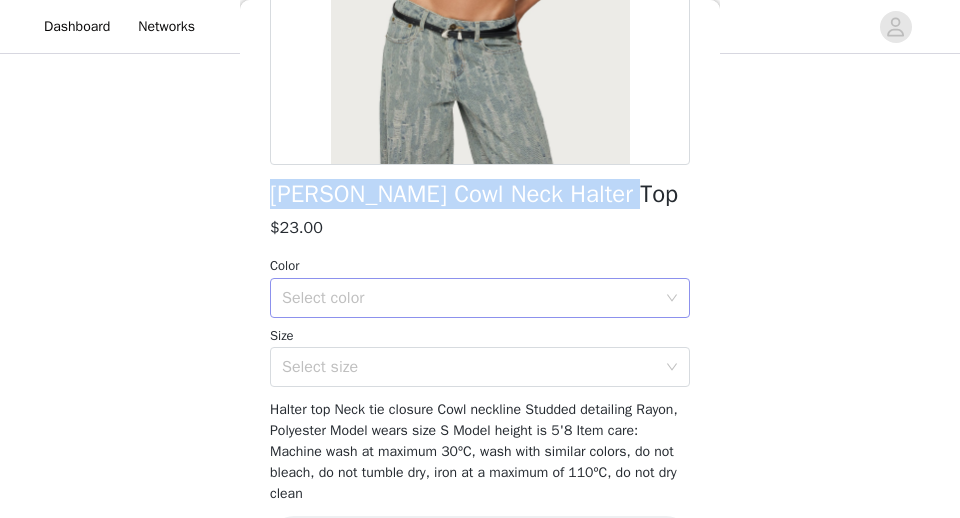 scroll, scrollTop: 394, scrollLeft: 0, axis: vertical 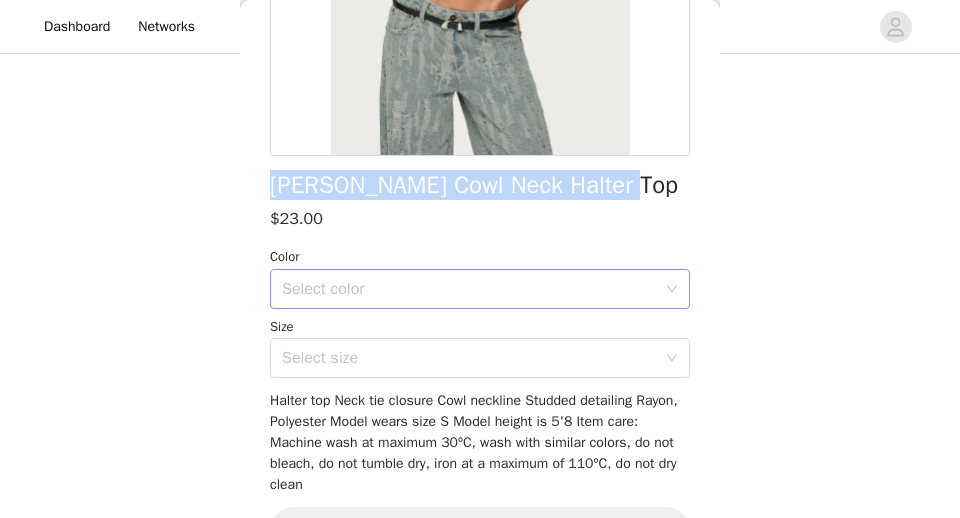 click on "Select color" at bounding box center (469, 289) 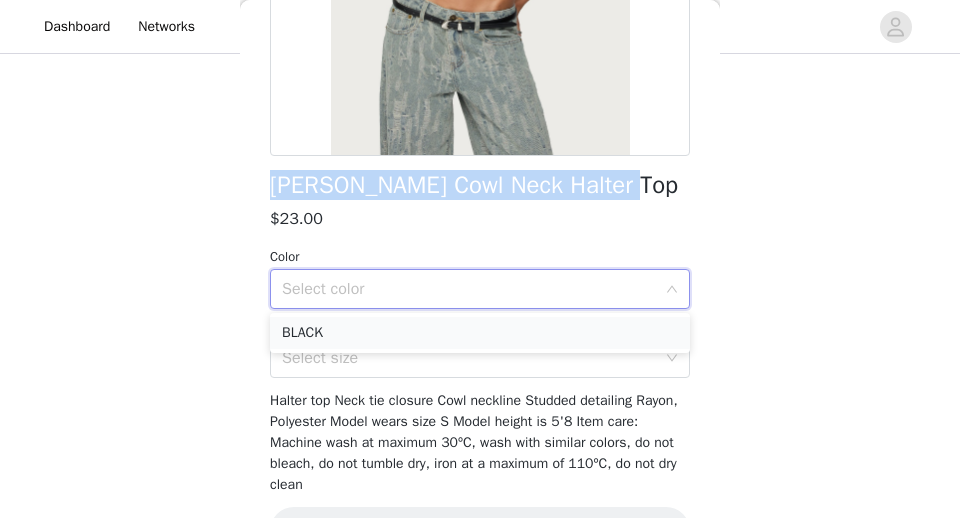 click on "BLACK" at bounding box center [480, 333] 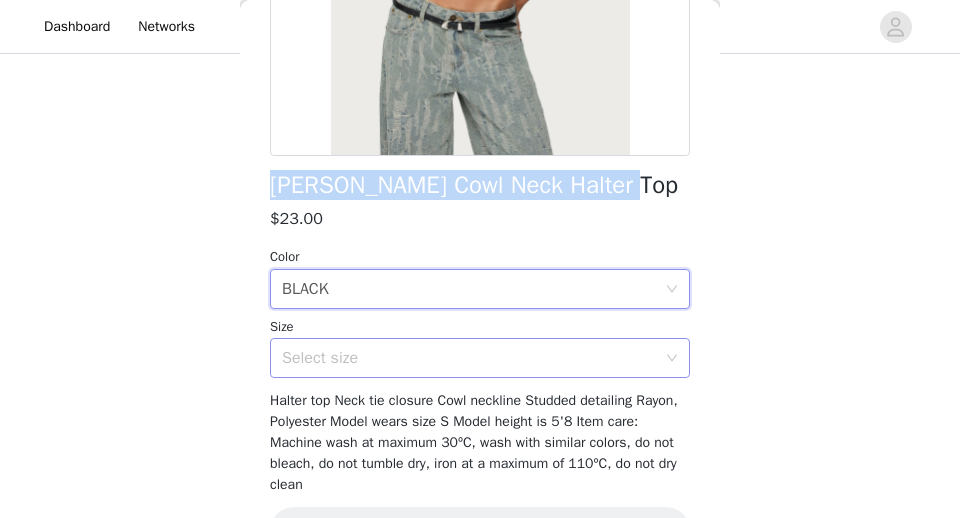 click on "Select size" at bounding box center [473, 358] 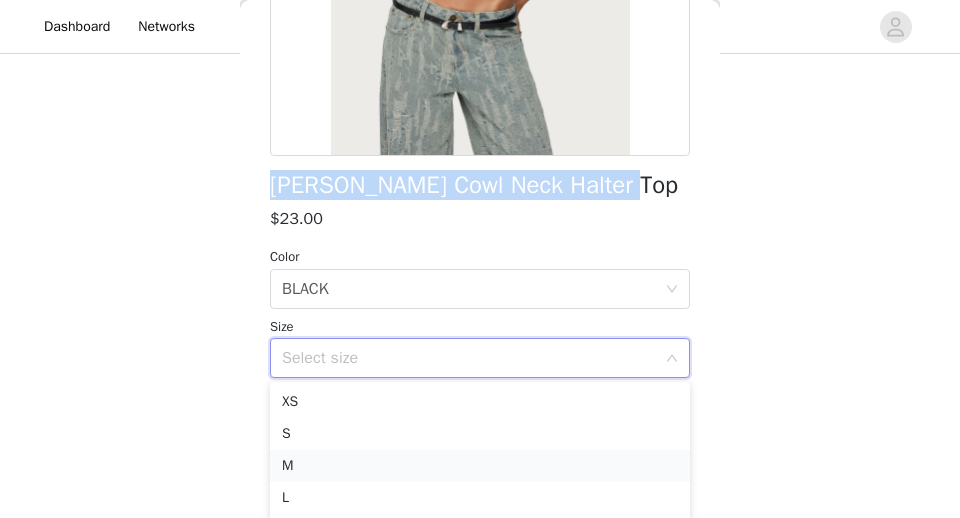 click on "M" at bounding box center [480, 466] 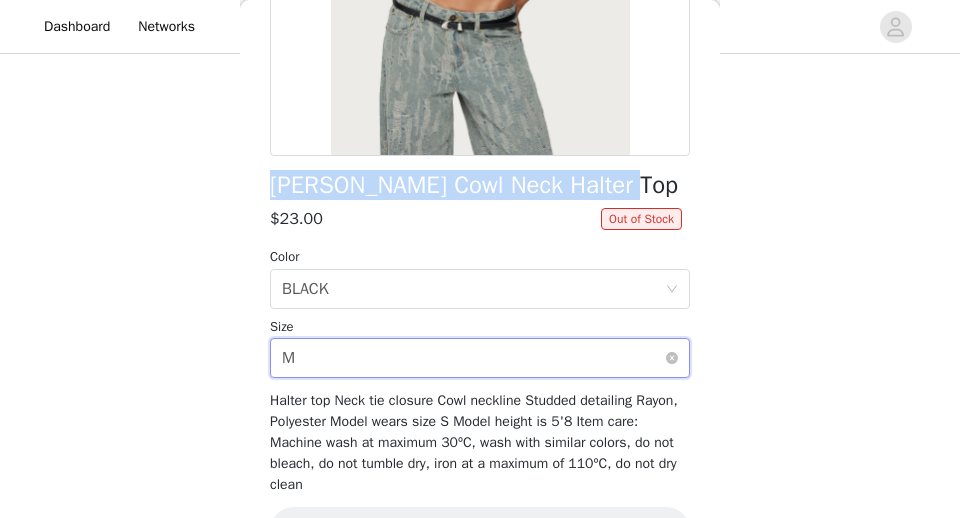 click on "Select size M" at bounding box center (473, 358) 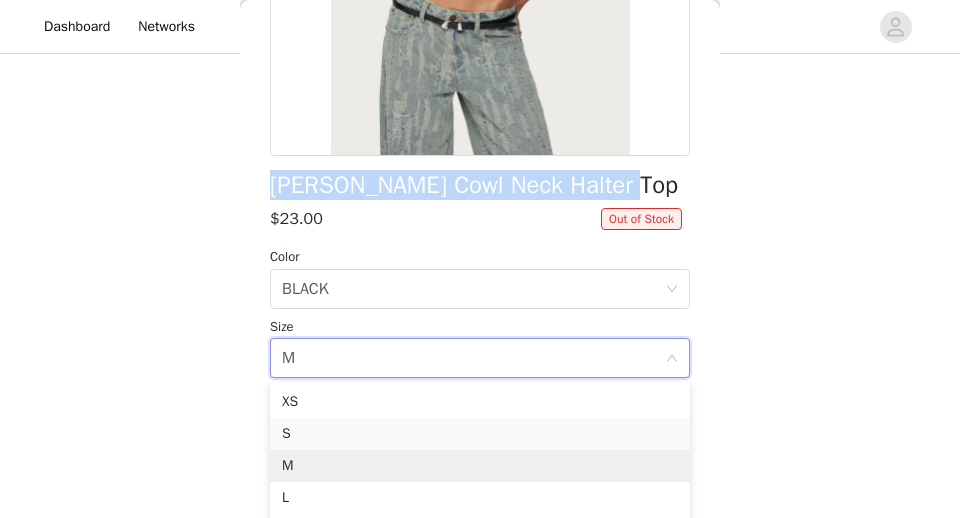 click on "S" at bounding box center [480, 434] 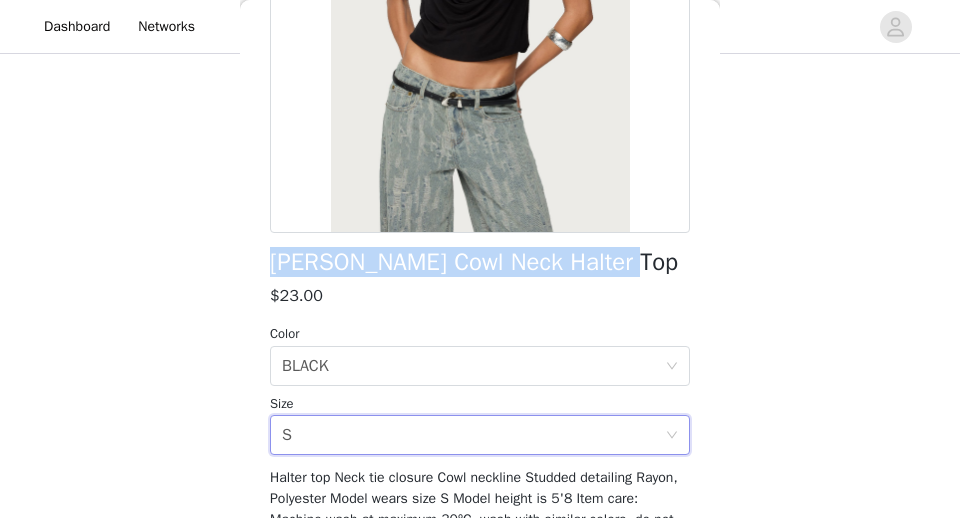 scroll, scrollTop: 254, scrollLeft: 0, axis: vertical 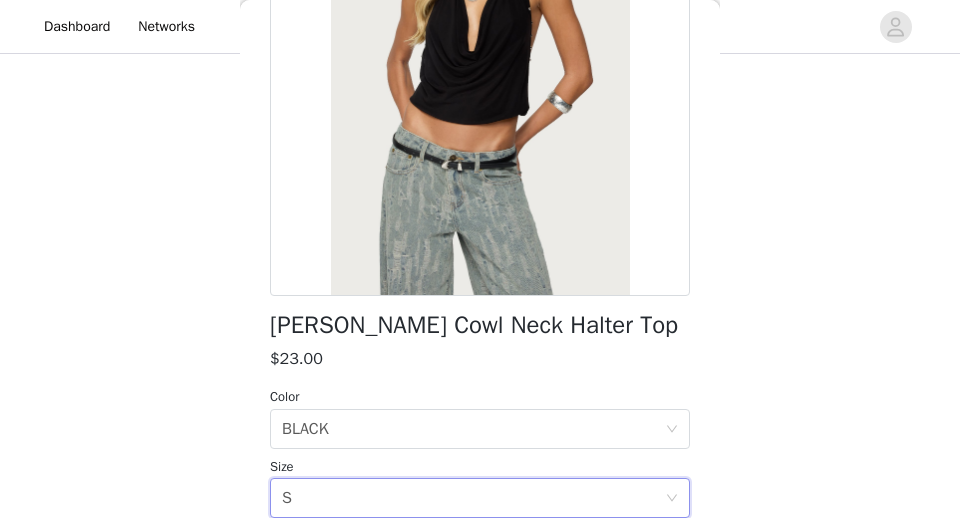 click on "[PERSON_NAME] Cowl Neck Halter Top       $23.00         Color   Select color BLACK Size   Select size S   Halter top Neck tie closure Cowl neckline Studded detailing Rayon, Polyester Model wears size S Model height is 5'8 Item care: Machine wash at maximum 30ºC, wash with similar colors, do not bleach, do not tumble dry, iron at a maximum of 110ºC, do not dry clean   Add Product" at bounding box center (480, 282) 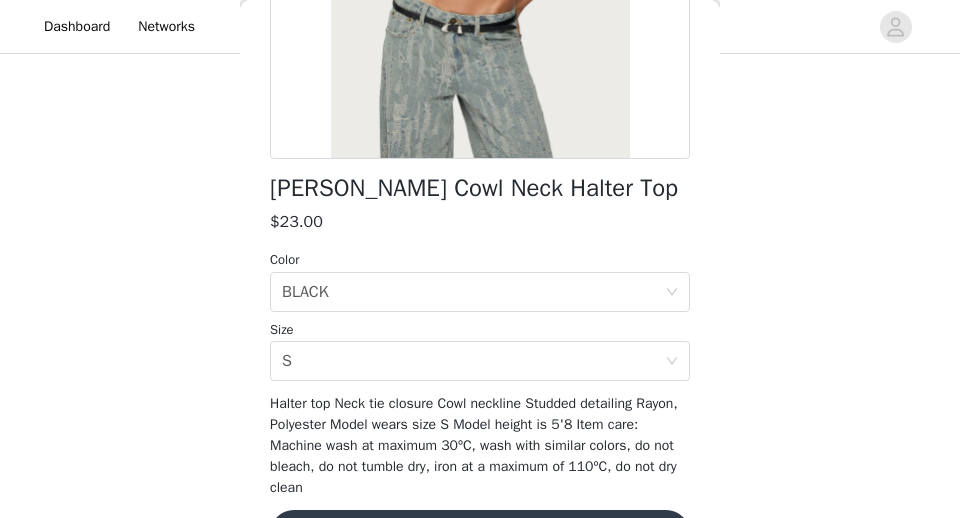 scroll, scrollTop: 454, scrollLeft: 0, axis: vertical 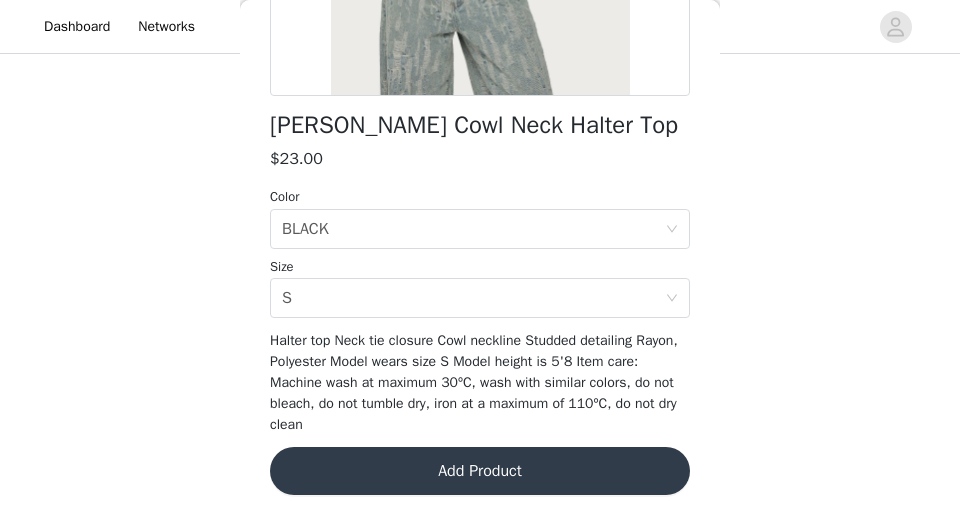 click on "Add Product" at bounding box center (480, 471) 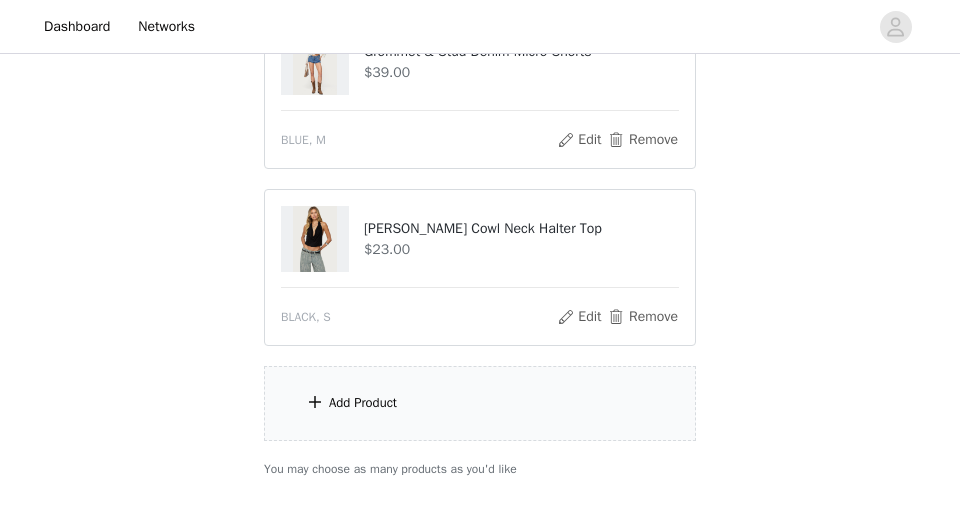 scroll, scrollTop: 922, scrollLeft: 0, axis: vertical 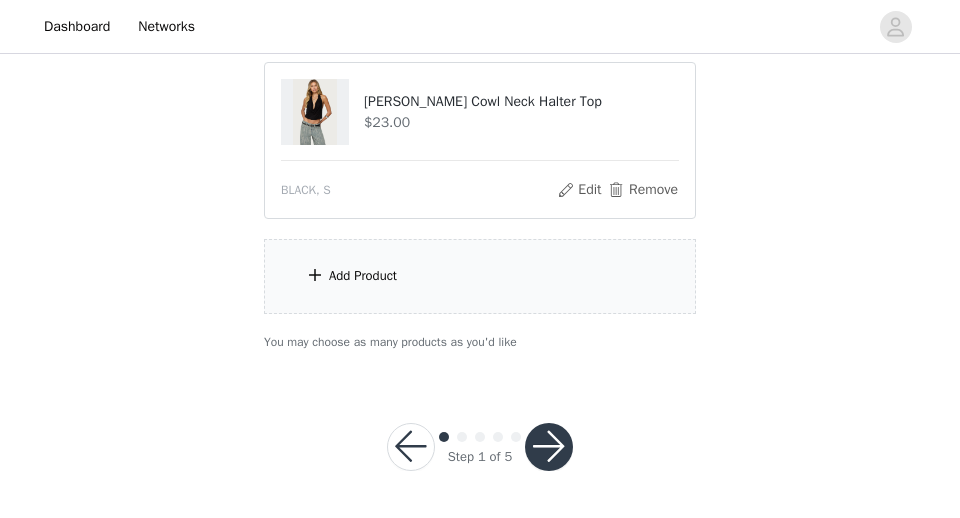click on "Add Product" at bounding box center [480, 276] 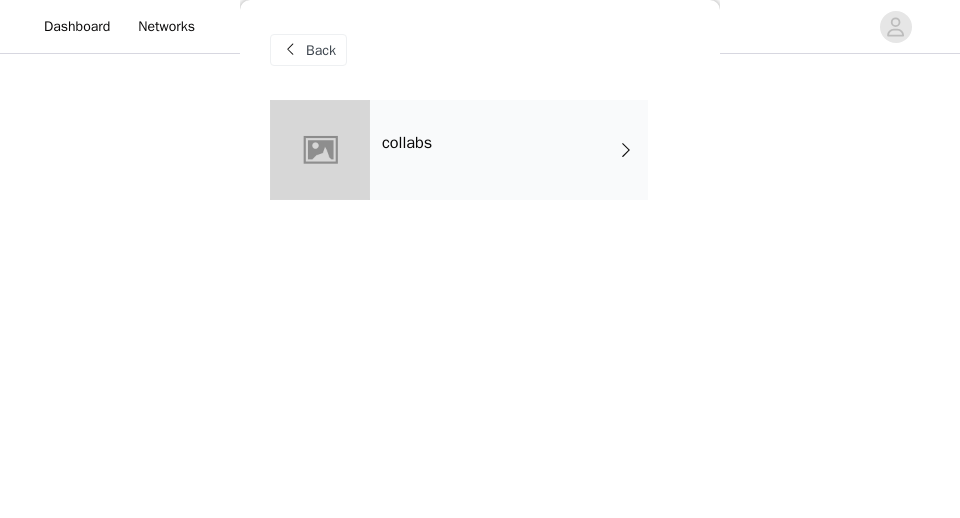 click on "collabs" at bounding box center [509, 150] 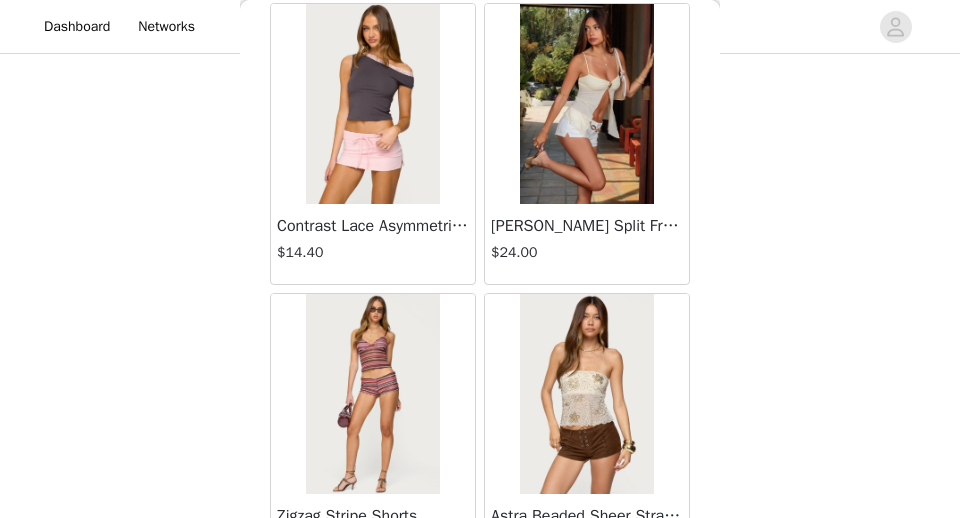 scroll, scrollTop: 2541, scrollLeft: 0, axis: vertical 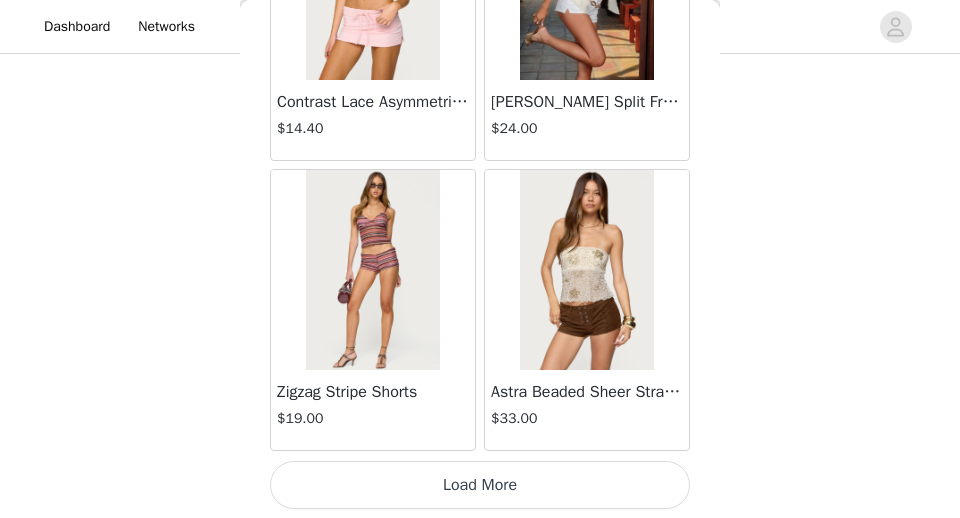 click on "Load More" at bounding box center (480, 485) 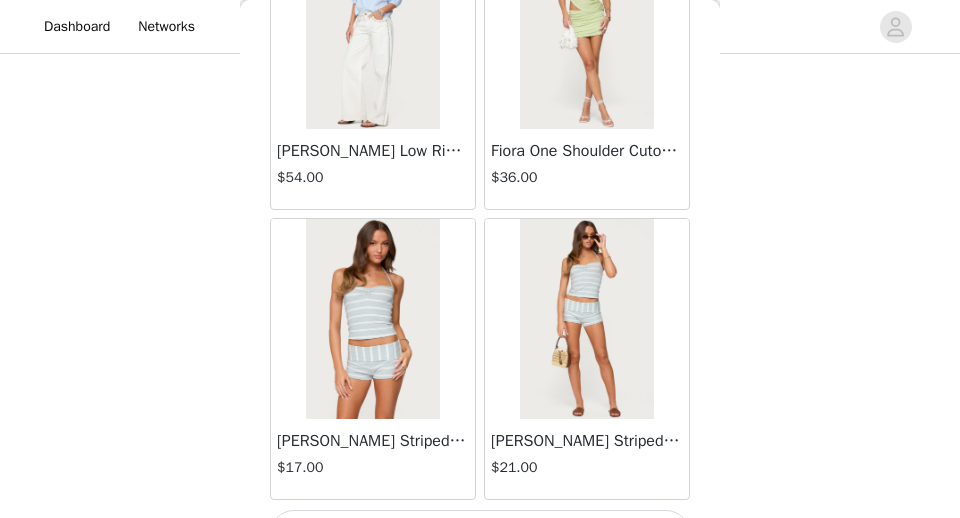 scroll, scrollTop: 5441, scrollLeft: 0, axis: vertical 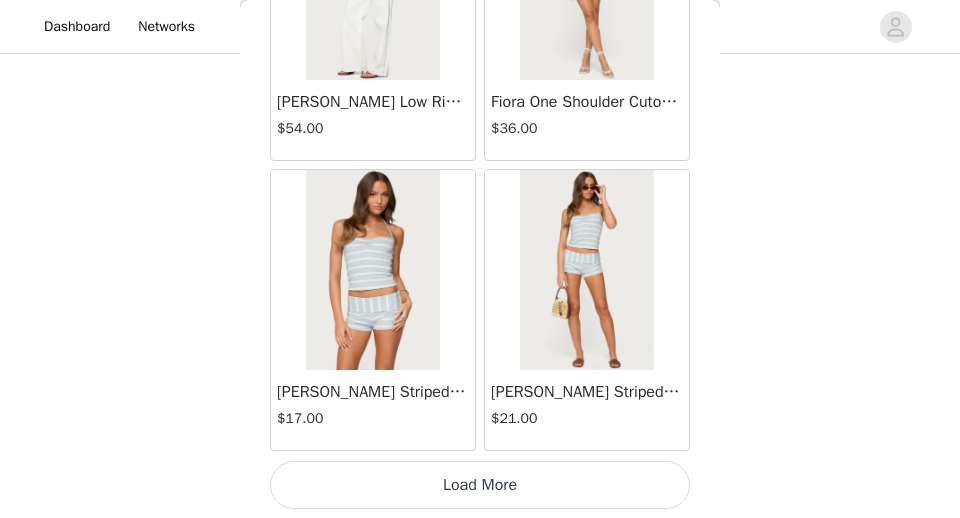 click at bounding box center [372, 270] 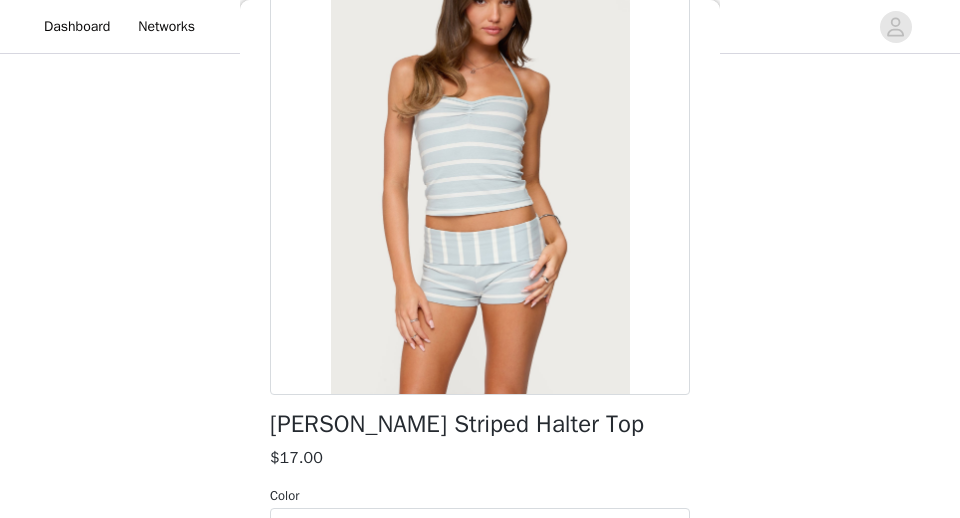 scroll, scrollTop: 218, scrollLeft: 0, axis: vertical 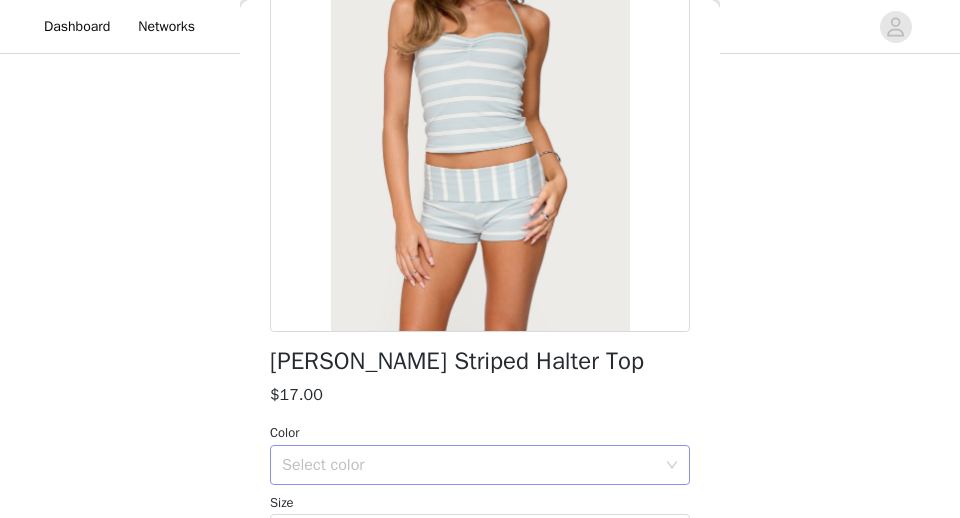 click on "Select color" at bounding box center (469, 465) 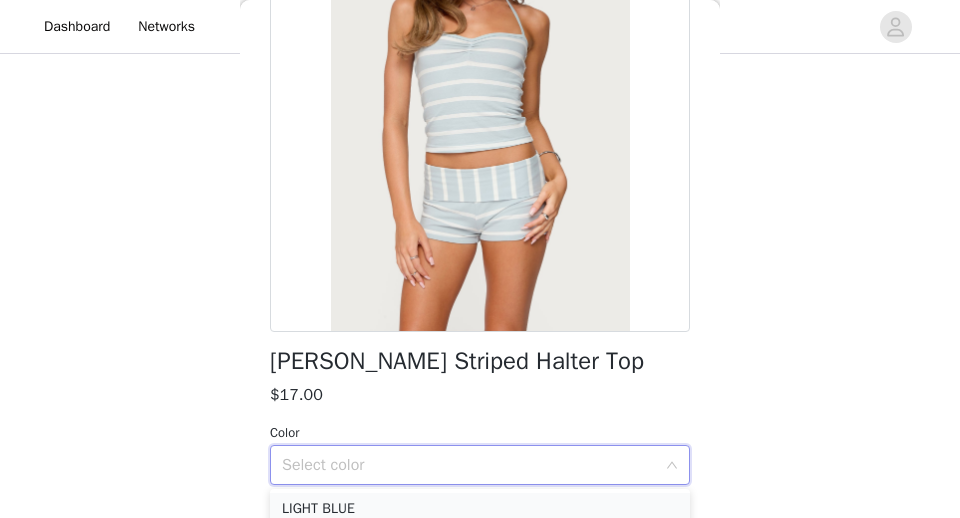 click on "LIGHT BLUE" at bounding box center (480, 509) 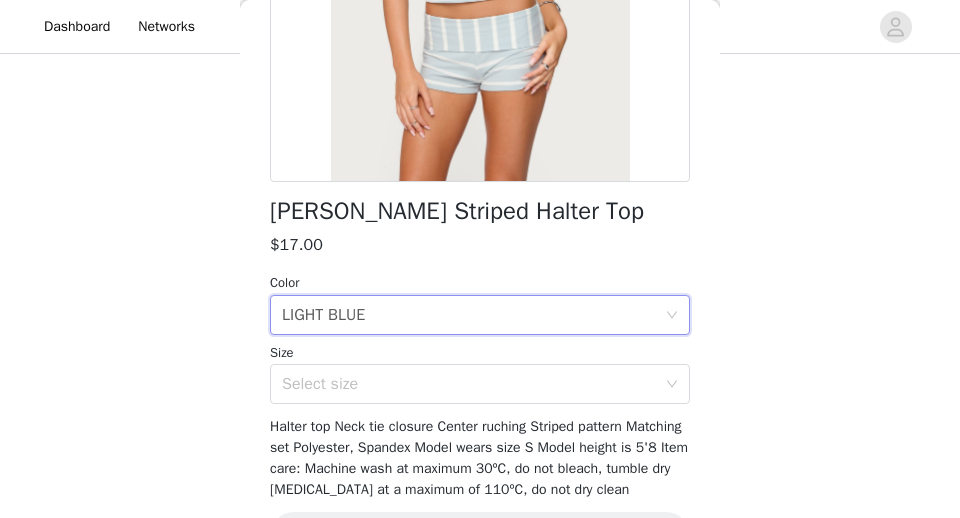 scroll, scrollTop: 430, scrollLeft: 0, axis: vertical 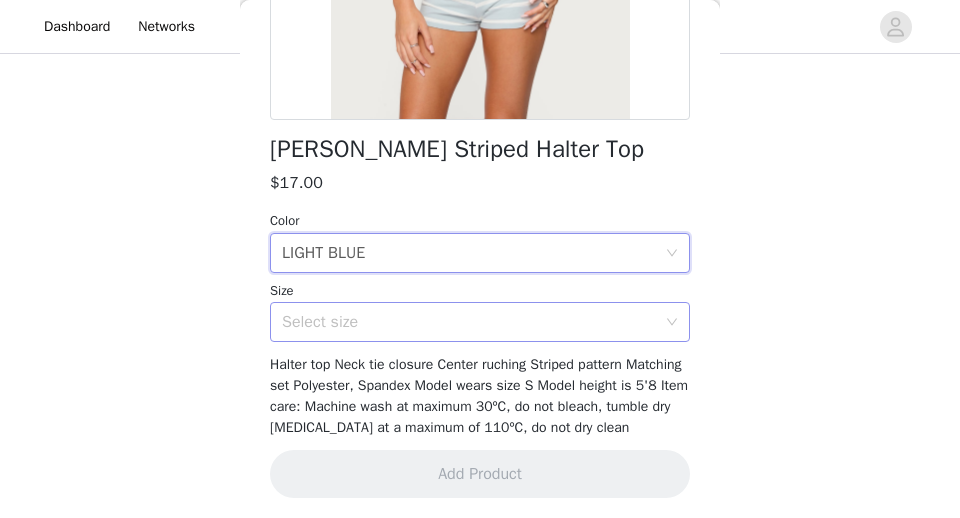 click on "Select size" at bounding box center (473, 322) 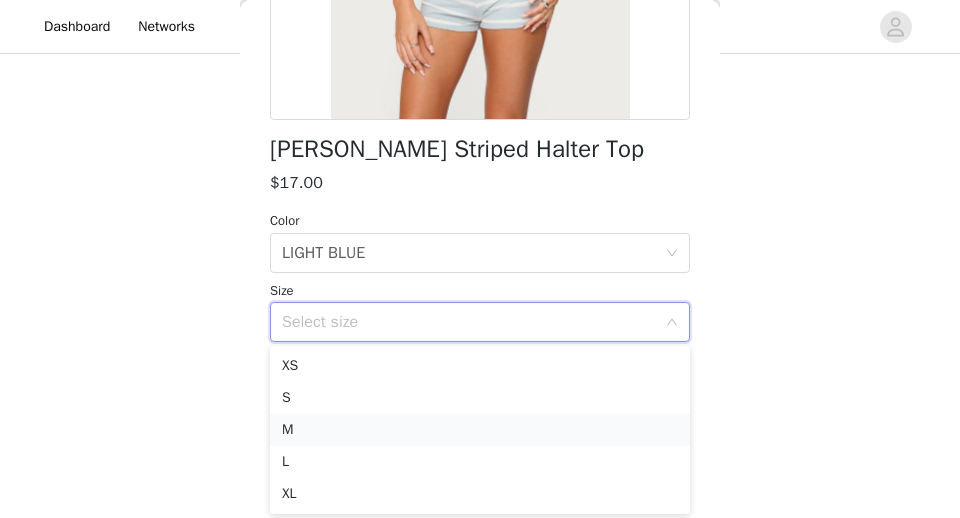click on "M" at bounding box center [480, 430] 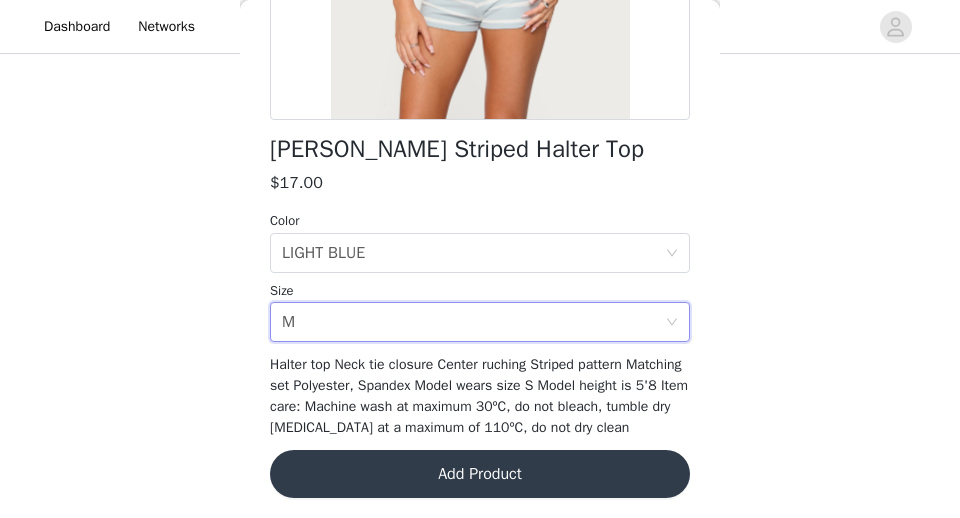 click on "Add Product" at bounding box center [480, 474] 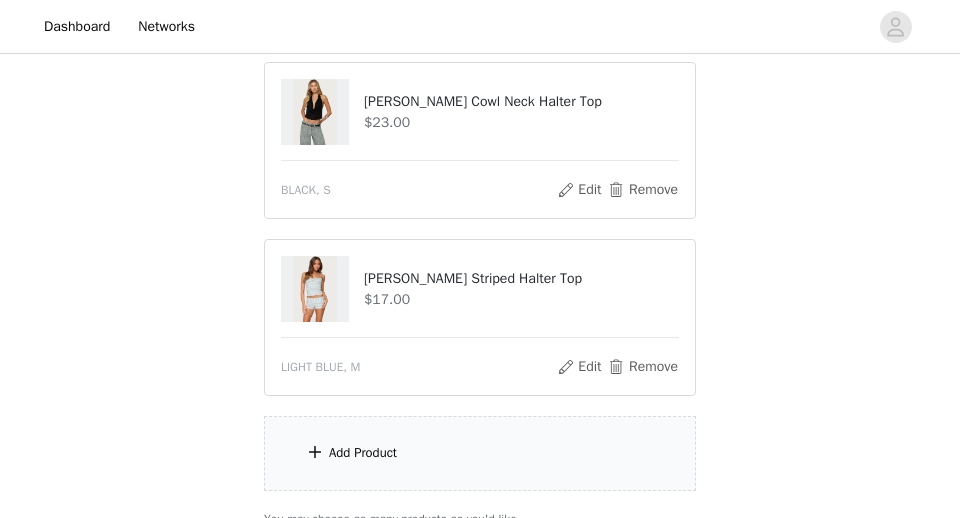 click on "Add Product" at bounding box center (480, 453) 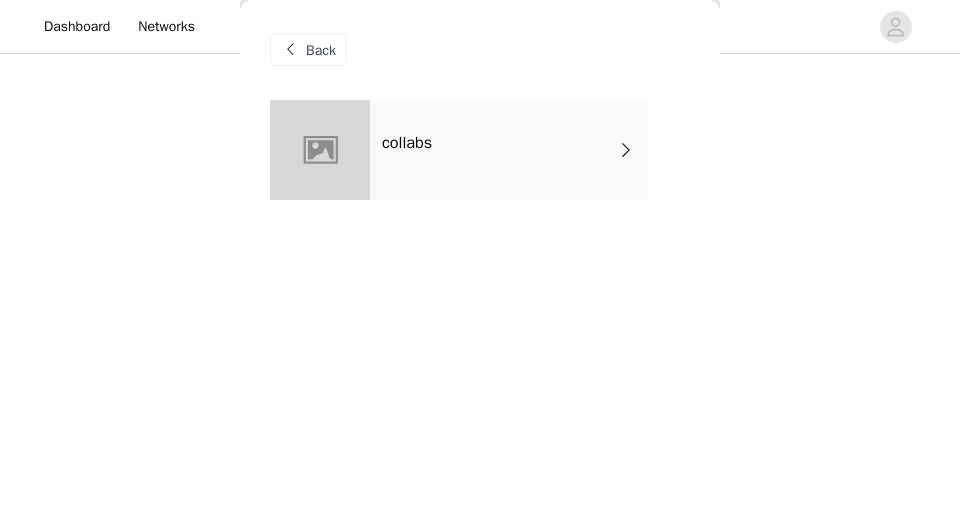 click on "collabs" at bounding box center [509, 150] 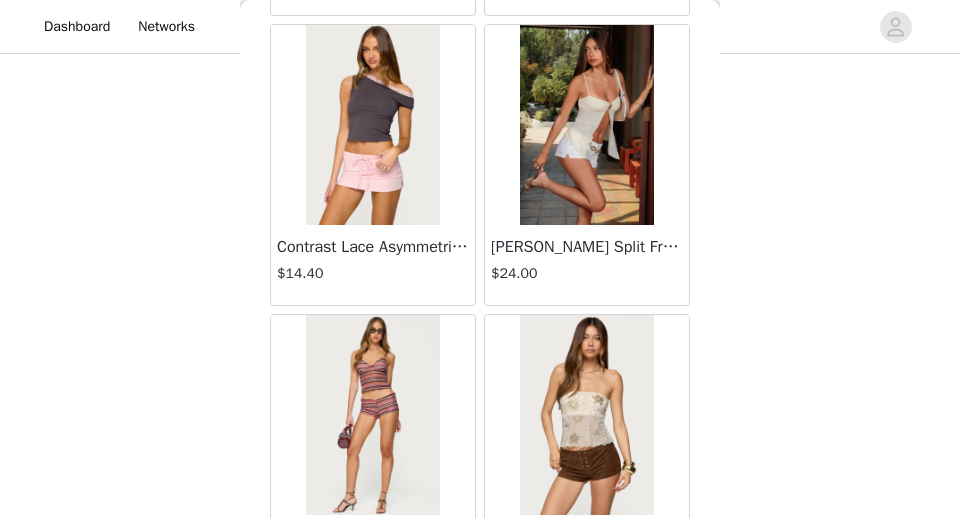 scroll, scrollTop: 2541, scrollLeft: 0, axis: vertical 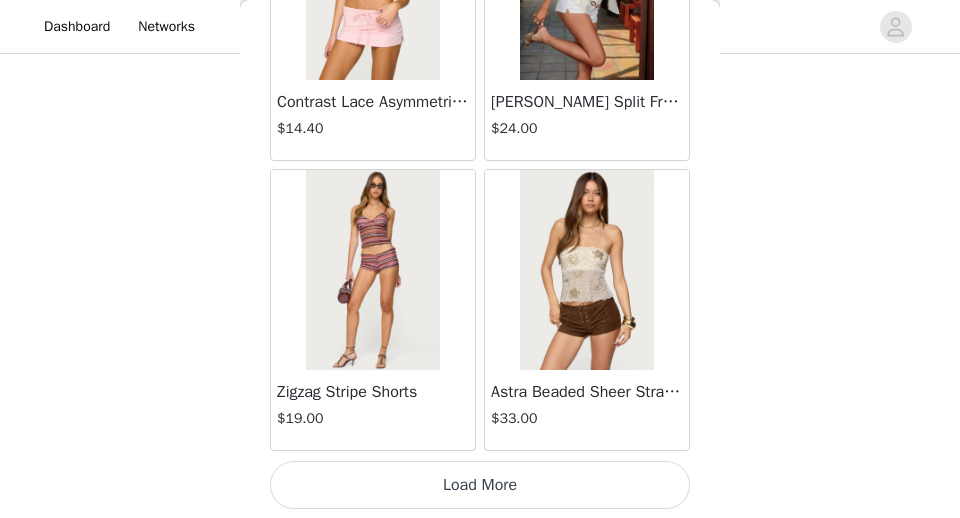 click on "Load More" at bounding box center (480, 485) 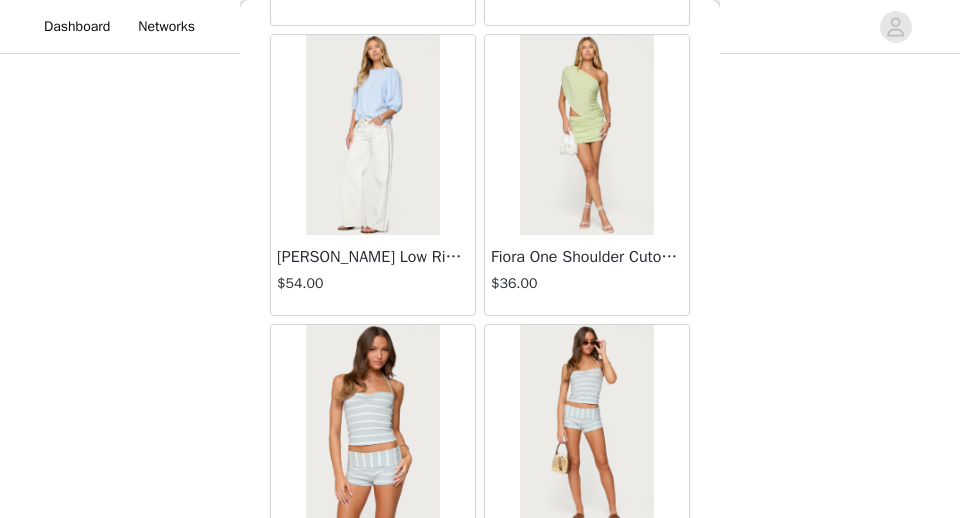 scroll, scrollTop: 5441, scrollLeft: 0, axis: vertical 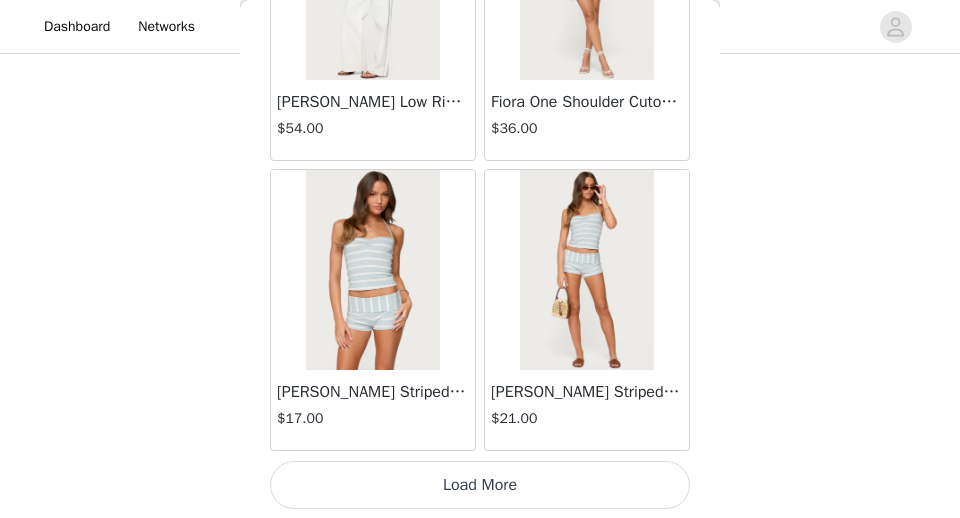 click at bounding box center [586, 270] 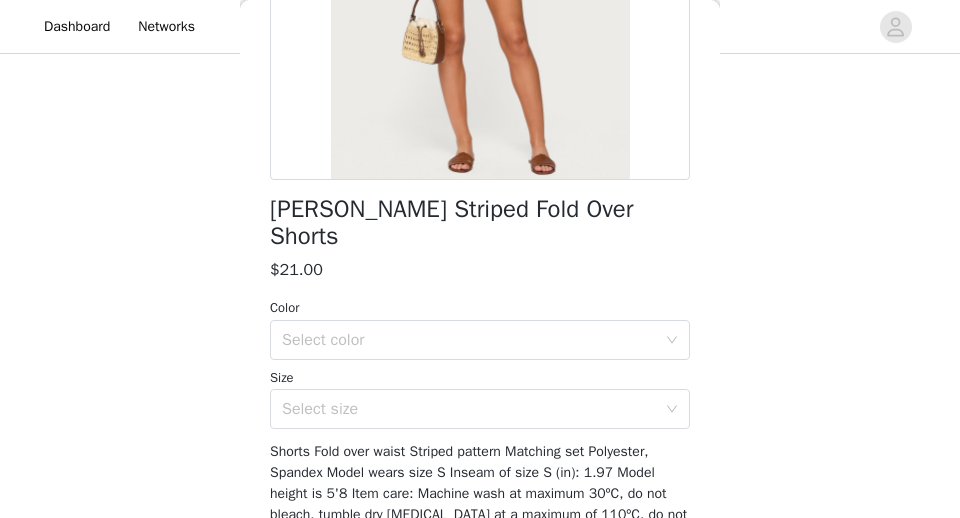 scroll, scrollTop: 454, scrollLeft: 0, axis: vertical 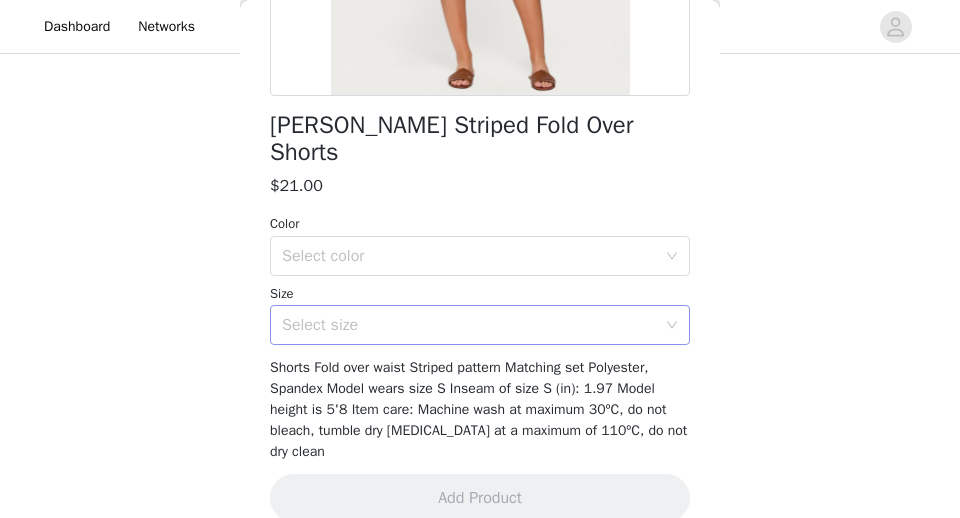 click on "Select size" at bounding box center [469, 325] 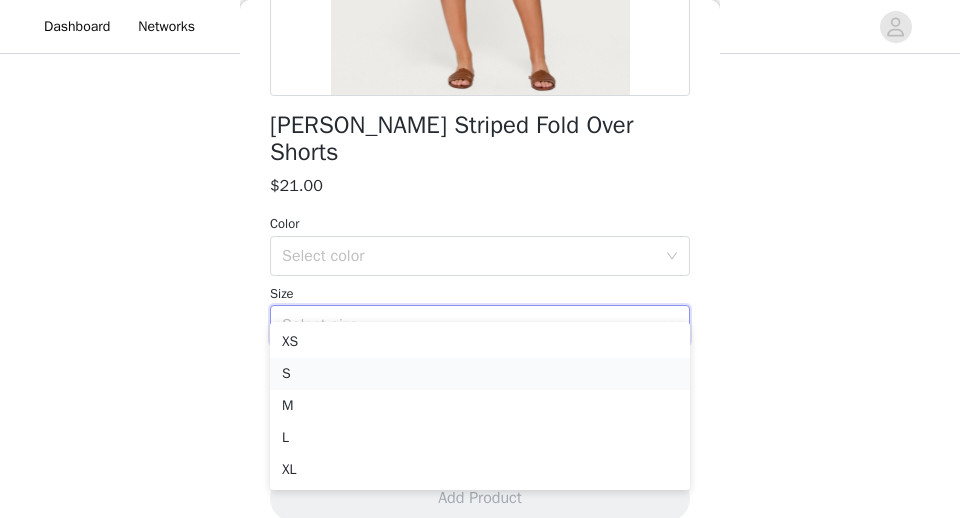 click on "S" at bounding box center (480, 374) 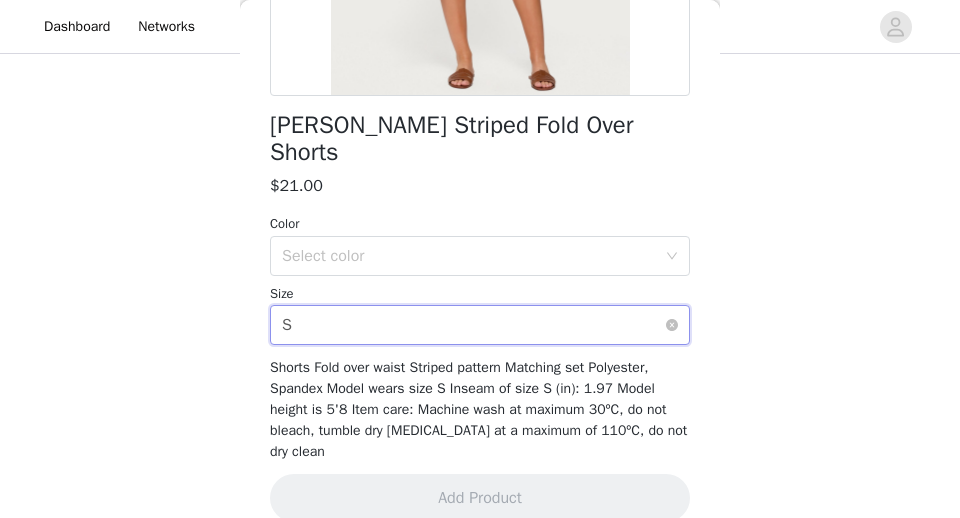 click on "Select size S" at bounding box center (473, 325) 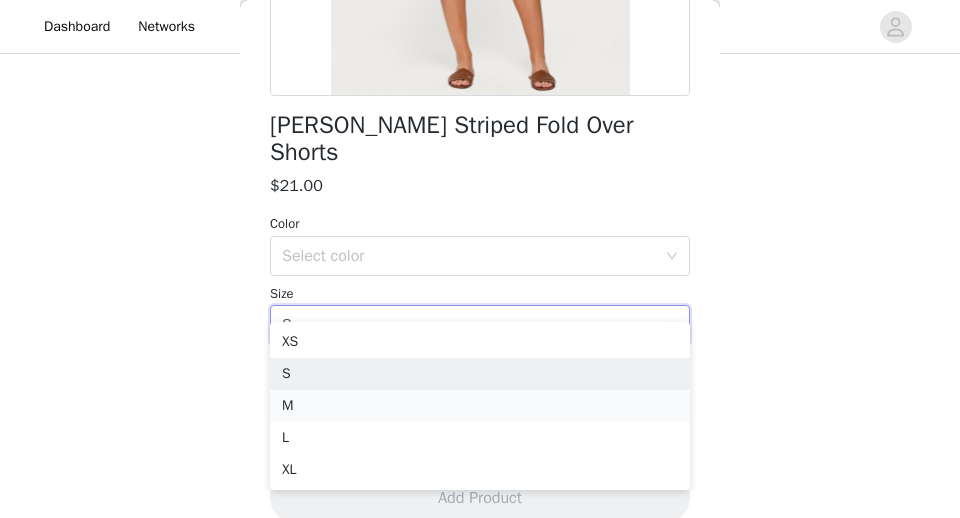 click on "M" at bounding box center (480, 406) 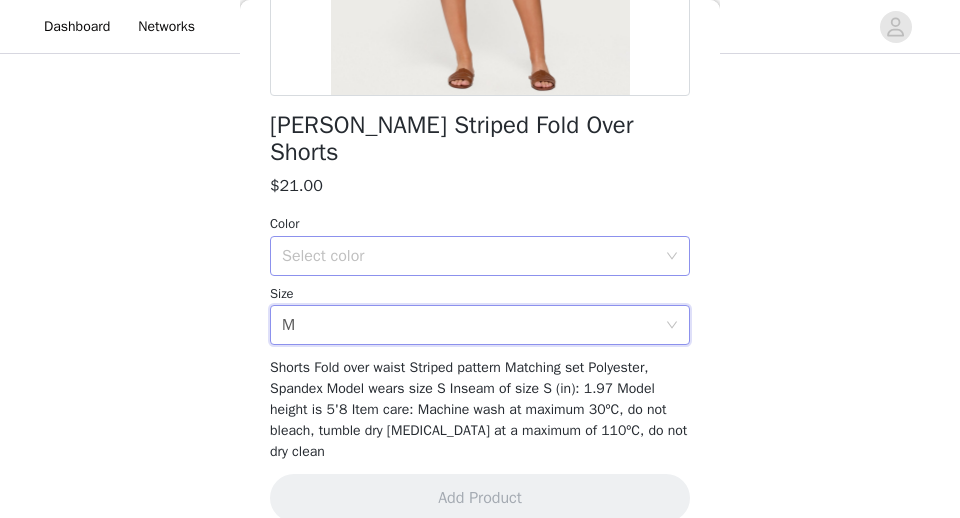click on "Select color" at bounding box center [473, 256] 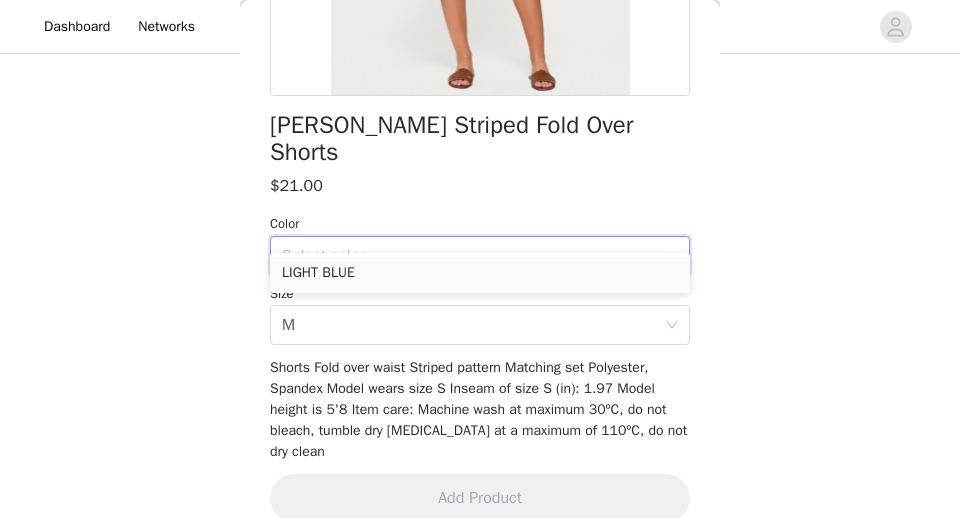 click on "LIGHT BLUE" at bounding box center [480, 273] 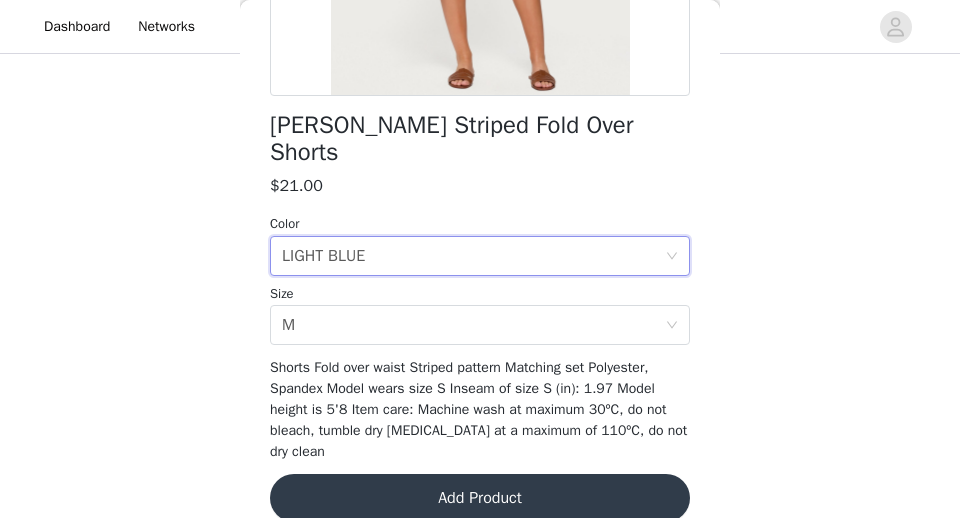 click on "Add Product" at bounding box center (480, 498) 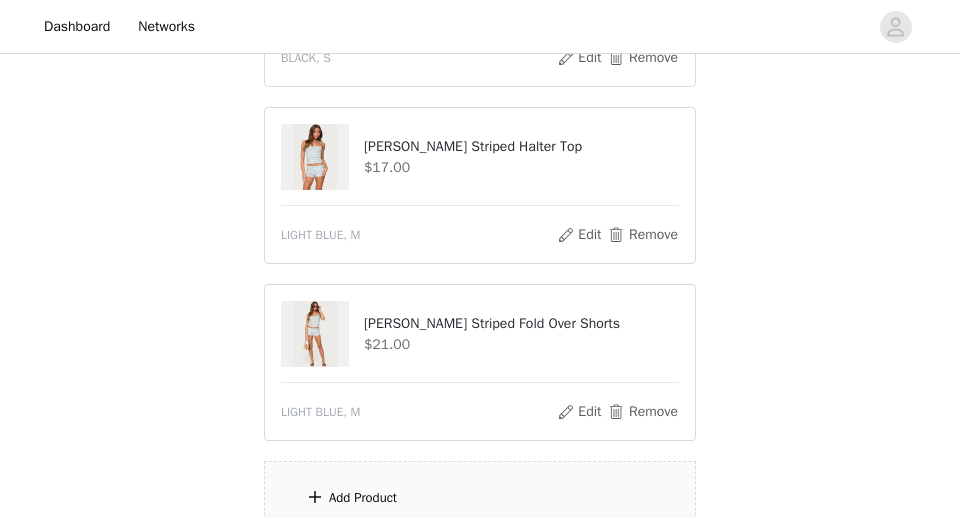 scroll, scrollTop: 1276, scrollLeft: 0, axis: vertical 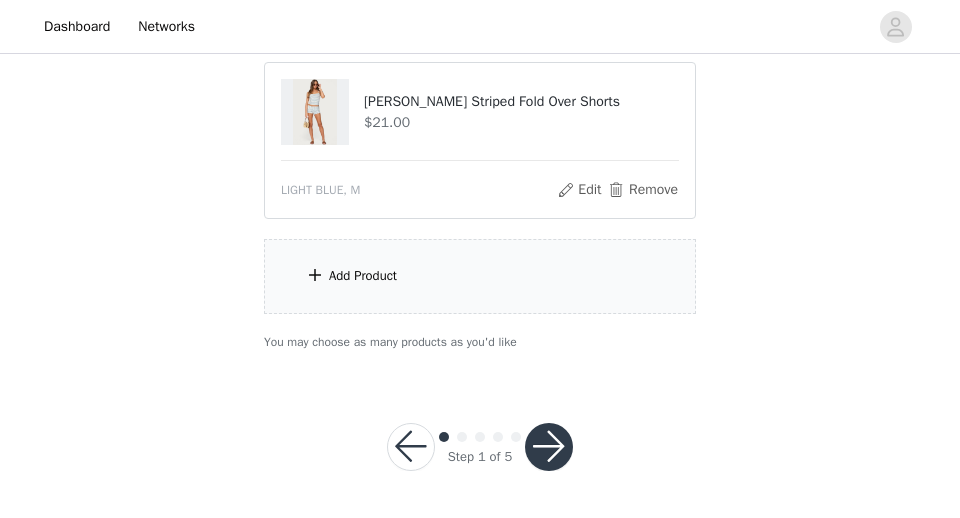 click on "Add Product" at bounding box center [480, 276] 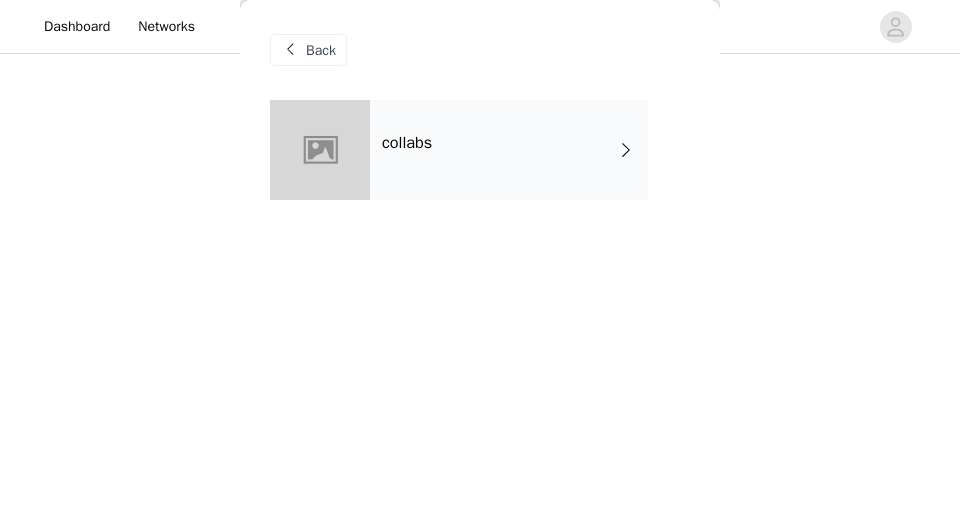 click on "collabs" at bounding box center [509, 150] 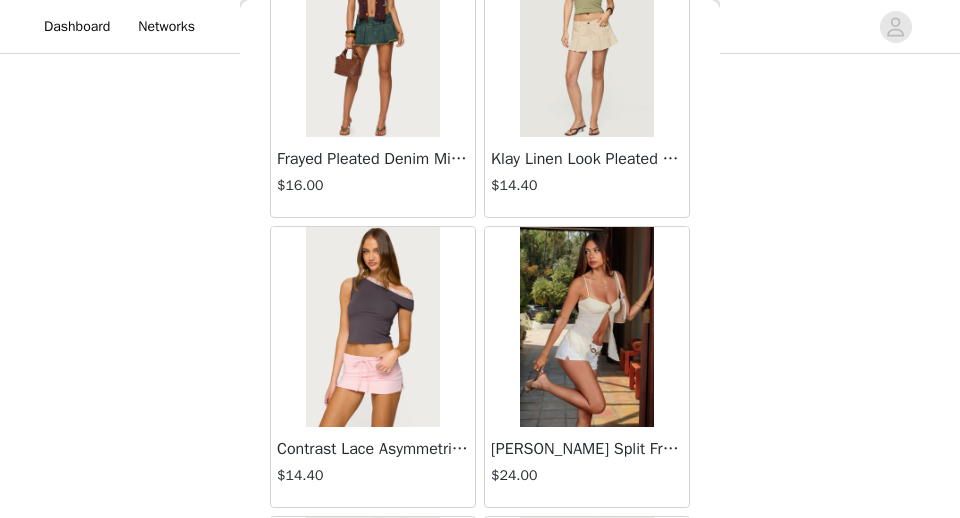 scroll, scrollTop: 2541, scrollLeft: 0, axis: vertical 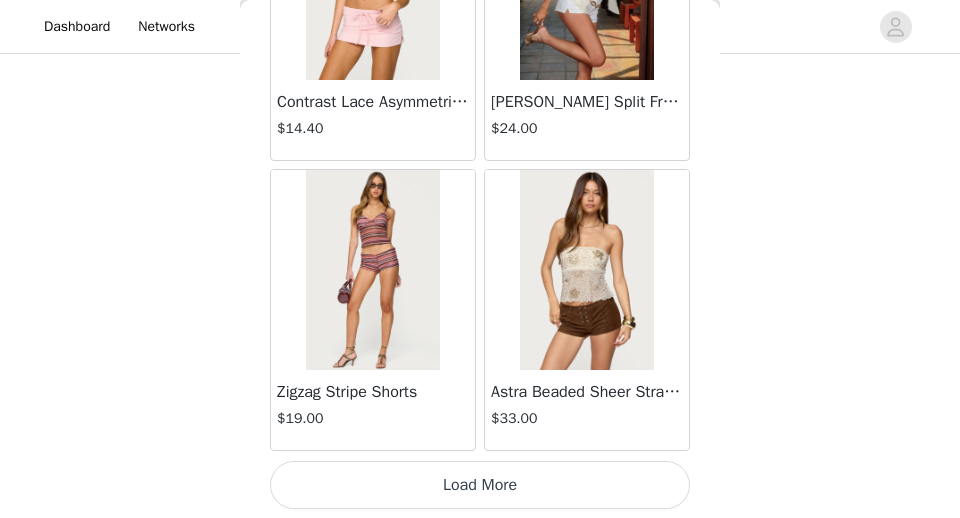 click on "Load More" at bounding box center [480, 485] 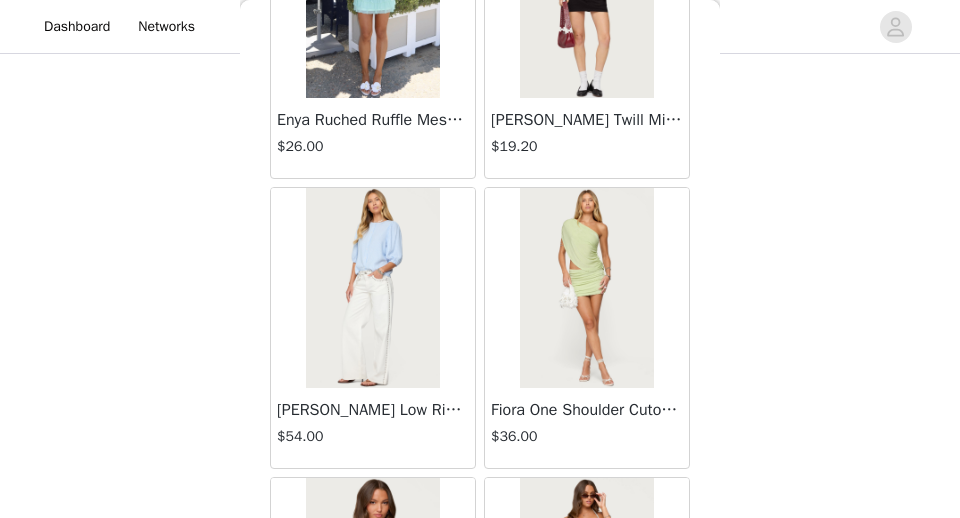 scroll, scrollTop: 5441, scrollLeft: 0, axis: vertical 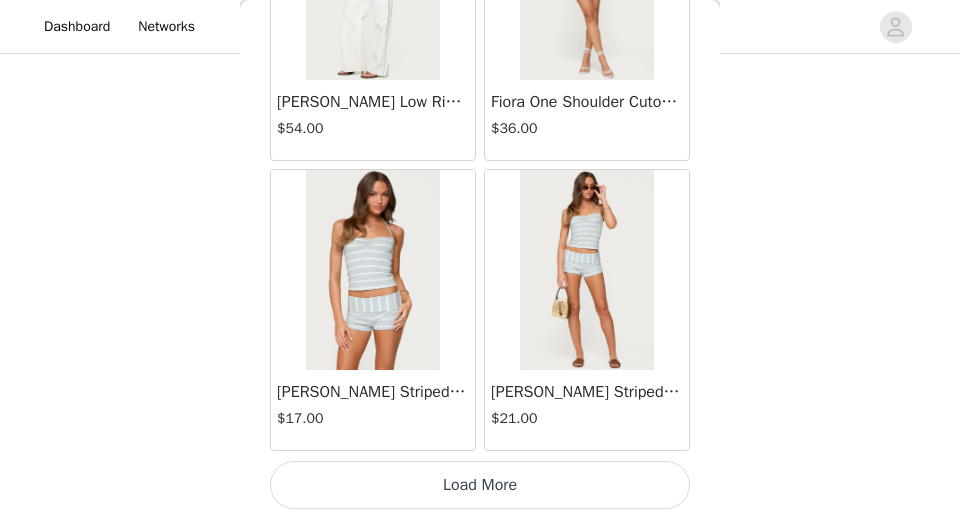 click on "Load More" at bounding box center [480, 485] 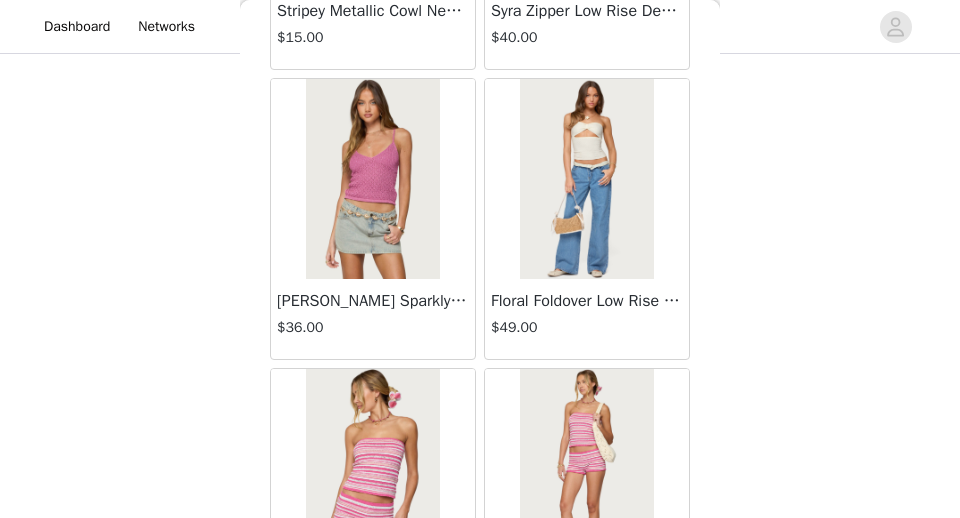 scroll, scrollTop: 8341, scrollLeft: 0, axis: vertical 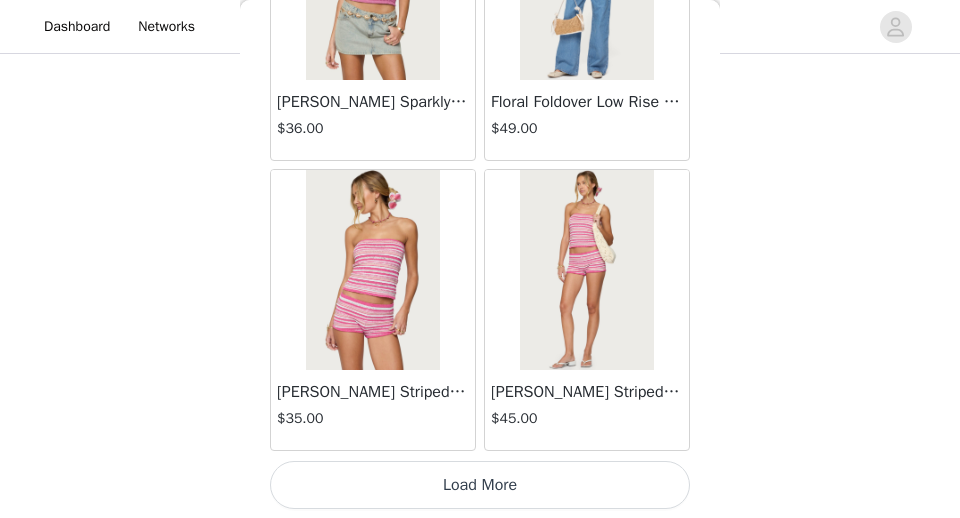 click on "Load More" at bounding box center (480, 485) 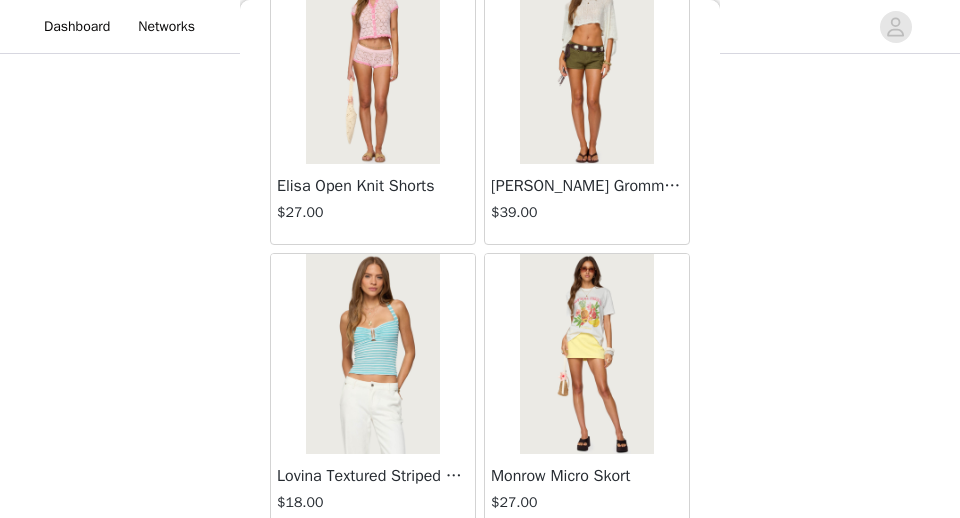 scroll, scrollTop: 11241, scrollLeft: 0, axis: vertical 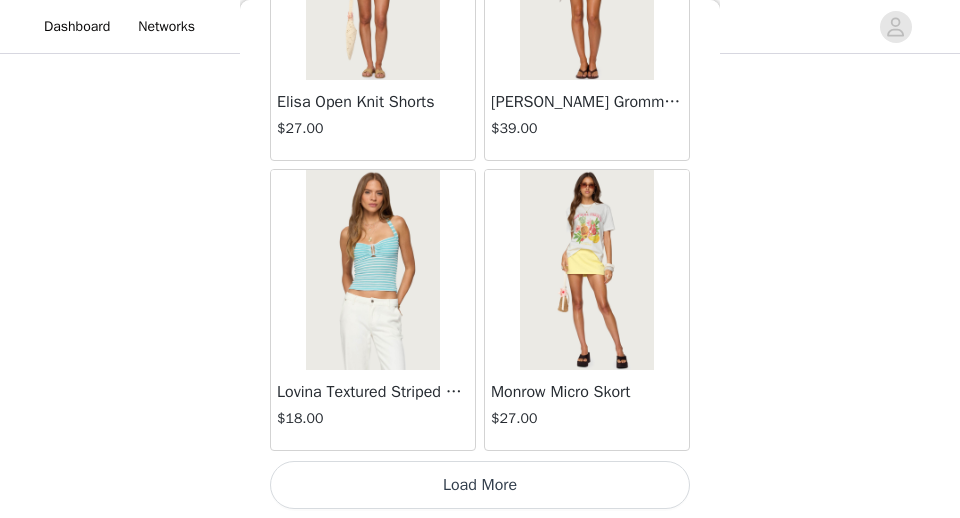 click on "Load More" at bounding box center (480, 485) 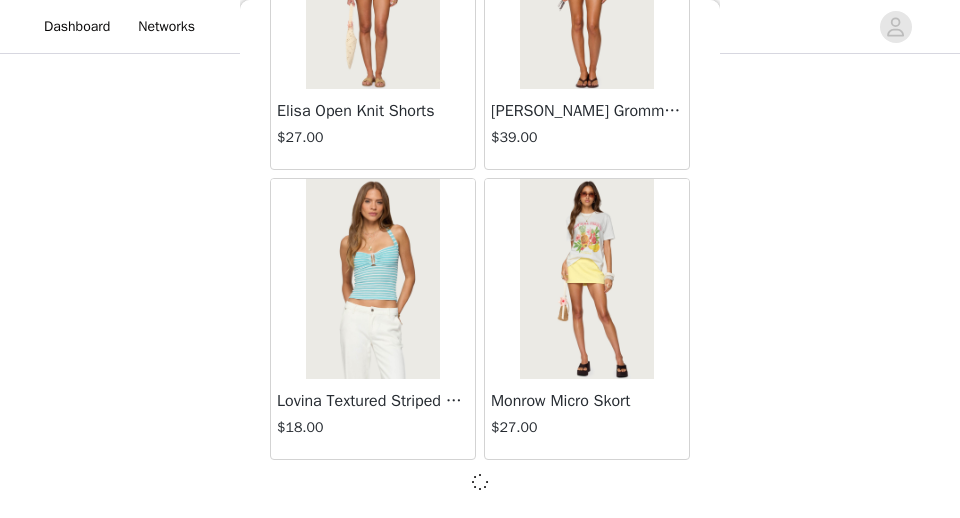 scroll, scrollTop: 11241, scrollLeft: 0, axis: vertical 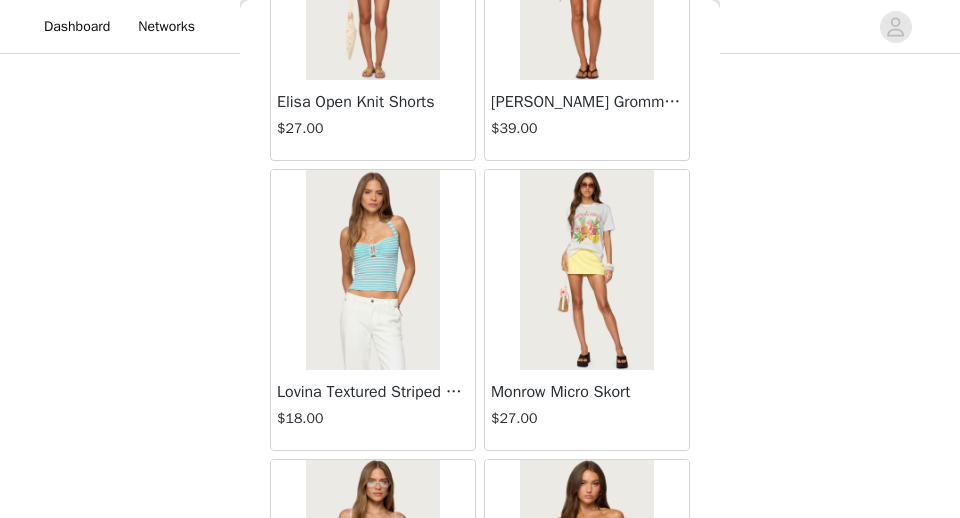 click on "Monrow Micro Skort   $27.00" at bounding box center [587, 410] 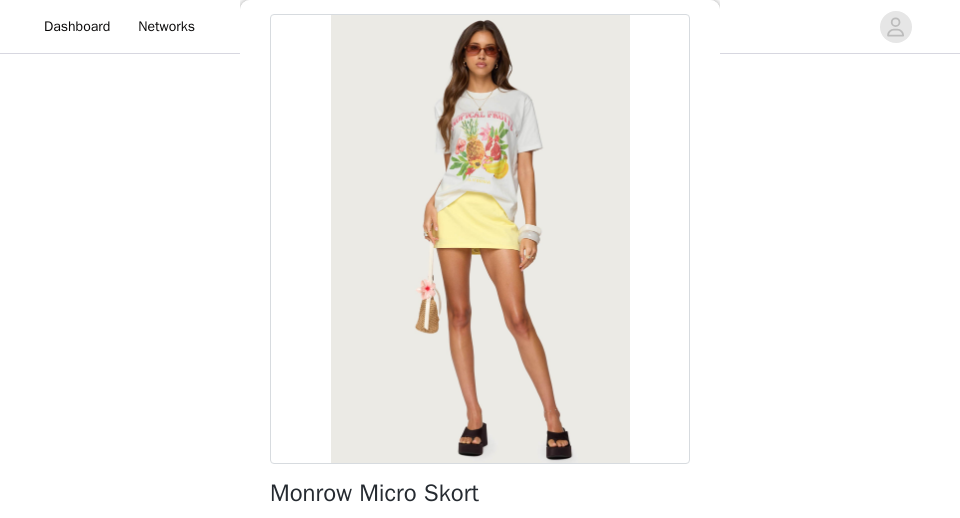 scroll, scrollTop: 206, scrollLeft: 0, axis: vertical 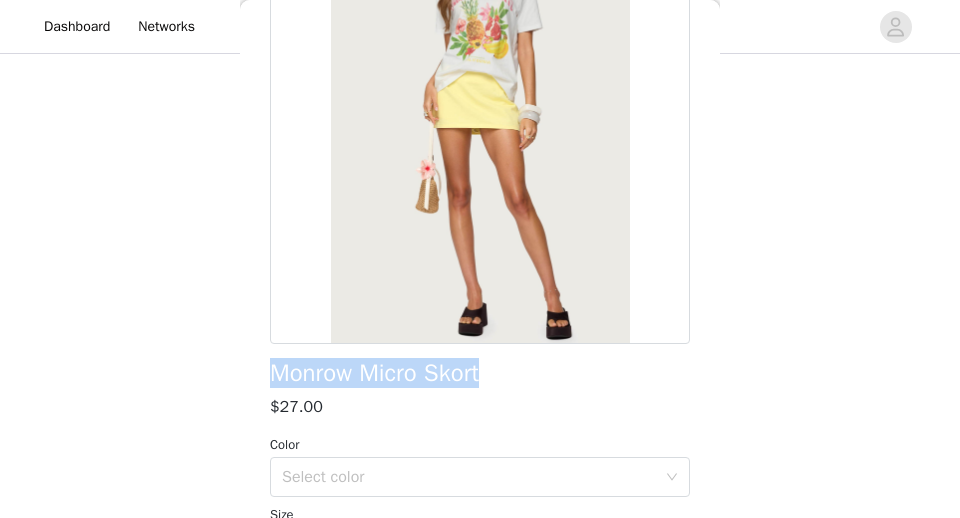 drag, startPoint x: 273, startPoint y: 373, endPoint x: 546, endPoint y: 368, distance: 273.04578 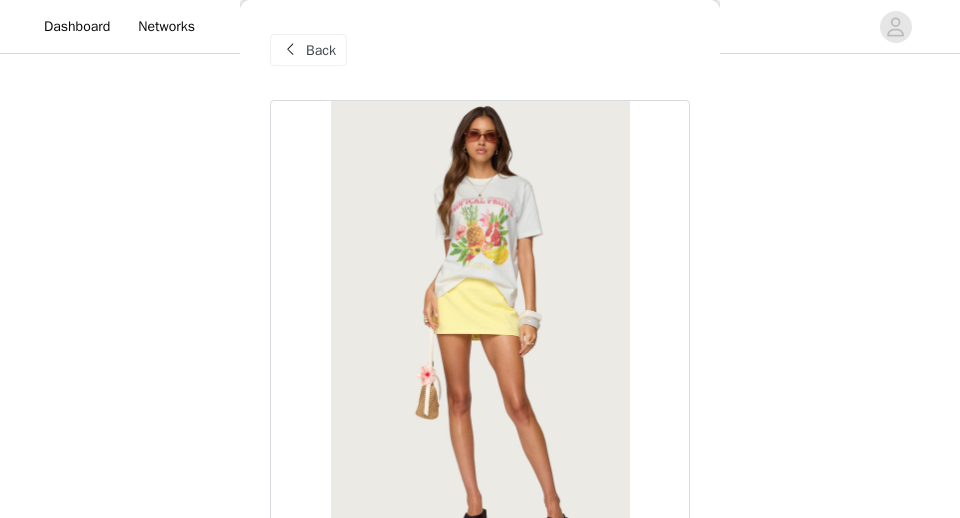 click on "Back" at bounding box center (308, 50) 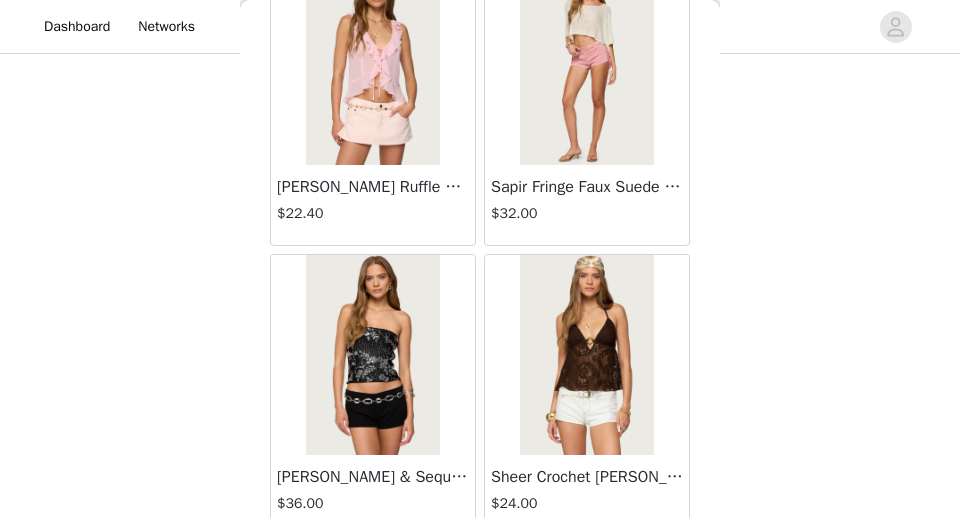 scroll, scrollTop: 12306, scrollLeft: 0, axis: vertical 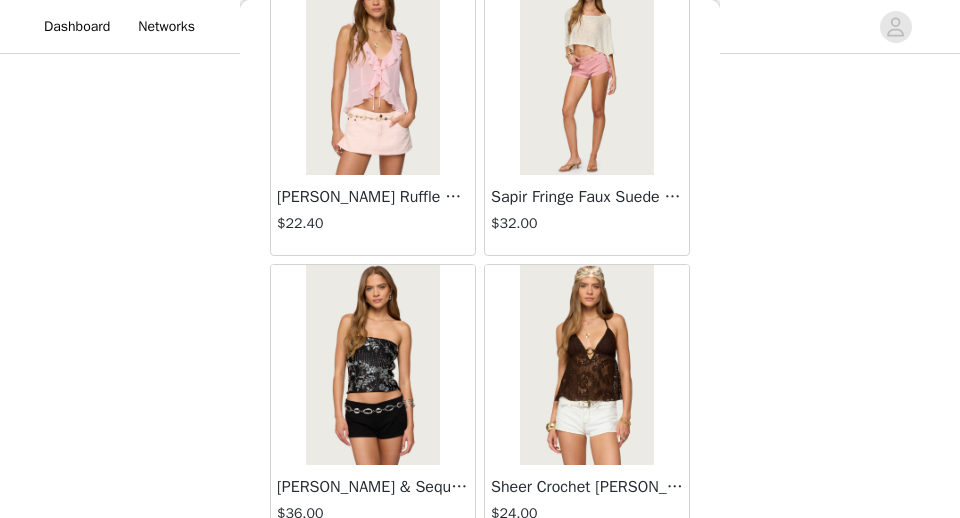 click on "$22.40" at bounding box center [373, 223] 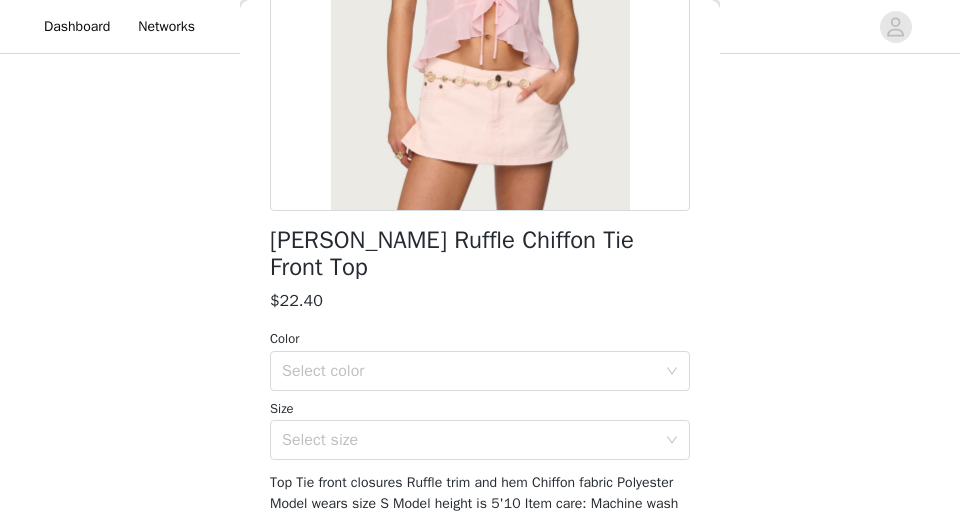 scroll, scrollTop: 427, scrollLeft: 0, axis: vertical 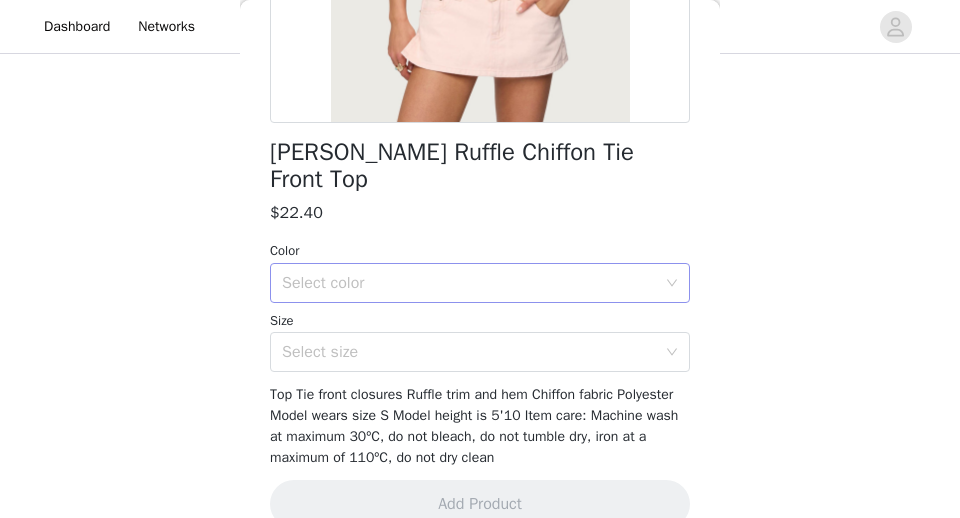 click on "Select color" at bounding box center (469, 283) 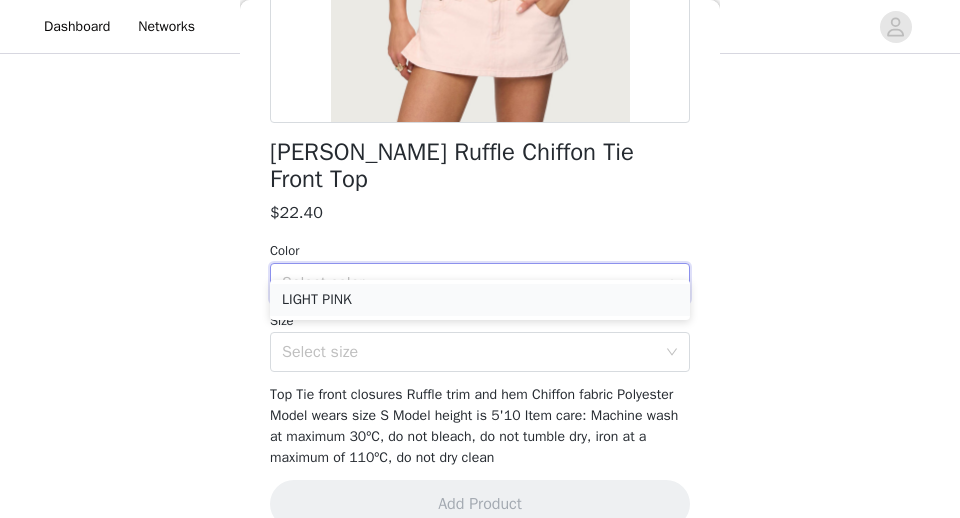 click on "LIGHT PINK" at bounding box center [480, 300] 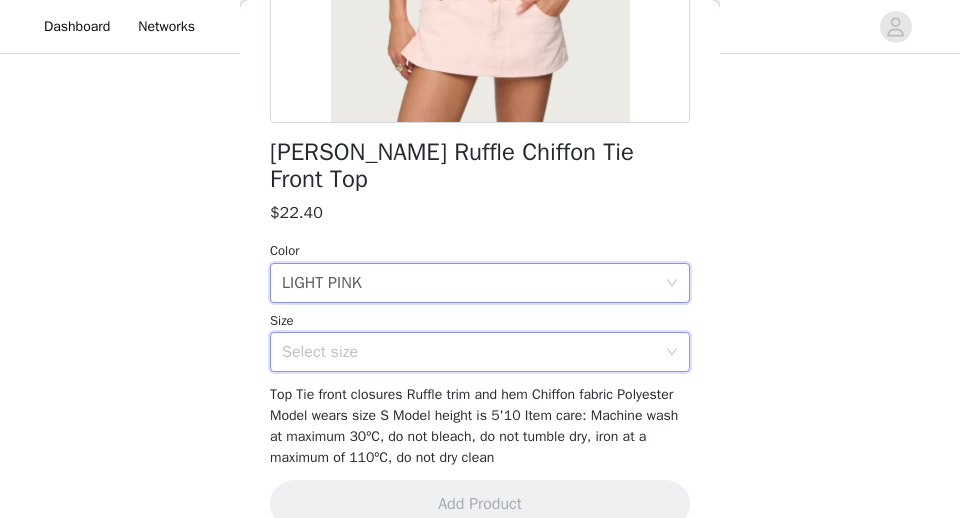click on "Select size" at bounding box center (473, 352) 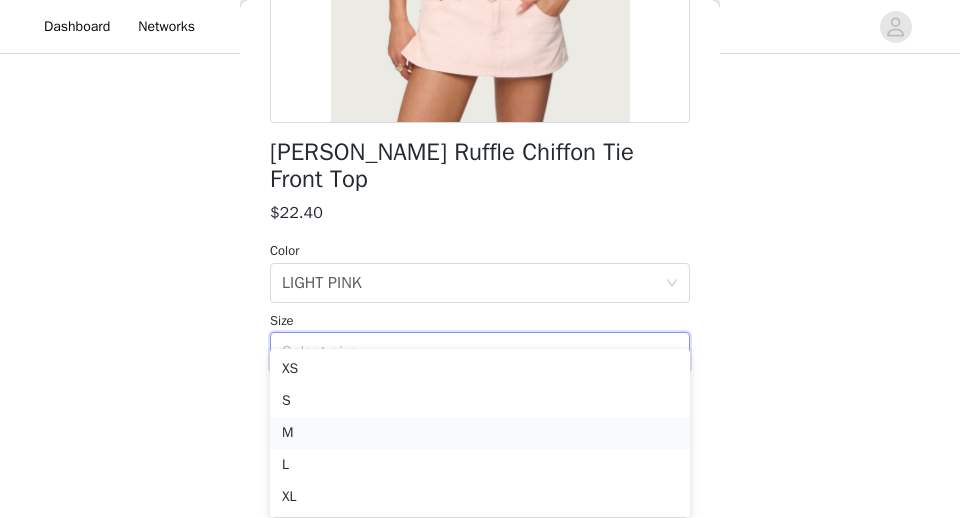 click on "M" at bounding box center (480, 433) 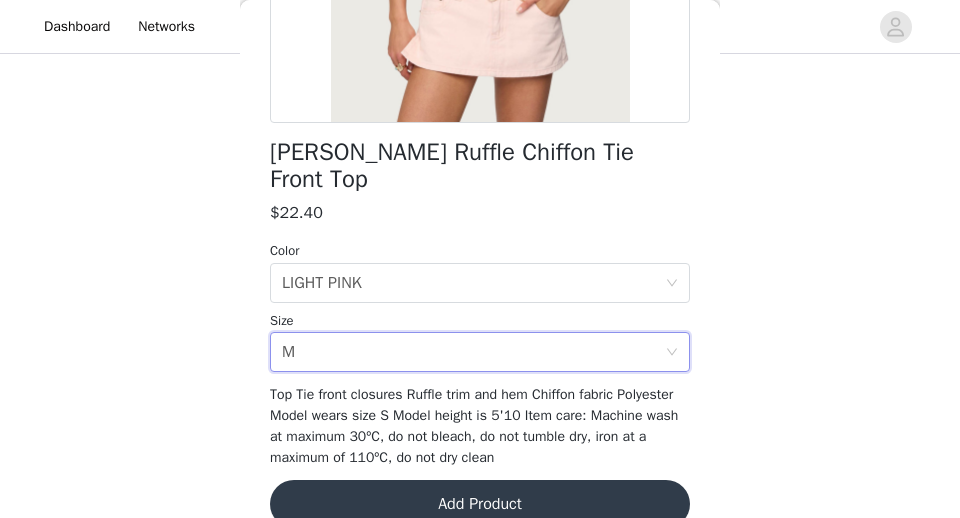 click on "Add Product" at bounding box center [480, 504] 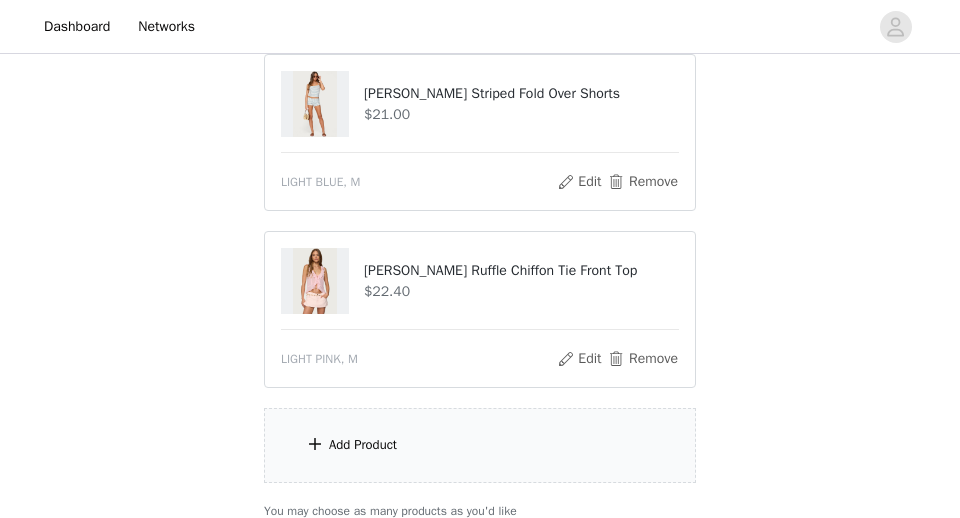 scroll, scrollTop: 1453, scrollLeft: 0, axis: vertical 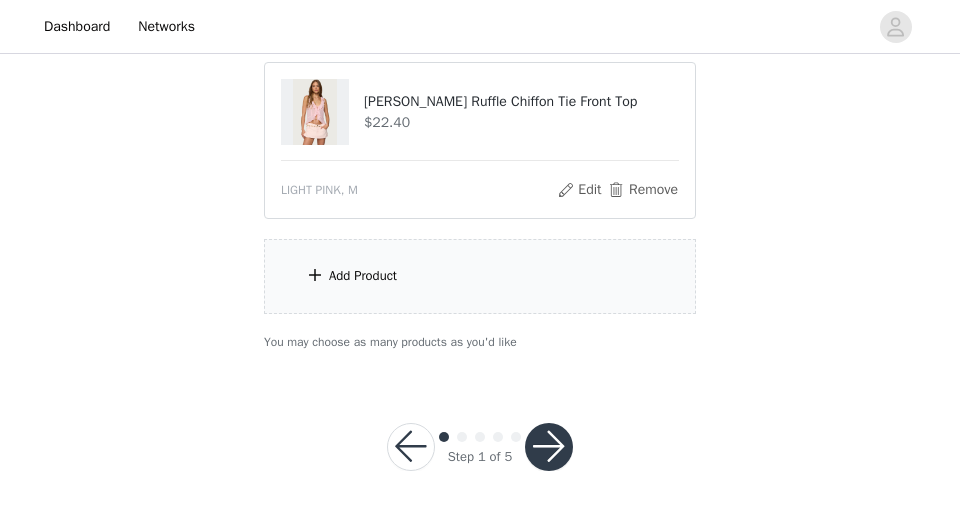 click on "Add Product" at bounding box center (480, 276) 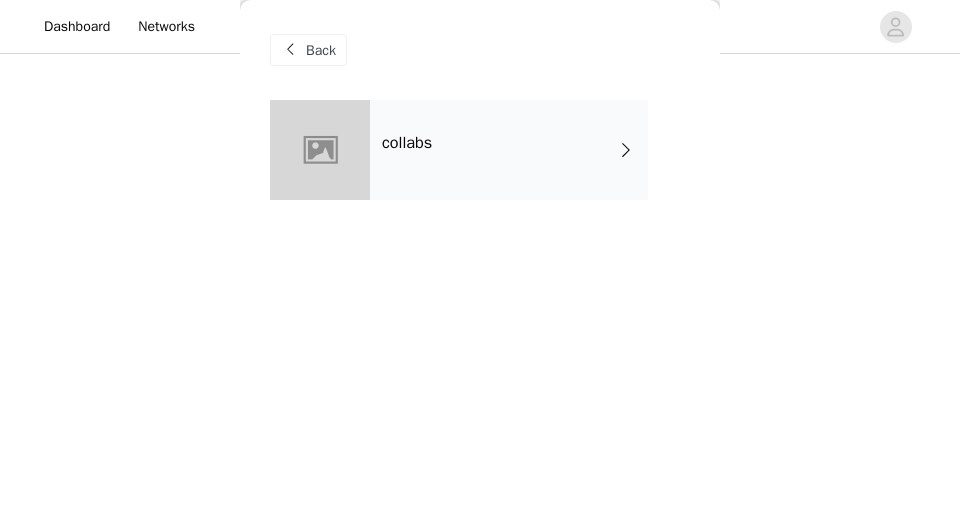click on "collabs" at bounding box center (509, 150) 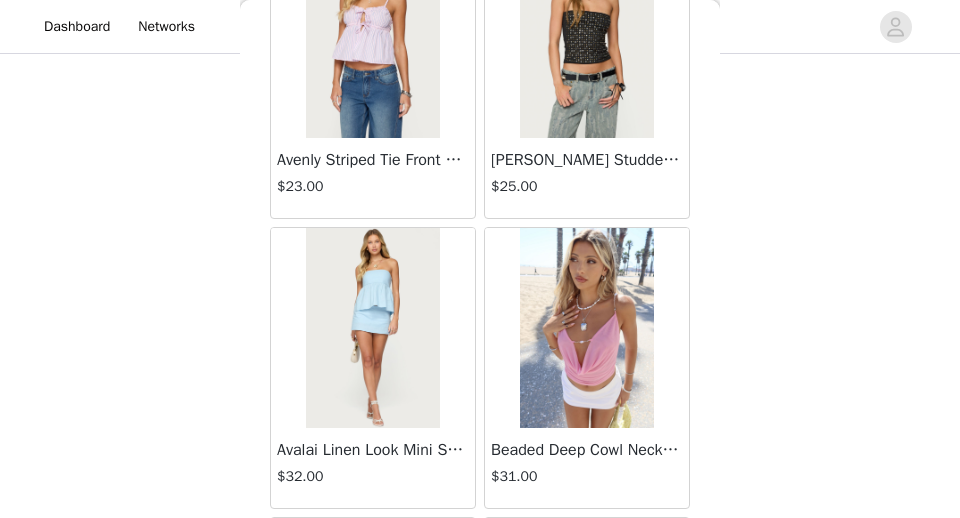 scroll, scrollTop: 2541, scrollLeft: 0, axis: vertical 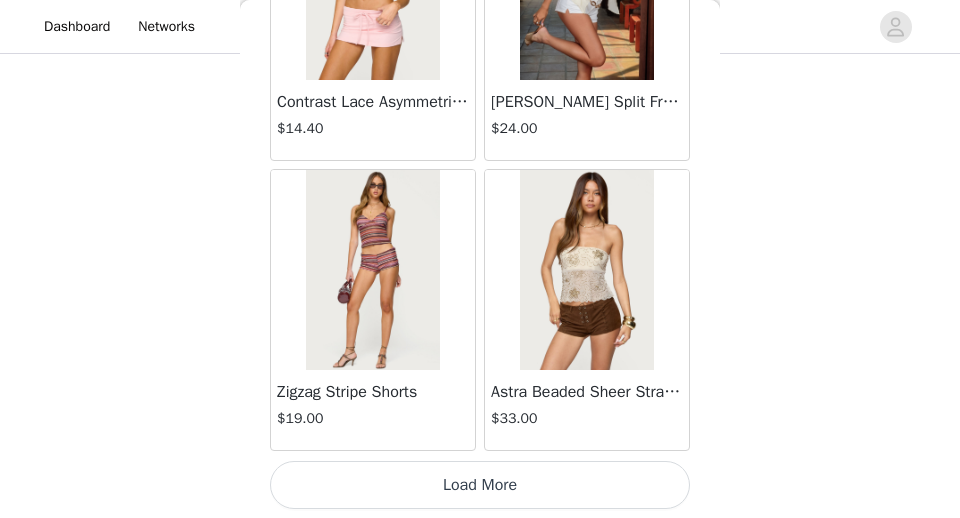 click on "Load More" at bounding box center [480, 485] 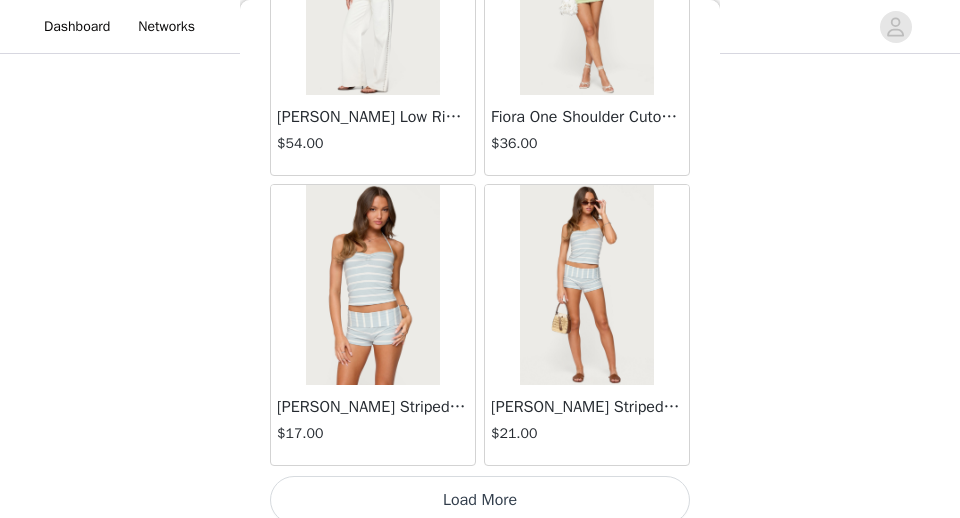 scroll, scrollTop: 5441, scrollLeft: 0, axis: vertical 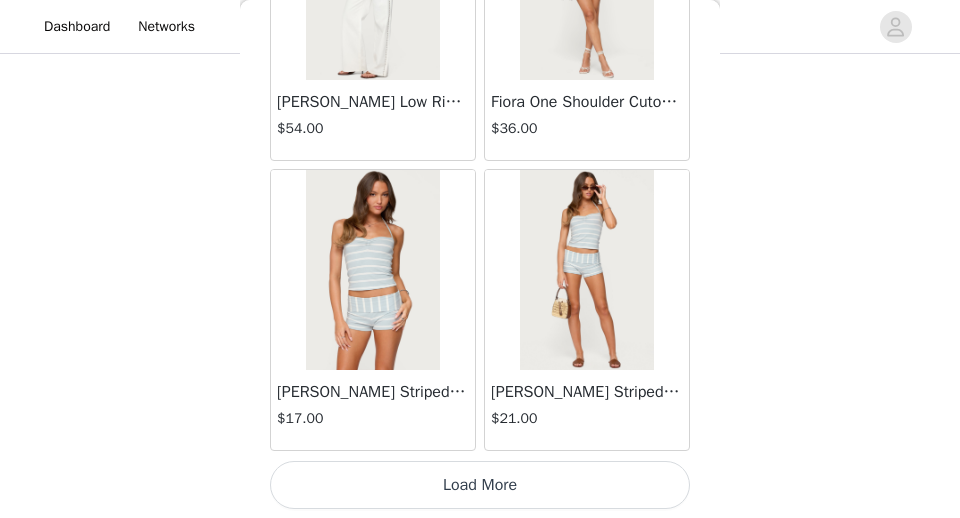 click on "Load More" at bounding box center [480, 485] 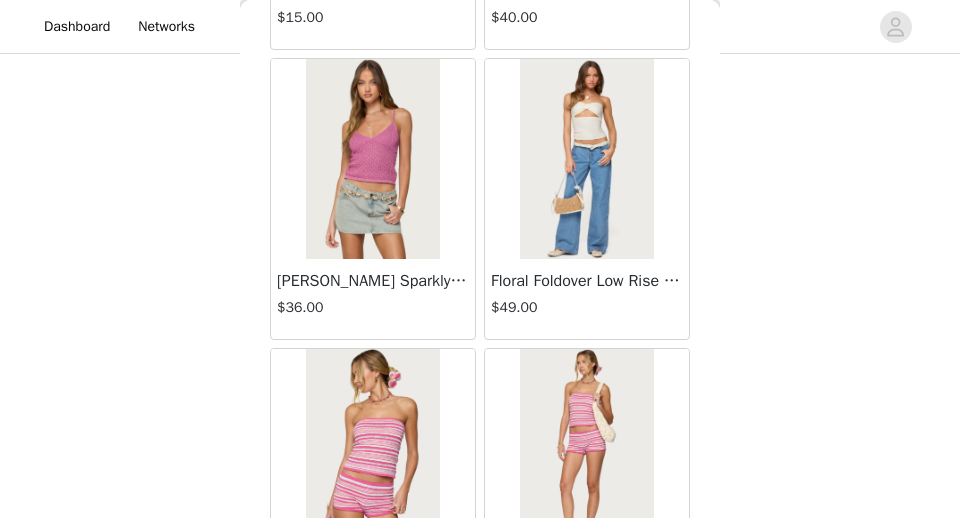 scroll, scrollTop: 8320, scrollLeft: 0, axis: vertical 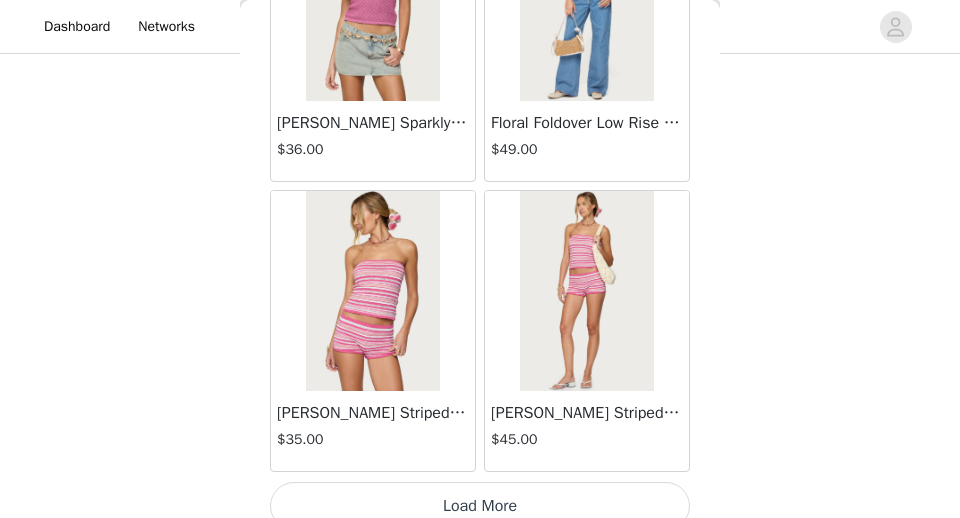 click on "Load More" at bounding box center (480, 506) 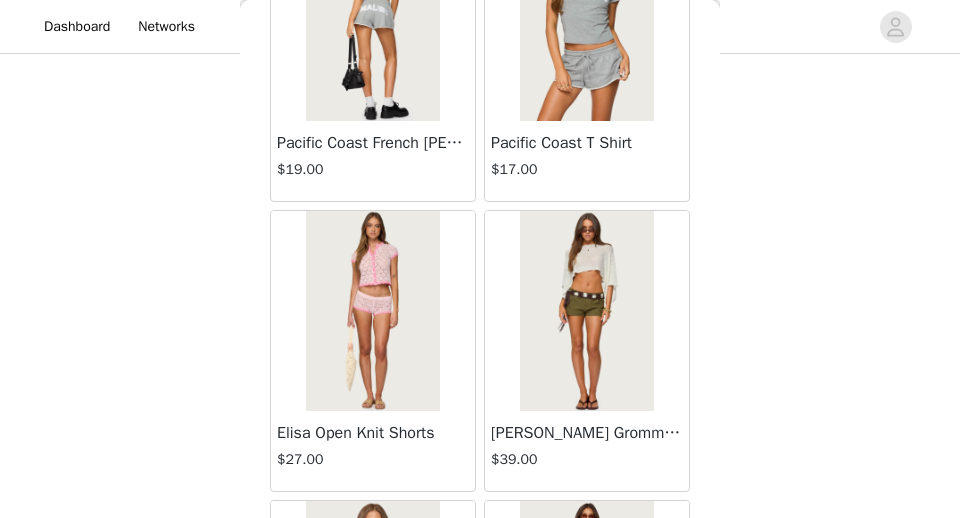 scroll, scrollTop: 11241, scrollLeft: 0, axis: vertical 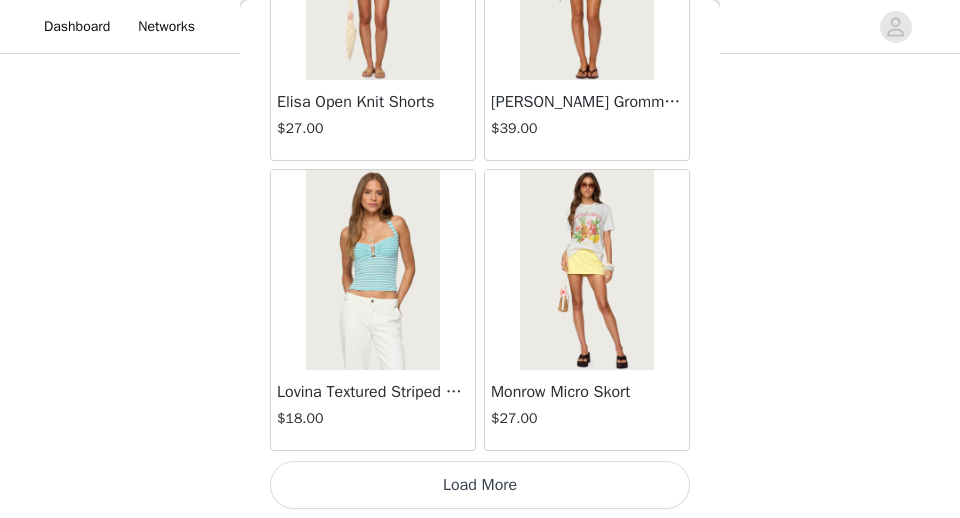 click on "Load More" at bounding box center (480, 485) 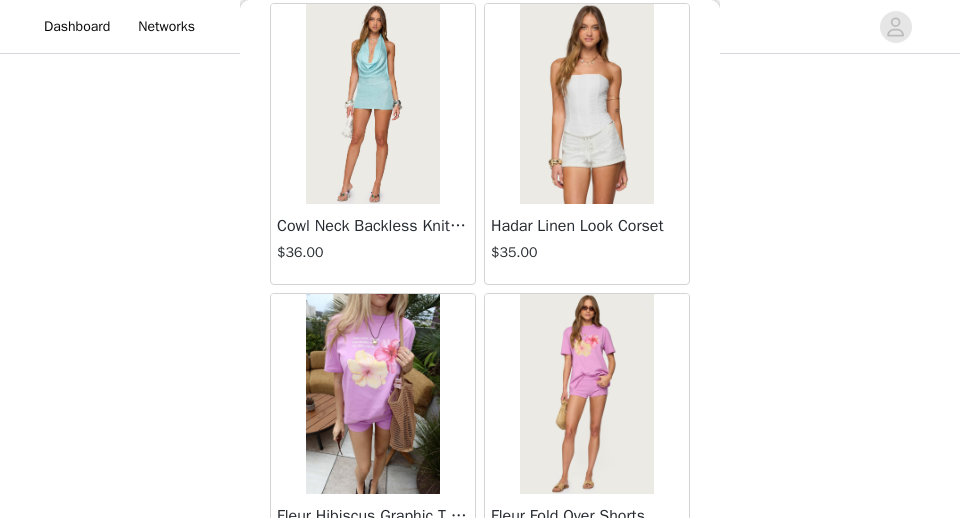 scroll, scrollTop: 14141, scrollLeft: 0, axis: vertical 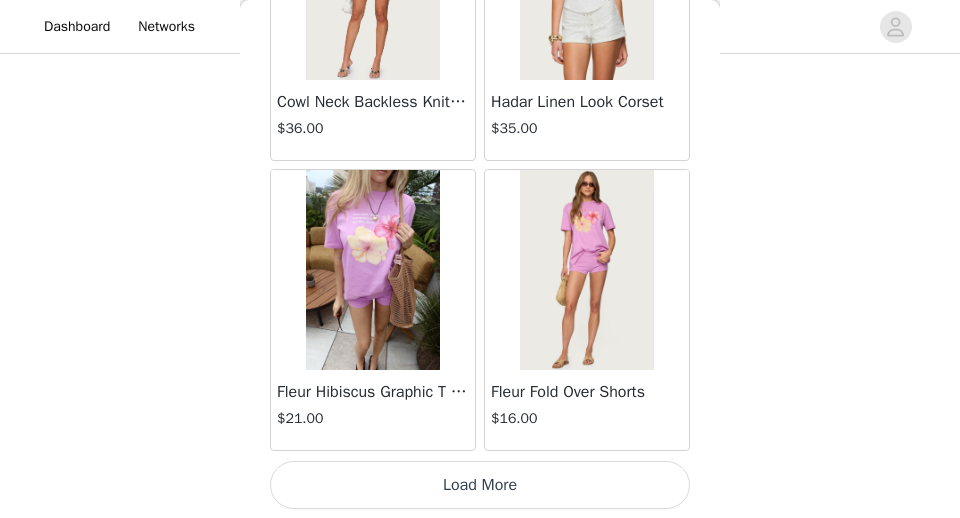 click on "Load More" at bounding box center (480, 485) 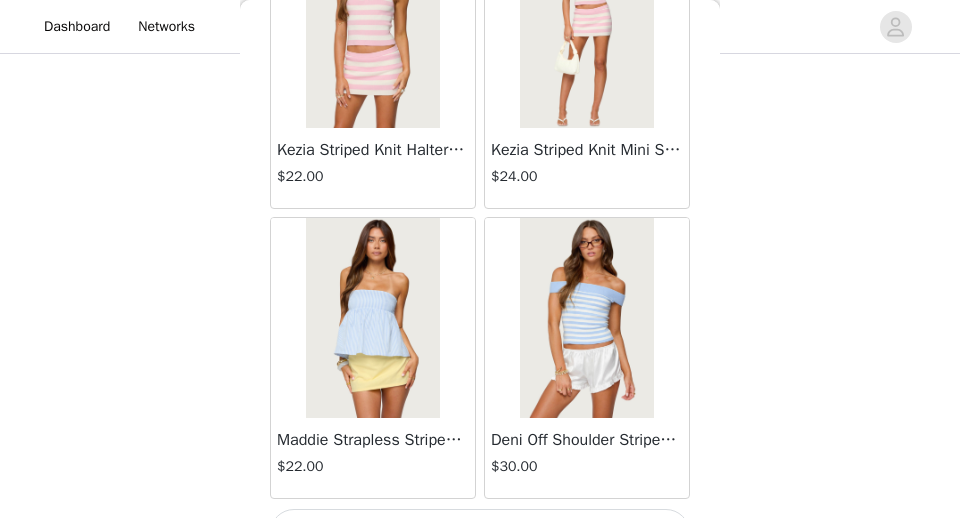 scroll, scrollTop: 17041, scrollLeft: 0, axis: vertical 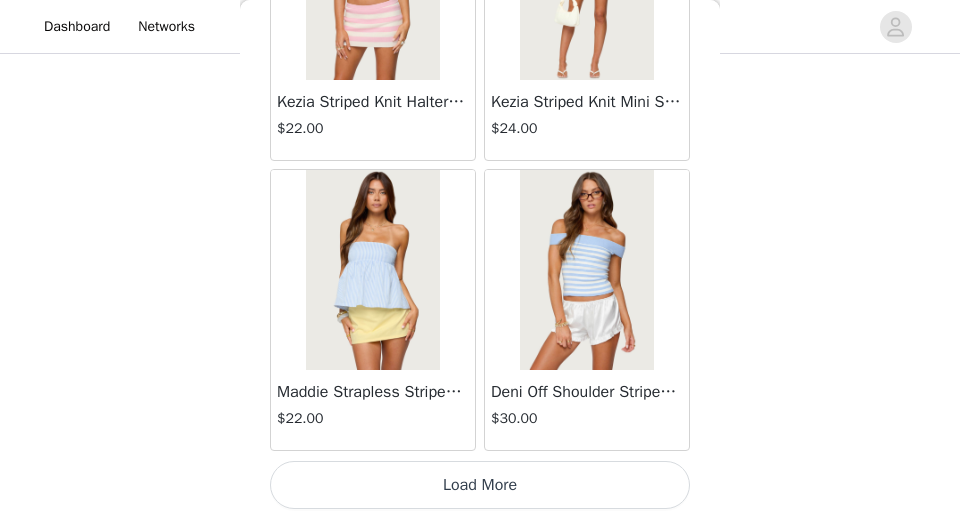 click on "Load More" at bounding box center [480, 485] 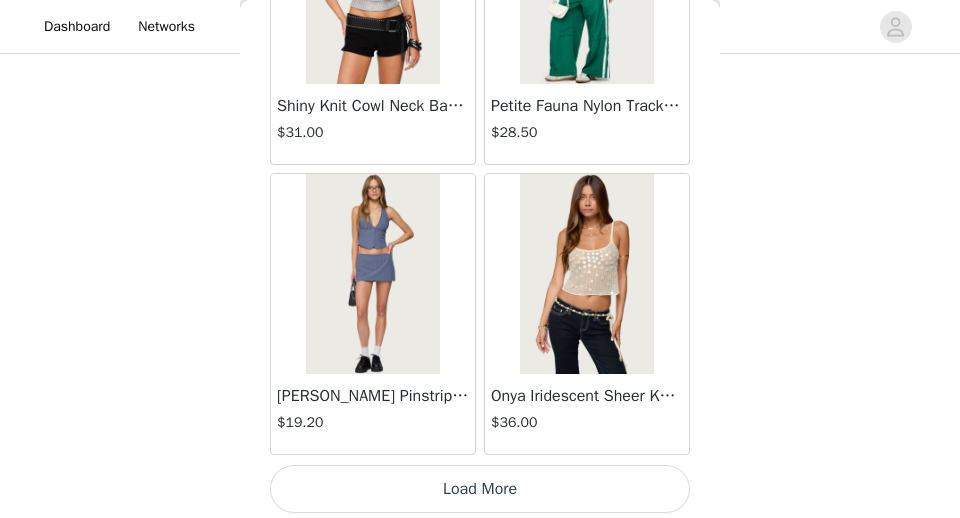 scroll, scrollTop: 19941, scrollLeft: 0, axis: vertical 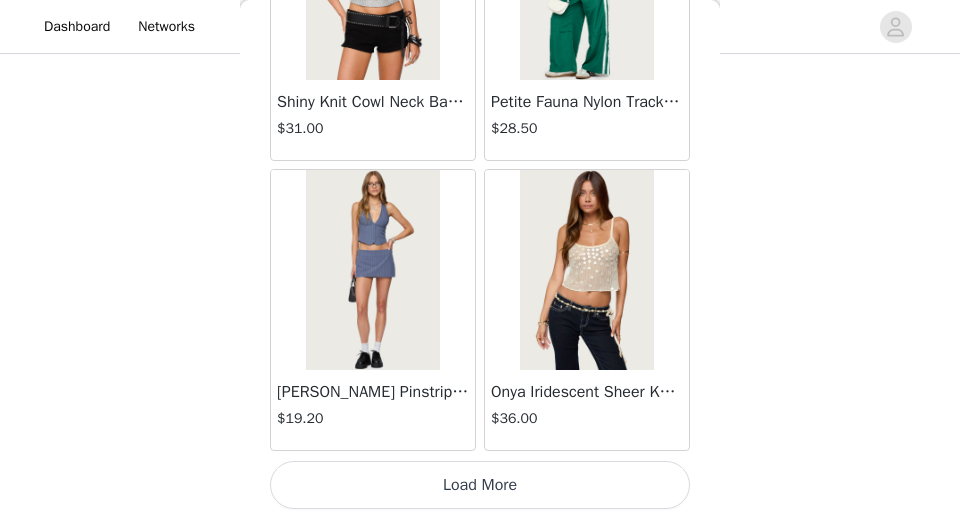 click on "Load More" at bounding box center [480, 485] 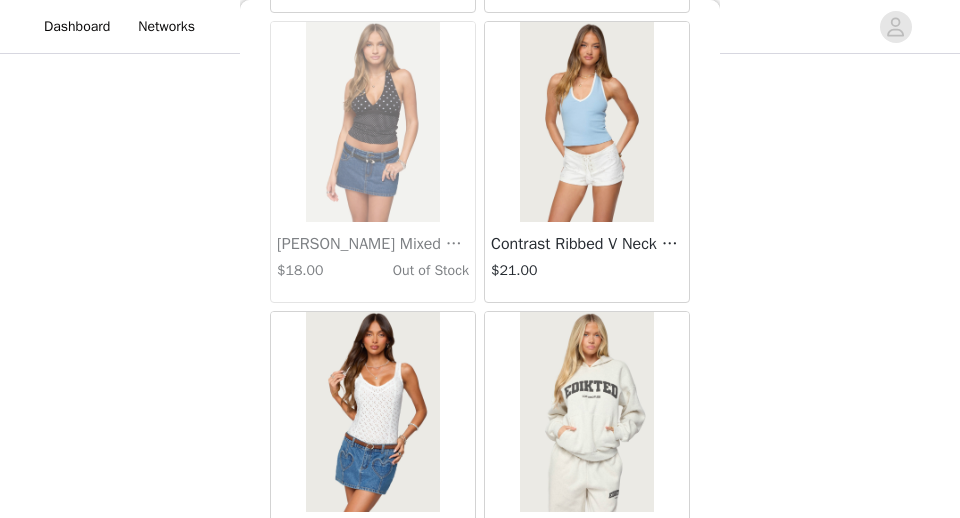 scroll, scrollTop: 22841, scrollLeft: 0, axis: vertical 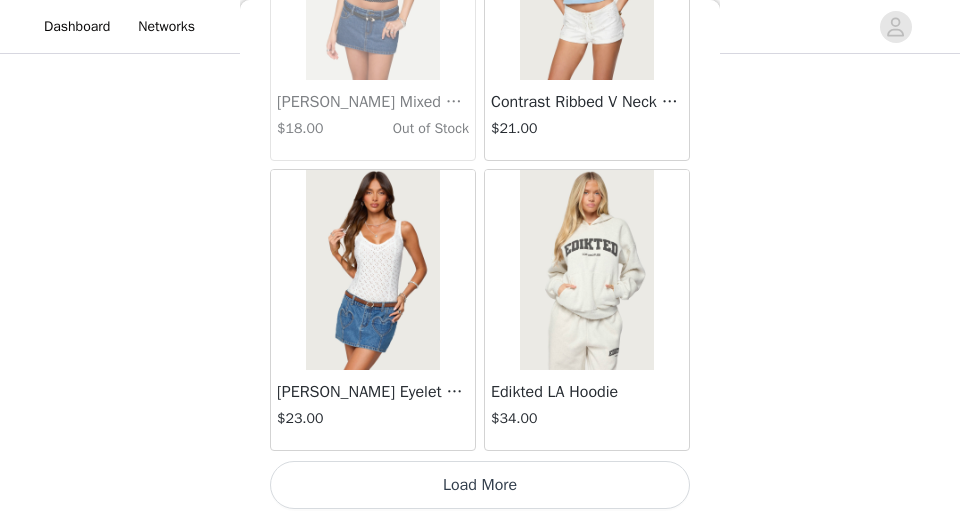click on "Load More" at bounding box center (480, 485) 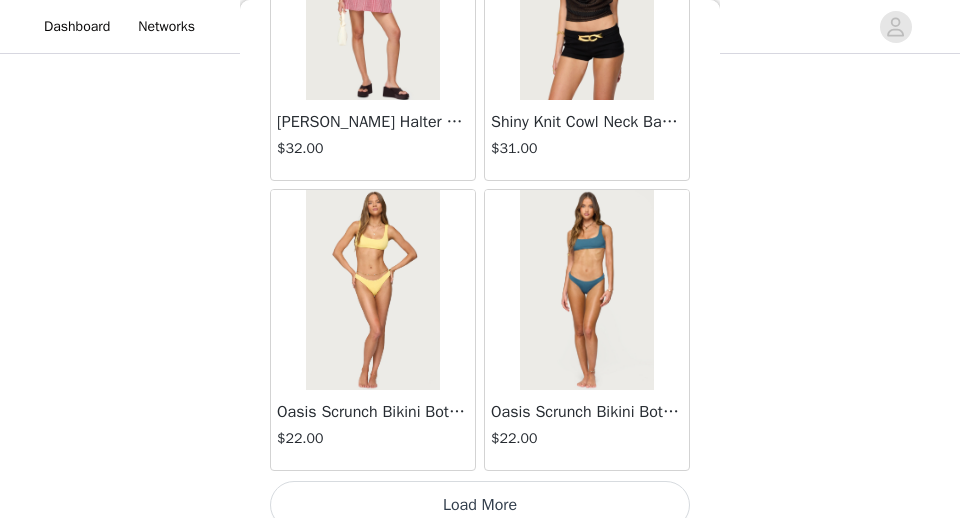 scroll, scrollTop: 25741, scrollLeft: 0, axis: vertical 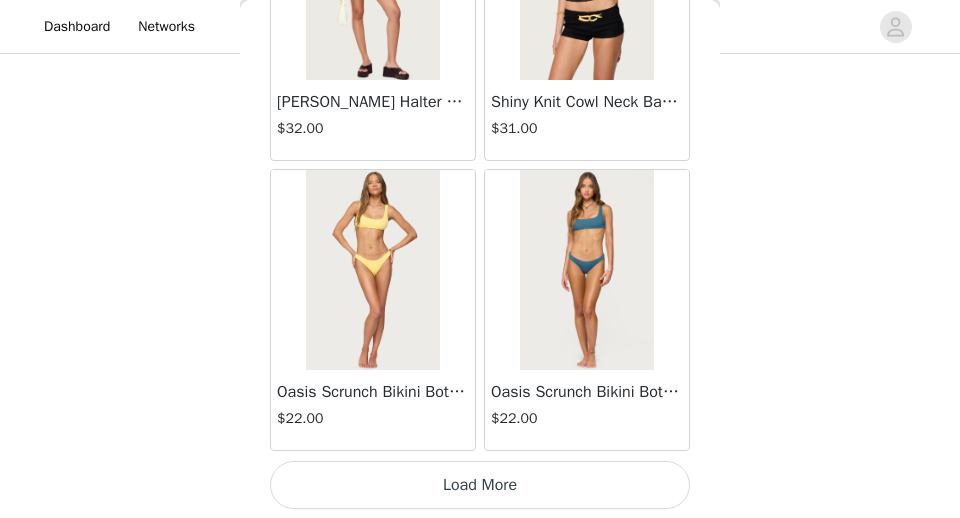click on "Load More" at bounding box center (480, 485) 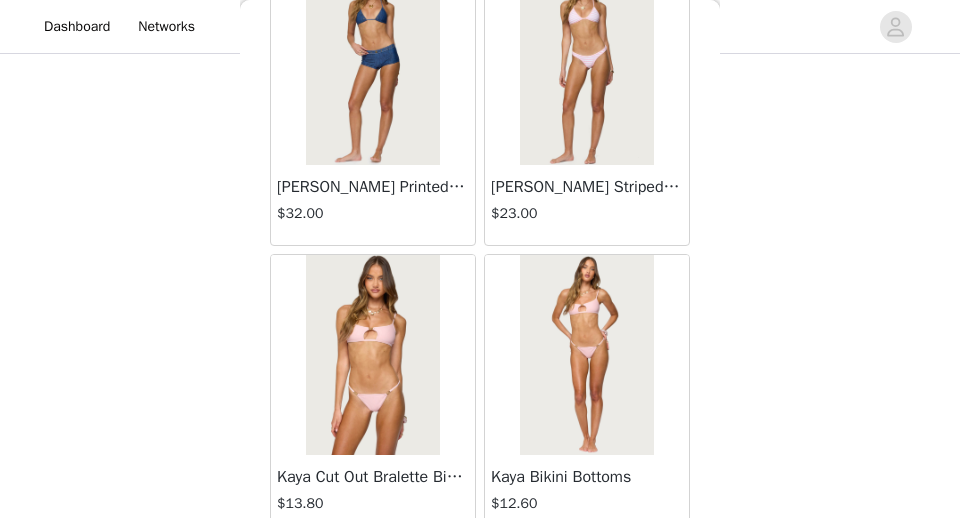 scroll, scrollTop: 28641, scrollLeft: 0, axis: vertical 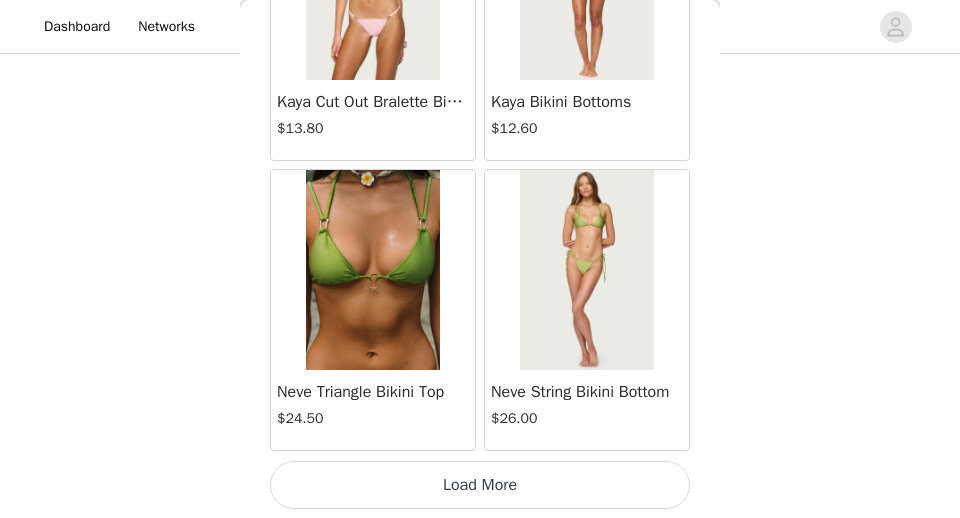 click on "Load More" at bounding box center [480, 485] 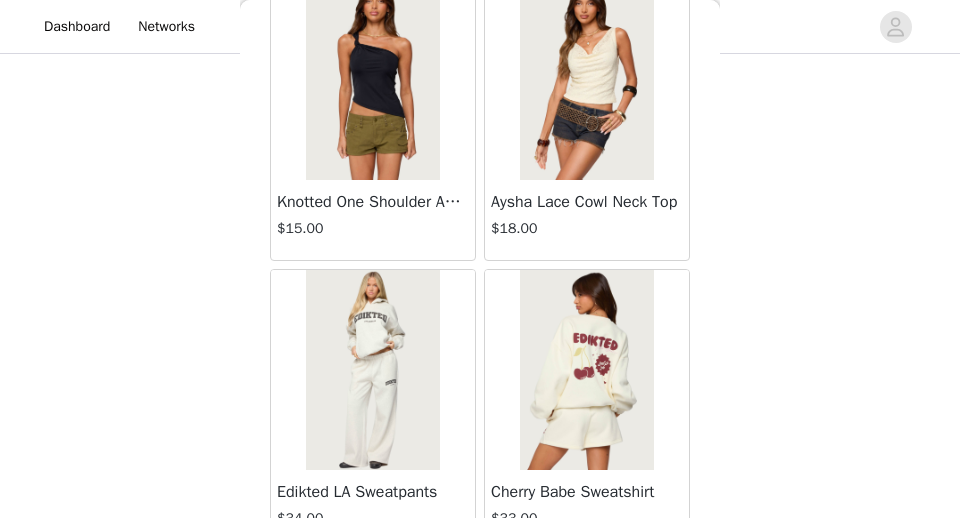 scroll, scrollTop: 31541, scrollLeft: 0, axis: vertical 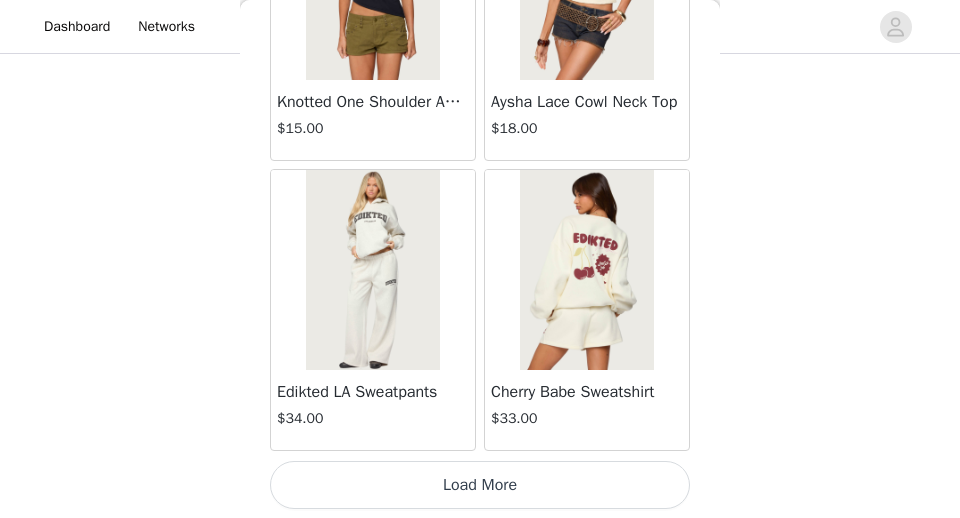 click on "Load More" at bounding box center (480, 485) 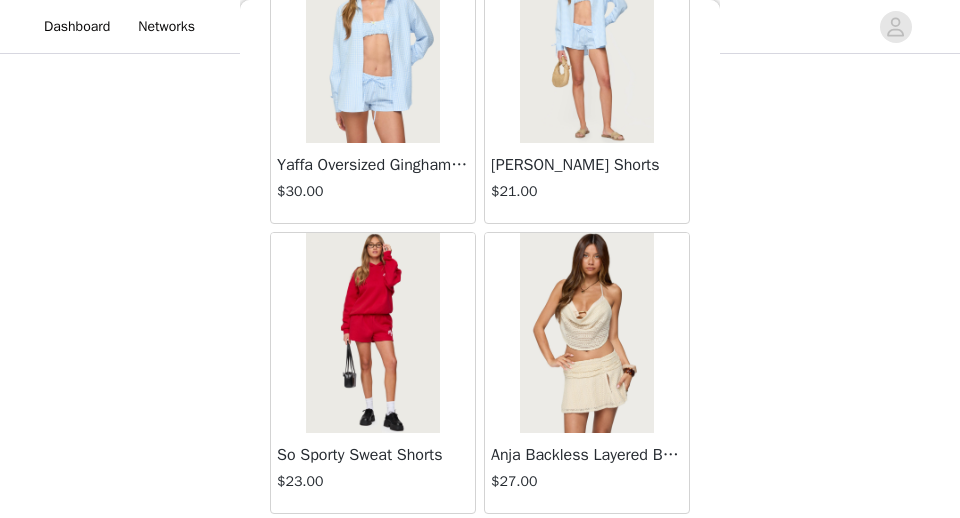 scroll, scrollTop: 34441, scrollLeft: 0, axis: vertical 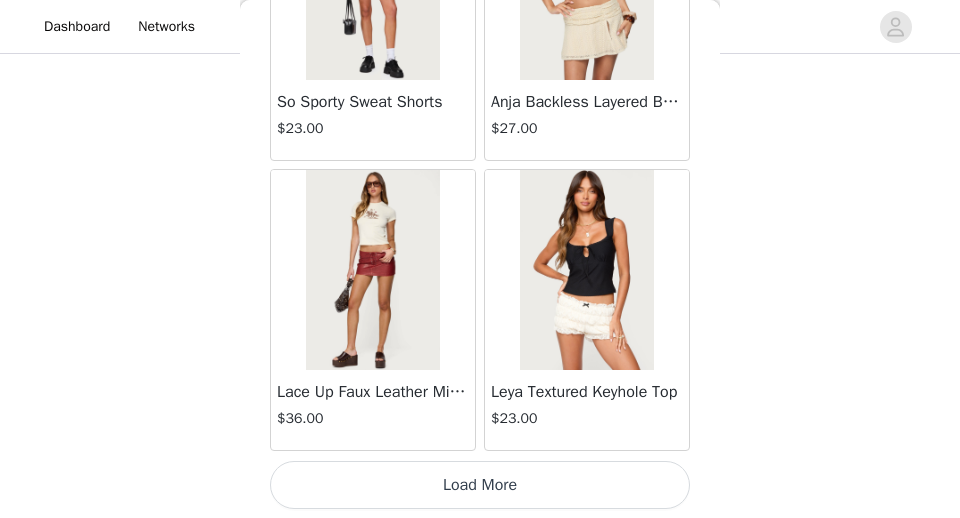 click on "Load More" at bounding box center (480, 485) 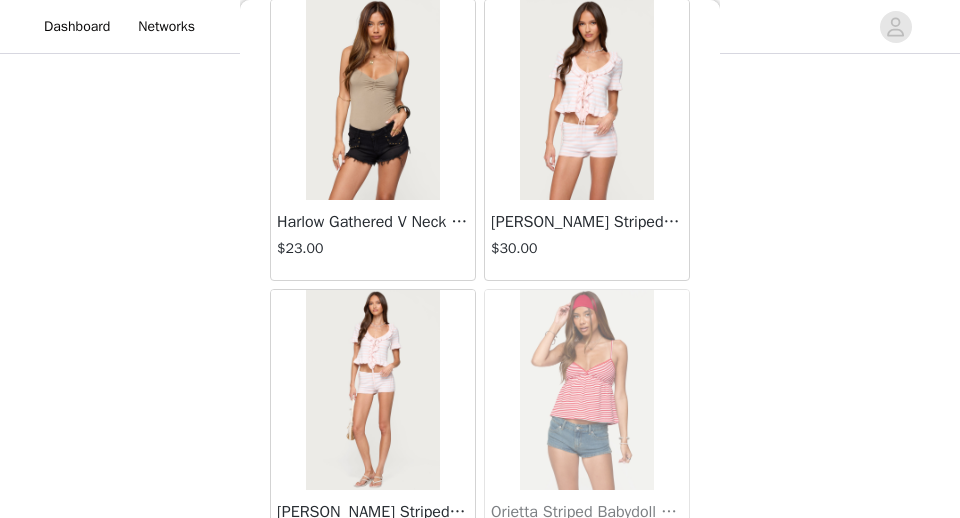 scroll, scrollTop: 37341, scrollLeft: 0, axis: vertical 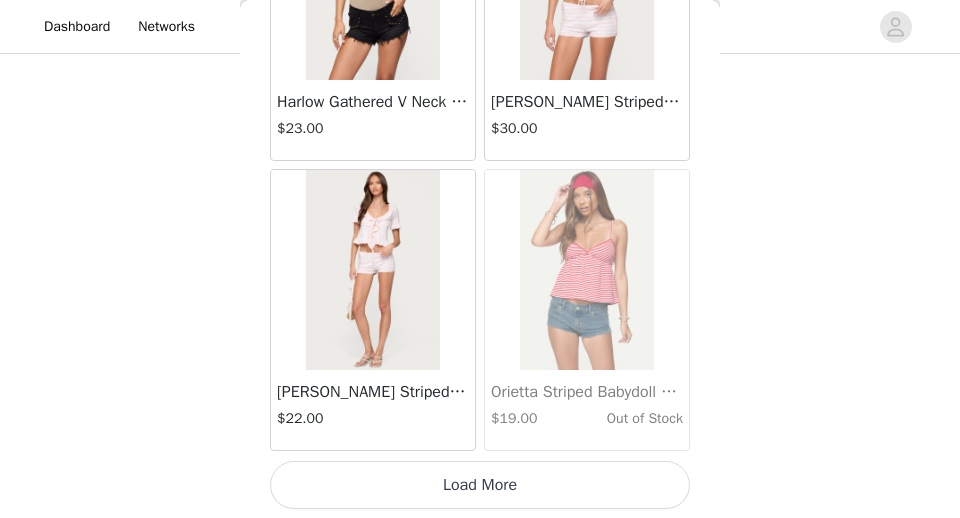 click on "Load More" at bounding box center [480, 485] 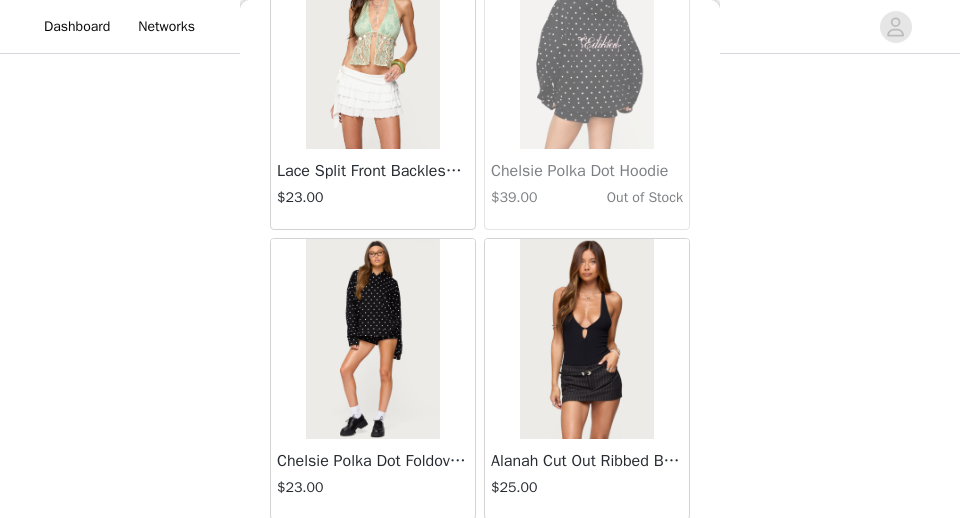 scroll, scrollTop: 40241, scrollLeft: 0, axis: vertical 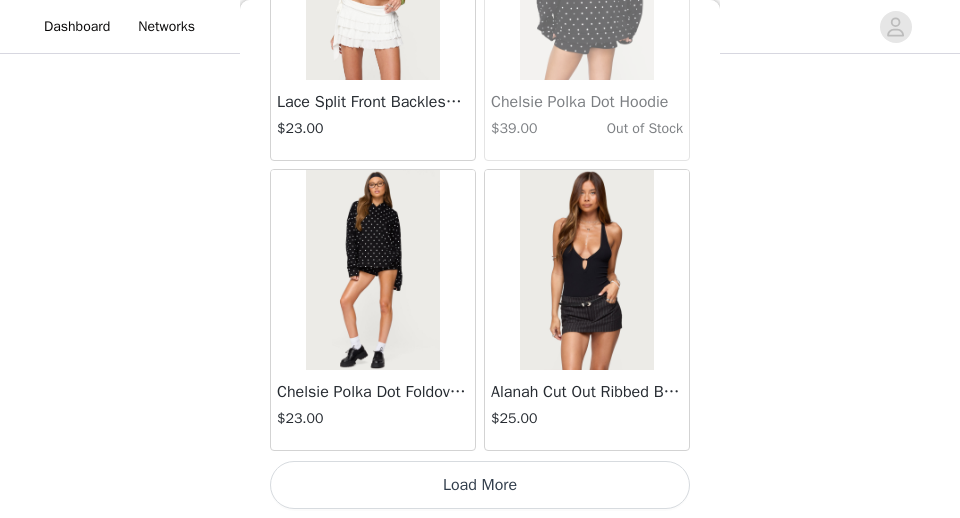 click on "Load More" at bounding box center (480, 485) 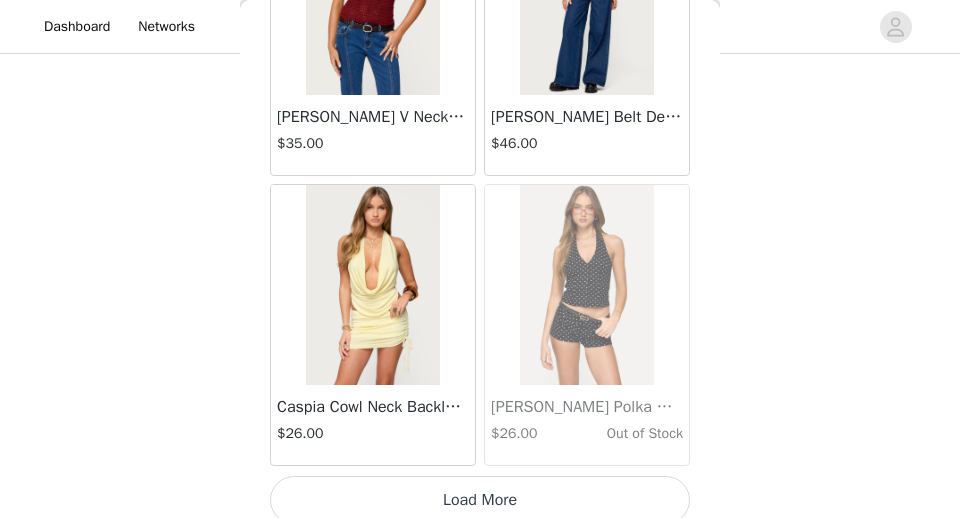 scroll, scrollTop: 43141, scrollLeft: 0, axis: vertical 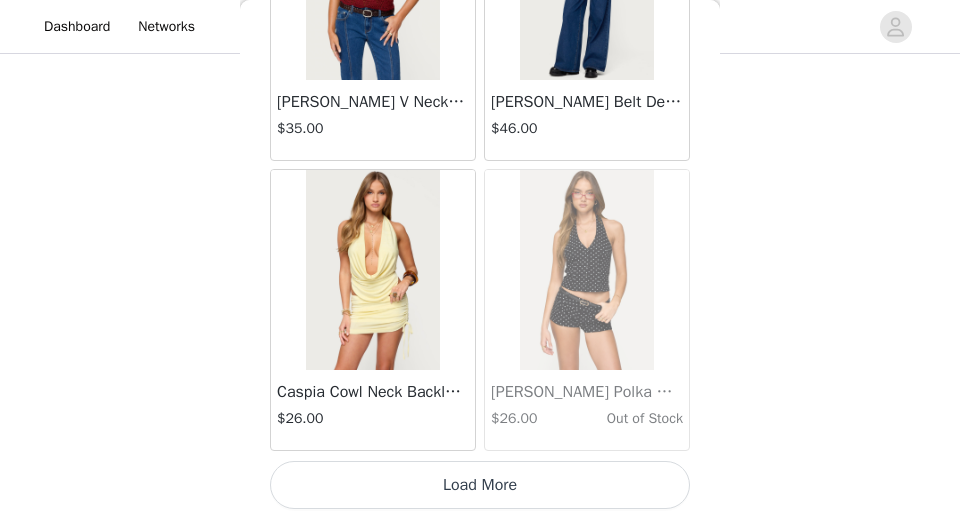 click on "Load More" at bounding box center [480, 485] 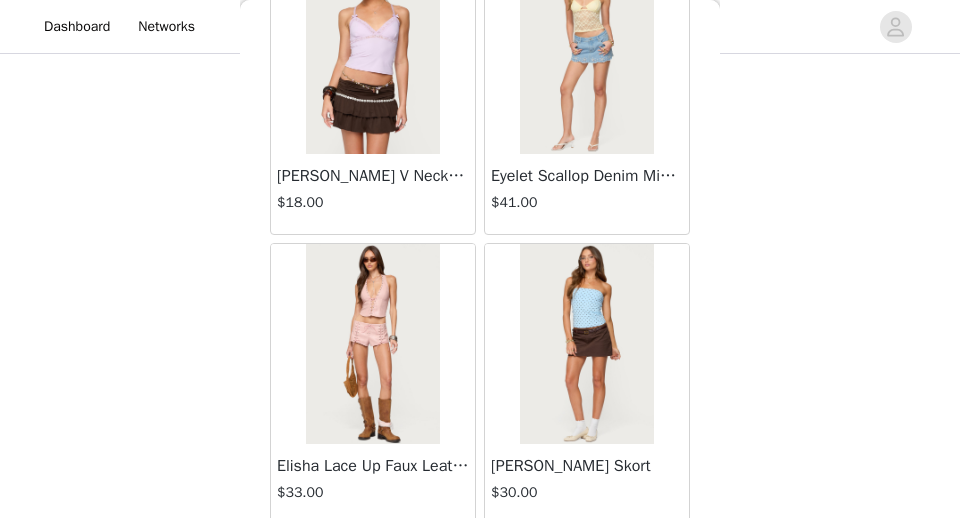 scroll, scrollTop: 46041, scrollLeft: 0, axis: vertical 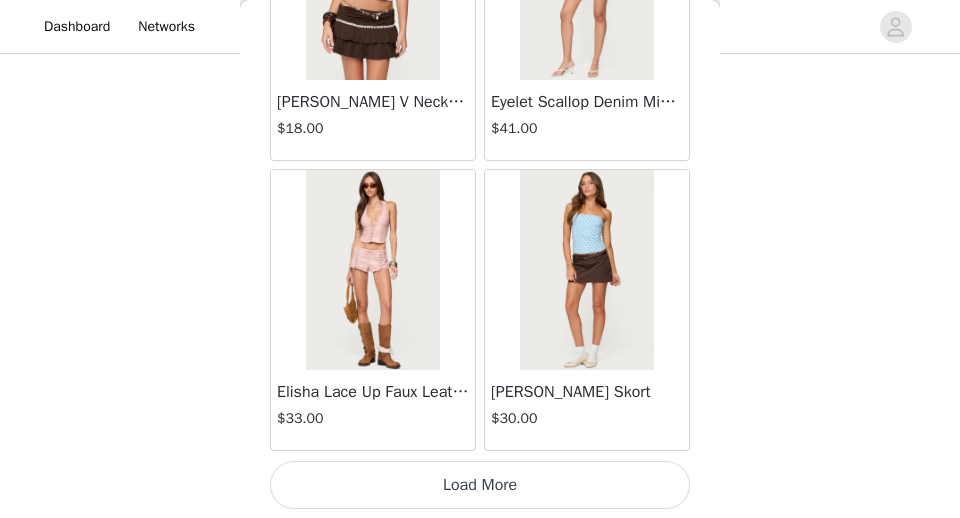click on "Load More" at bounding box center [480, 485] 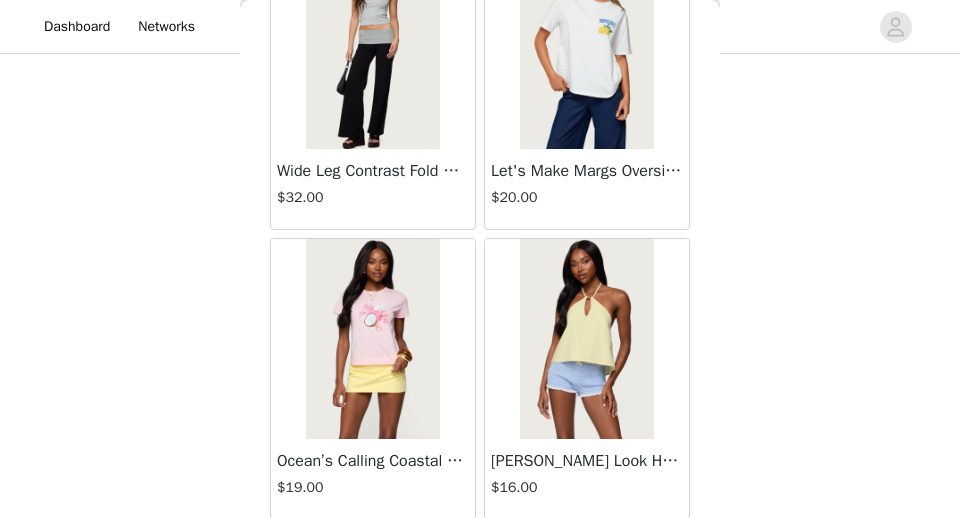 scroll, scrollTop: 48941, scrollLeft: 0, axis: vertical 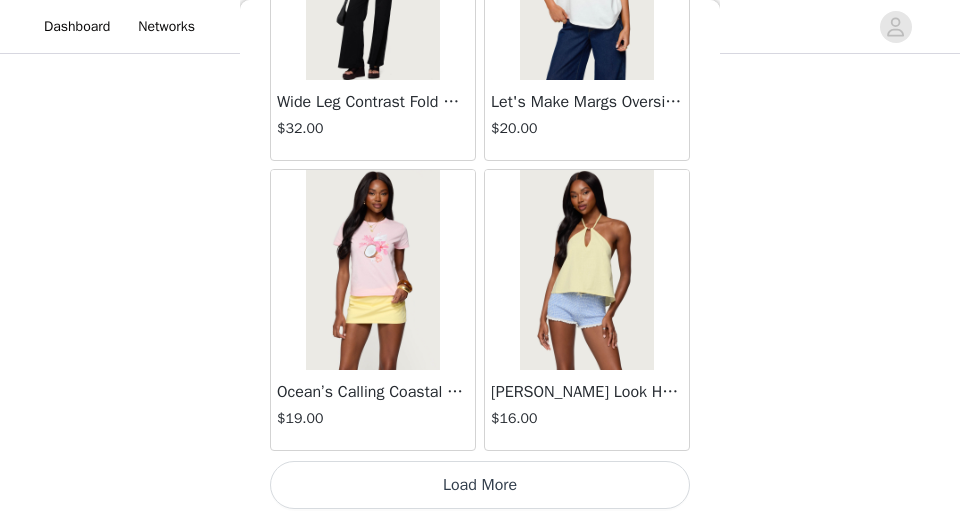 click at bounding box center [586, 270] 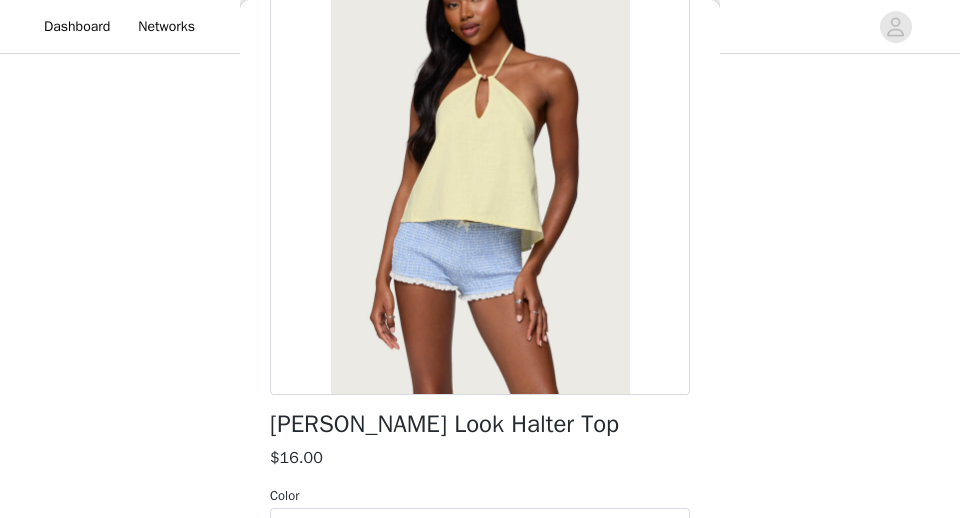 scroll, scrollTop: 454, scrollLeft: 0, axis: vertical 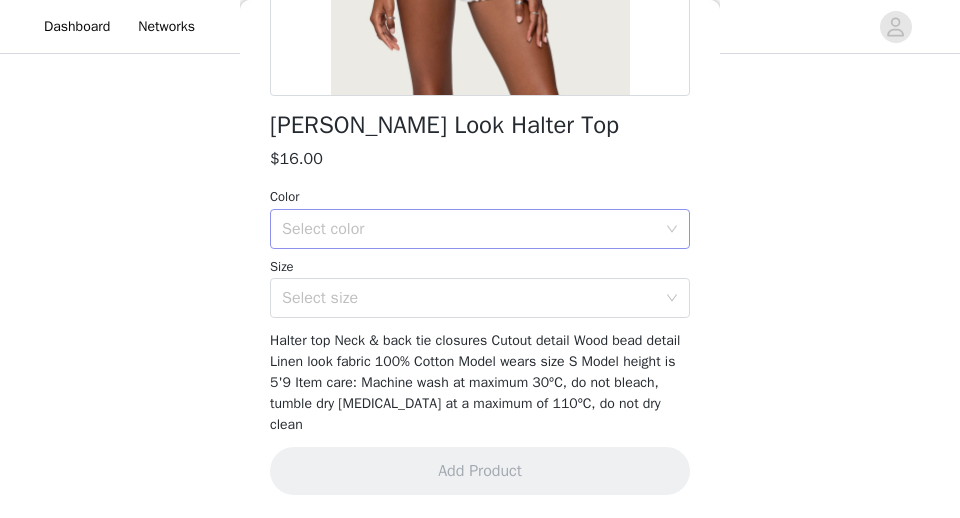 click on "Select color" at bounding box center [473, 229] 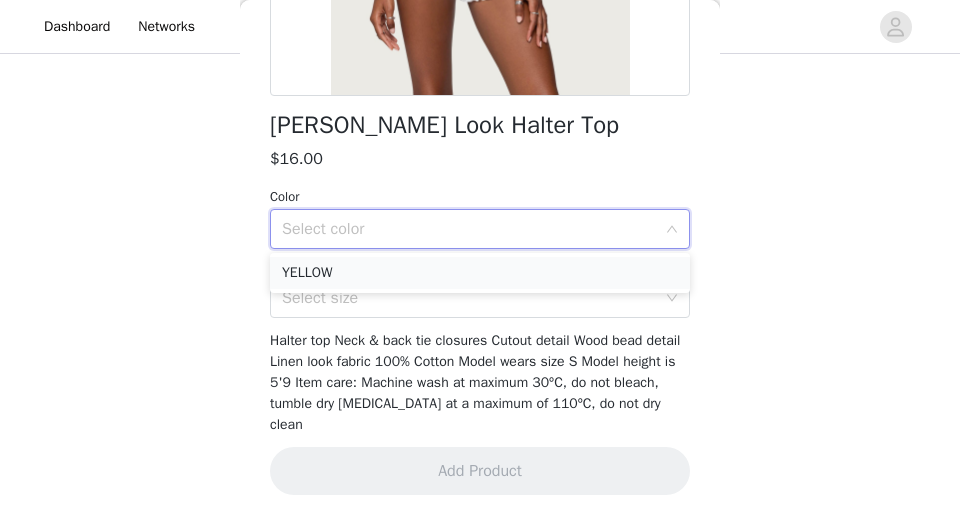click on "YELLOW" at bounding box center [480, 273] 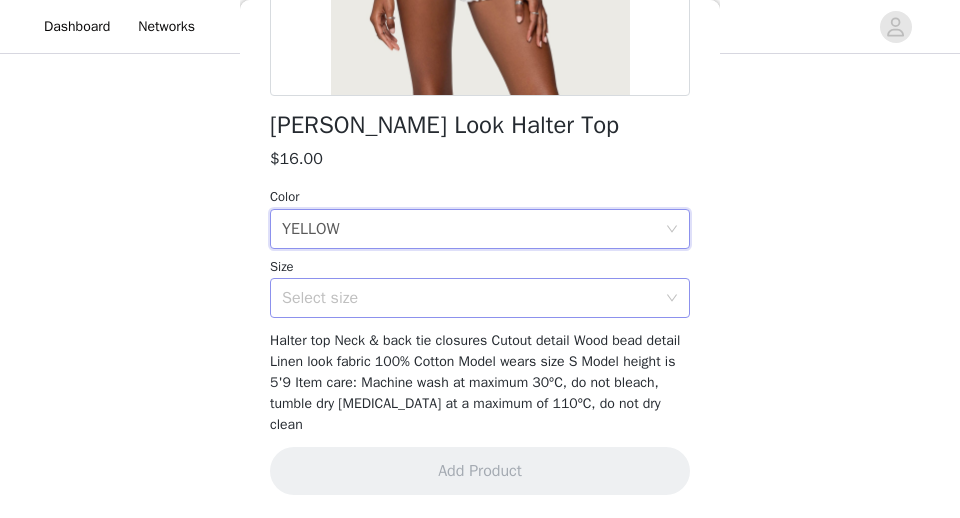 click on "Select size" at bounding box center [469, 298] 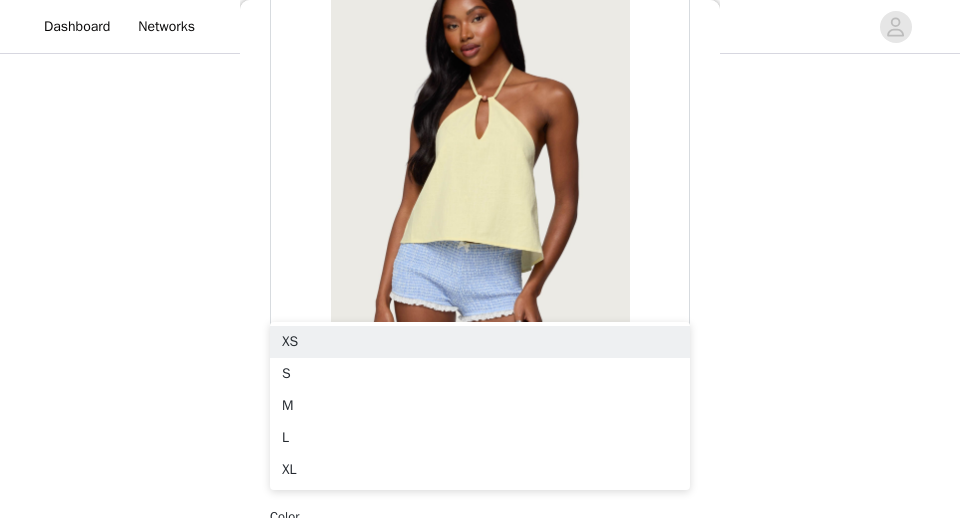 scroll, scrollTop: 454, scrollLeft: 0, axis: vertical 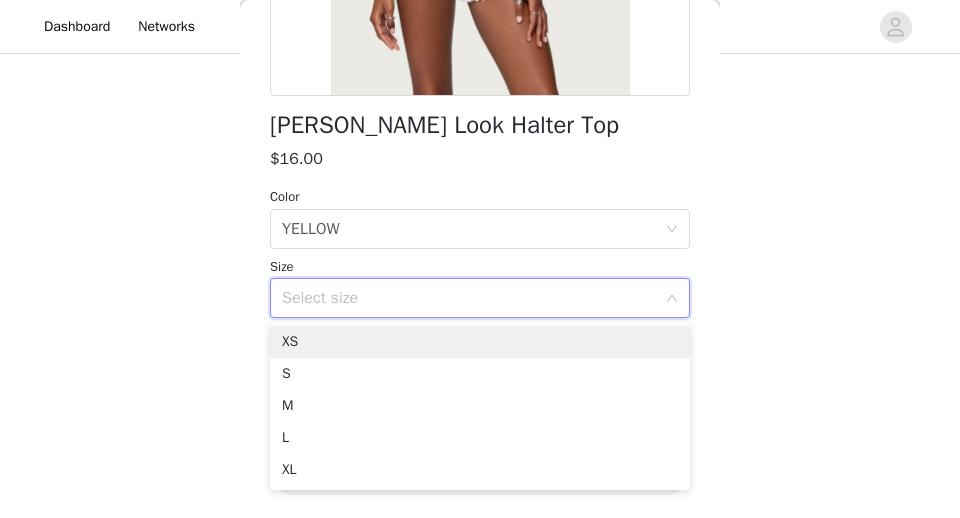 click on "$16.00" at bounding box center (480, 159) 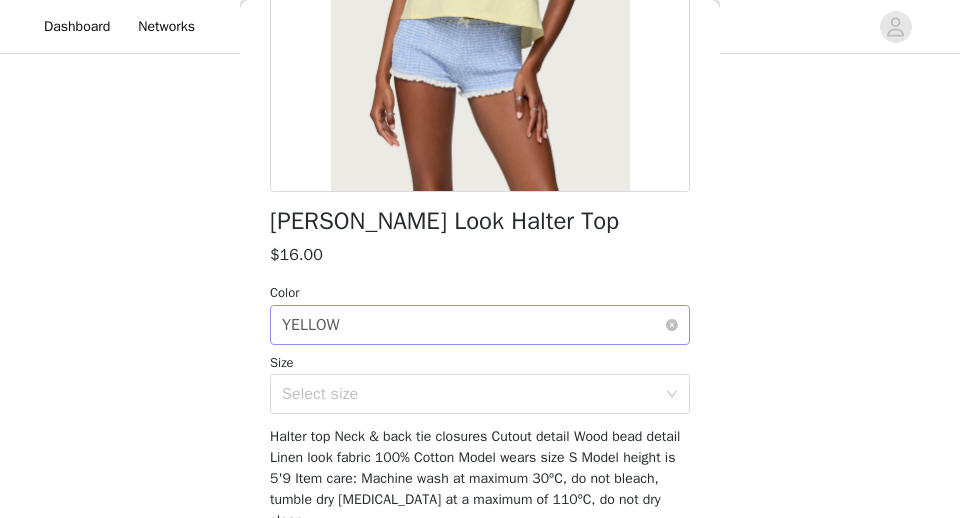 scroll, scrollTop: 454, scrollLeft: 0, axis: vertical 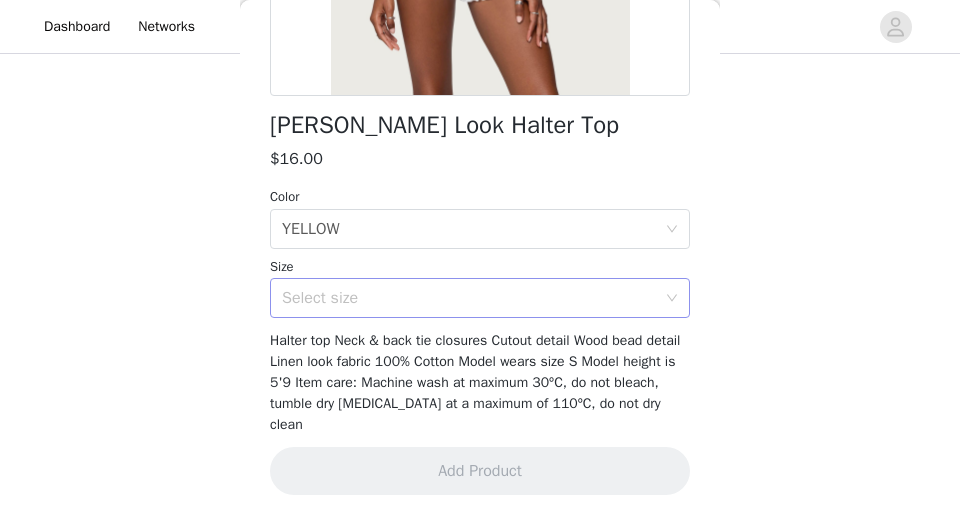 click on "Select size" at bounding box center [469, 298] 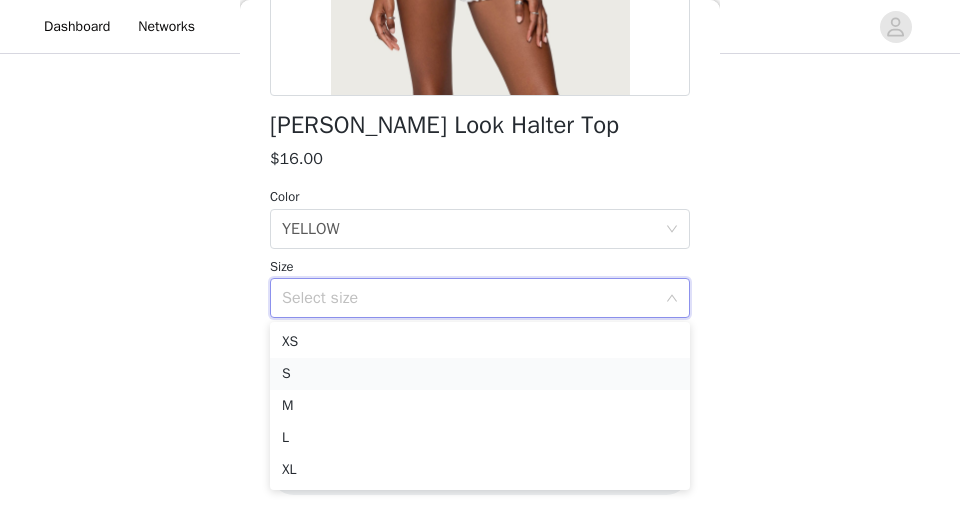 click on "S" at bounding box center (480, 374) 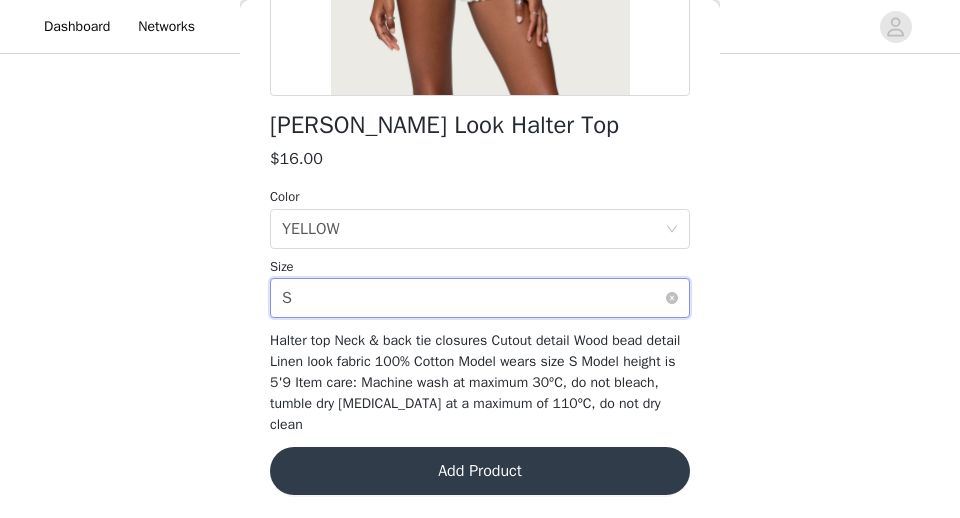 click on "Select size S" at bounding box center (473, 298) 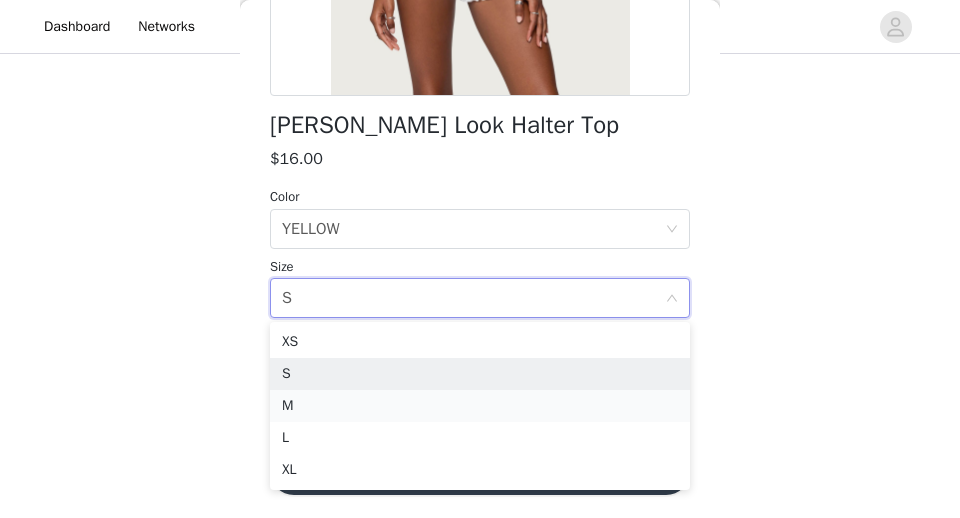 click on "M" at bounding box center [480, 406] 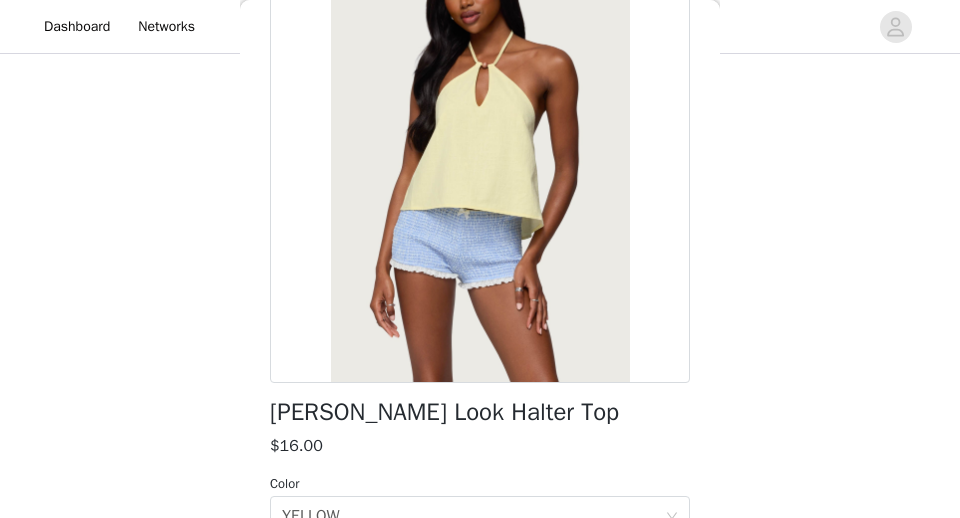 scroll, scrollTop: 454, scrollLeft: 0, axis: vertical 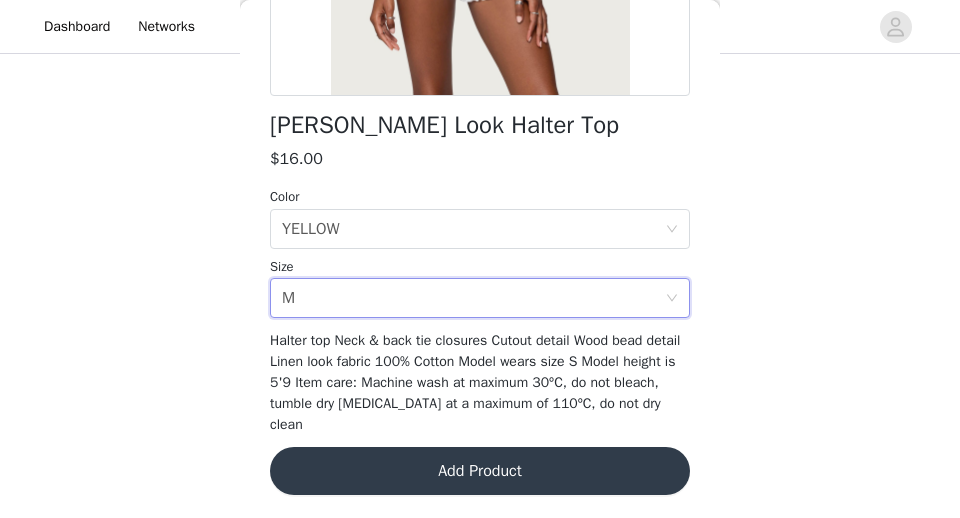 click on "Add Product" at bounding box center [480, 471] 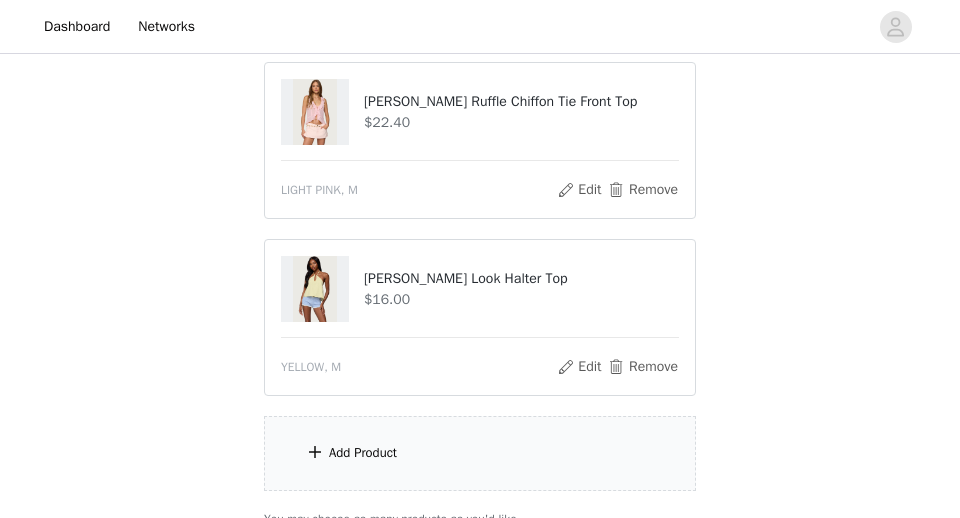 click at bounding box center [315, 452] 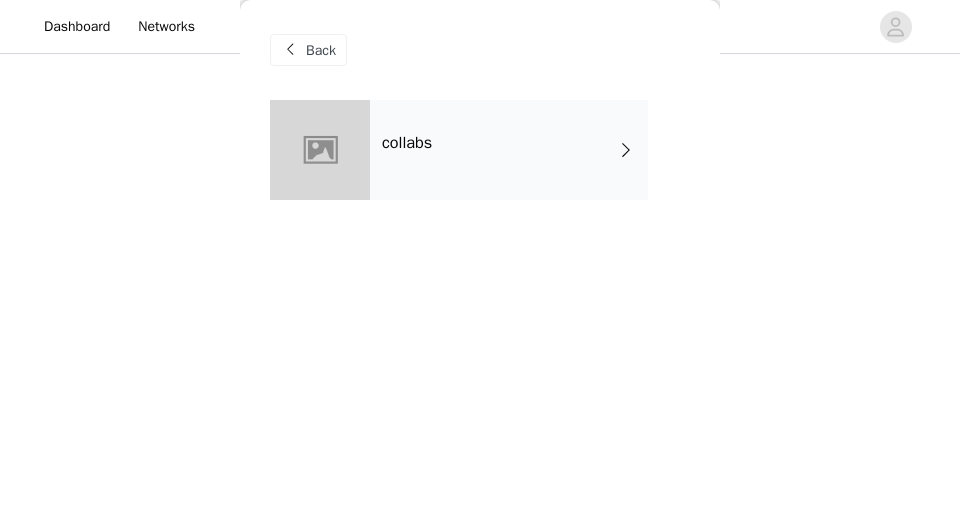 click on "collabs" at bounding box center [509, 150] 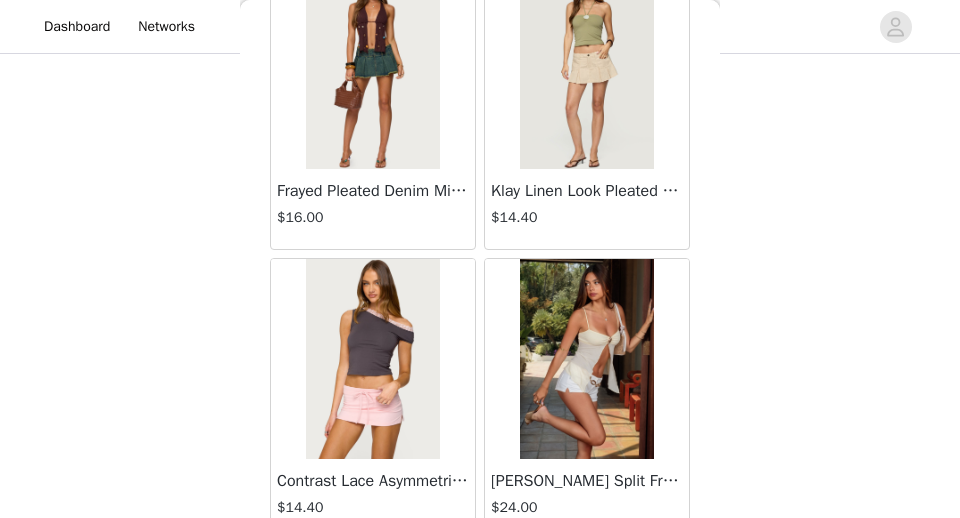 scroll, scrollTop: 2541, scrollLeft: 0, axis: vertical 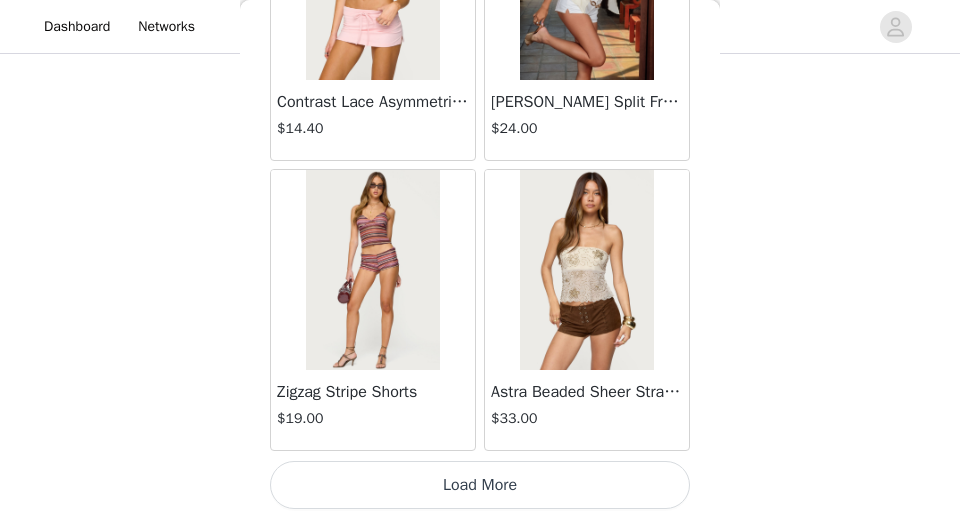 click on "Load More" at bounding box center (480, 485) 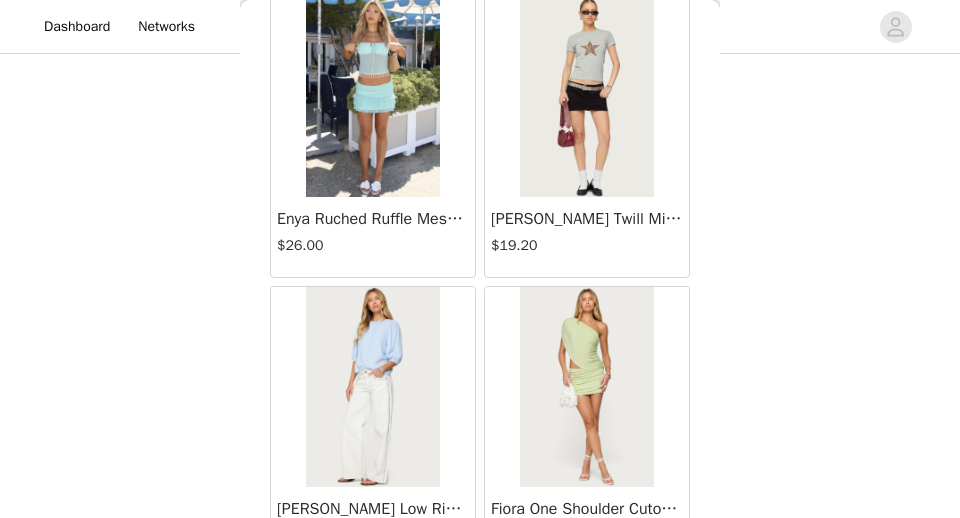 scroll, scrollTop: 5441, scrollLeft: 0, axis: vertical 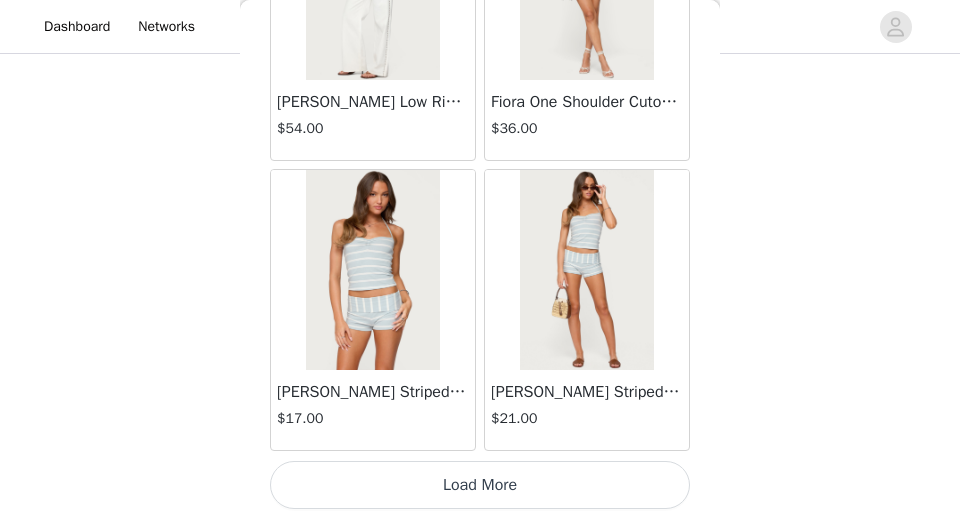click on "Load More" at bounding box center (480, 485) 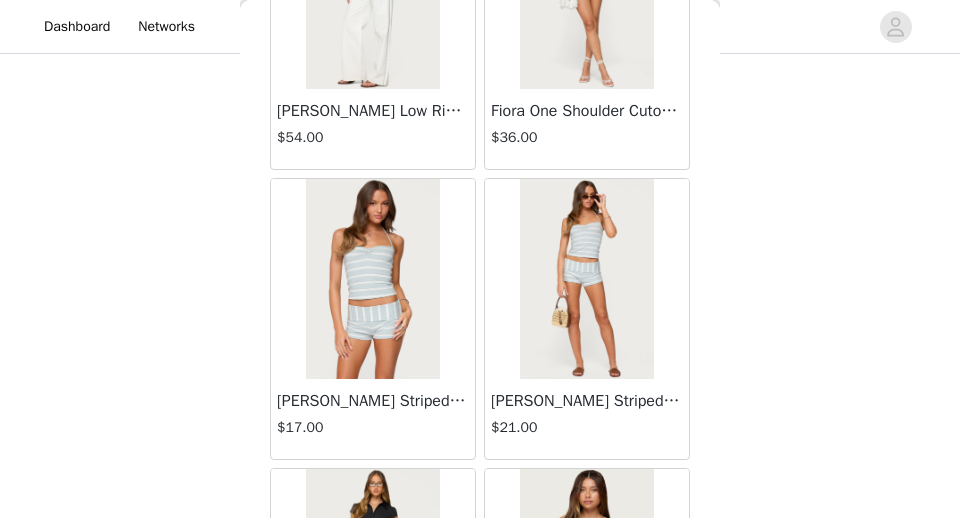 scroll, scrollTop: 5441, scrollLeft: 0, axis: vertical 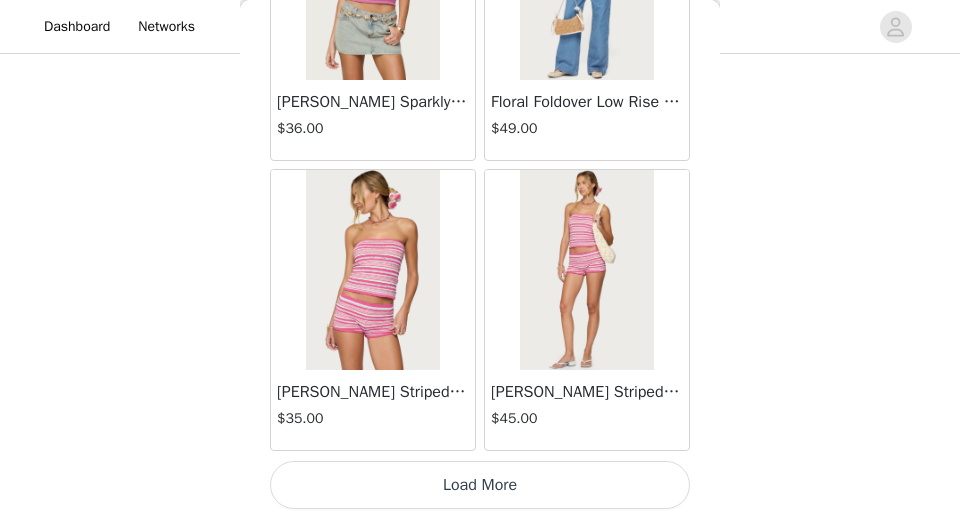 click on "Load More" at bounding box center [480, 485] 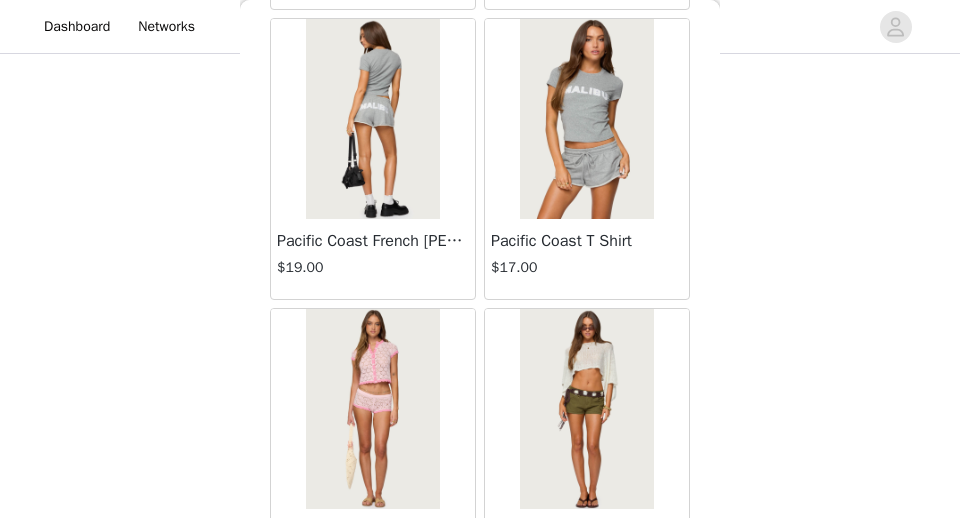scroll, scrollTop: 11241, scrollLeft: 0, axis: vertical 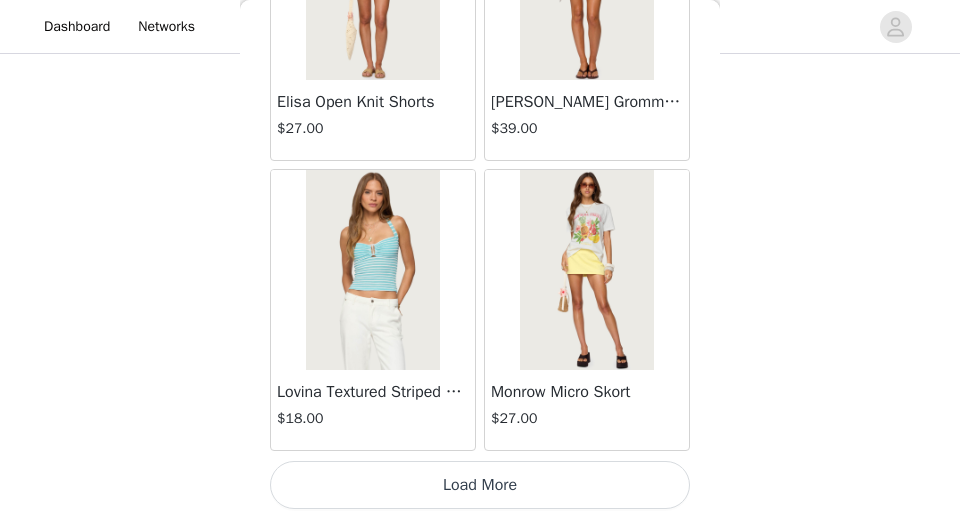 click on "Load More" at bounding box center [480, 485] 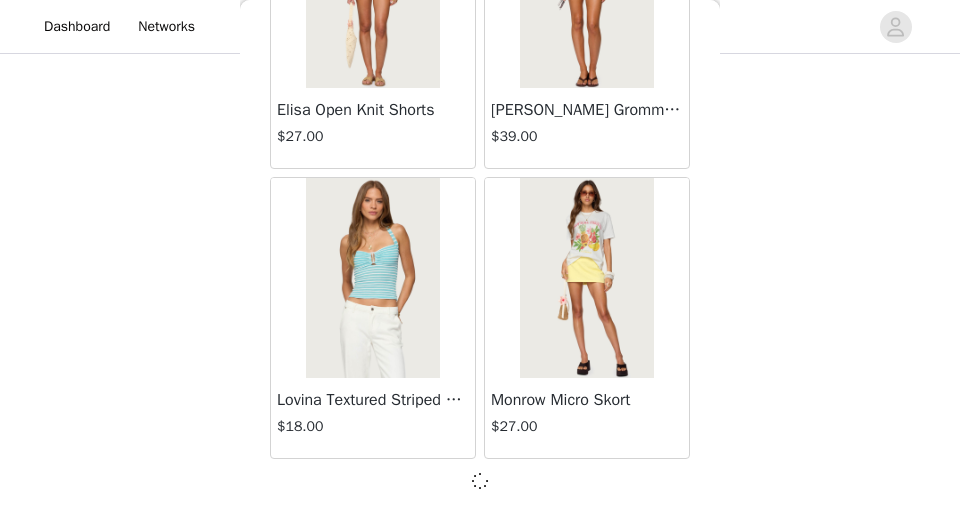 scroll, scrollTop: 11232, scrollLeft: 0, axis: vertical 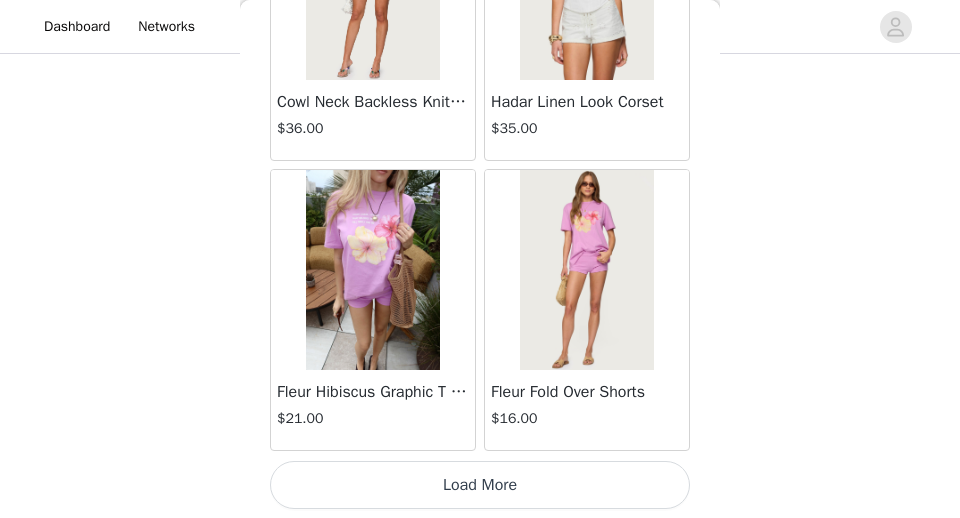 click on "Load More" at bounding box center [480, 485] 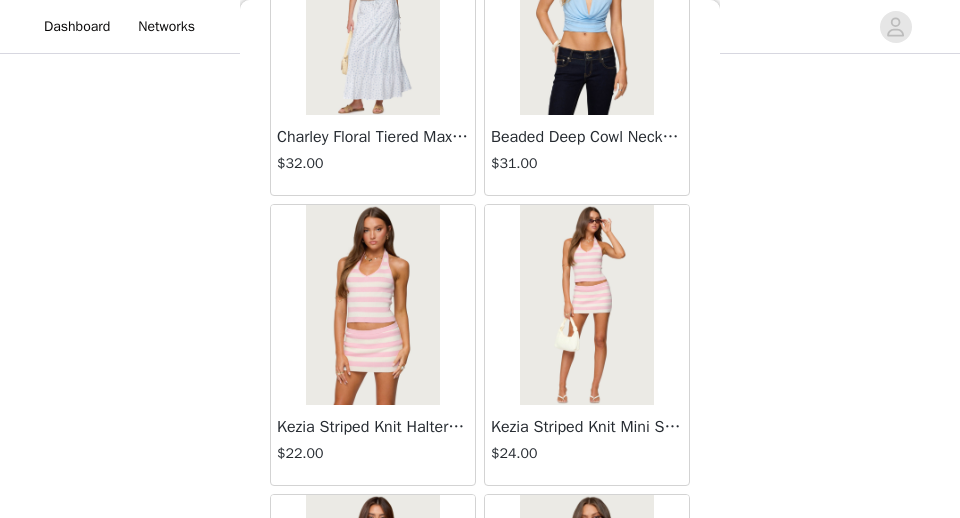 scroll, scrollTop: 17041, scrollLeft: 0, axis: vertical 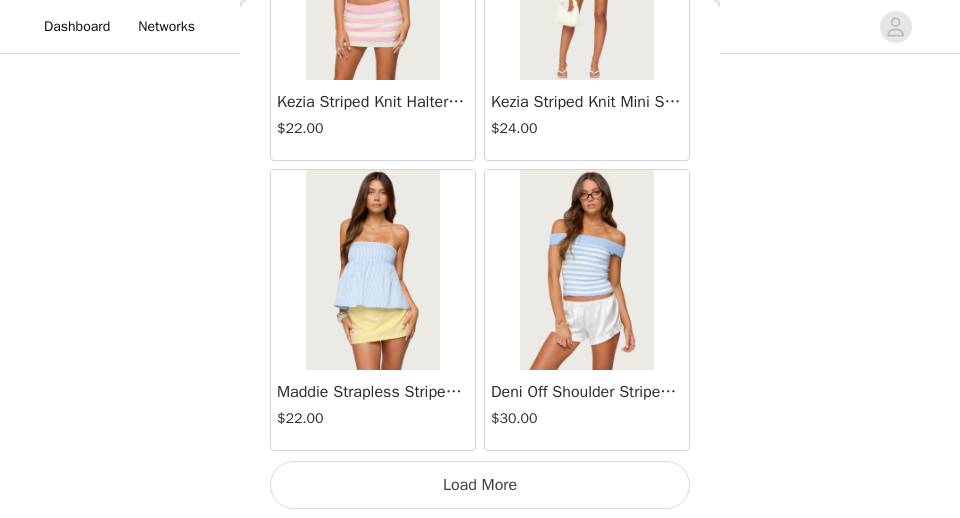 click on "Load More" at bounding box center [480, 485] 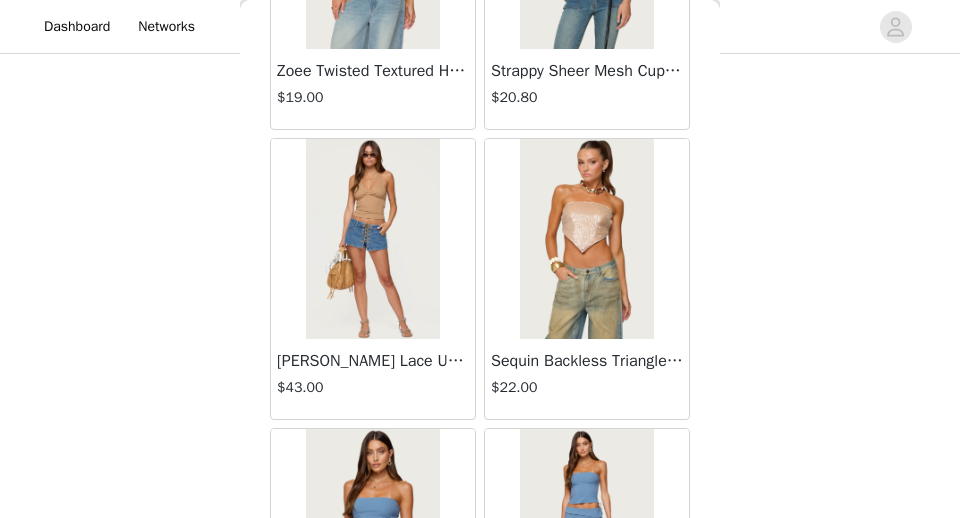 scroll, scrollTop: 19941, scrollLeft: 0, axis: vertical 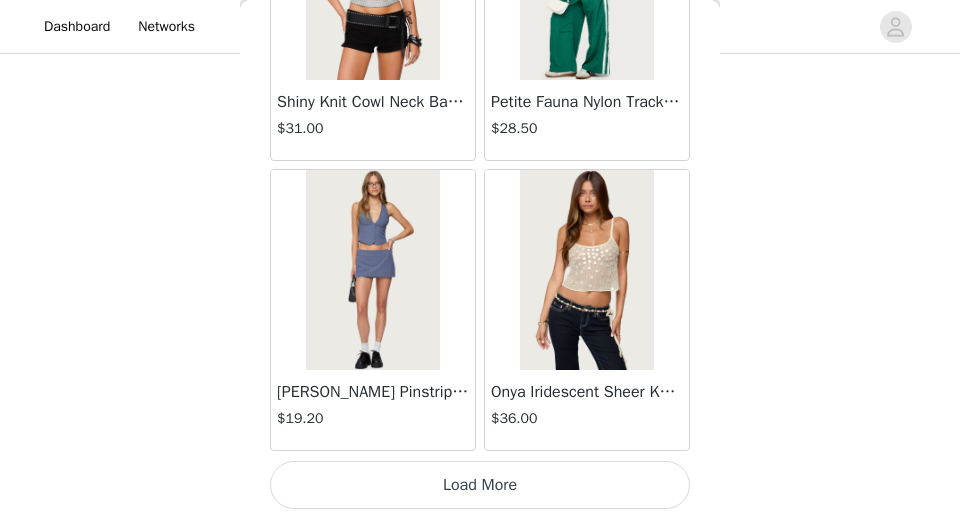 click on "Load More" at bounding box center (480, 485) 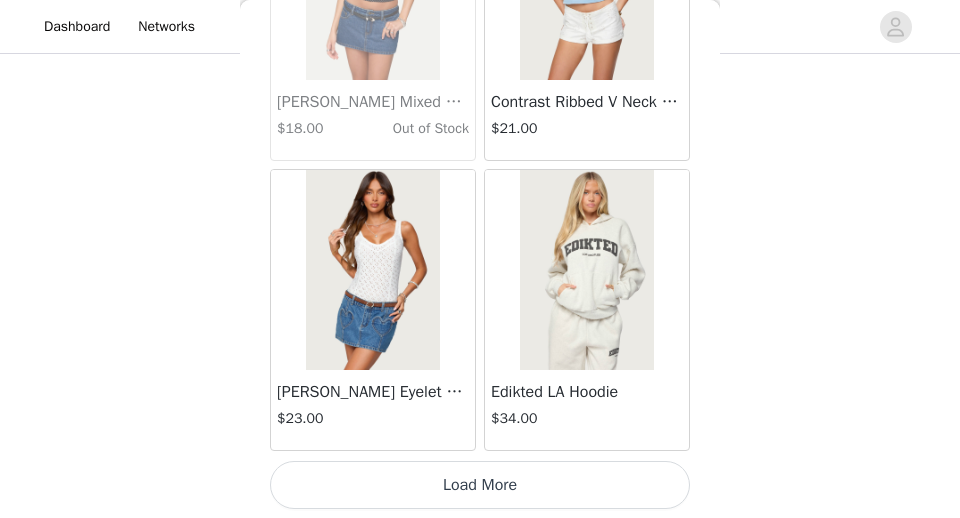 click on "Load More" at bounding box center [480, 485] 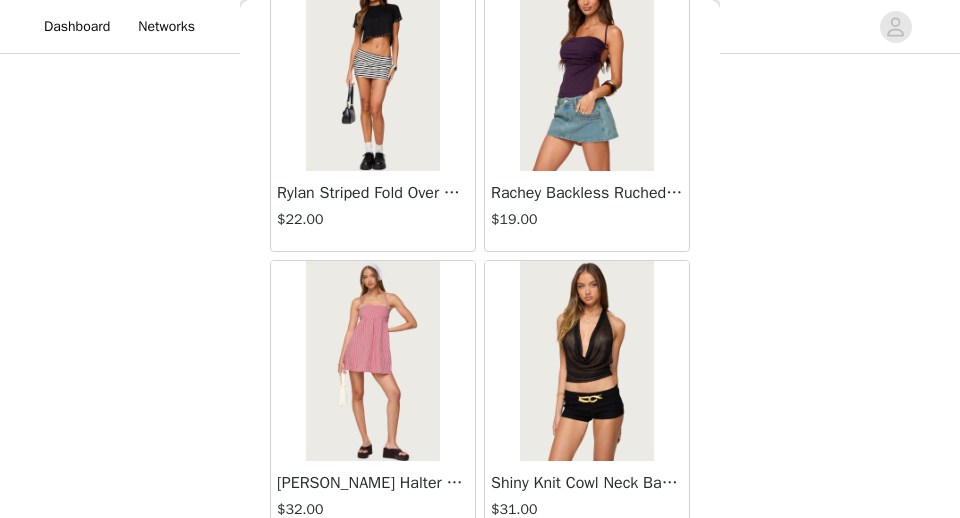 scroll, scrollTop: 25741, scrollLeft: 0, axis: vertical 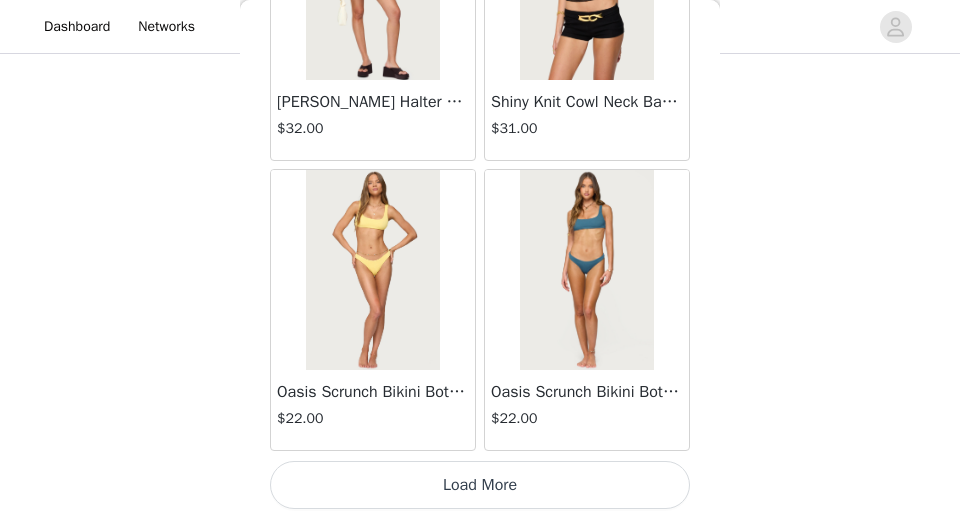 click on "Load More" at bounding box center (480, 485) 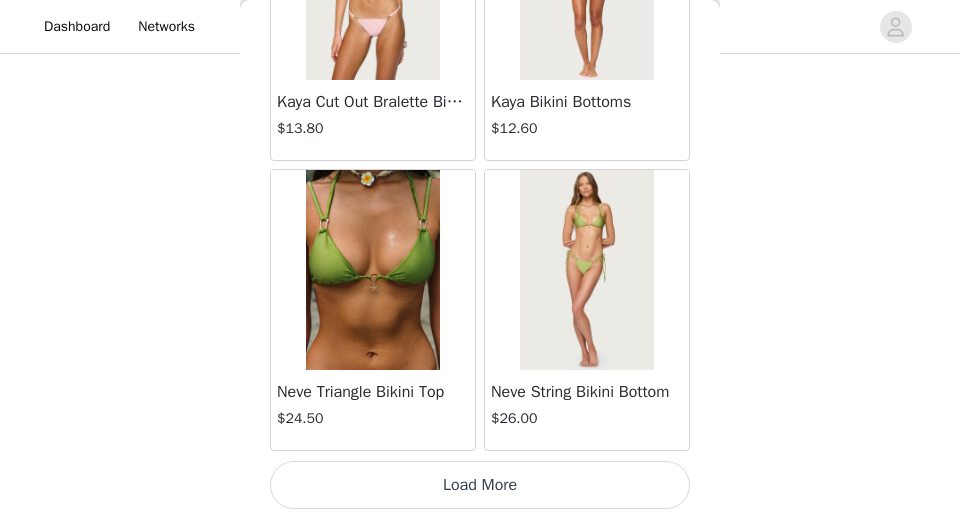 click on "Load More" at bounding box center (480, 485) 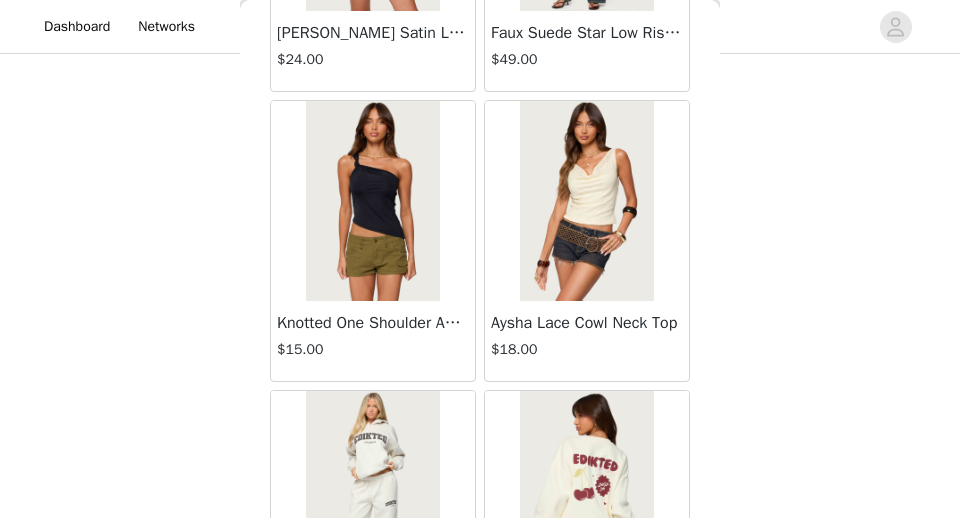 scroll, scrollTop: 31541, scrollLeft: 0, axis: vertical 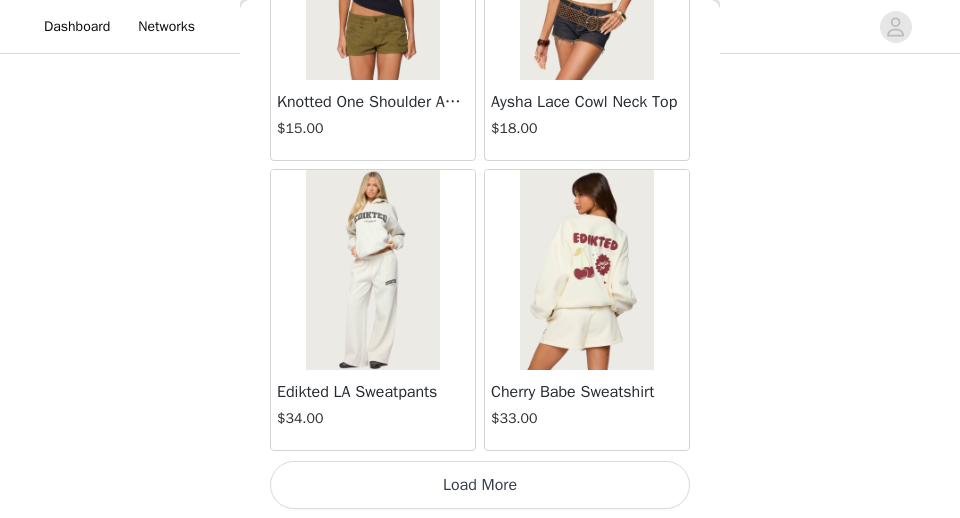 click on "Load More" at bounding box center [480, 485] 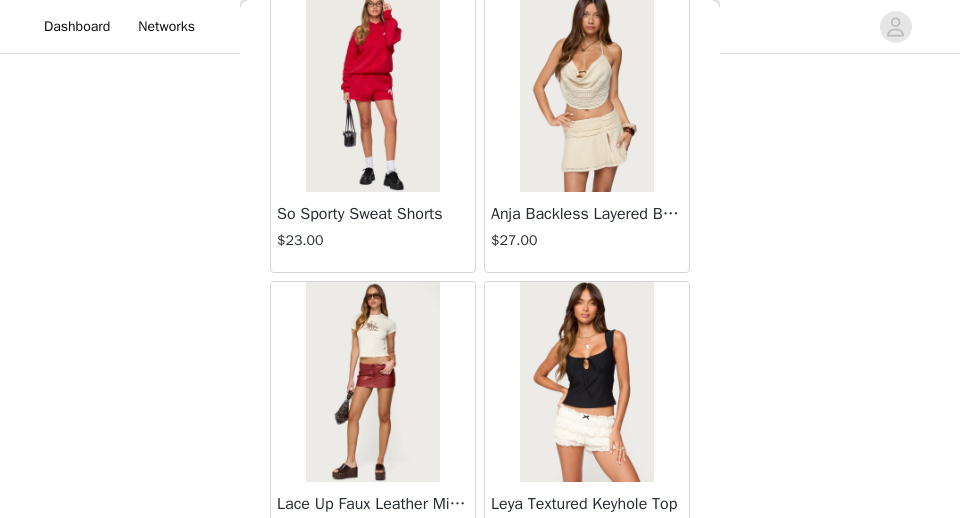 scroll, scrollTop: 34441, scrollLeft: 0, axis: vertical 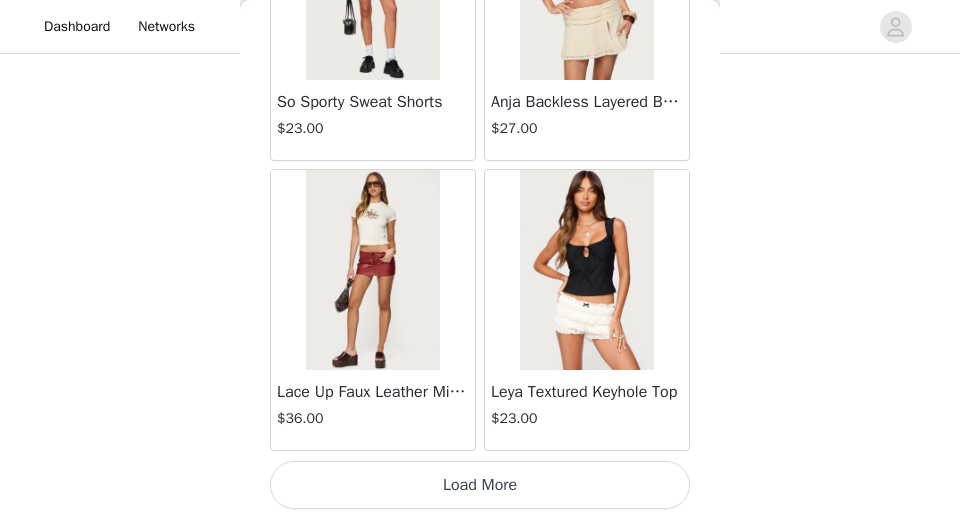click on "Load More" at bounding box center (480, 485) 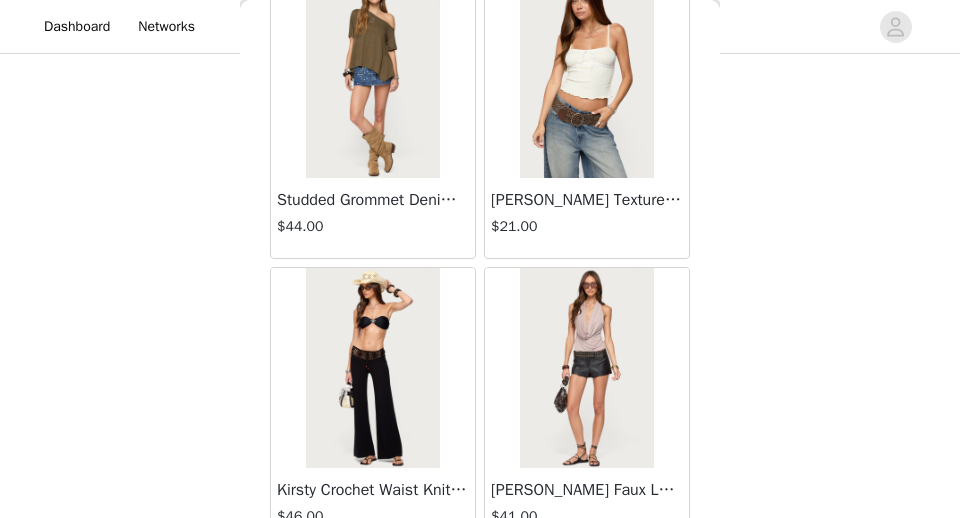 scroll, scrollTop: 37341, scrollLeft: 0, axis: vertical 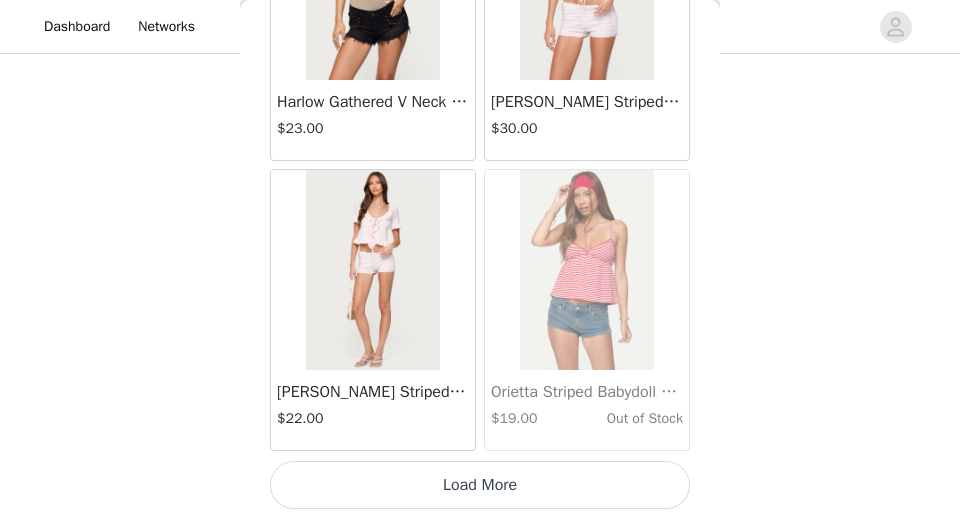 click on "Load More" at bounding box center [480, 485] 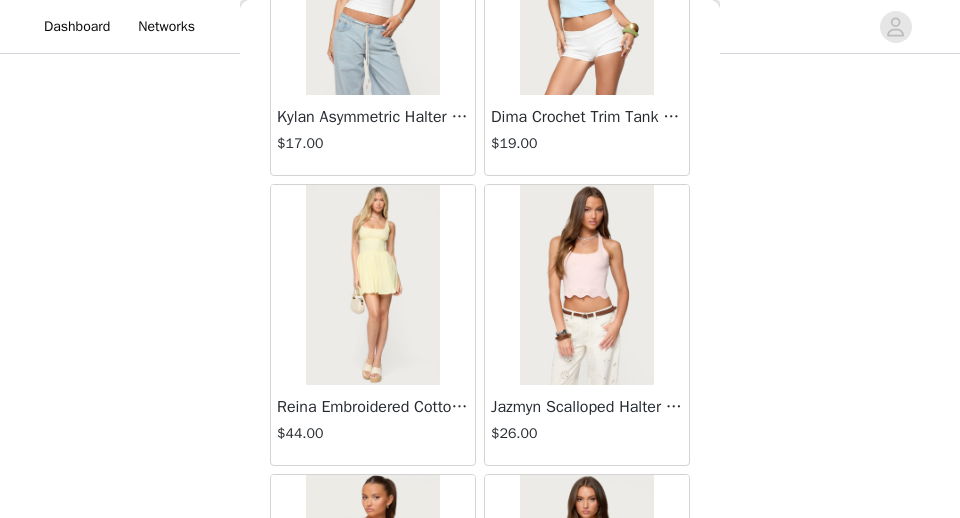 scroll, scrollTop: 40241, scrollLeft: 0, axis: vertical 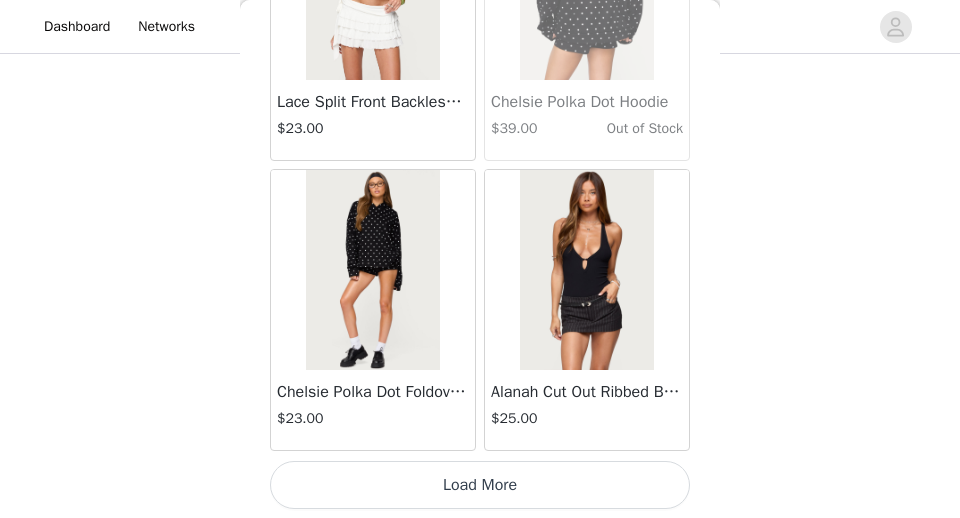 click on "Load More" at bounding box center [480, 485] 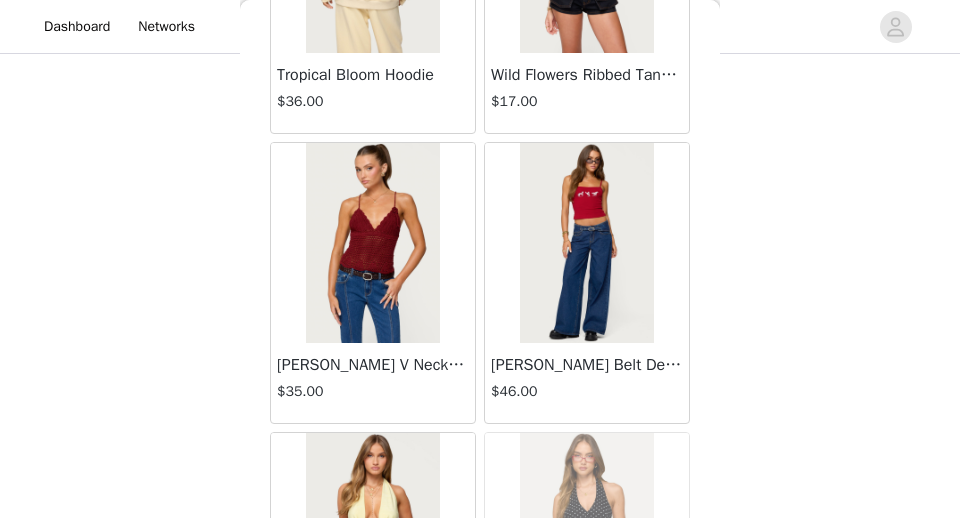 scroll, scrollTop: 43141, scrollLeft: 0, axis: vertical 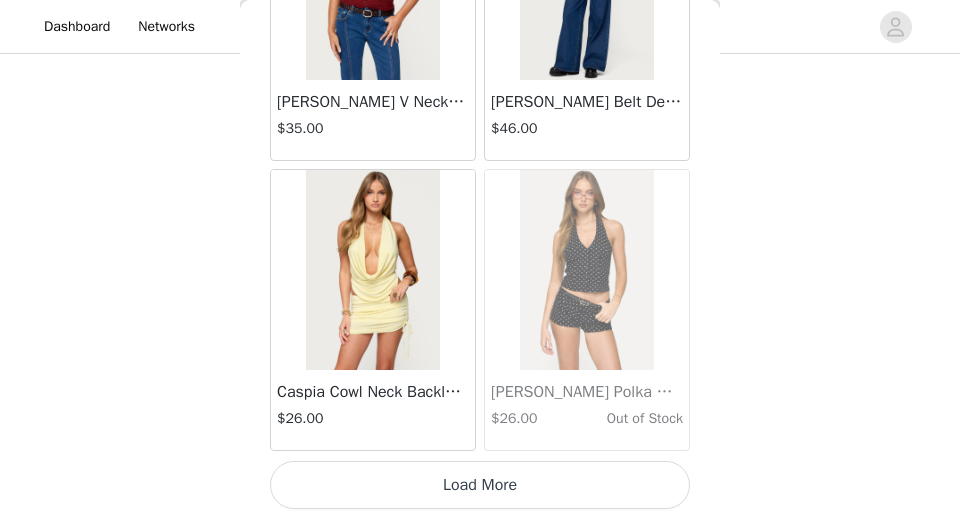click on "Load More" at bounding box center [480, 485] 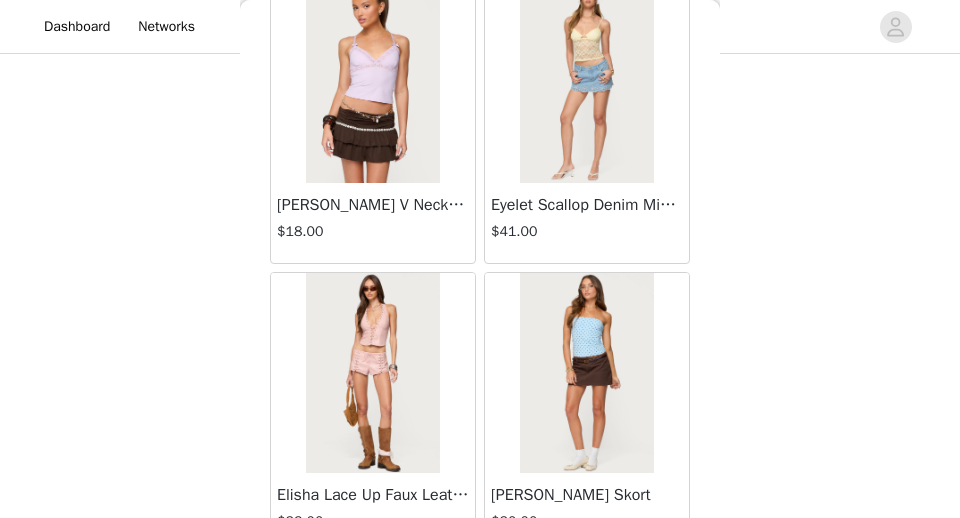 scroll, scrollTop: 46041, scrollLeft: 0, axis: vertical 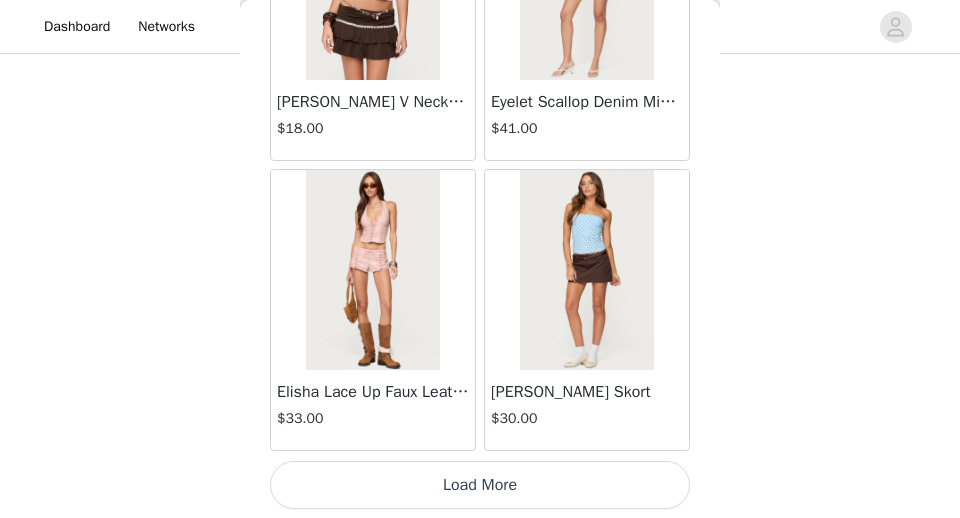 click on "Load More" at bounding box center [480, 485] 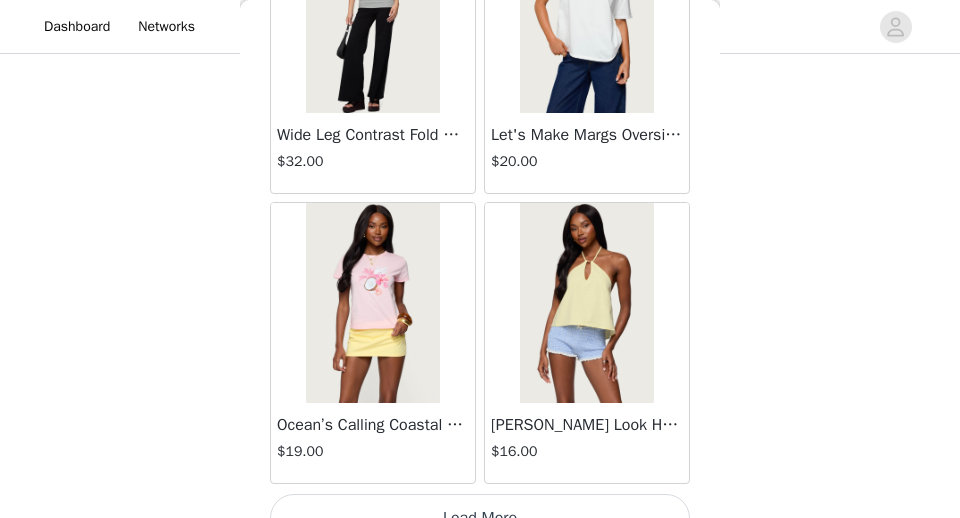 scroll, scrollTop: 48941, scrollLeft: 0, axis: vertical 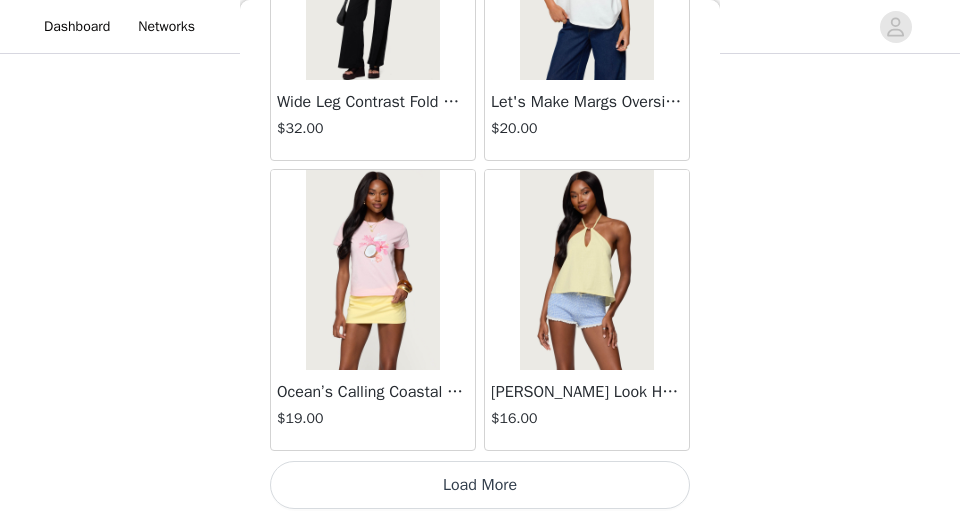click on "Load More" at bounding box center [480, 485] 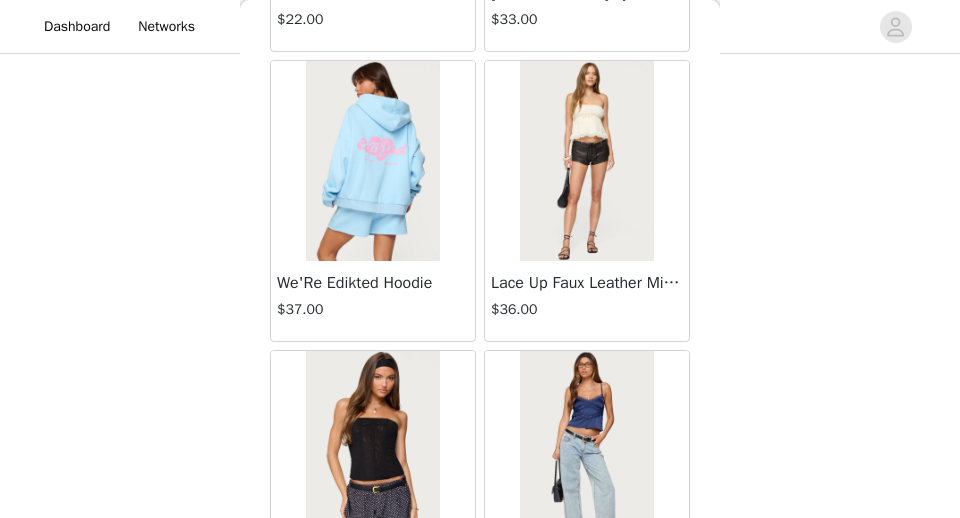 scroll, scrollTop: 51841, scrollLeft: 0, axis: vertical 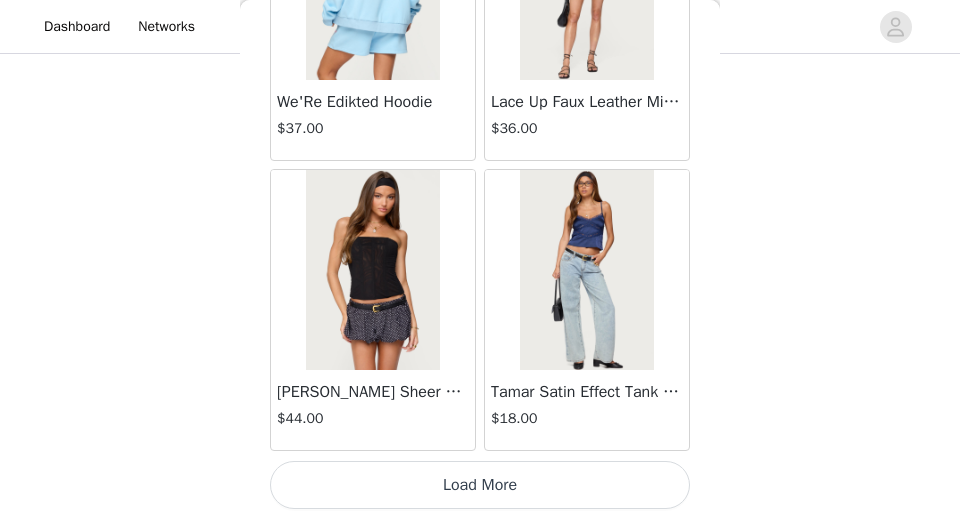 click on "Load More" at bounding box center [480, 485] 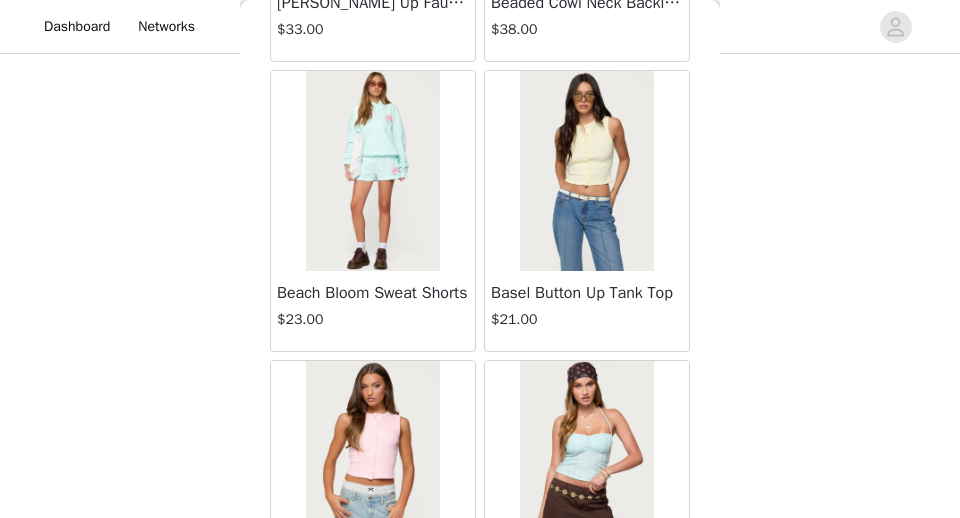 scroll, scrollTop: 54741, scrollLeft: 0, axis: vertical 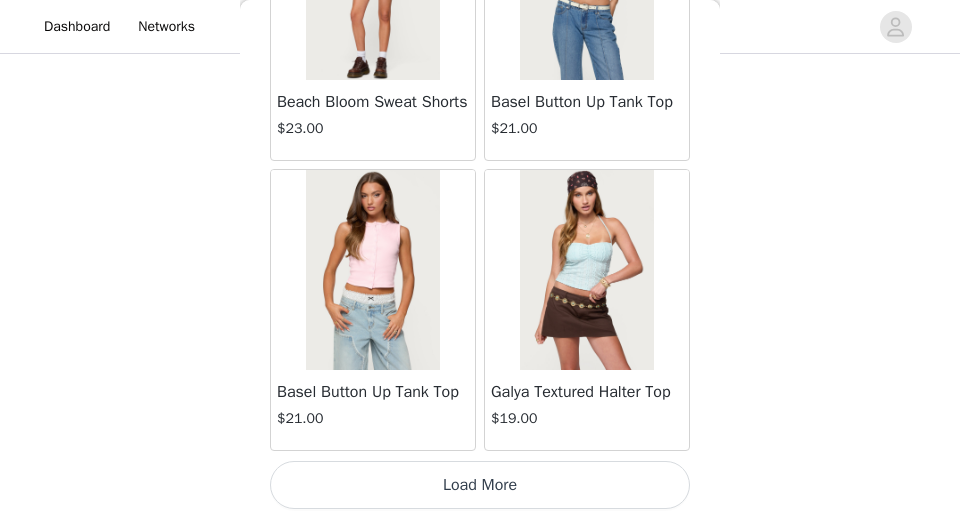 click on "Load More" at bounding box center (480, 485) 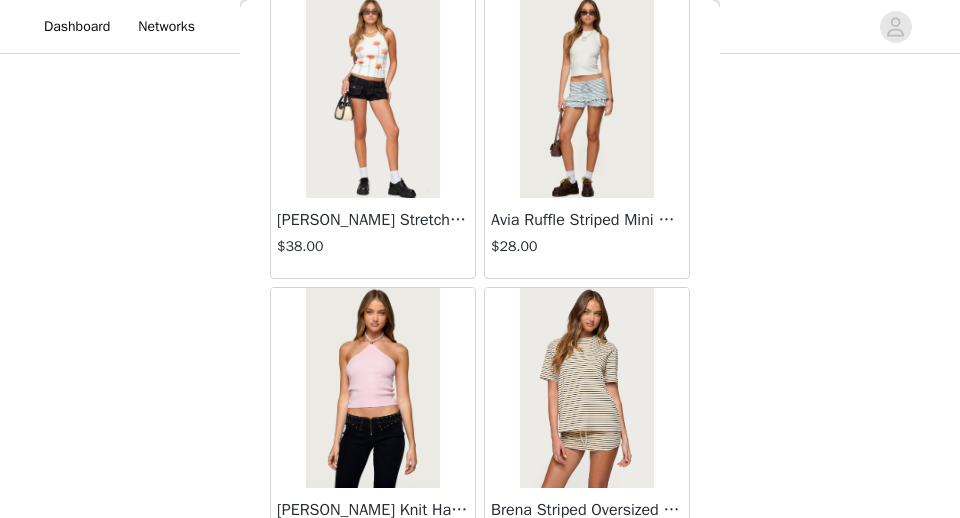scroll, scrollTop: 57641, scrollLeft: 0, axis: vertical 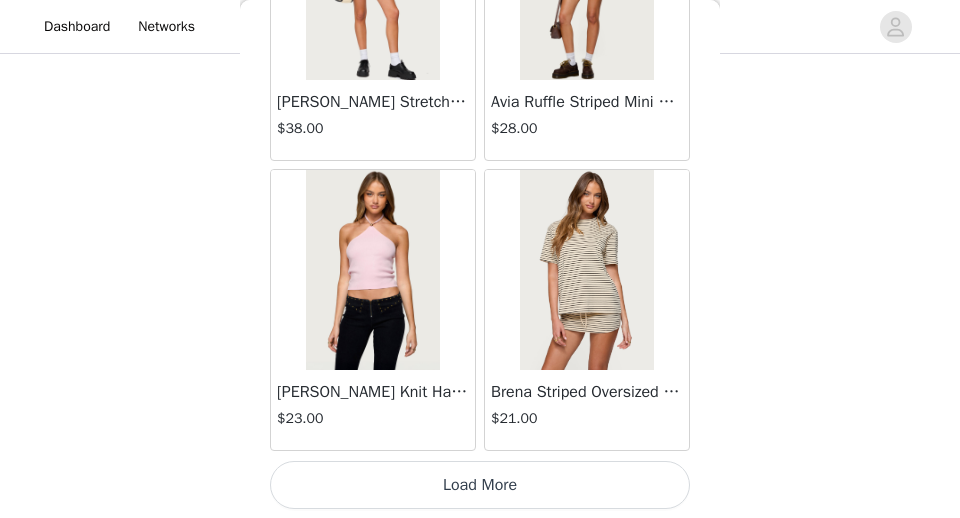 click on "Load More" at bounding box center [480, 485] 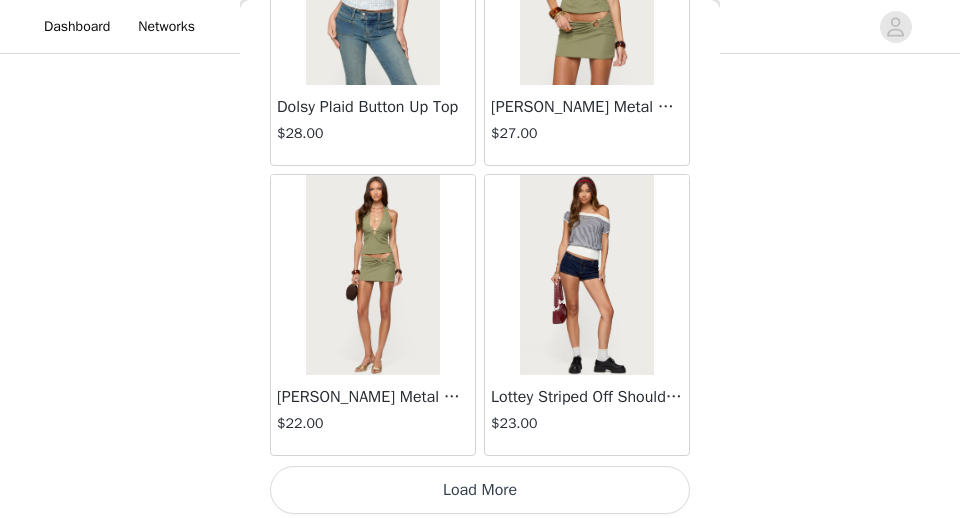 scroll, scrollTop: 60541, scrollLeft: 0, axis: vertical 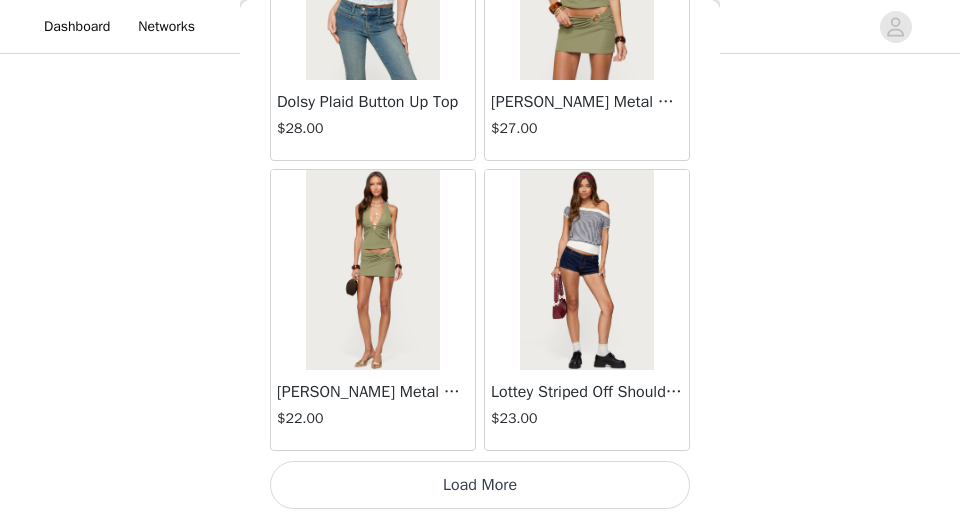 click on "Load More" at bounding box center [480, 485] 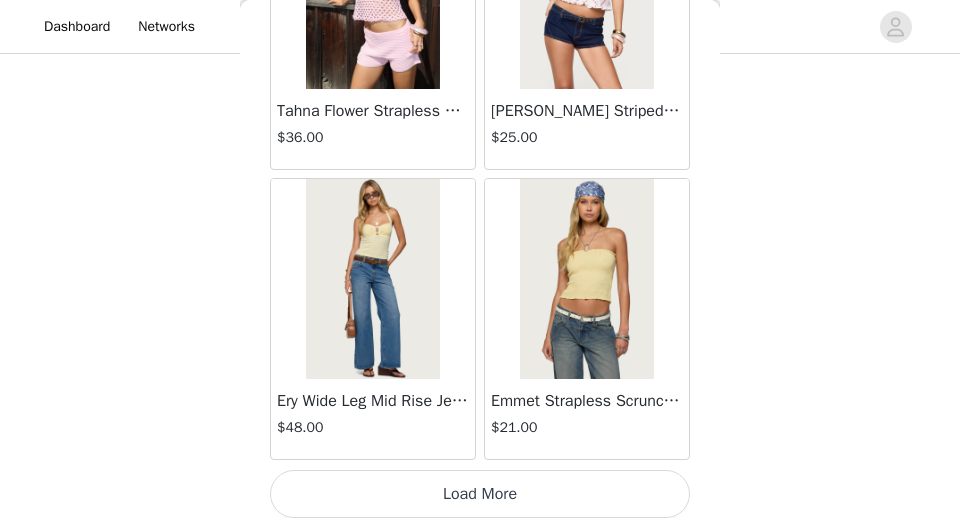 scroll, scrollTop: 63441, scrollLeft: 0, axis: vertical 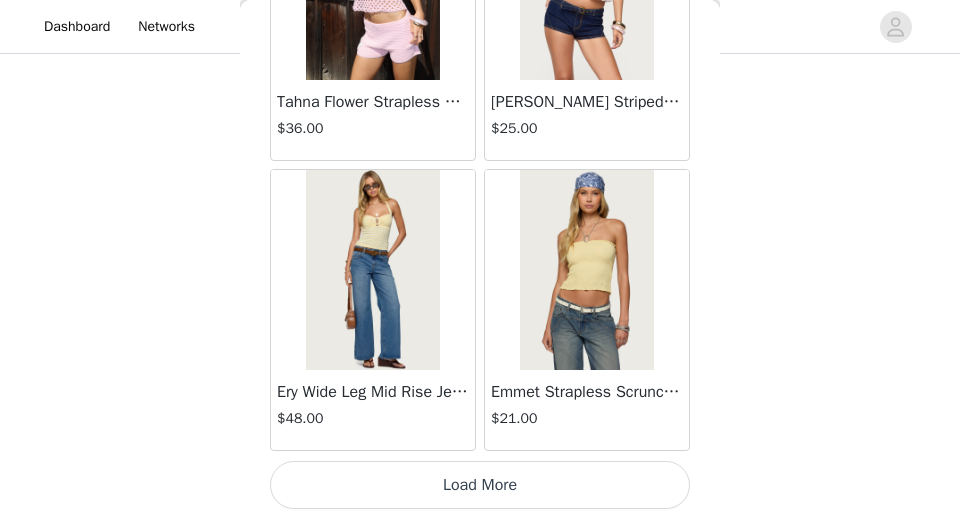 click on "Load More" at bounding box center [480, 485] 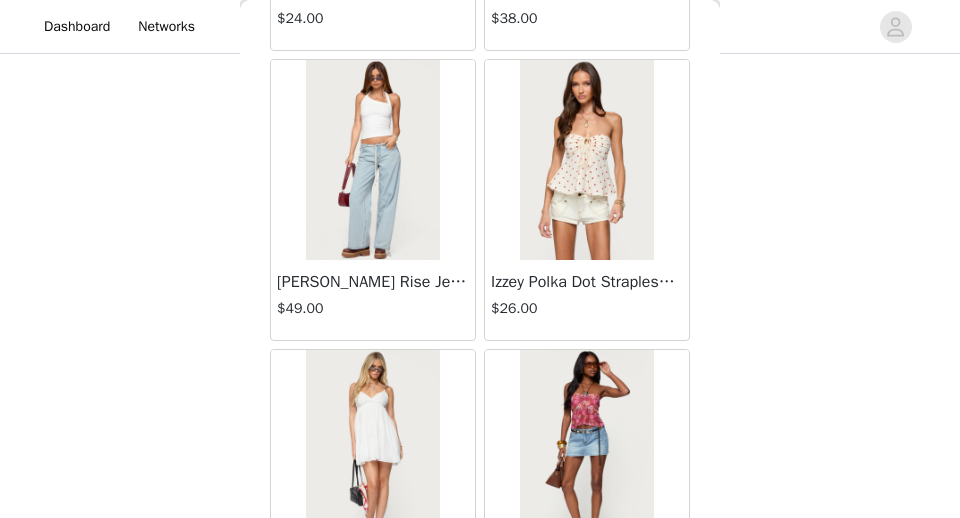 scroll, scrollTop: 64714, scrollLeft: 0, axis: vertical 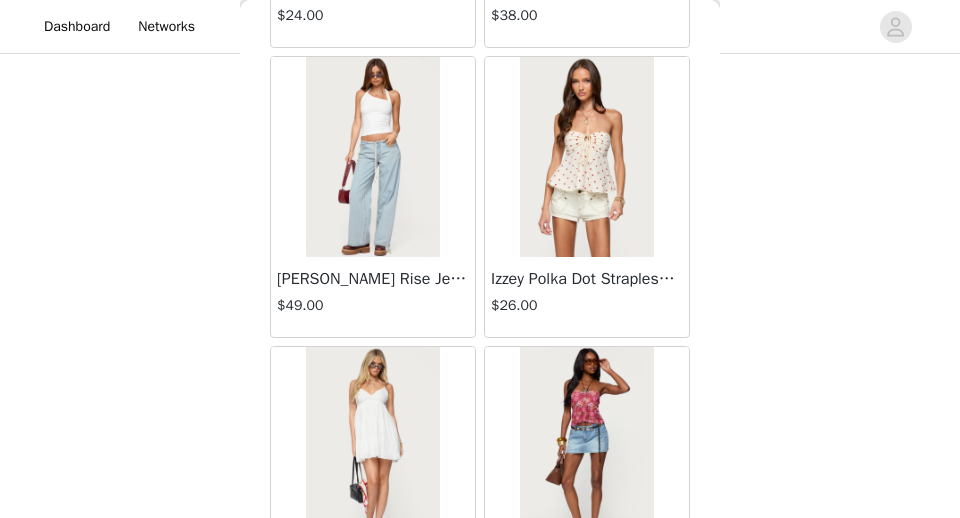 click at bounding box center [586, 157] 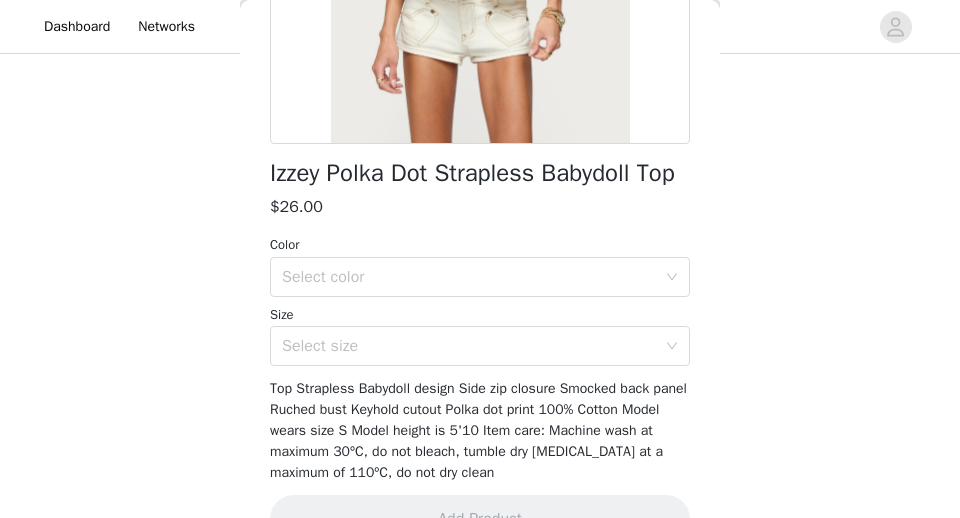 scroll, scrollTop: 454, scrollLeft: 0, axis: vertical 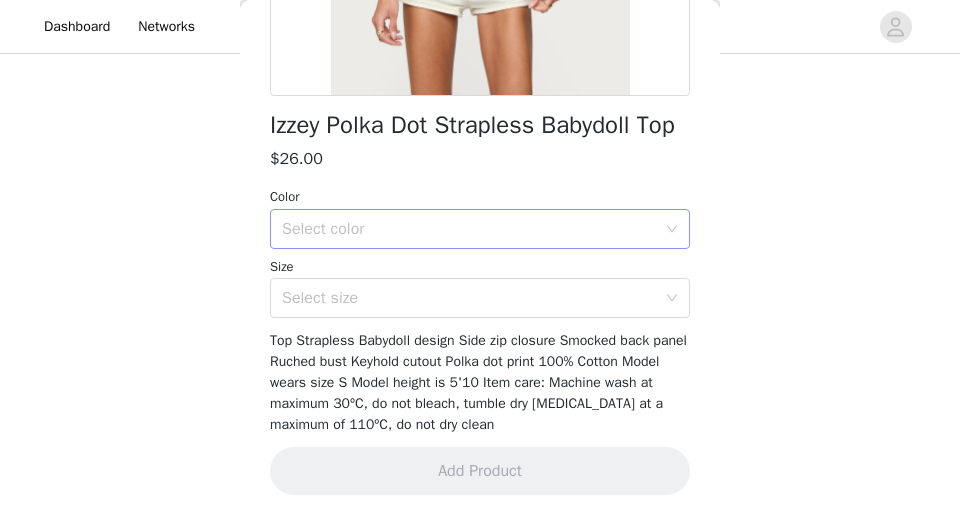 click on "Select color" at bounding box center (469, 229) 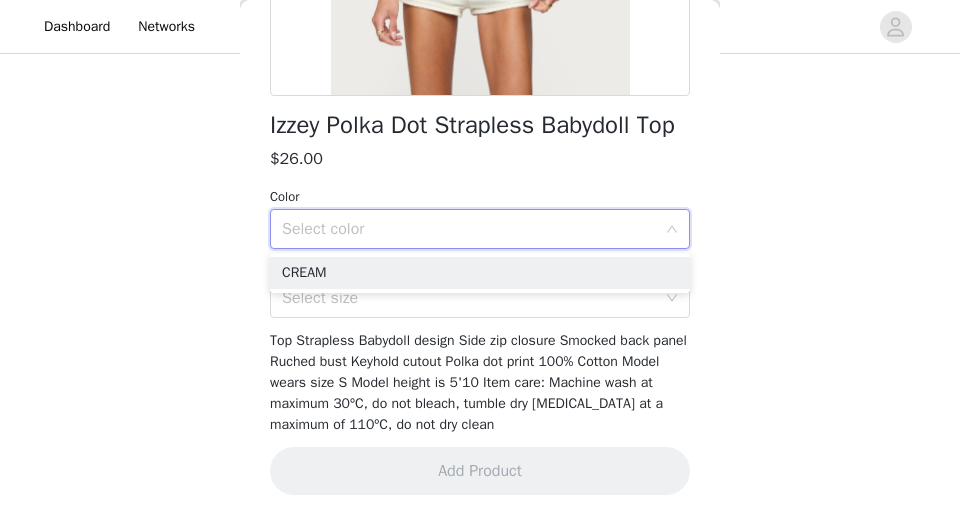 click on "CREAM" at bounding box center [480, 273] 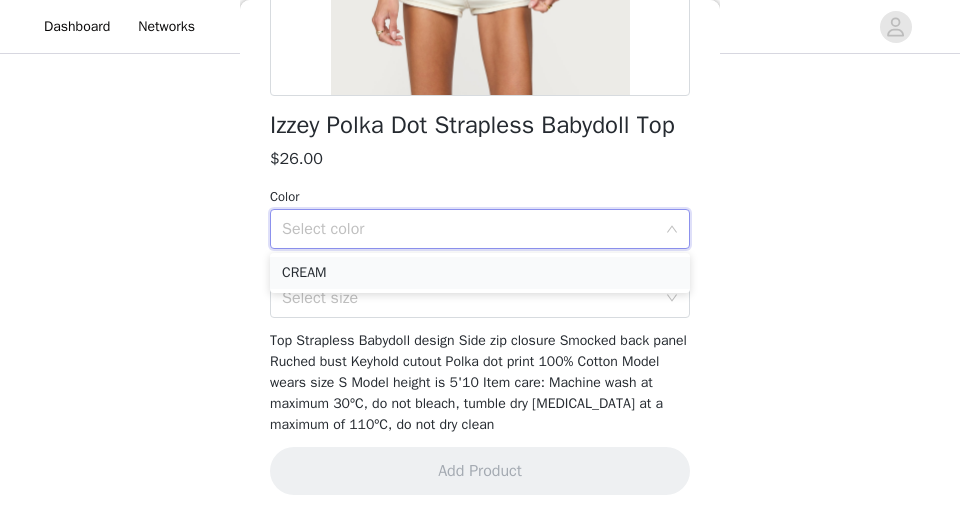 click on "CREAM" at bounding box center (480, 273) 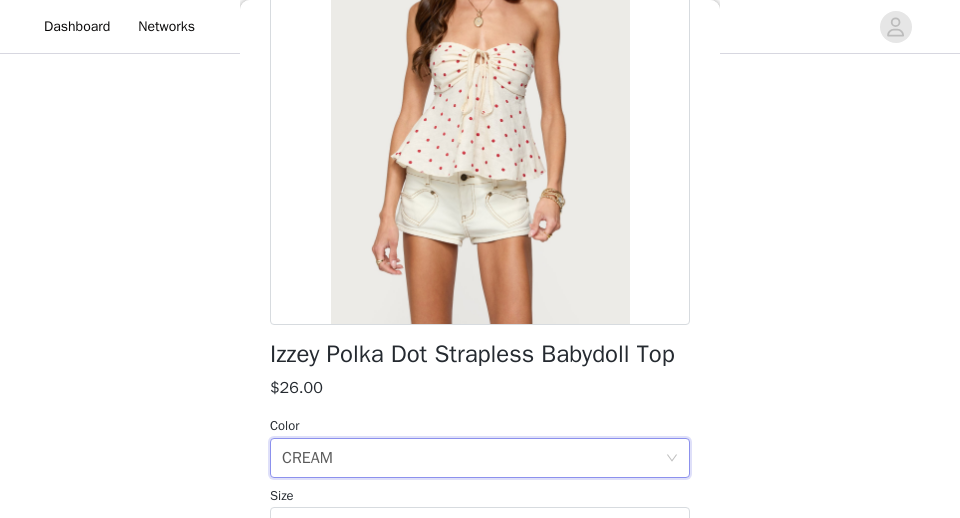 scroll, scrollTop: 272, scrollLeft: 0, axis: vertical 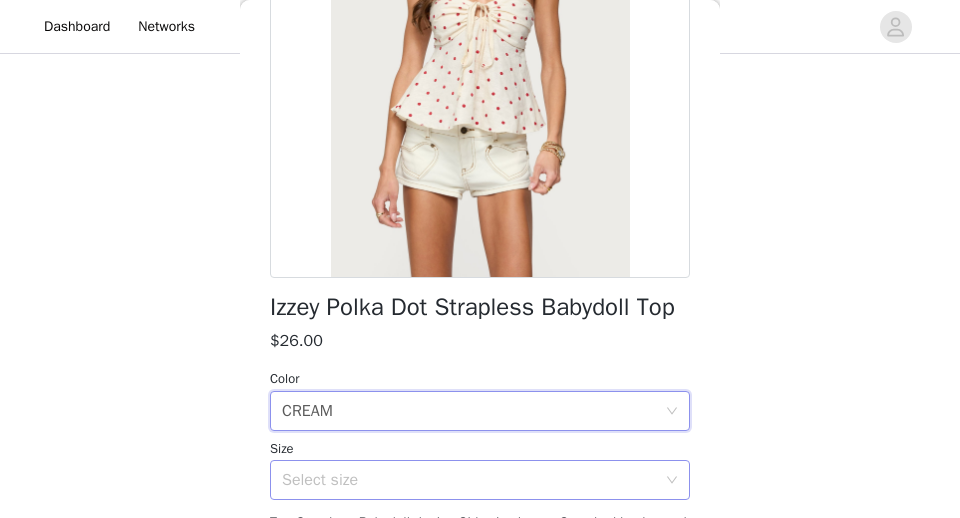 click on "Select size" at bounding box center [473, 480] 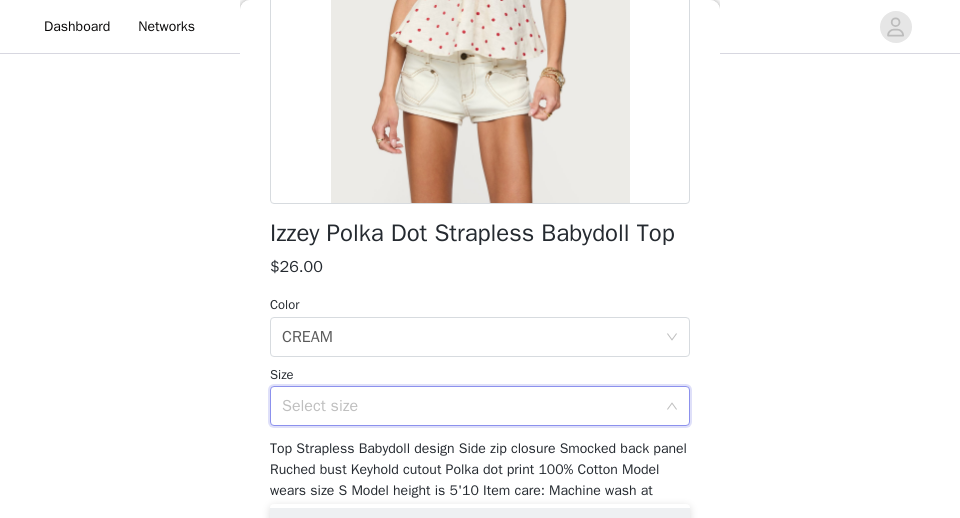 scroll, scrollTop: 454, scrollLeft: 0, axis: vertical 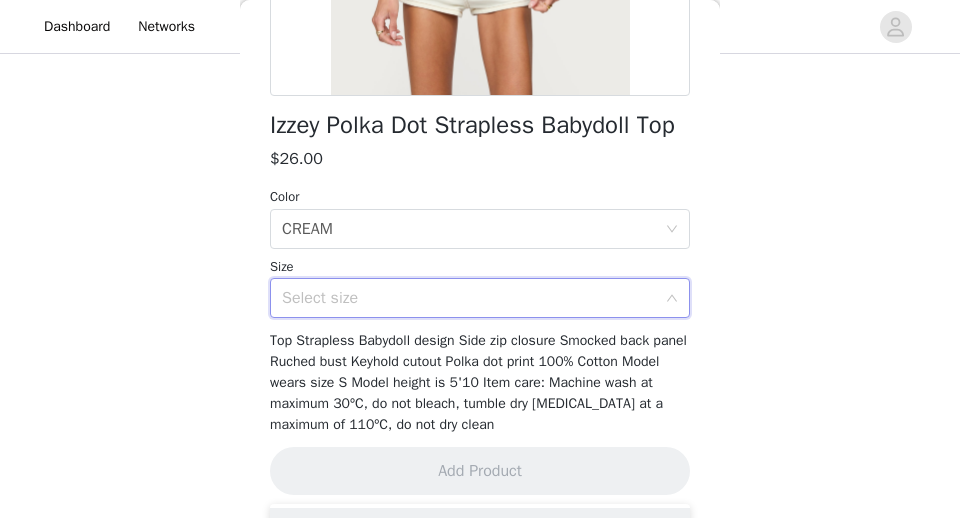 click on "Select size" at bounding box center [469, 298] 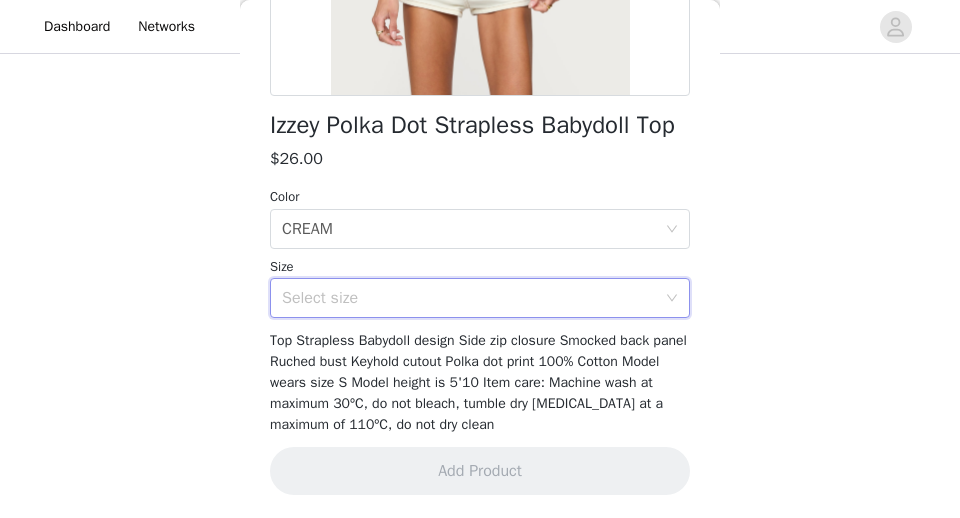 click on "Select size" at bounding box center (469, 298) 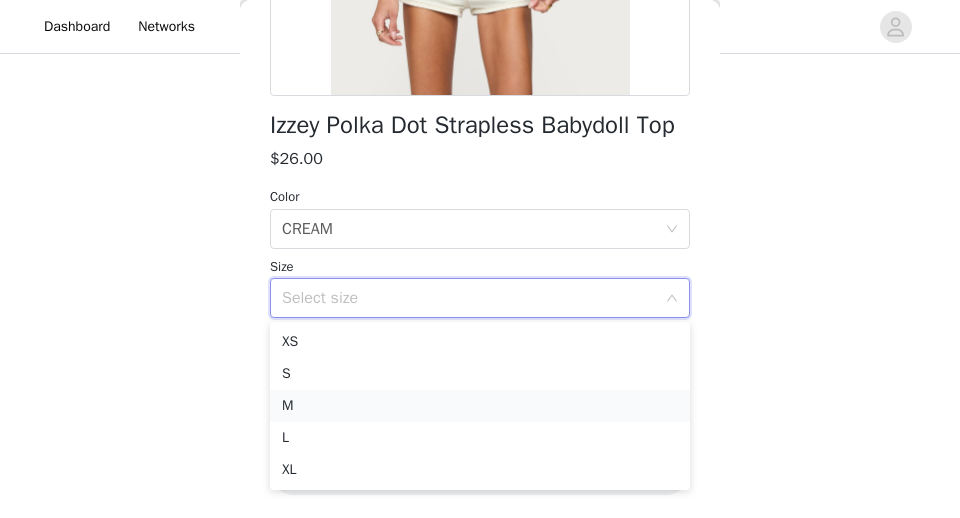 click on "M" at bounding box center (480, 406) 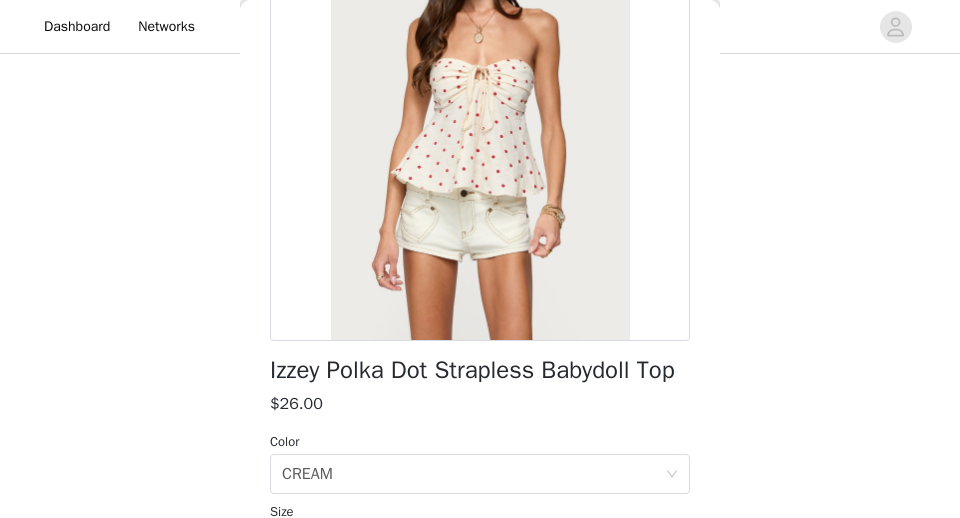 scroll, scrollTop: 454, scrollLeft: 0, axis: vertical 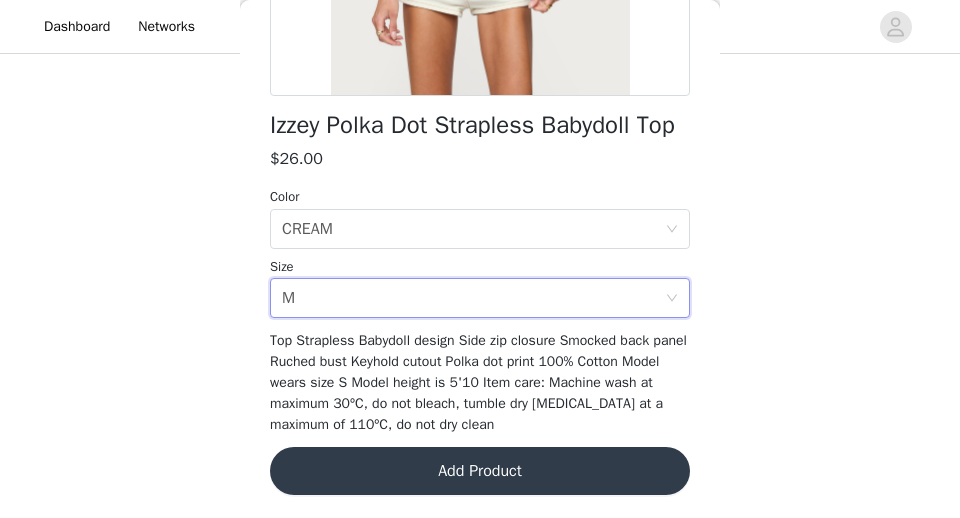click on "Add Product" at bounding box center (480, 471) 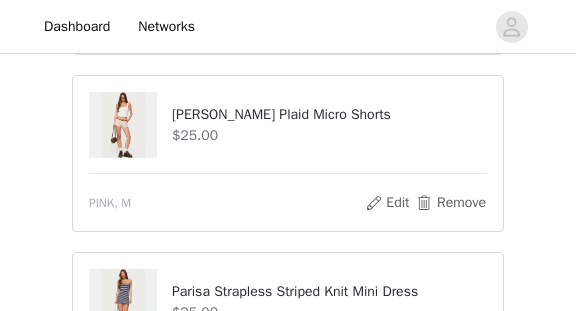 scroll, scrollTop: 387, scrollLeft: 0, axis: vertical 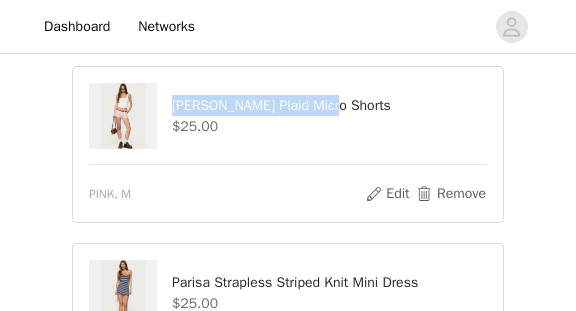 drag, startPoint x: 172, startPoint y: 103, endPoint x: 336, endPoint y: 111, distance: 164.195 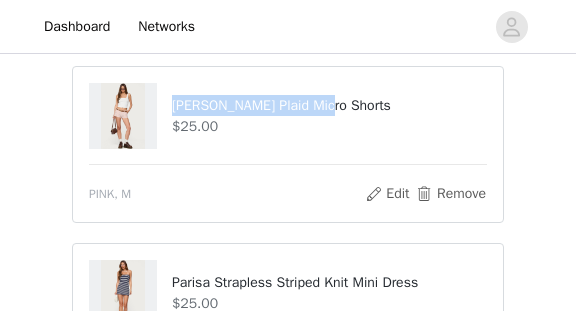 copy on "[PERSON_NAME] Plaid Micro Short" 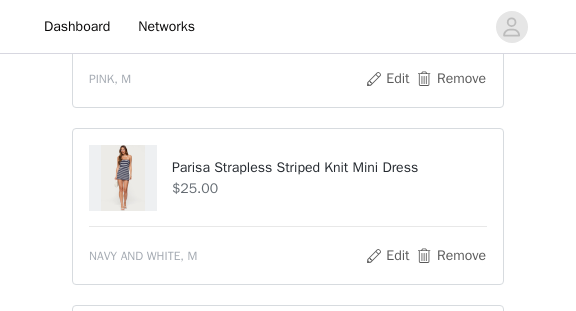scroll, scrollTop: 555, scrollLeft: 0, axis: vertical 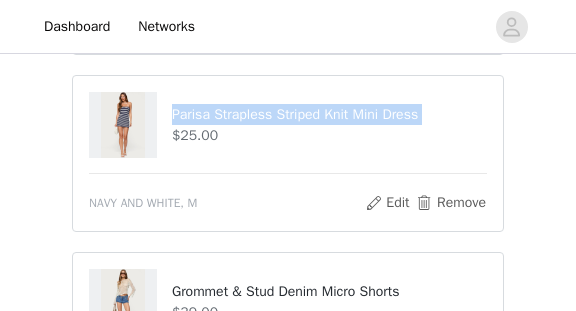 drag, startPoint x: 173, startPoint y: 112, endPoint x: 447, endPoint y: 124, distance: 274.26263 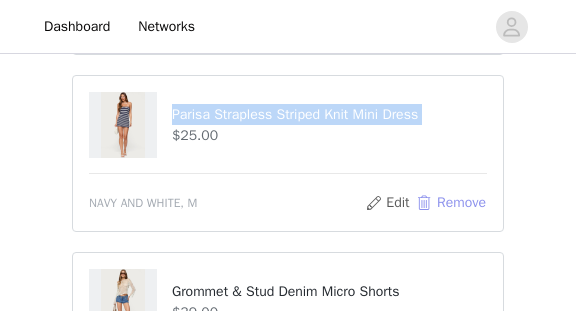 click on "Remove" at bounding box center (451, 203) 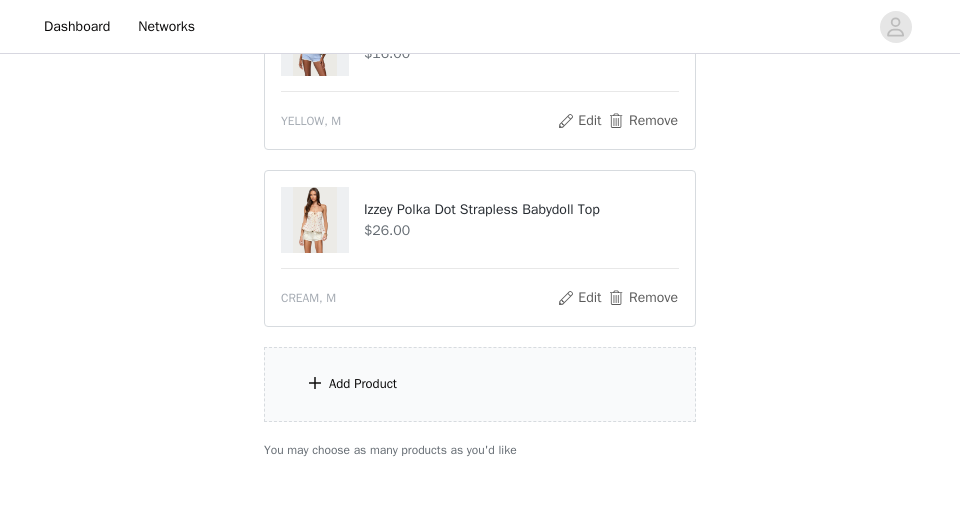scroll, scrollTop: 1630, scrollLeft: 0, axis: vertical 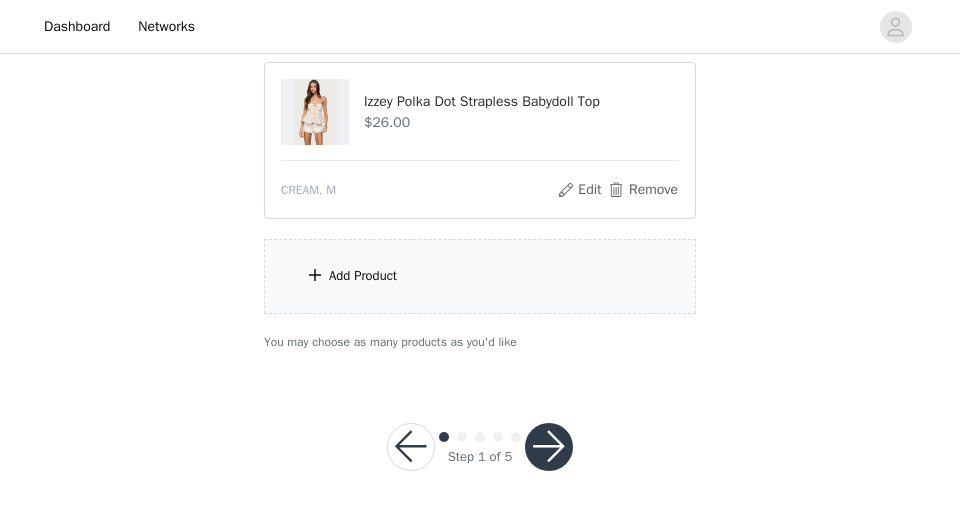 click on "Add Product" at bounding box center [363, 276] 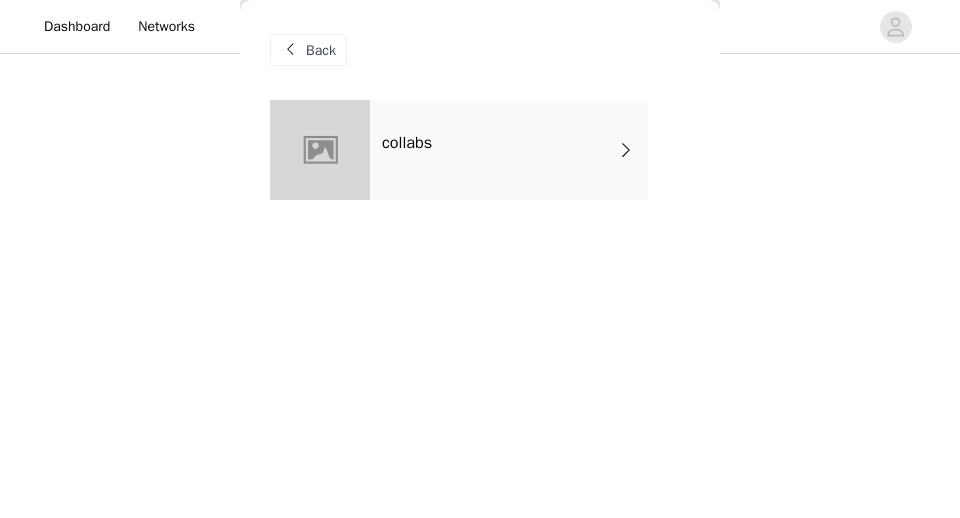 click on "collabs" at bounding box center [509, 150] 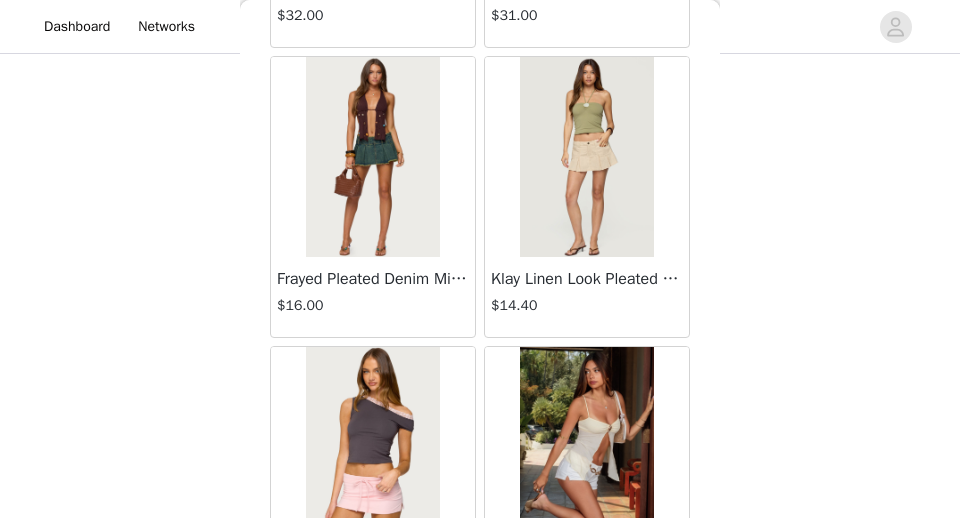 scroll, scrollTop: 2541, scrollLeft: 0, axis: vertical 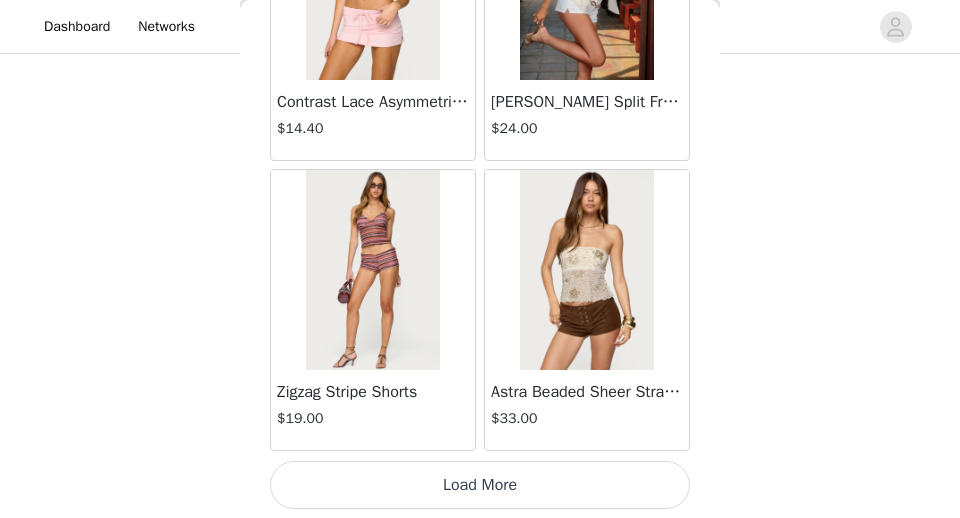 click on "Load More" at bounding box center (480, 485) 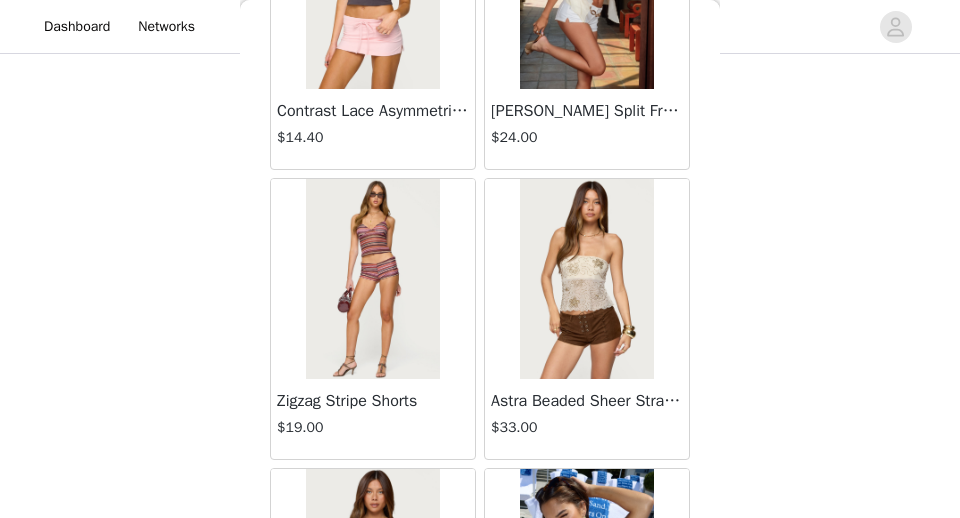 scroll, scrollTop: 2541, scrollLeft: 0, axis: vertical 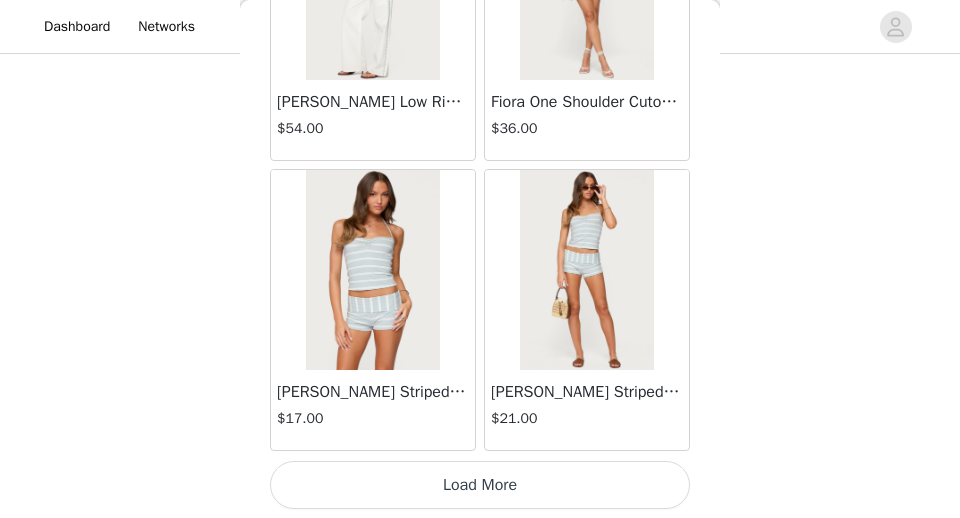 click on "Load More" at bounding box center [480, 485] 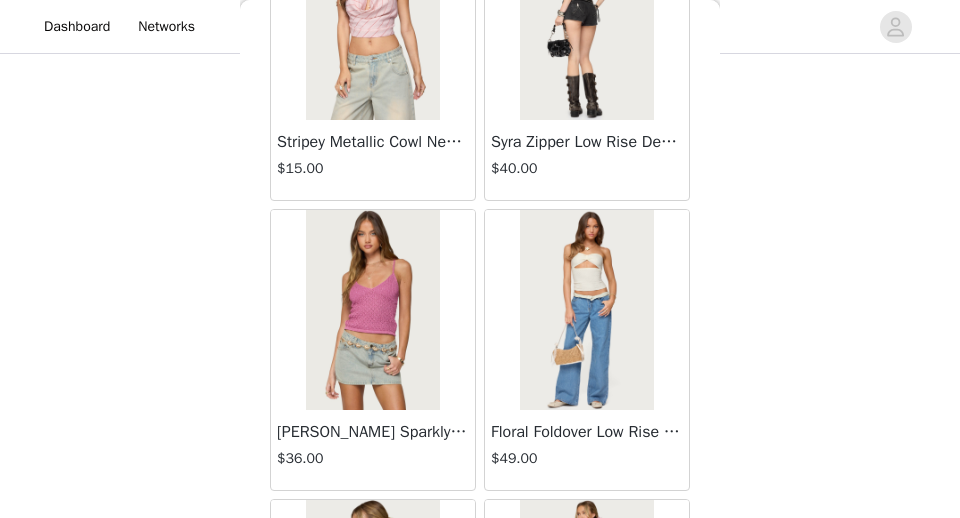 scroll, scrollTop: 8341, scrollLeft: 0, axis: vertical 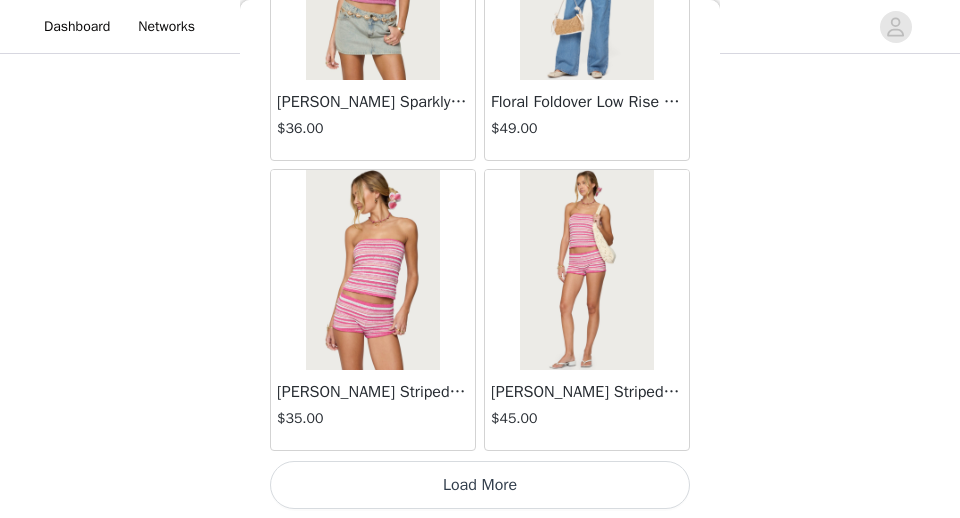 click on "Load More" at bounding box center [480, 485] 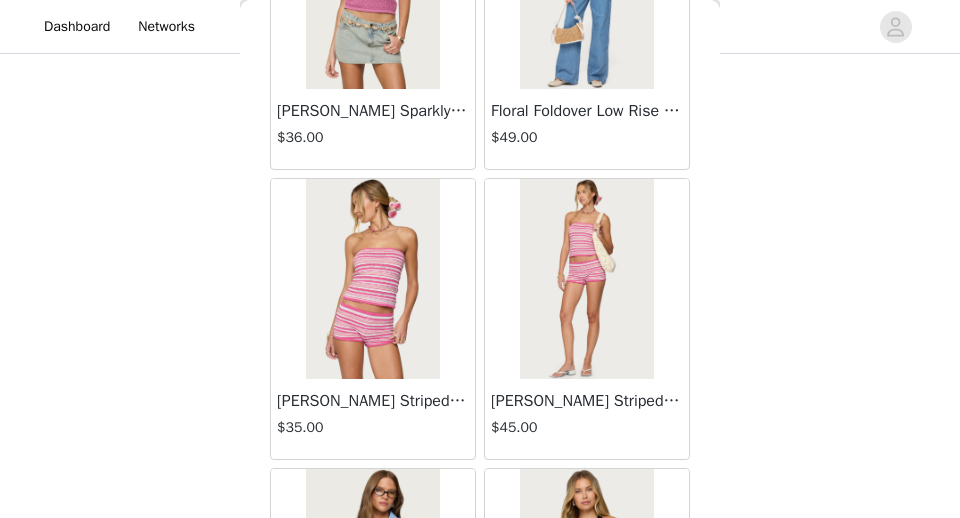 scroll, scrollTop: 8341, scrollLeft: 0, axis: vertical 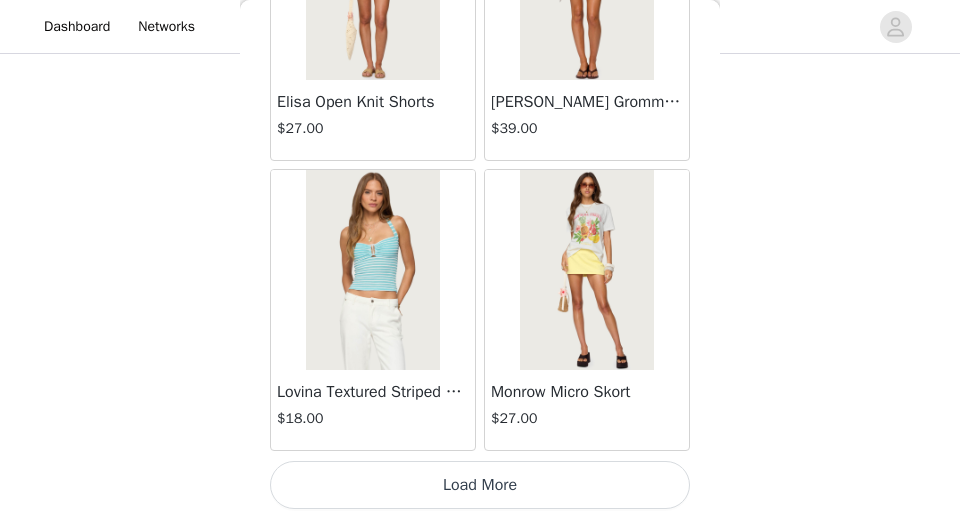 click on "Load More" at bounding box center (480, 485) 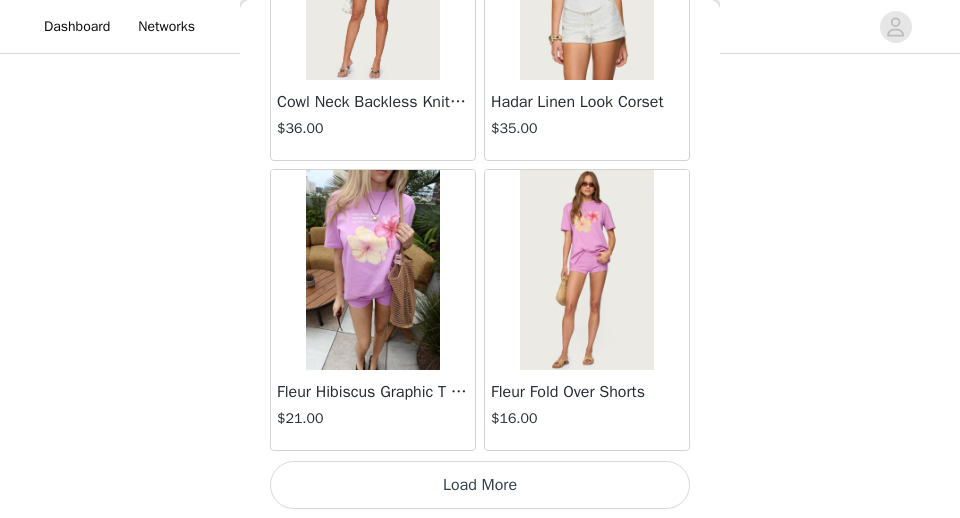 click on "Load More" at bounding box center [480, 485] 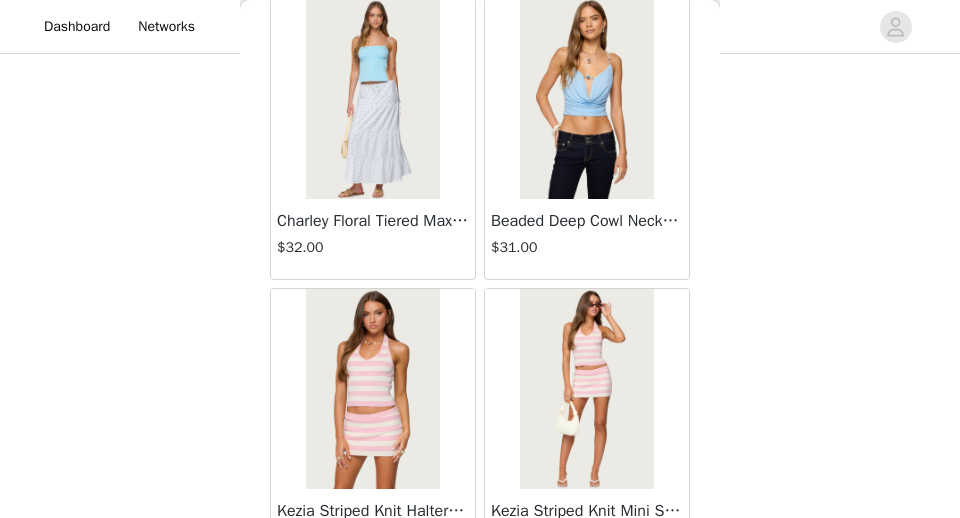 scroll, scrollTop: 17041, scrollLeft: 0, axis: vertical 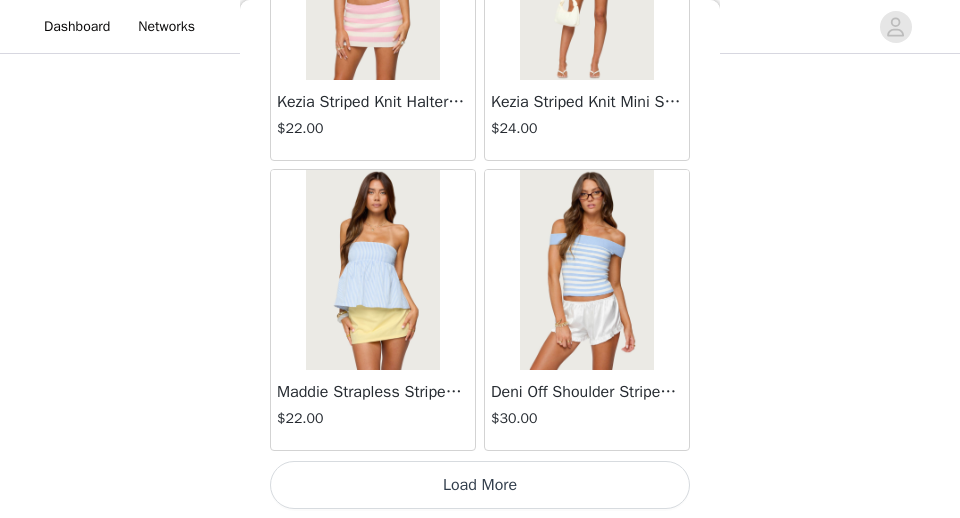click on "Load More" at bounding box center (480, 485) 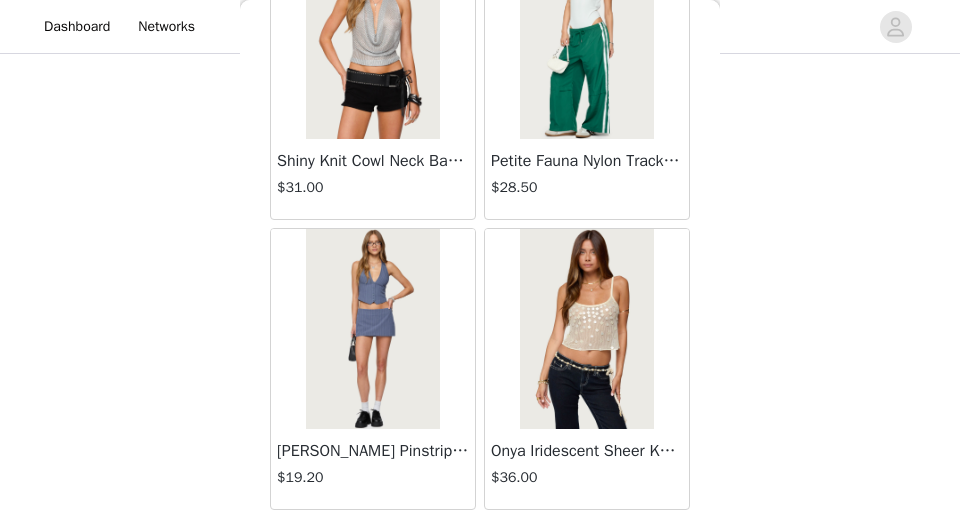 scroll, scrollTop: 19941, scrollLeft: 0, axis: vertical 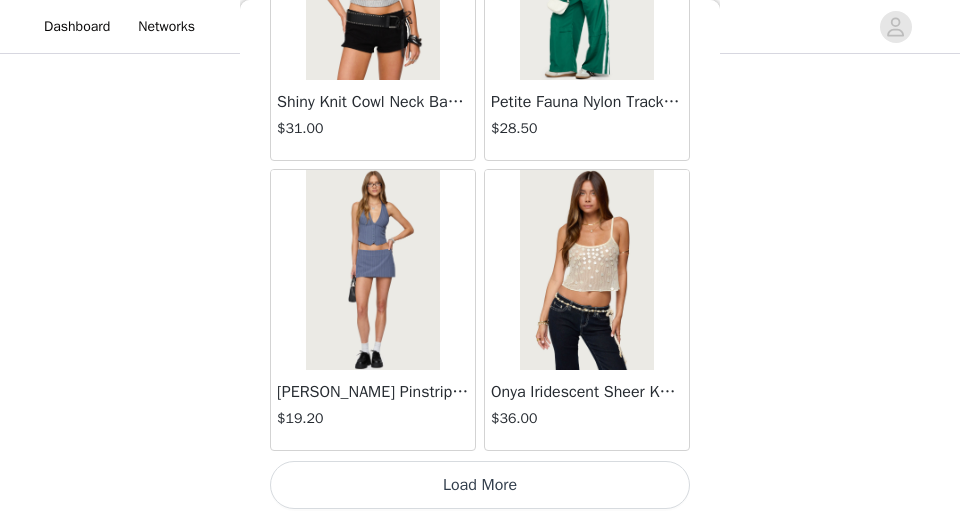 click on "Load More" at bounding box center [480, 485] 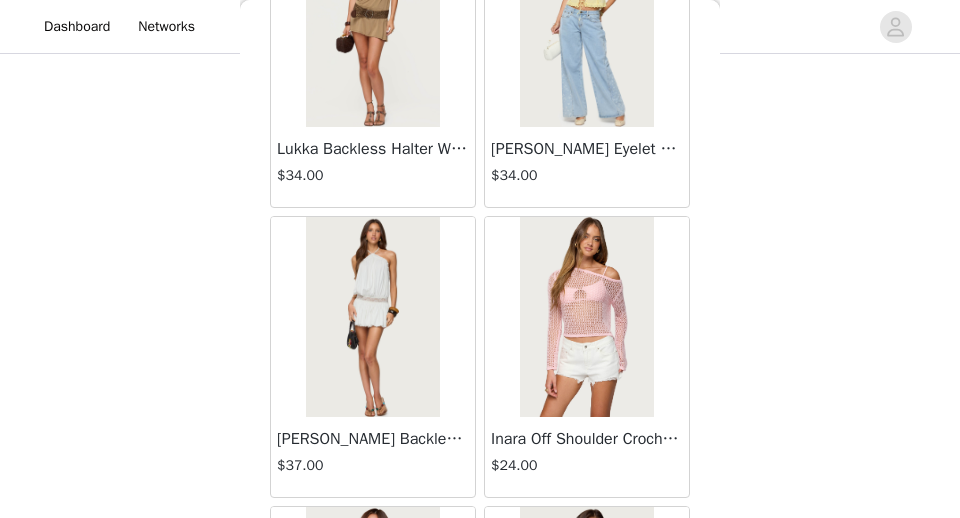 scroll, scrollTop: 20733, scrollLeft: 0, axis: vertical 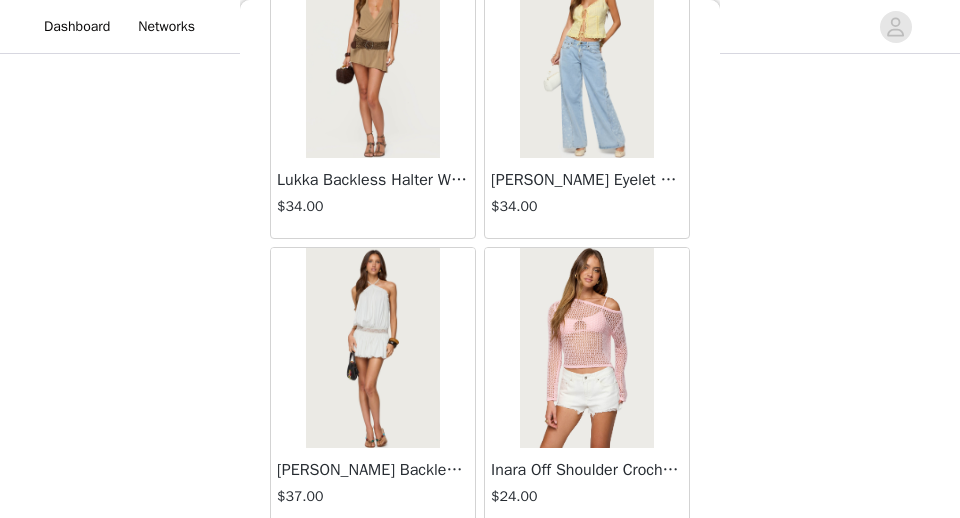 click at bounding box center [372, 348] 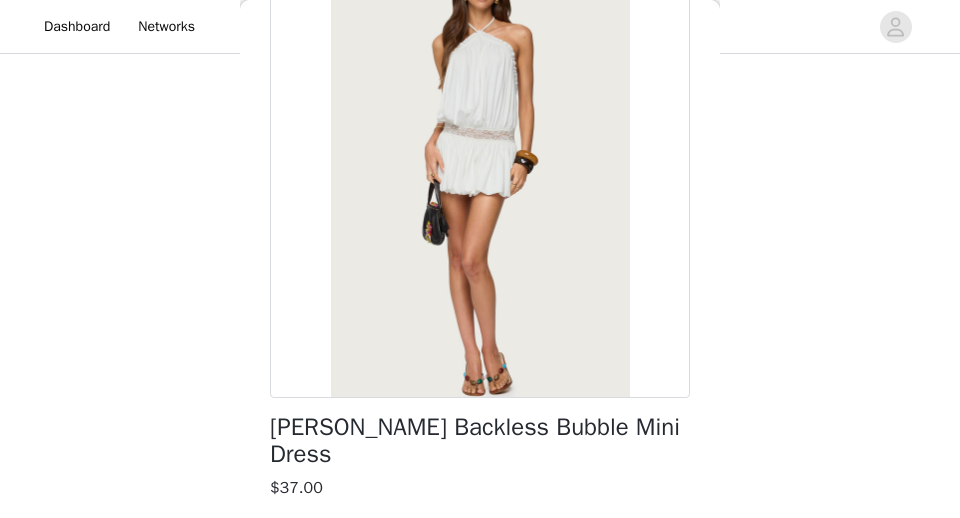 scroll, scrollTop: 153, scrollLeft: 0, axis: vertical 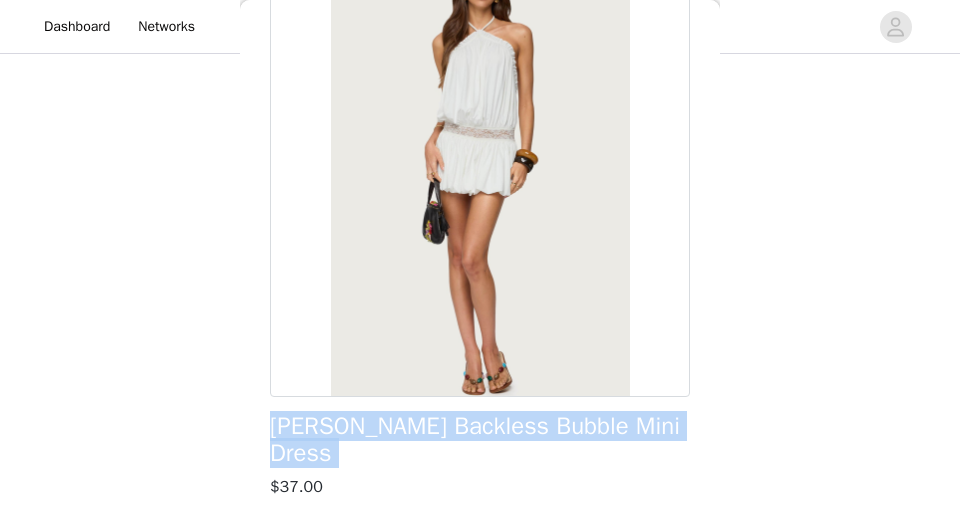 drag, startPoint x: 269, startPoint y: 425, endPoint x: 650, endPoint y: 436, distance: 381.15875 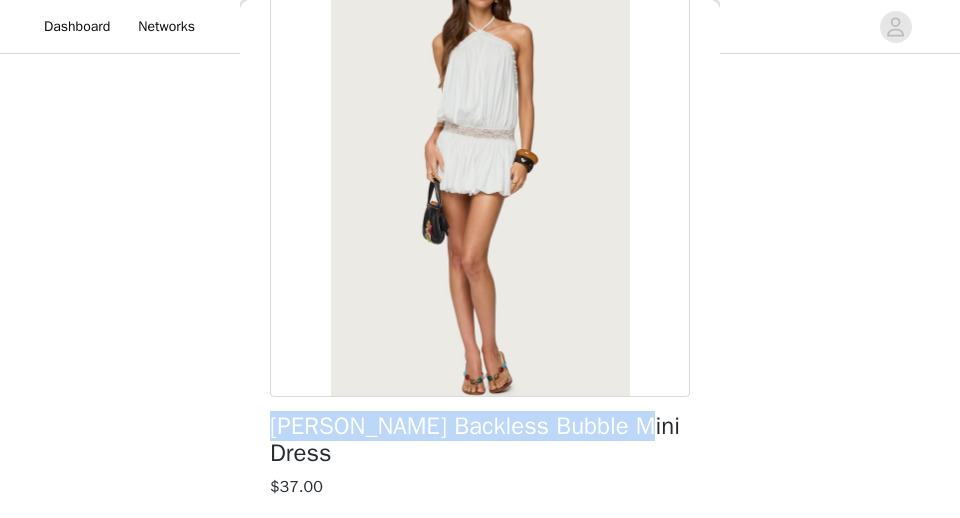 copy on "[PERSON_NAME] Backless Bubble Mini Dress" 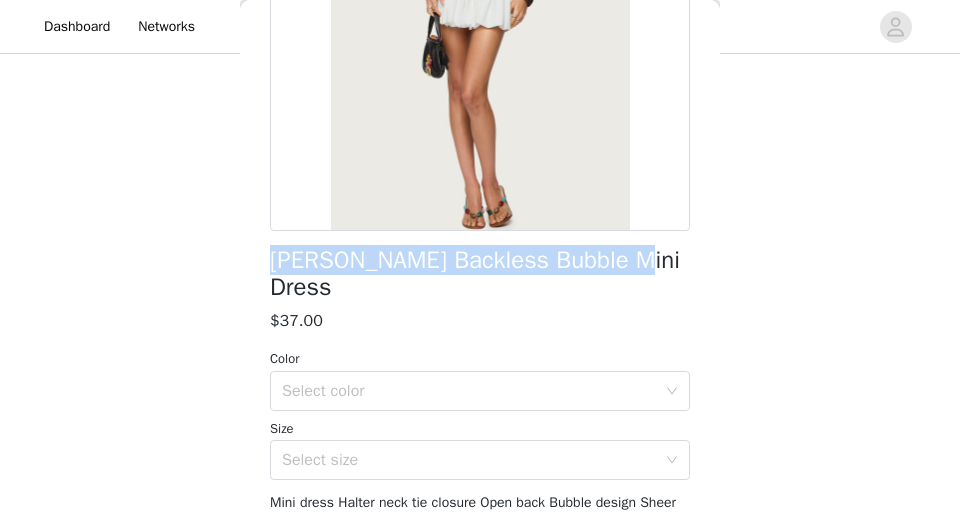 scroll, scrollTop: 394, scrollLeft: 0, axis: vertical 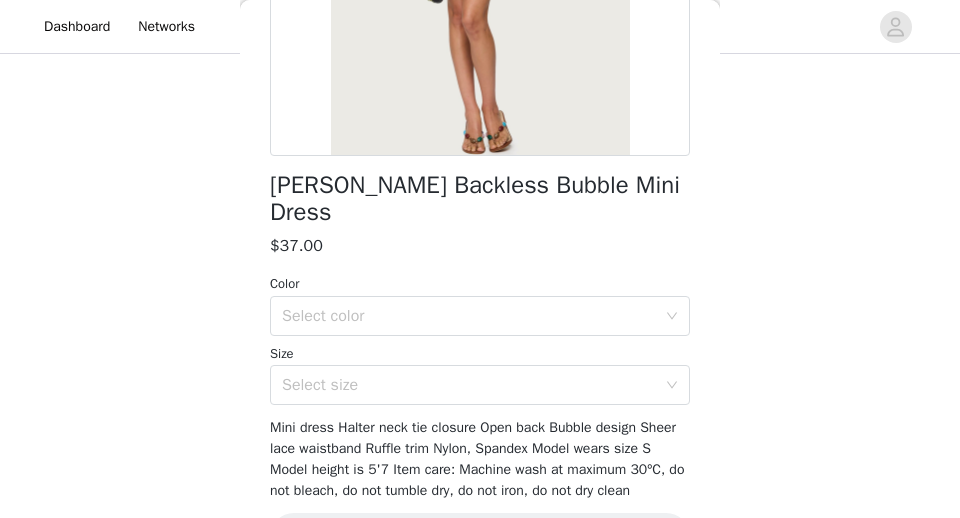 click on "[PERSON_NAME] Backless Bubble Mini Dress       $37.00         Color   Select color Size   Select size   Mini dress Halter neck tie closure Open back Bubble design Sheer lace waistband Ruffle trim Nylon, Spandex Model wears size S Model height is 5'7 Item care: Machine wash at maximum 30ºC, do not bleach, do not tumble dry, do not iron, do not dry clean   Add Product" at bounding box center [480, 145] 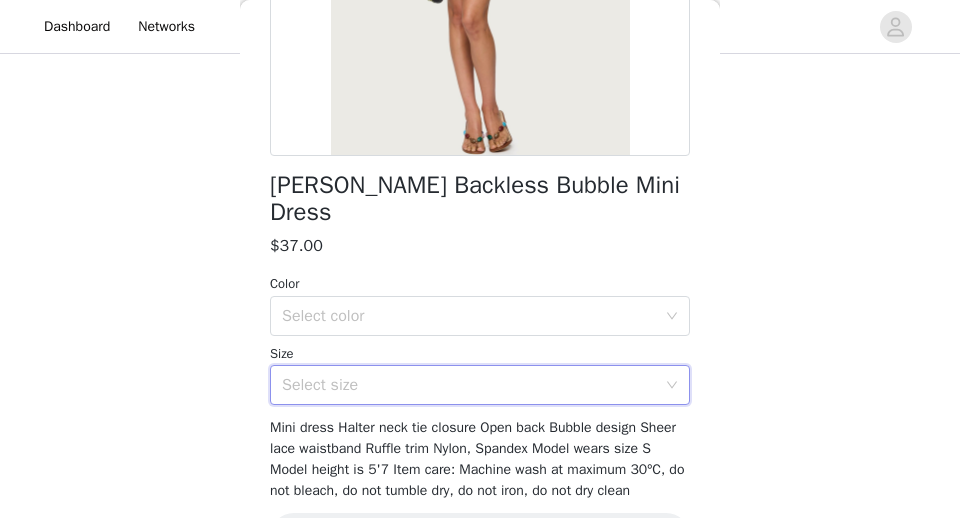 click on "Select size" at bounding box center [473, 385] 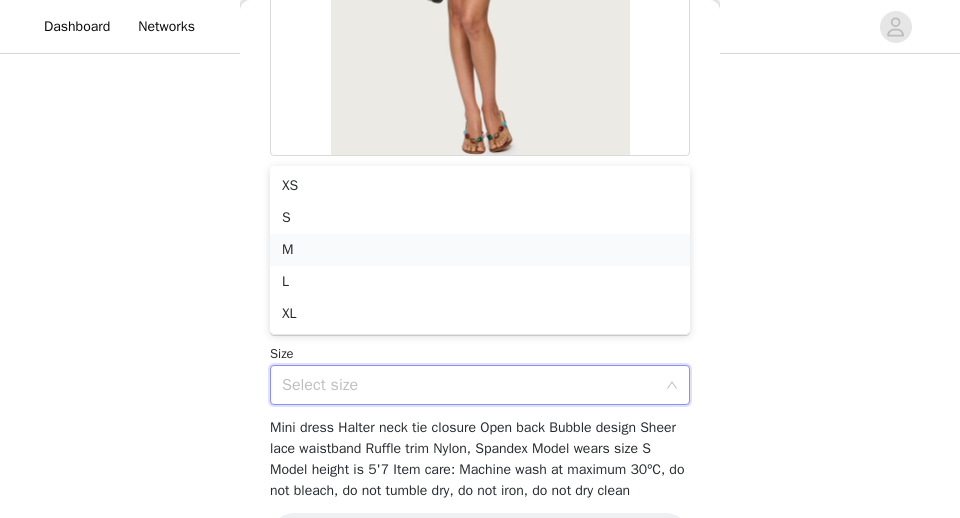click on "M" at bounding box center [480, 250] 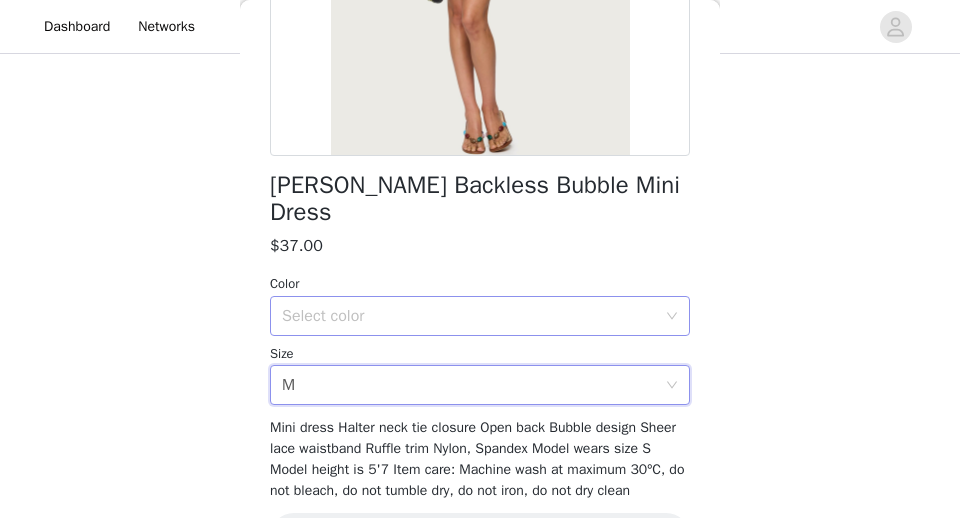 click on "Select color" at bounding box center (469, 316) 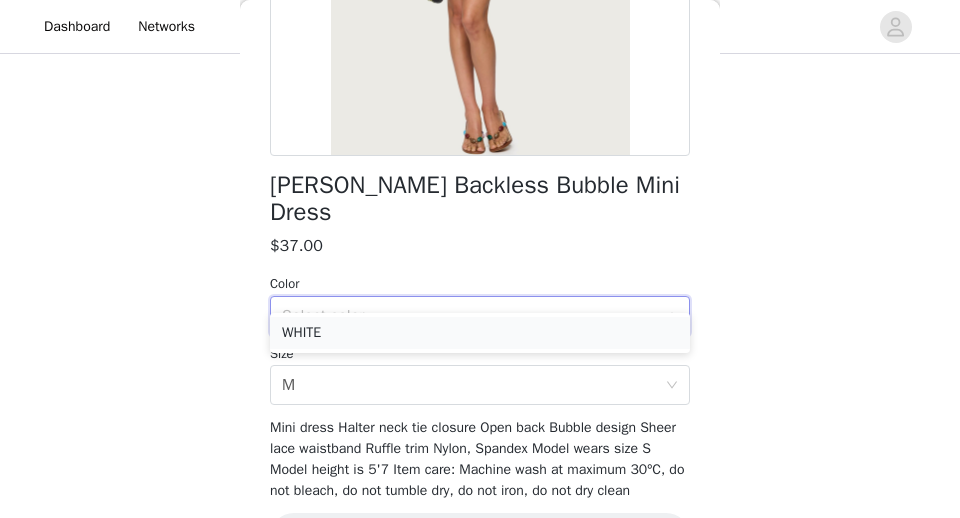click on "WHITE" at bounding box center (480, 333) 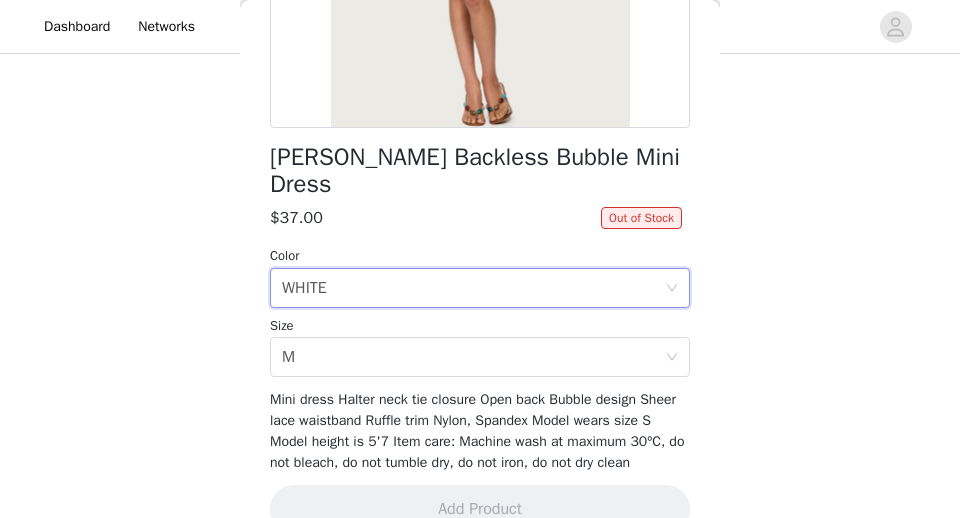 scroll, scrollTop: 454, scrollLeft: 0, axis: vertical 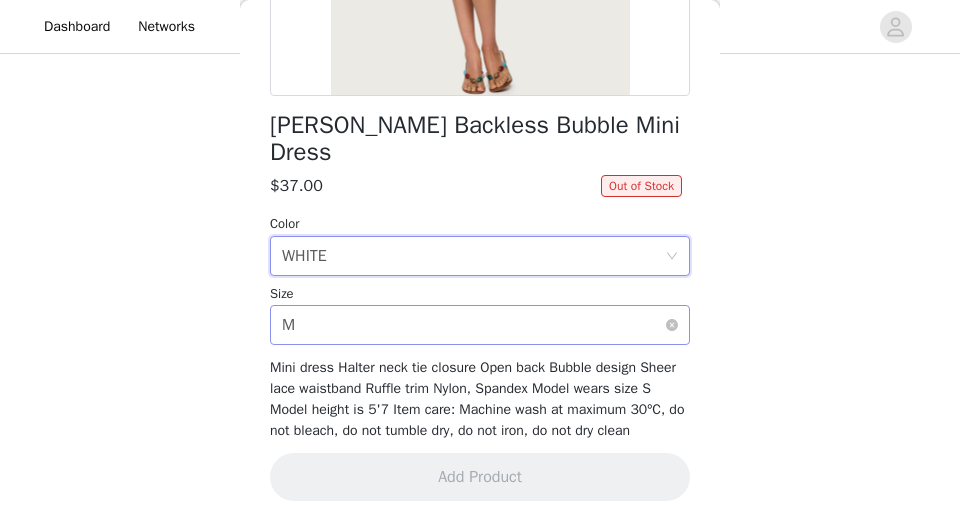 click on "Select size M" at bounding box center [473, 325] 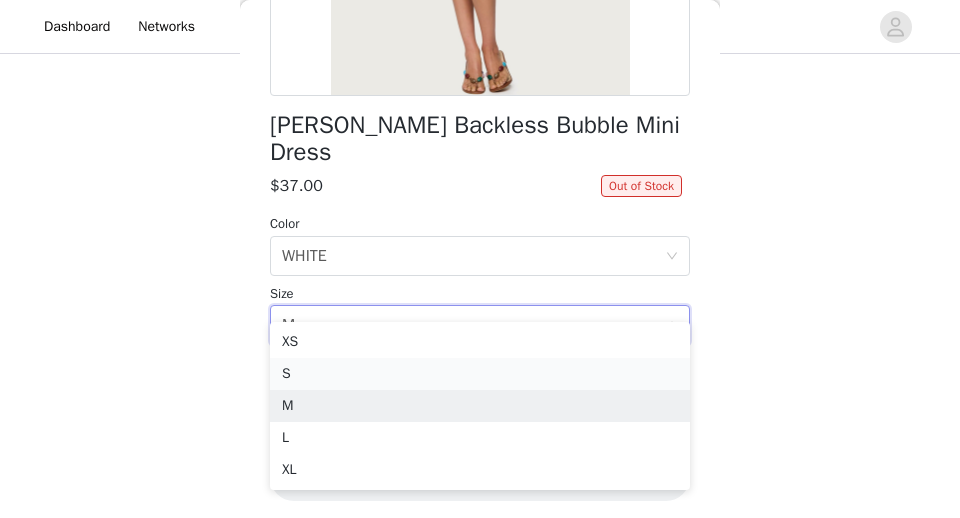 click on "S" at bounding box center [480, 374] 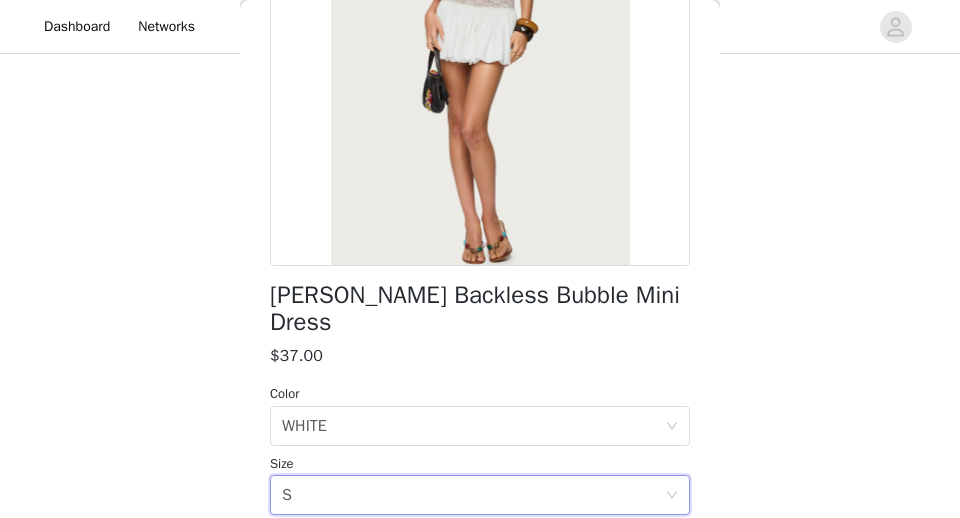 scroll, scrollTop: 454, scrollLeft: 0, axis: vertical 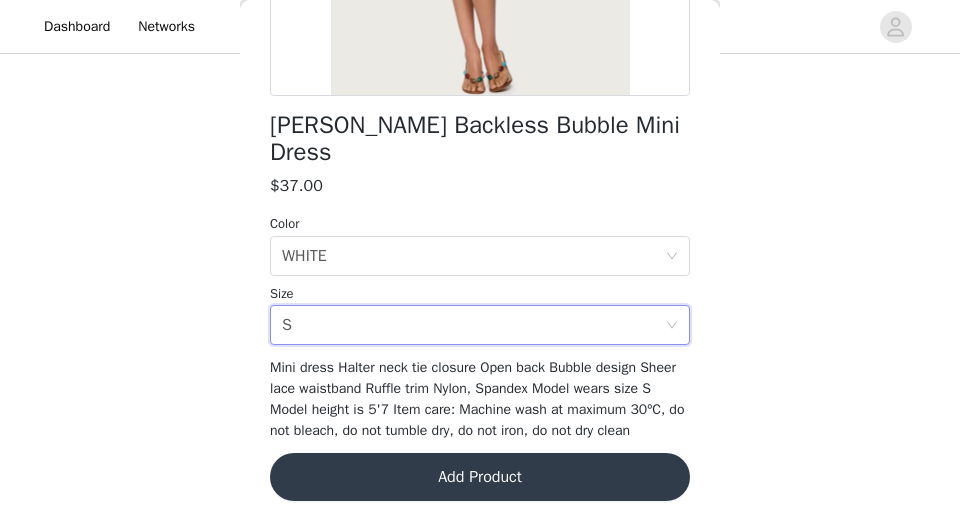 click on "Add Product" at bounding box center [480, 477] 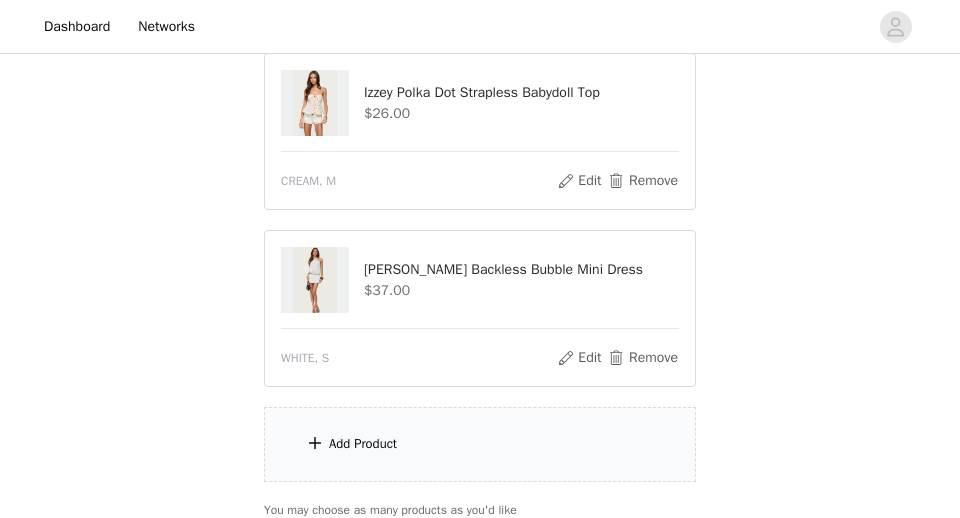 scroll, scrollTop: 1639, scrollLeft: 0, axis: vertical 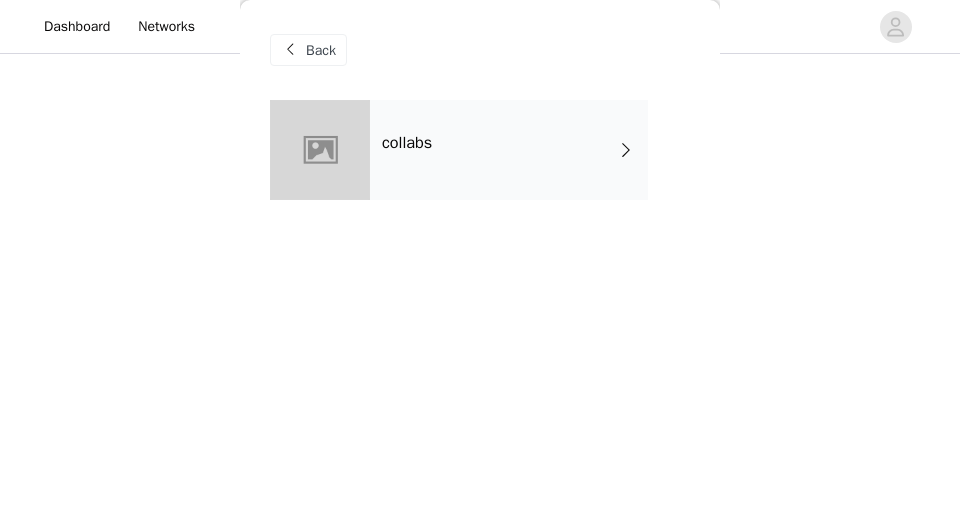 click on "collabs" at bounding box center (509, 150) 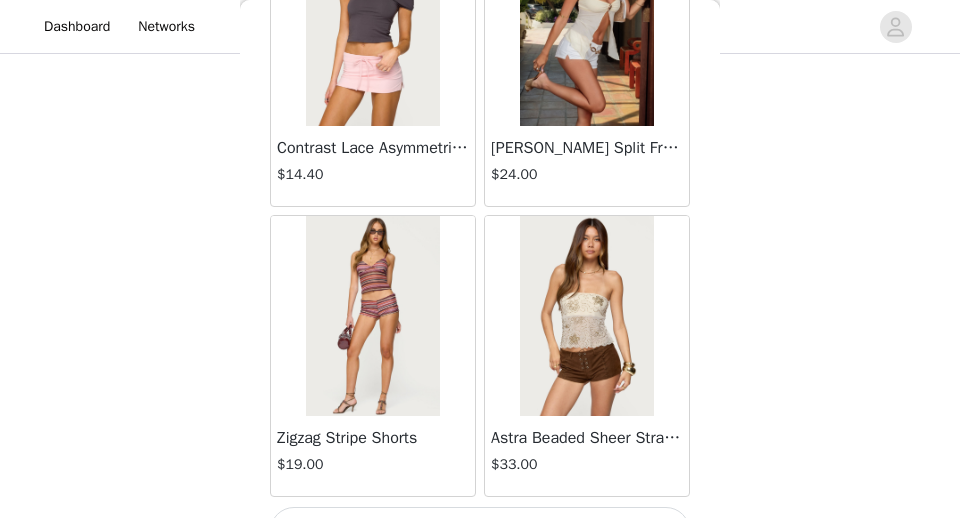 scroll, scrollTop: 2541, scrollLeft: 0, axis: vertical 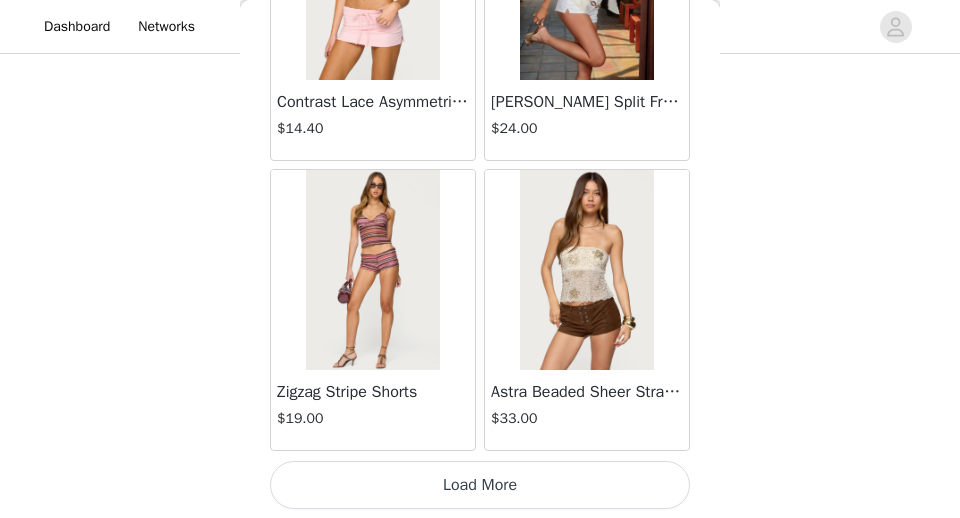 click on "Load More" at bounding box center [480, 485] 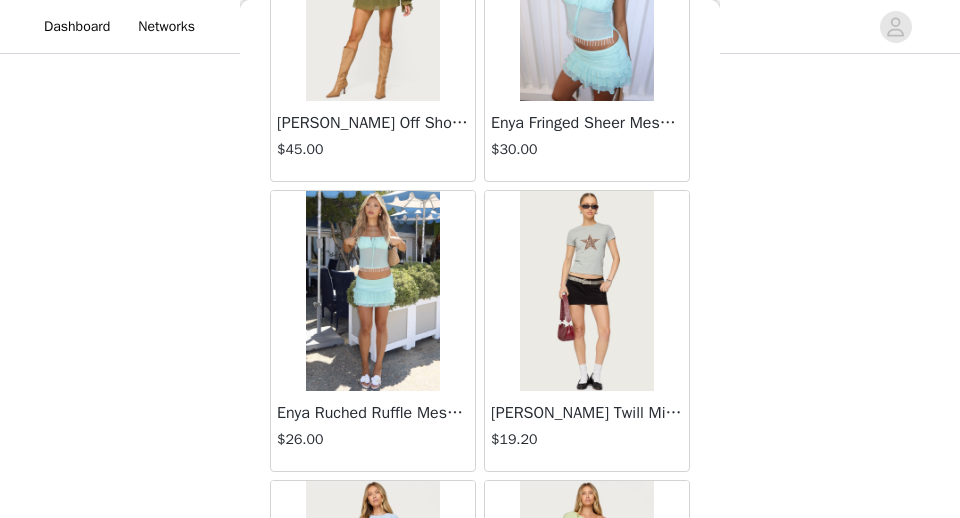 scroll, scrollTop: 5441, scrollLeft: 0, axis: vertical 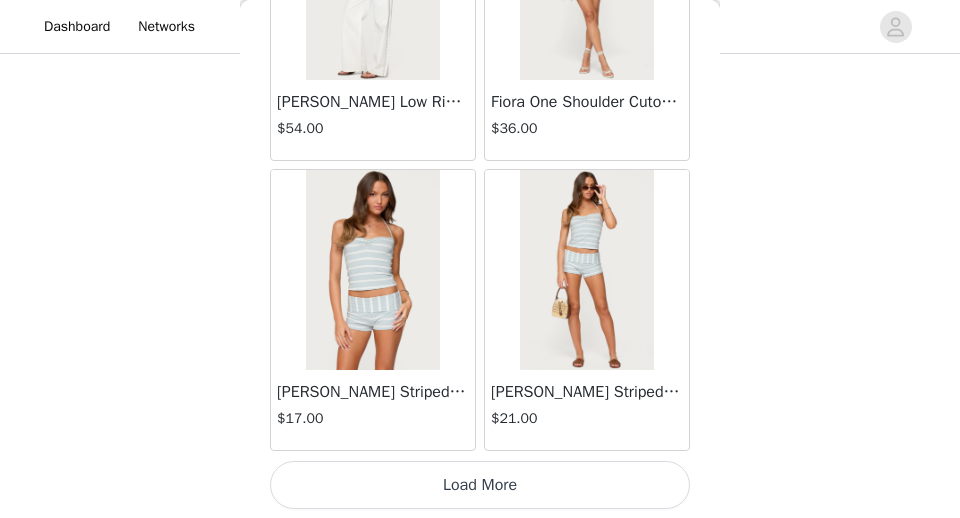 click on "Load More" at bounding box center [480, 485] 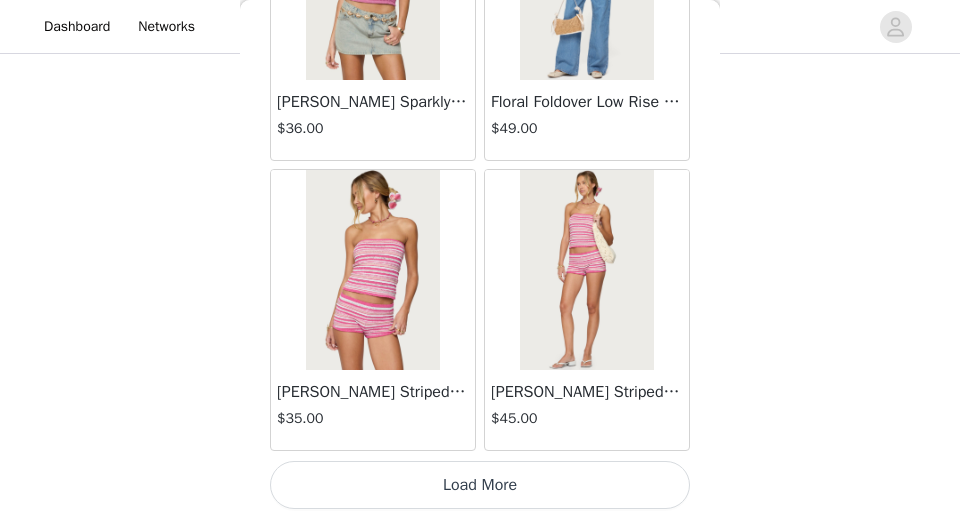 click on "Load More" at bounding box center (480, 485) 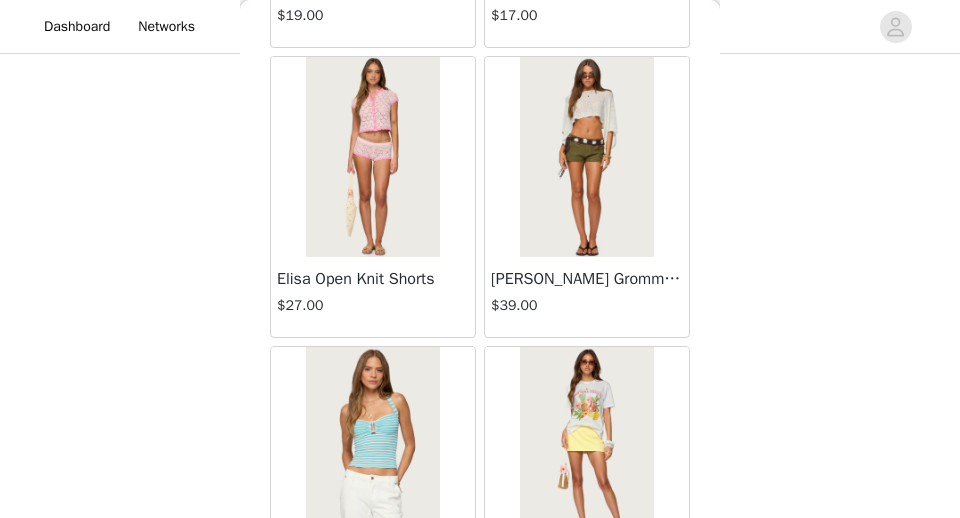 scroll, scrollTop: 11241, scrollLeft: 0, axis: vertical 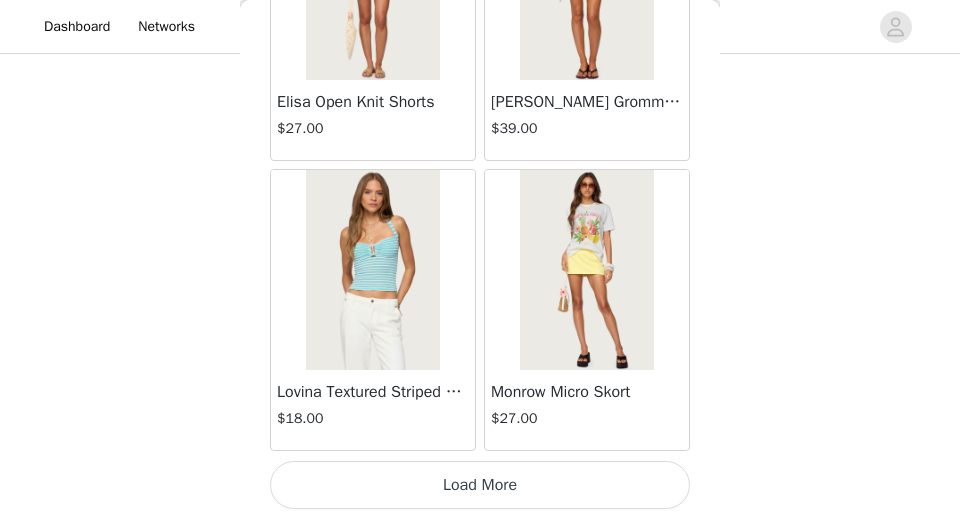 click on "Load More" at bounding box center [480, 485] 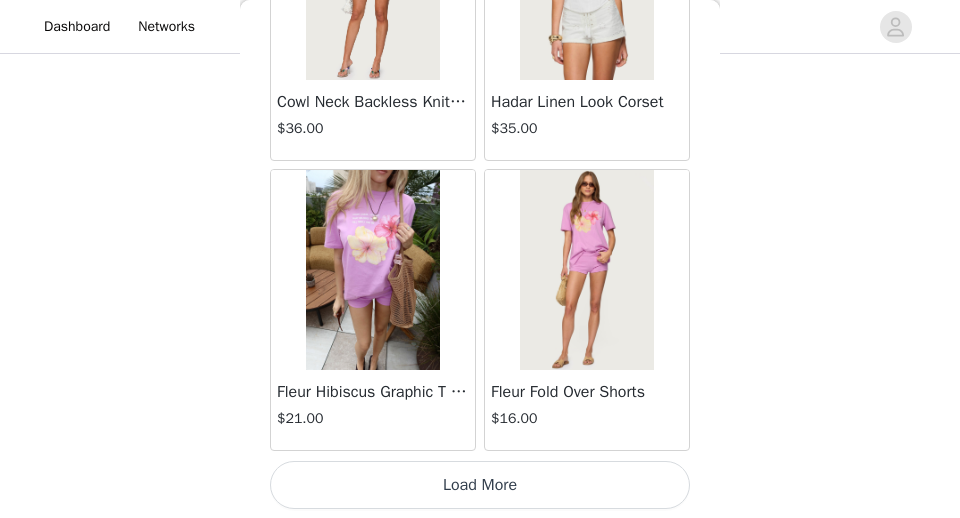 click on "Load More" at bounding box center [480, 485] 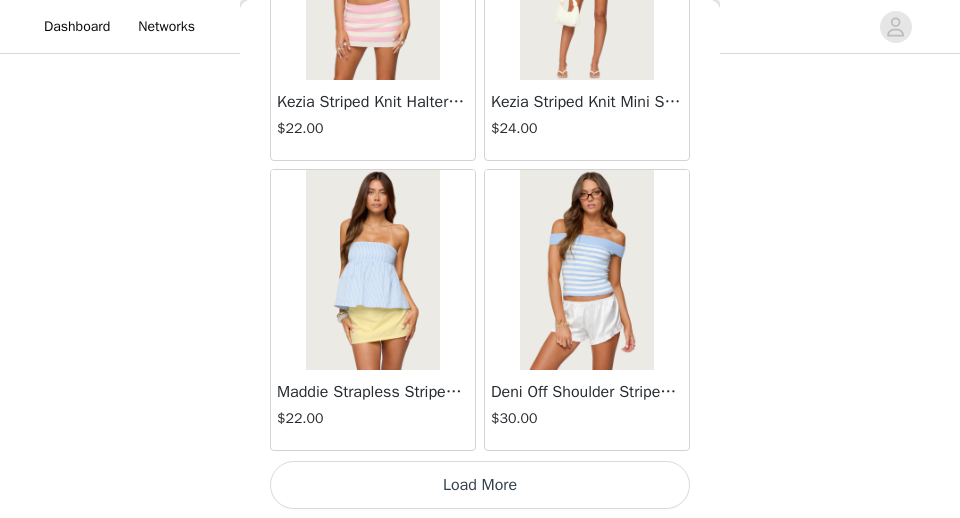 click on "Load More" at bounding box center [480, 485] 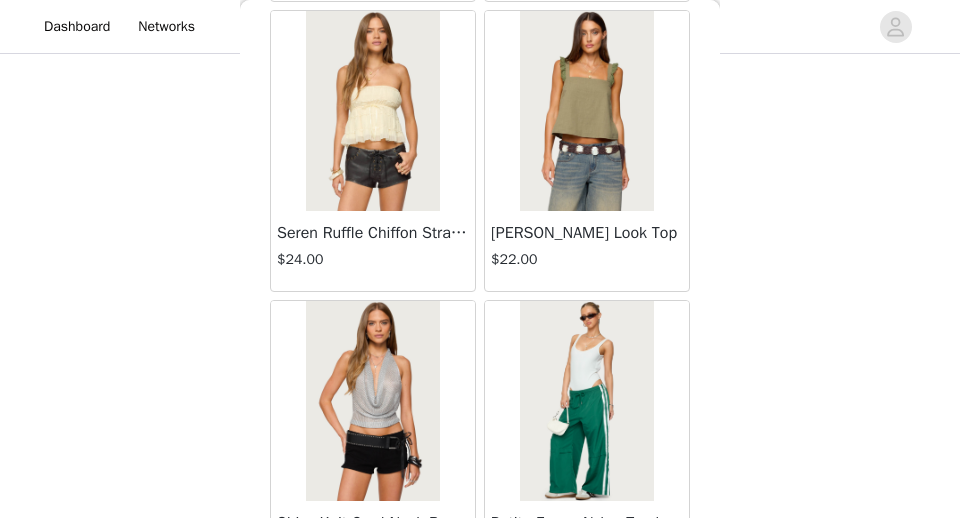 scroll, scrollTop: 19941, scrollLeft: 0, axis: vertical 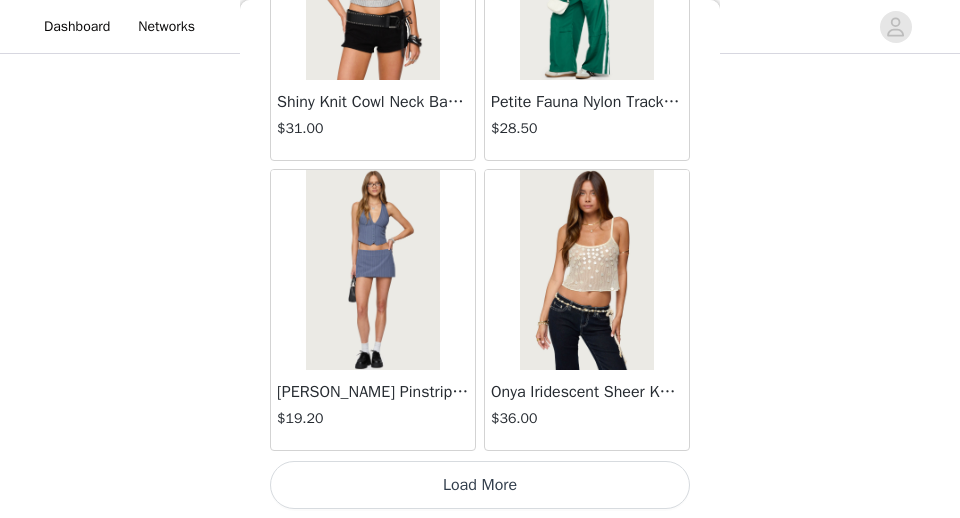 click on "Load More" at bounding box center (480, 485) 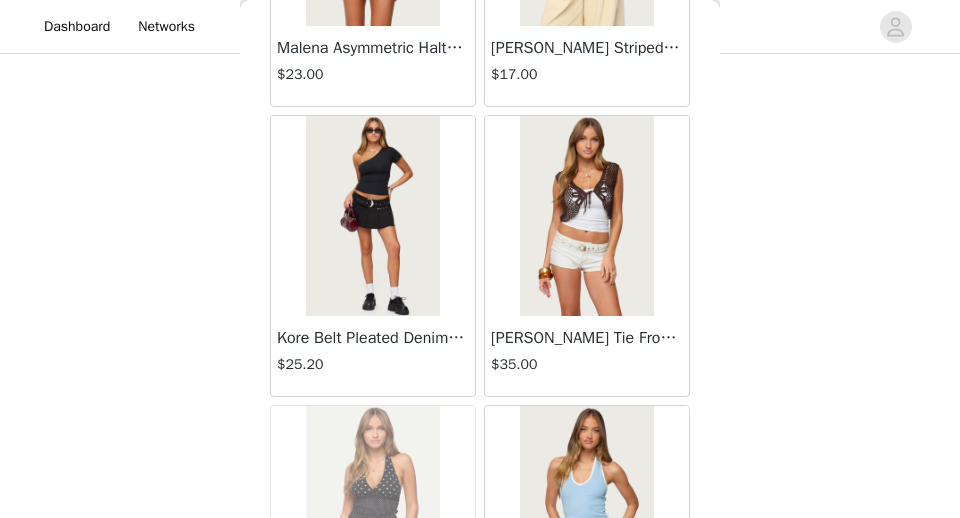 scroll, scrollTop: 22841, scrollLeft: 0, axis: vertical 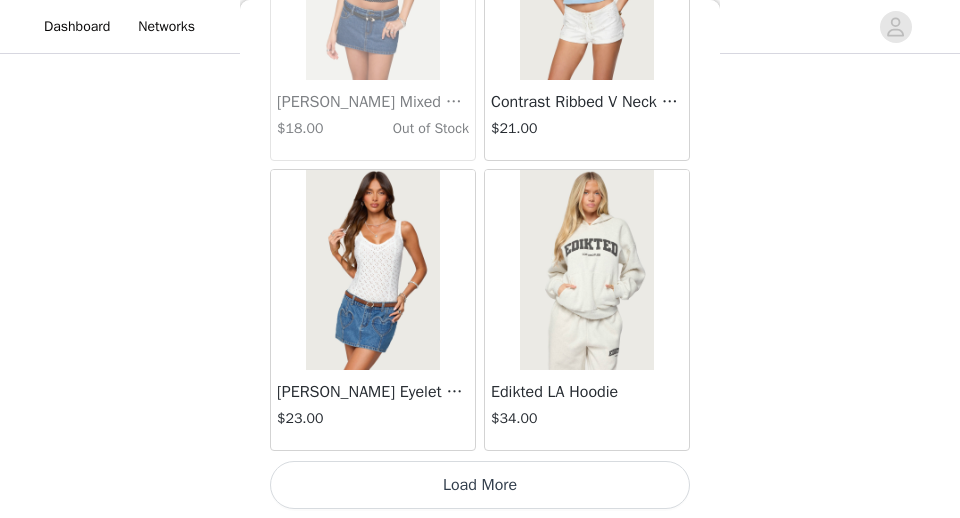 click on "Load More" at bounding box center (480, 485) 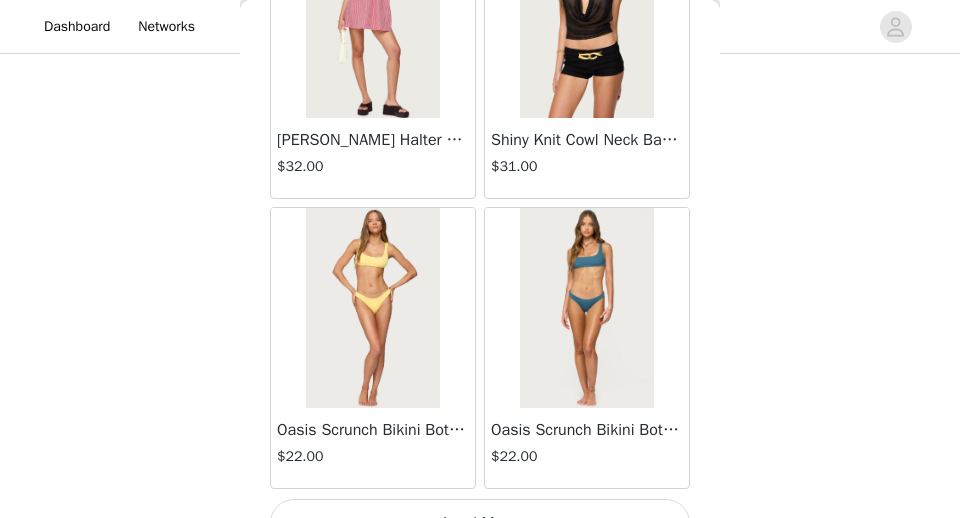 scroll, scrollTop: 25741, scrollLeft: 0, axis: vertical 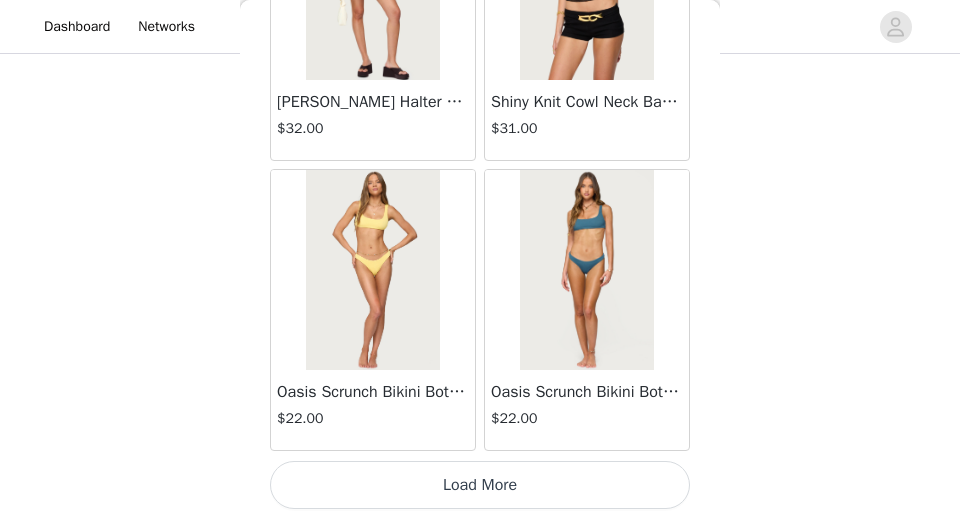 click on "Load More" at bounding box center [480, 485] 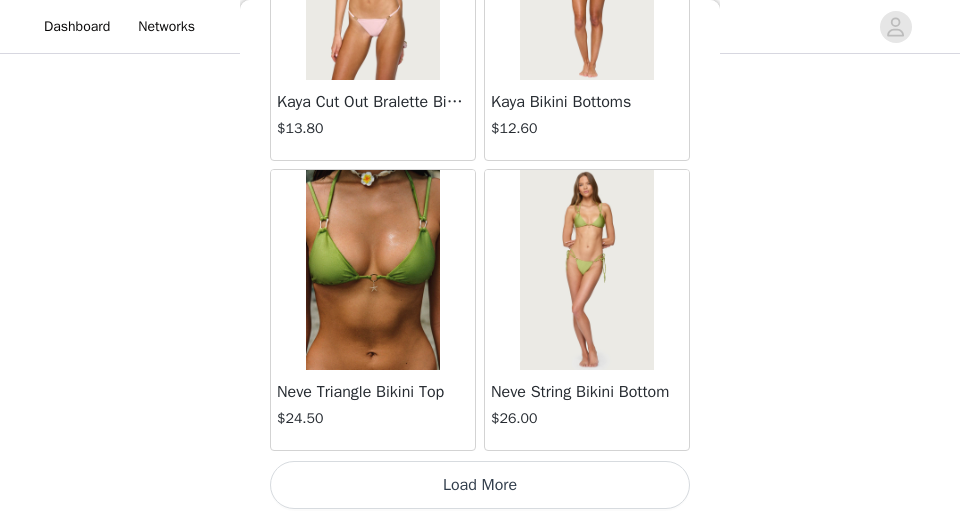 click on "Load More" at bounding box center [480, 485] 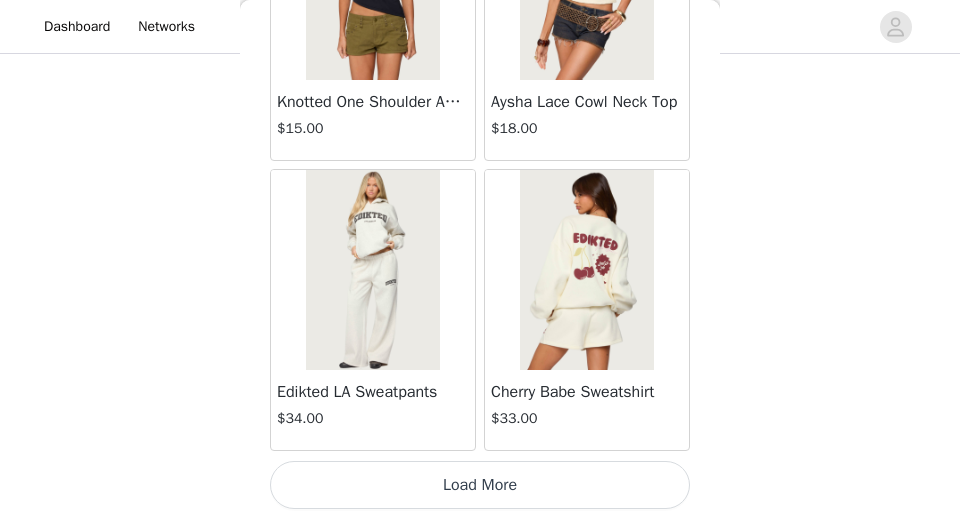 click on "Load More" at bounding box center [480, 485] 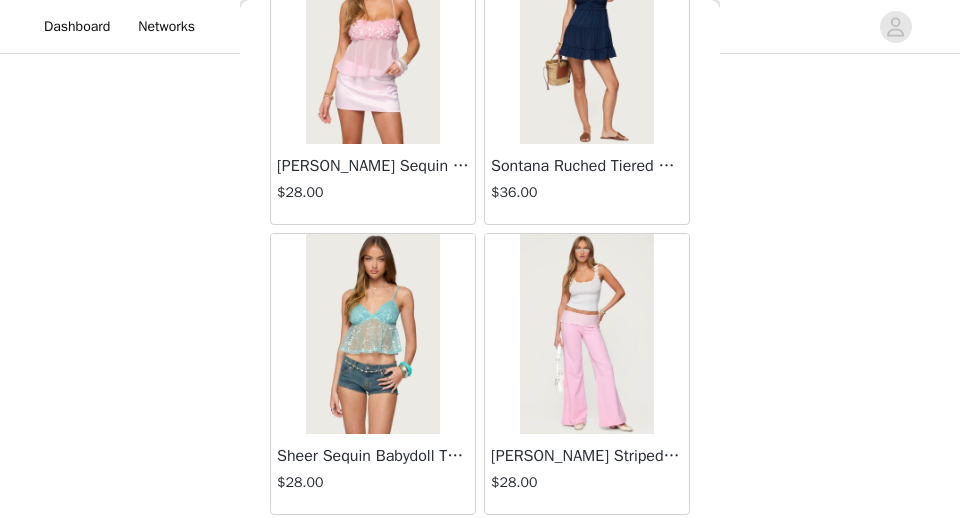scroll, scrollTop: 34441, scrollLeft: 0, axis: vertical 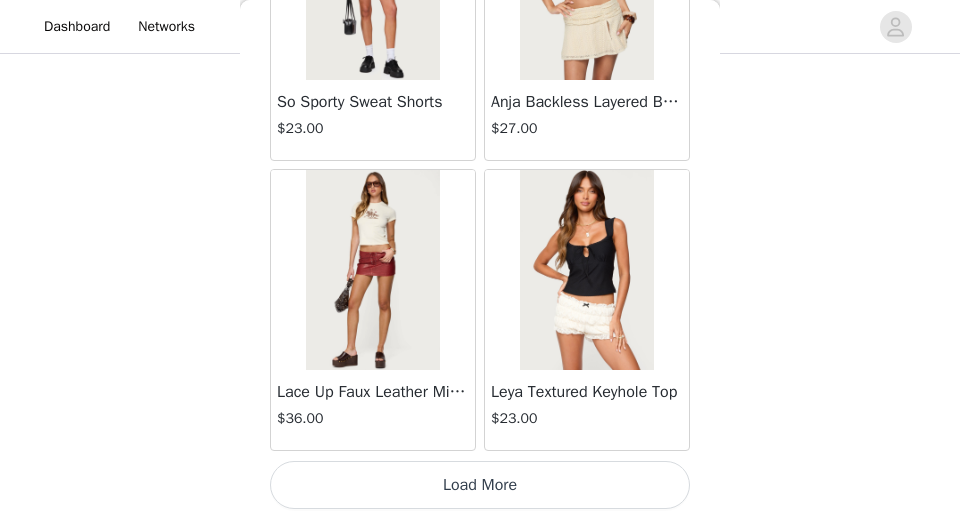 click on "Load More" at bounding box center [480, 485] 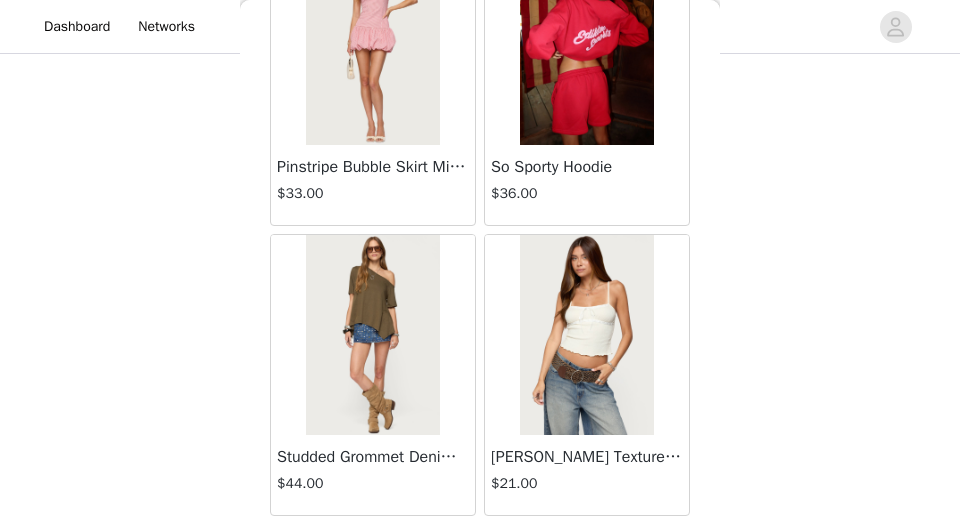 scroll, scrollTop: 37341, scrollLeft: 0, axis: vertical 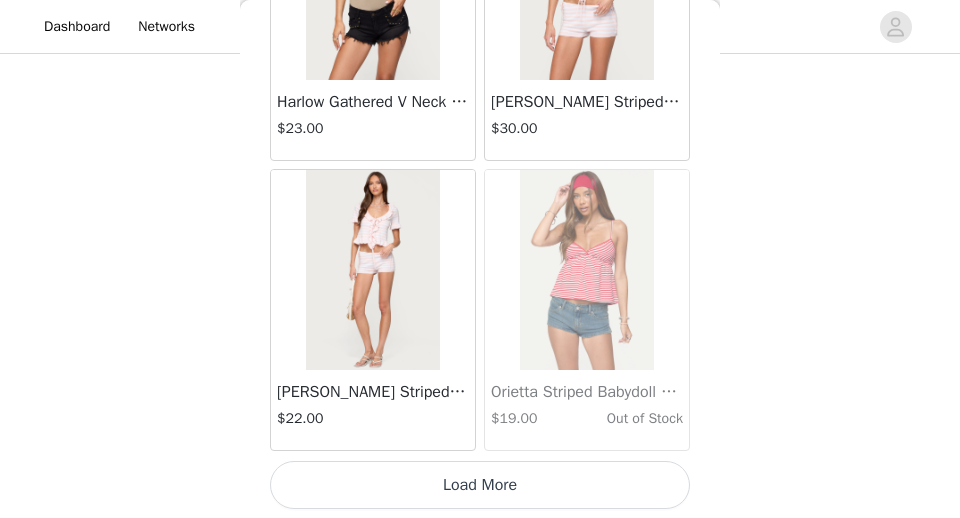 click on "Load More" at bounding box center [480, 485] 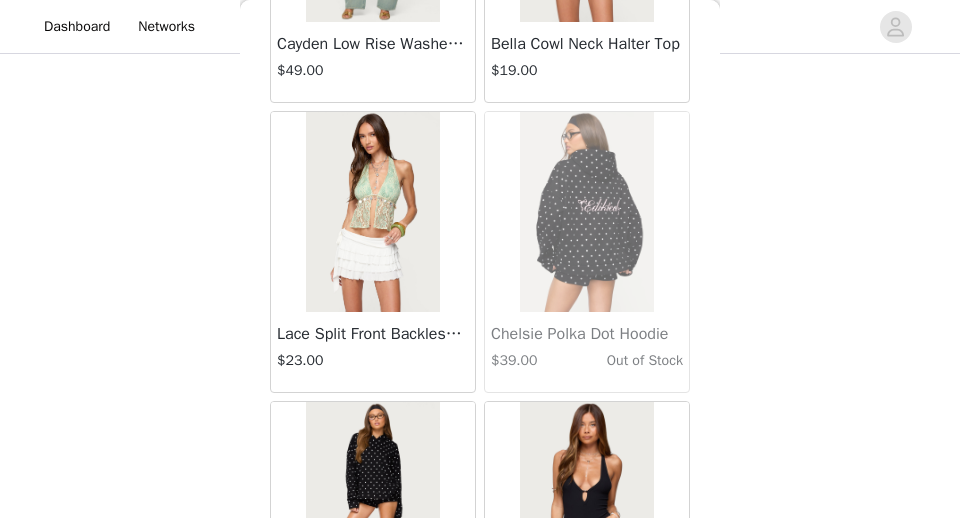 scroll, scrollTop: 40241, scrollLeft: 0, axis: vertical 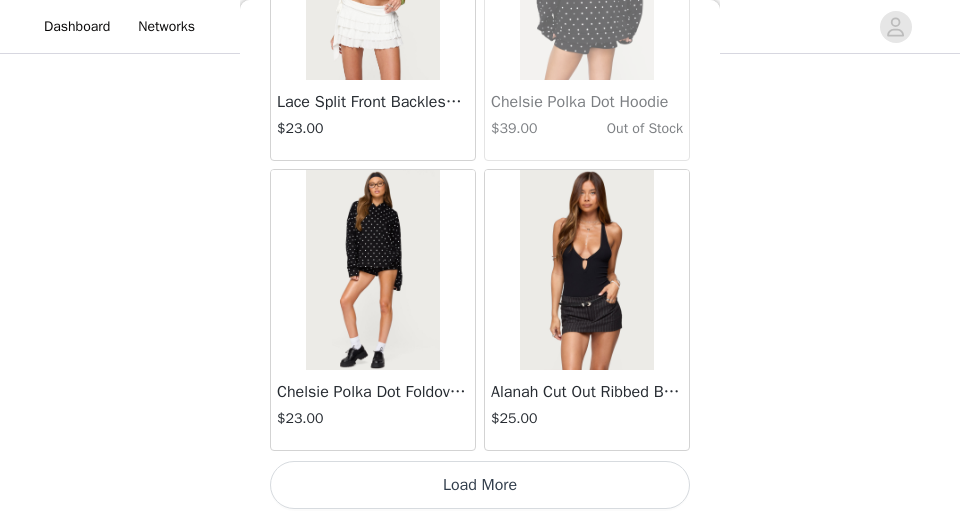 click on "Load More" at bounding box center [480, 485] 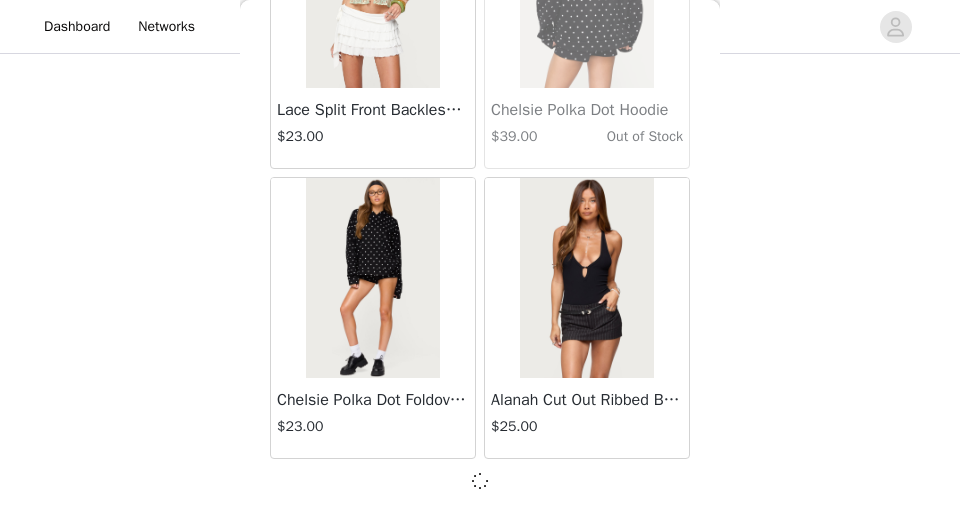 scroll, scrollTop: 40232, scrollLeft: 0, axis: vertical 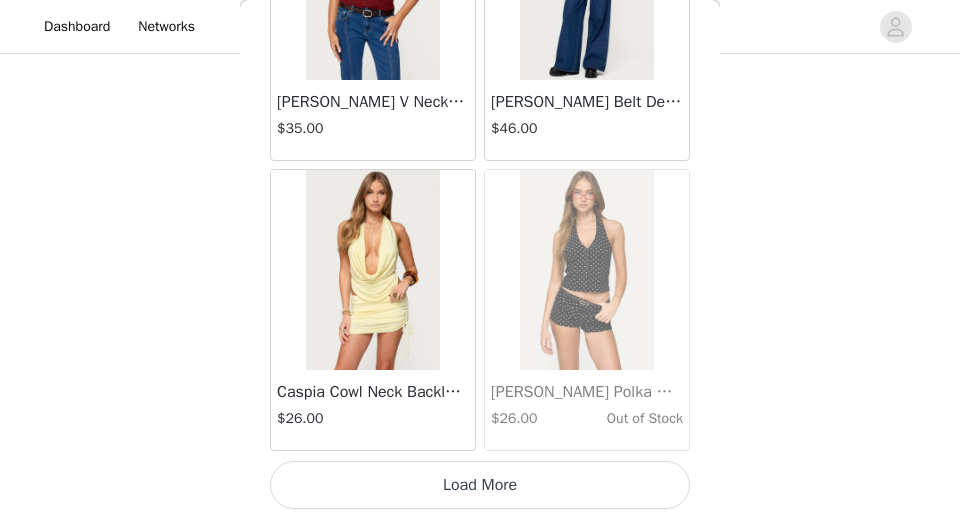 click on "Load More" at bounding box center (480, 485) 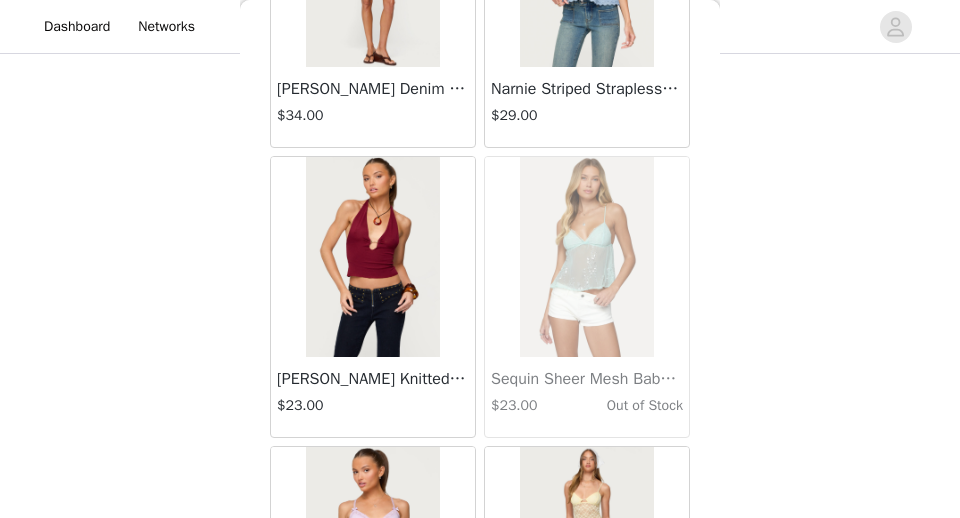 scroll, scrollTop: 46041, scrollLeft: 0, axis: vertical 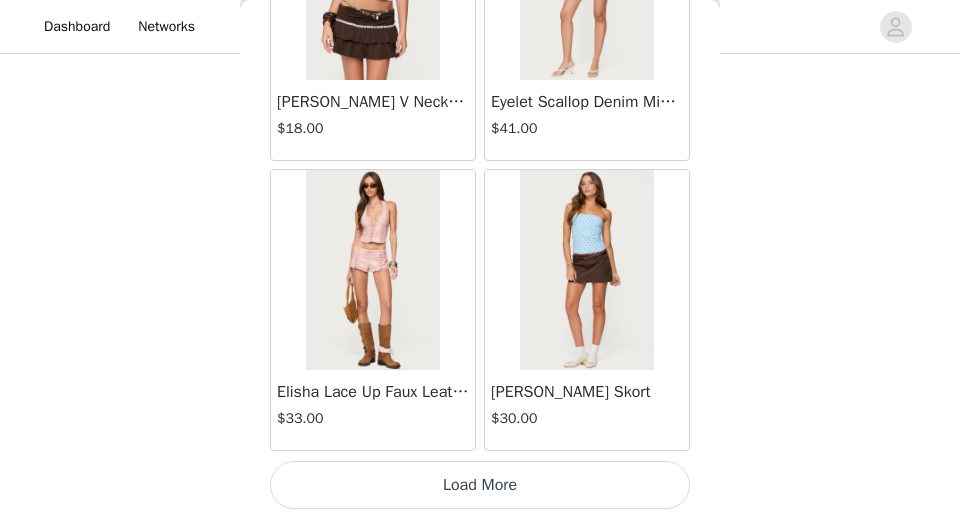 click on "Load More" at bounding box center (480, 485) 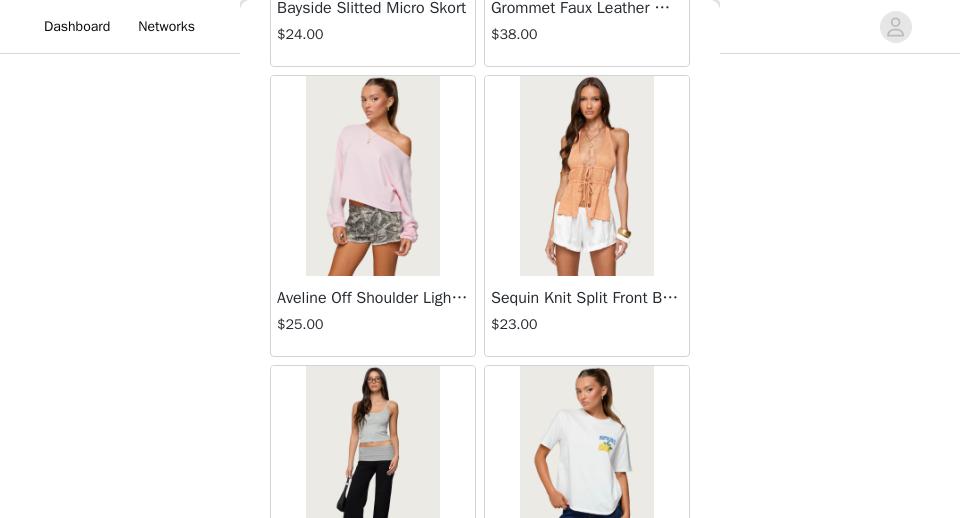 scroll, scrollTop: 48941, scrollLeft: 0, axis: vertical 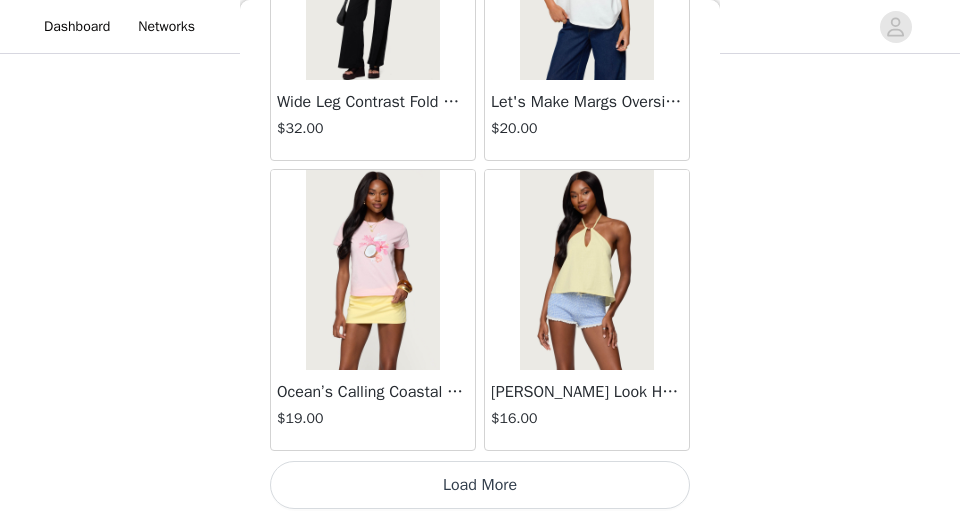 click on "Load More" at bounding box center (480, 485) 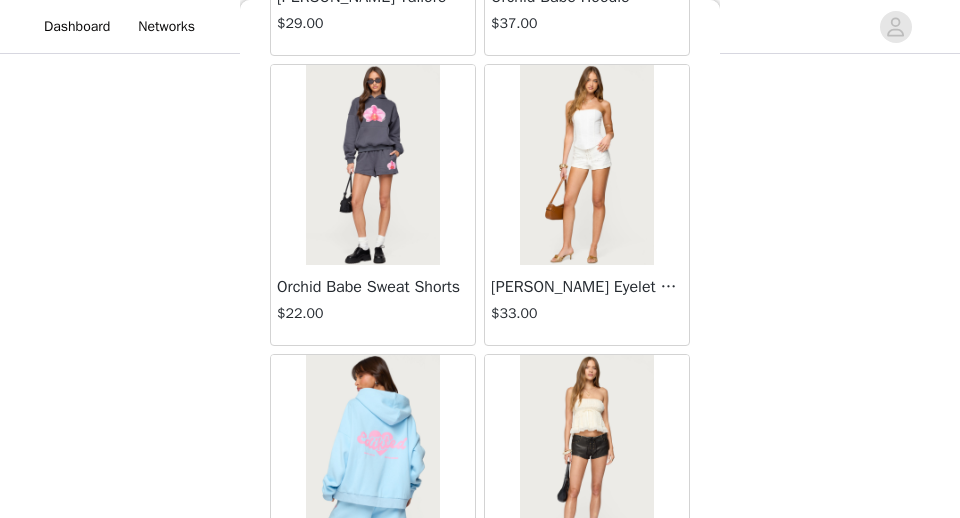 scroll, scrollTop: 51841, scrollLeft: 0, axis: vertical 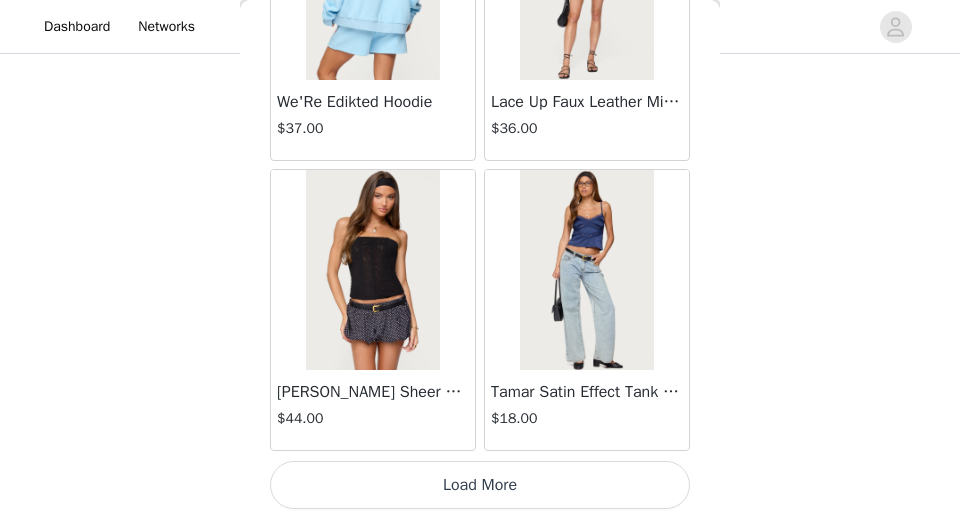 click on "Load More" at bounding box center (480, 485) 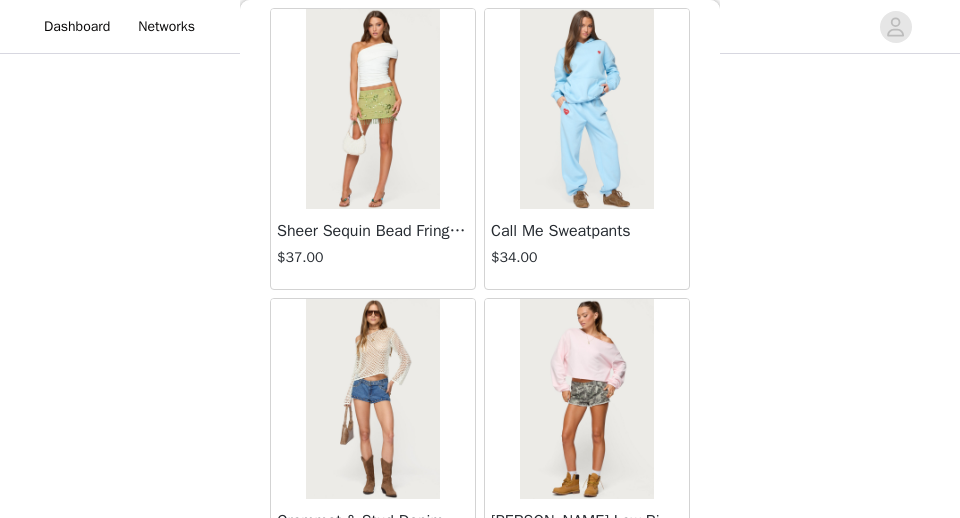 scroll, scrollTop: 54741, scrollLeft: 0, axis: vertical 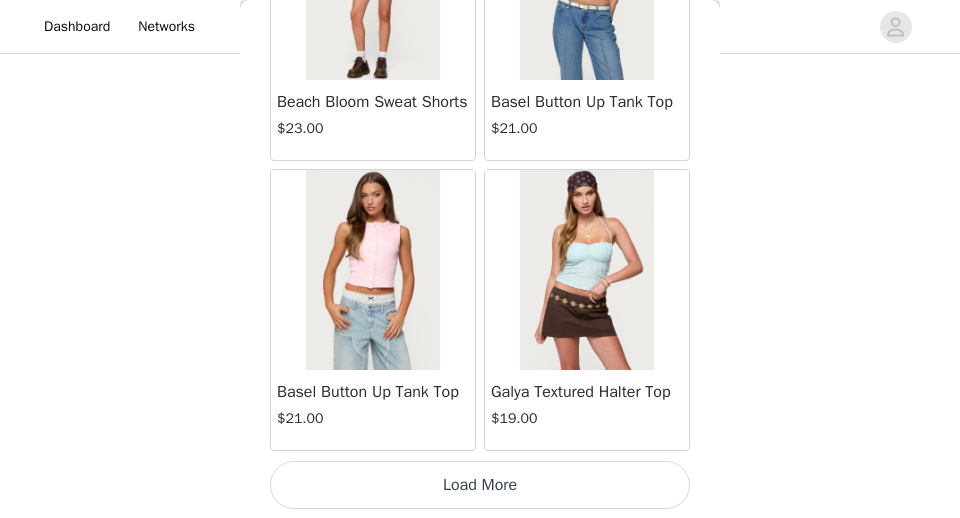 click on "Load More" at bounding box center [480, 485] 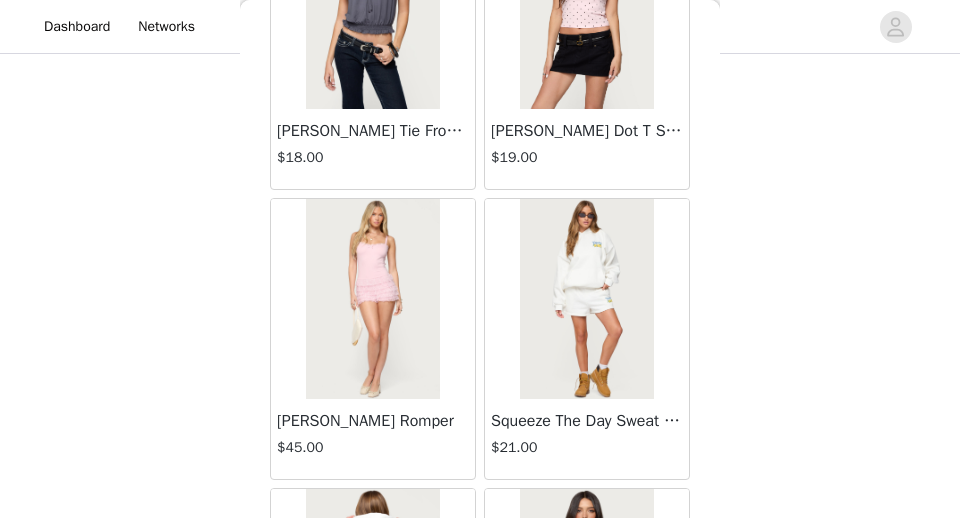 scroll, scrollTop: 57641, scrollLeft: 0, axis: vertical 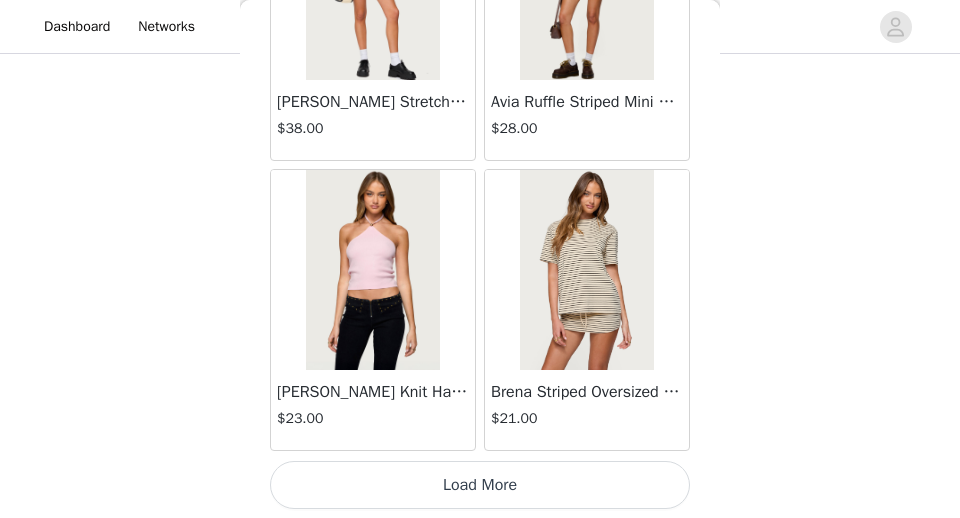click on "Load More" at bounding box center (480, 485) 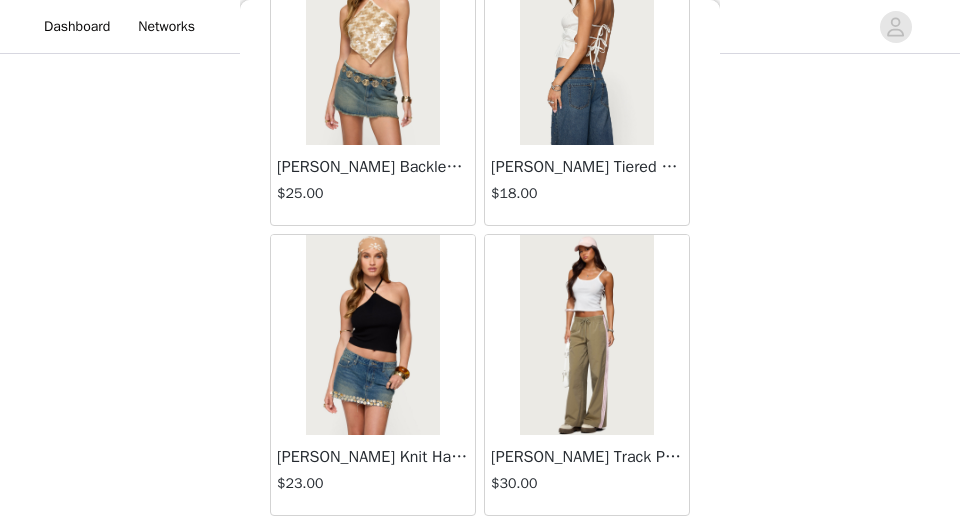 scroll, scrollTop: 60541, scrollLeft: 0, axis: vertical 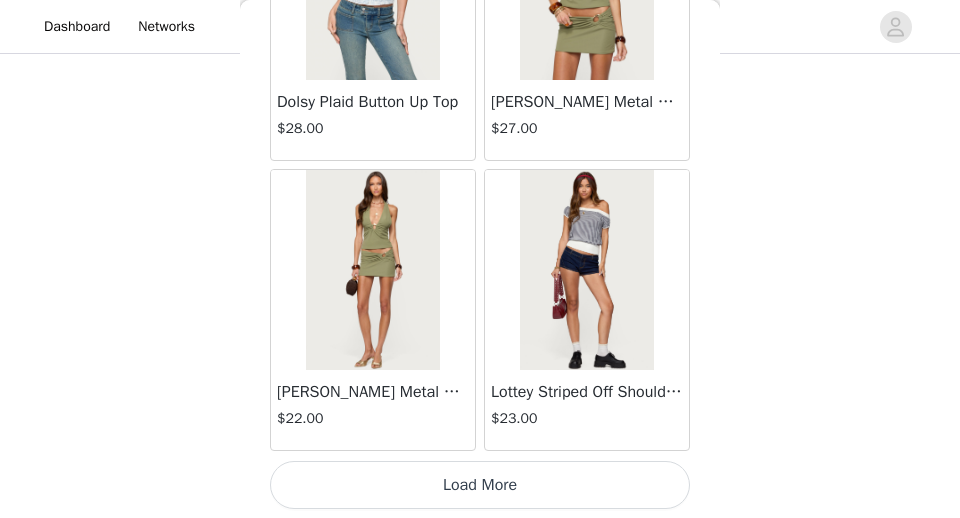 click on "Load More" at bounding box center [480, 485] 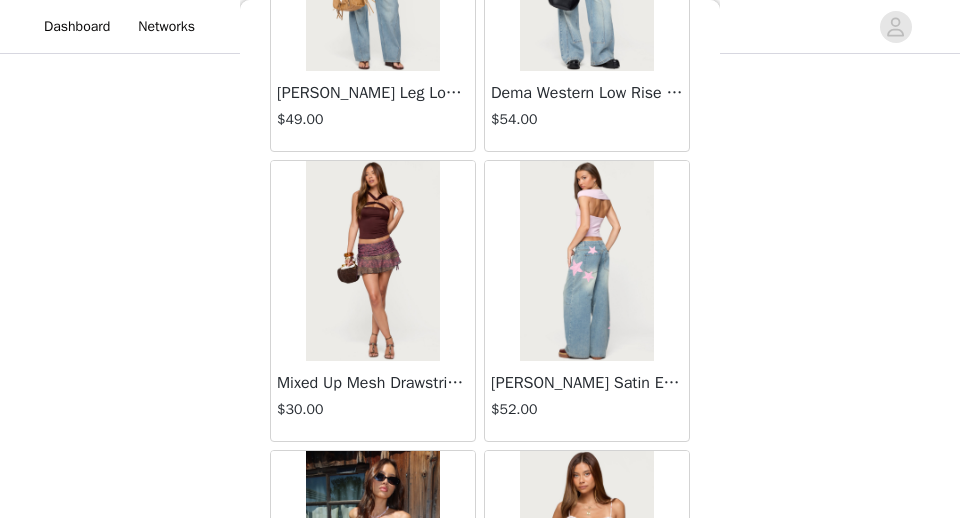 scroll, scrollTop: 63441, scrollLeft: 0, axis: vertical 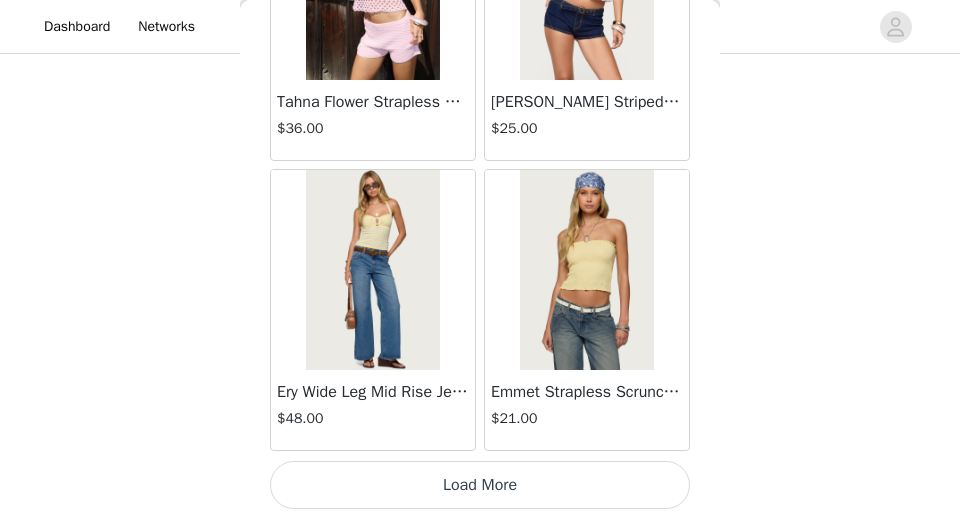 click on "Load More" at bounding box center [480, 485] 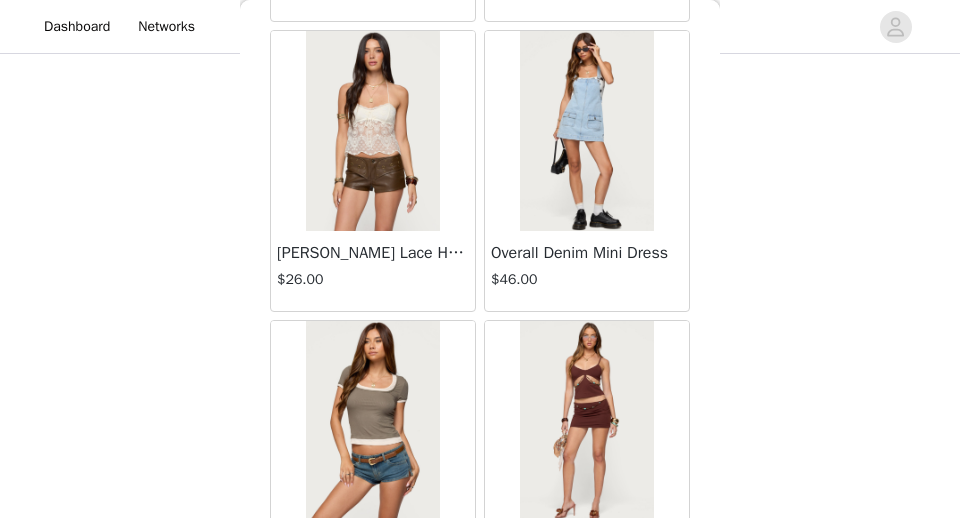 scroll, scrollTop: 66341, scrollLeft: 0, axis: vertical 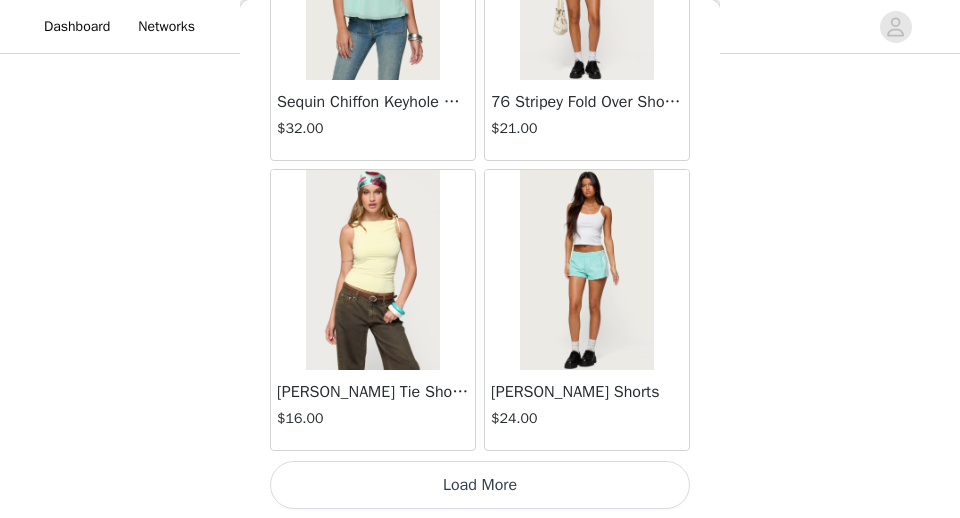 click on "Load More" at bounding box center (480, 485) 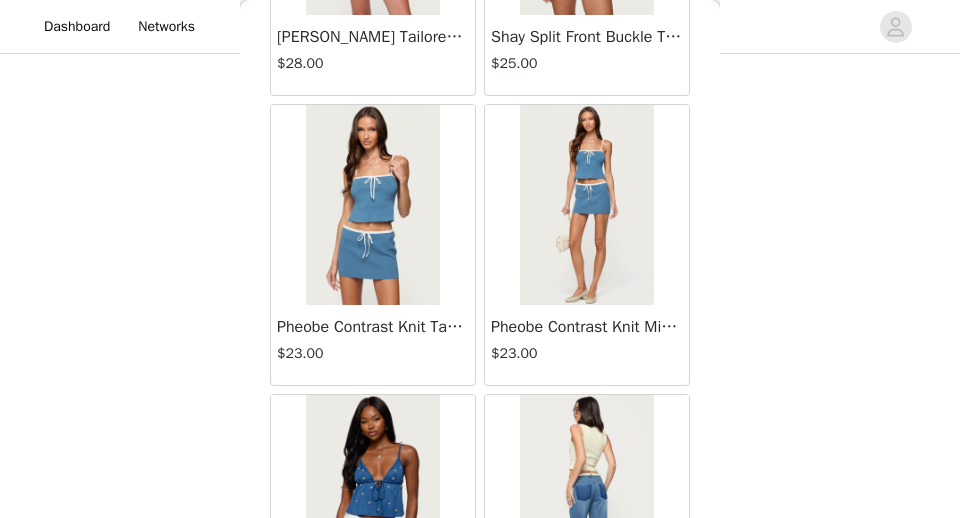 scroll, scrollTop: 69241, scrollLeft: 0, axis: vertical 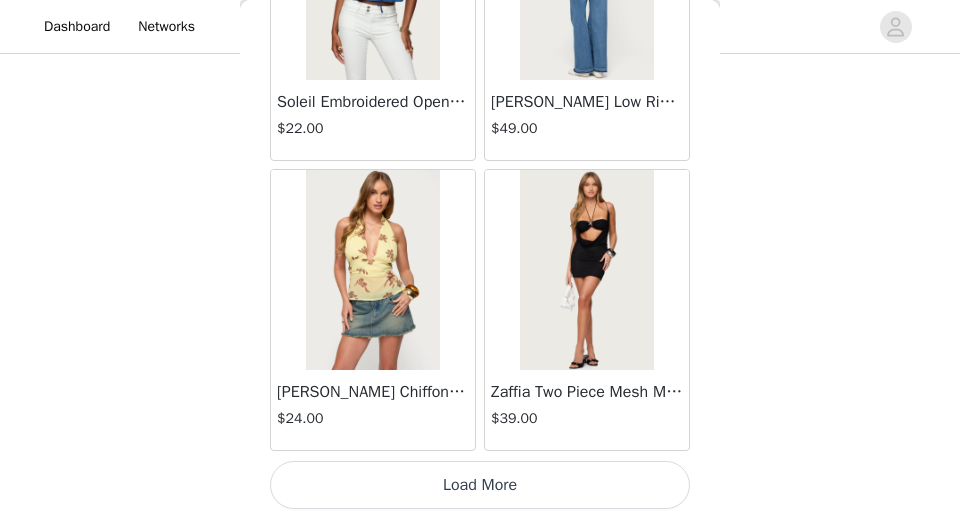 click on "Load More" at bounding box center (480, 485) 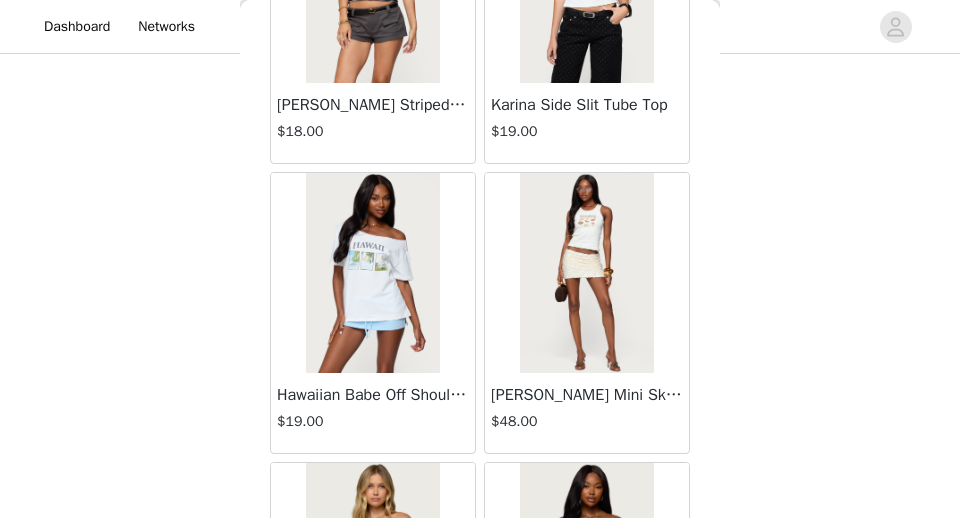 scroll, scrollTop: 72141, scrollLeft: 0, axis: vertical 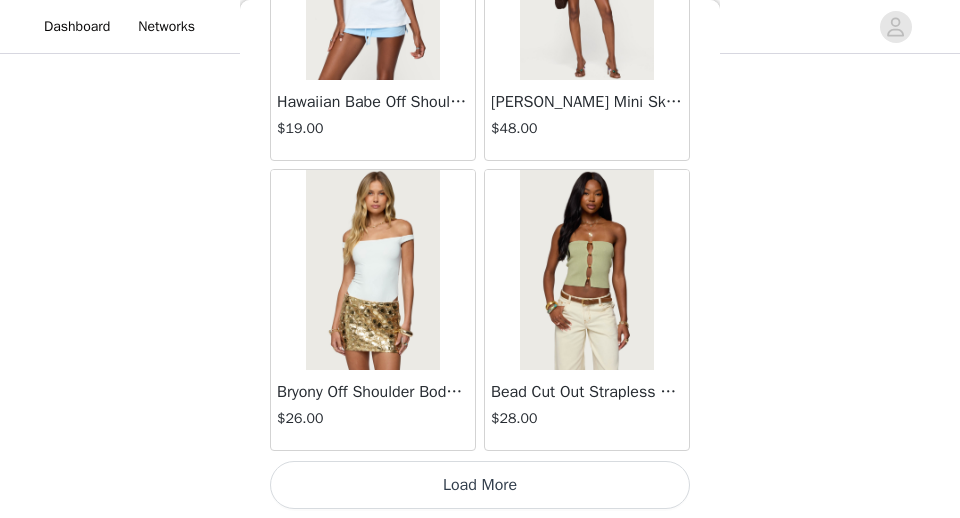 click on "Load More" at bounding box center (480, 485) 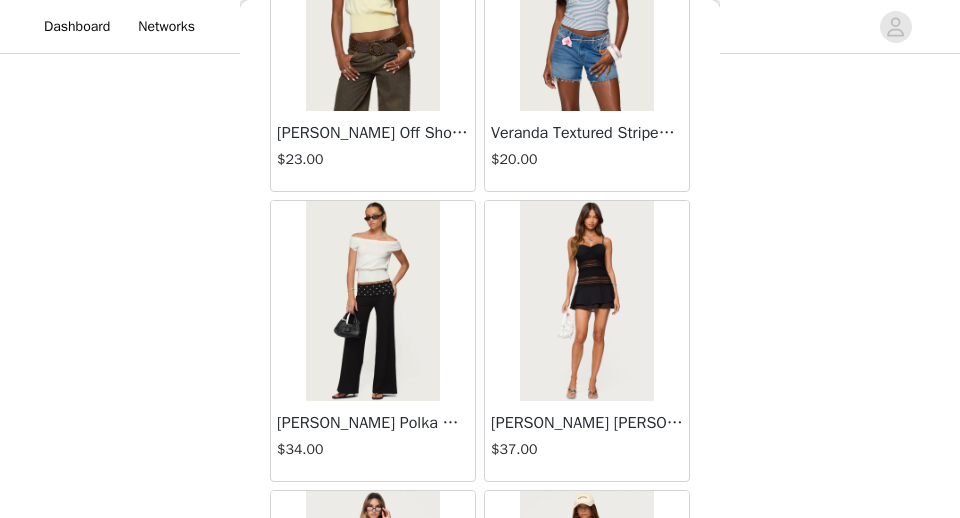 scroll, scrollTop: 63990, scrollLeft: 0, axis: vertical 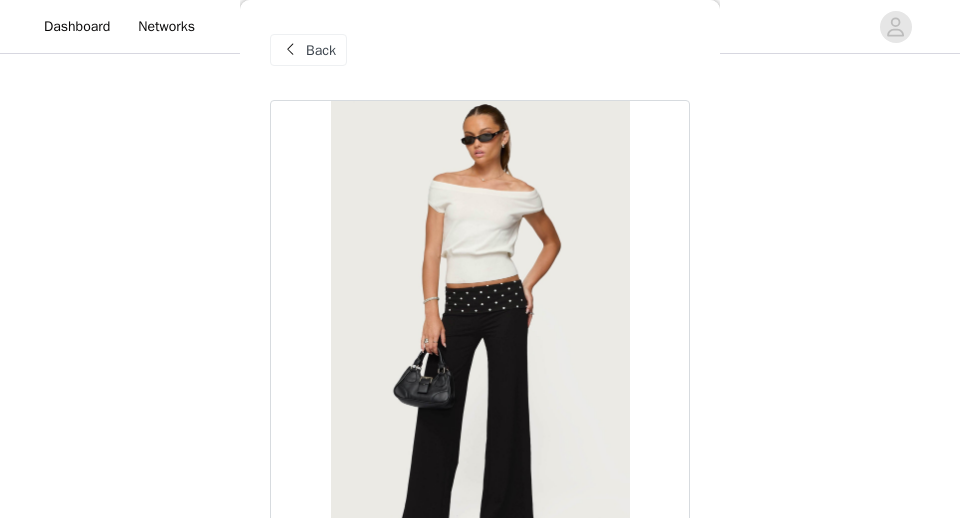 click on "Back" at bounding box center [321, 50] 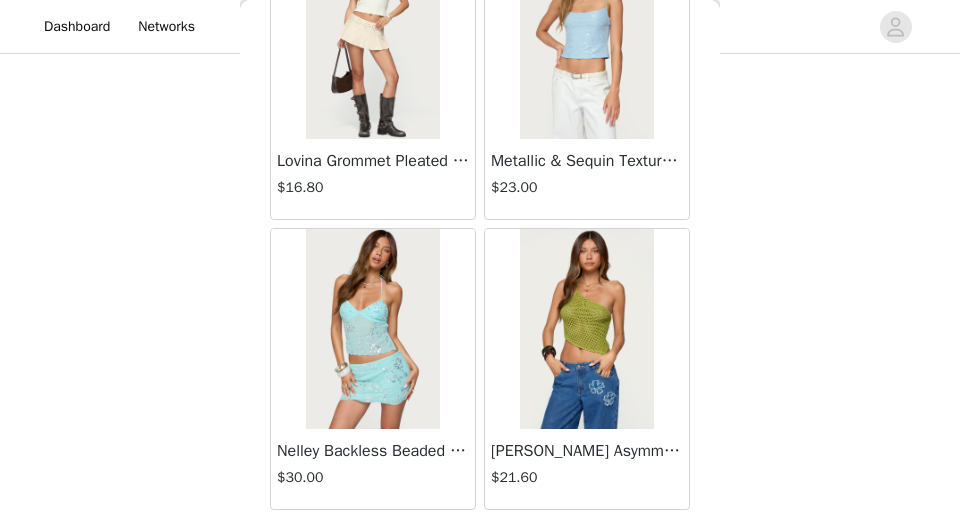 scroll, scrollTop: 250, scrollLeft: 0, axis: vertical 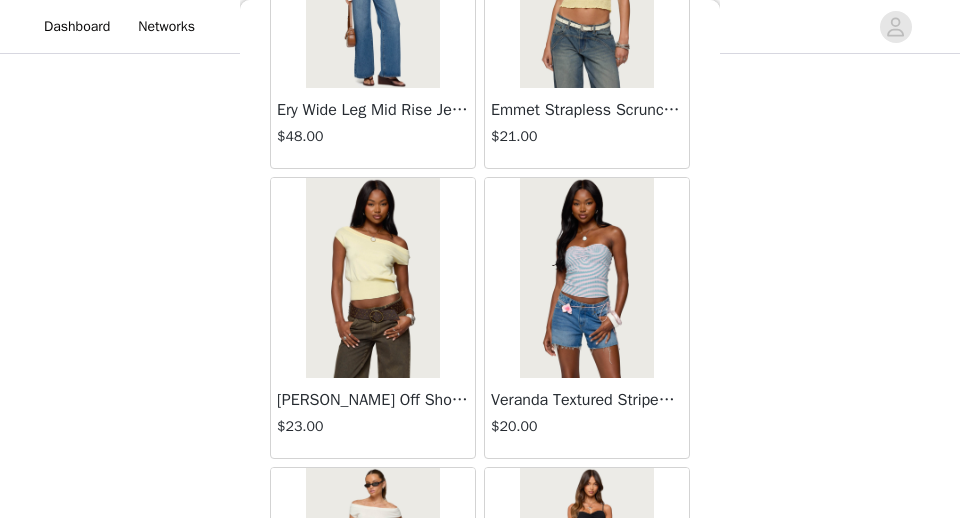 click on "$23.00" at bounding box center [373, 426] 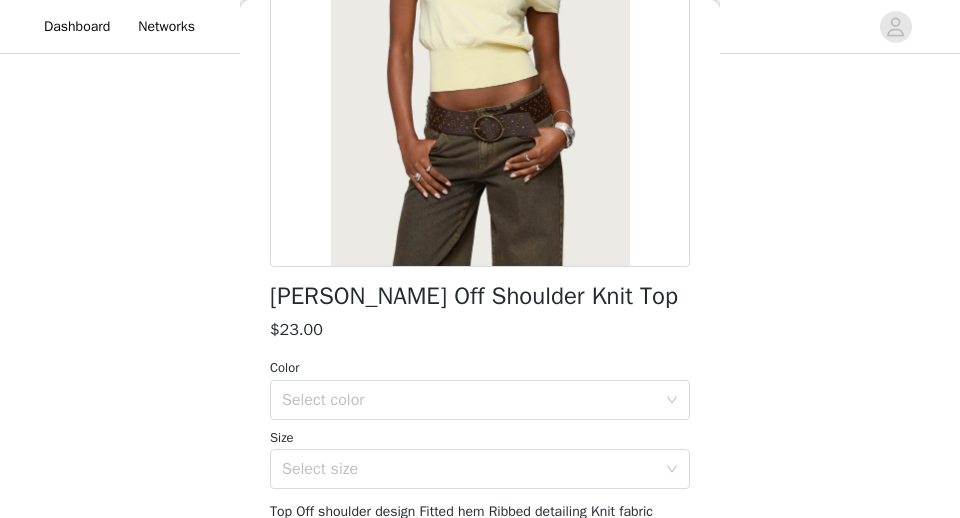 scroll, scrollTop: 376, scrollLeft: 0, axis: vertical 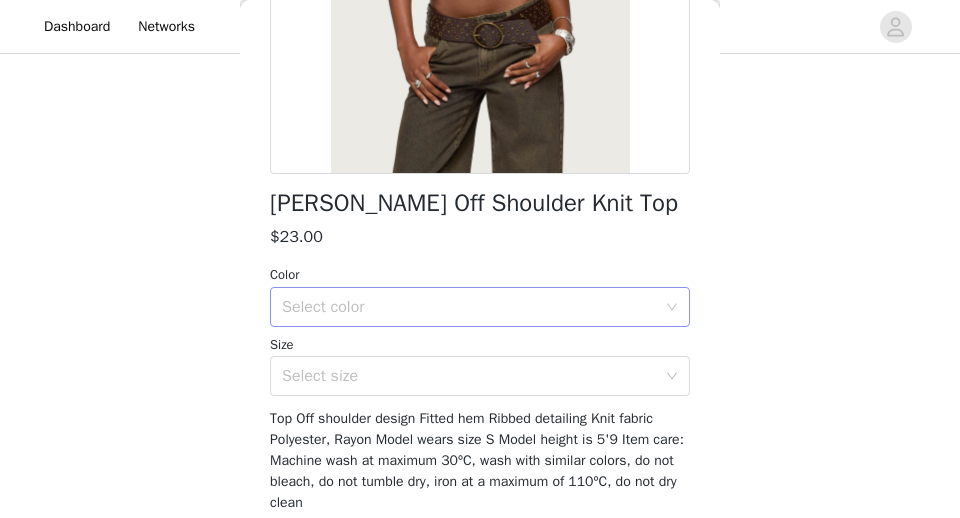 click on "Select color" at bounding box center (469, 307) 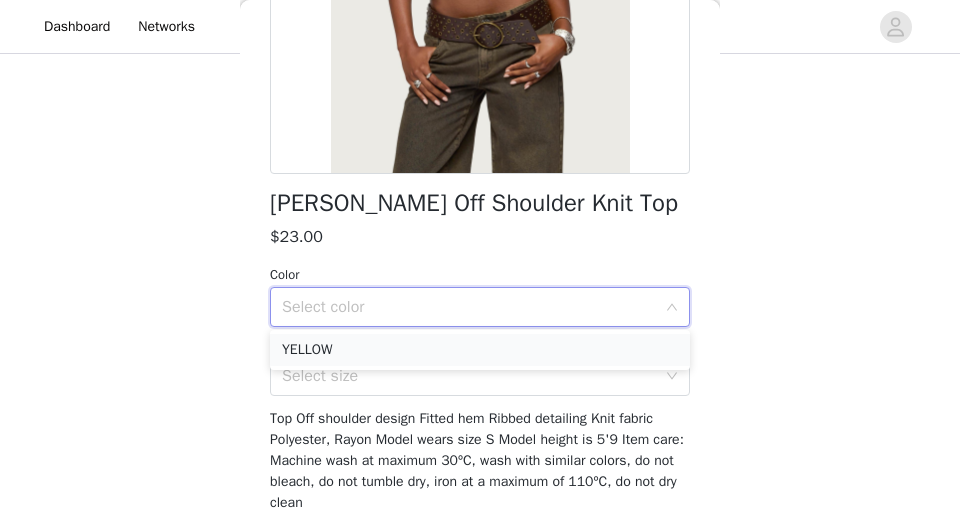 click on "YELLOW" at bounding box center (480, 350) 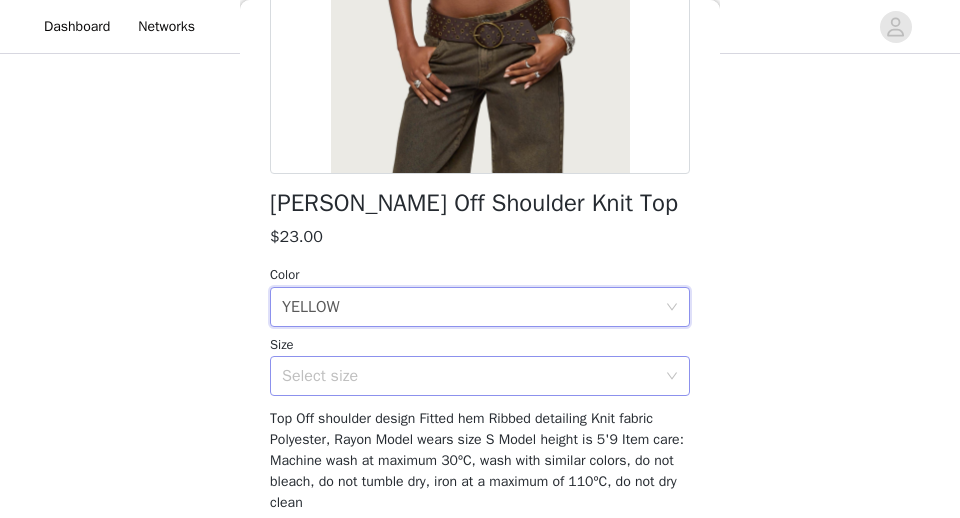 click on "Select size" at bounding box center (469, 376) 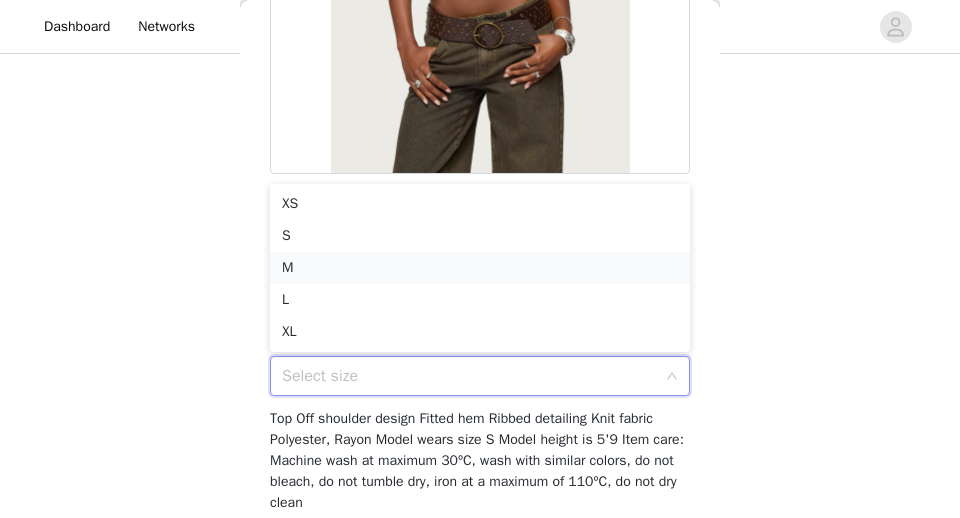 click on "M" at bounding box center [480, 268] 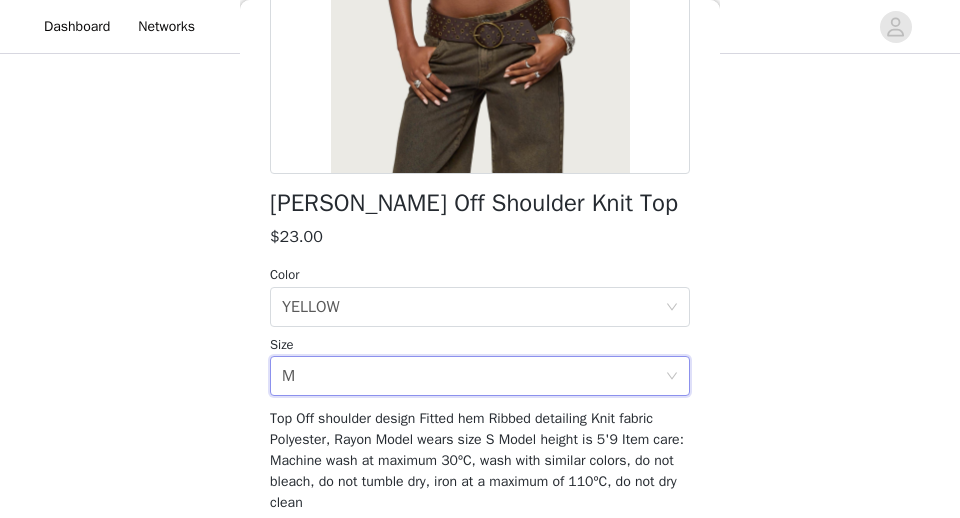 scroll, scrollTop: 454, scrollLeft: 0, axis: vertical 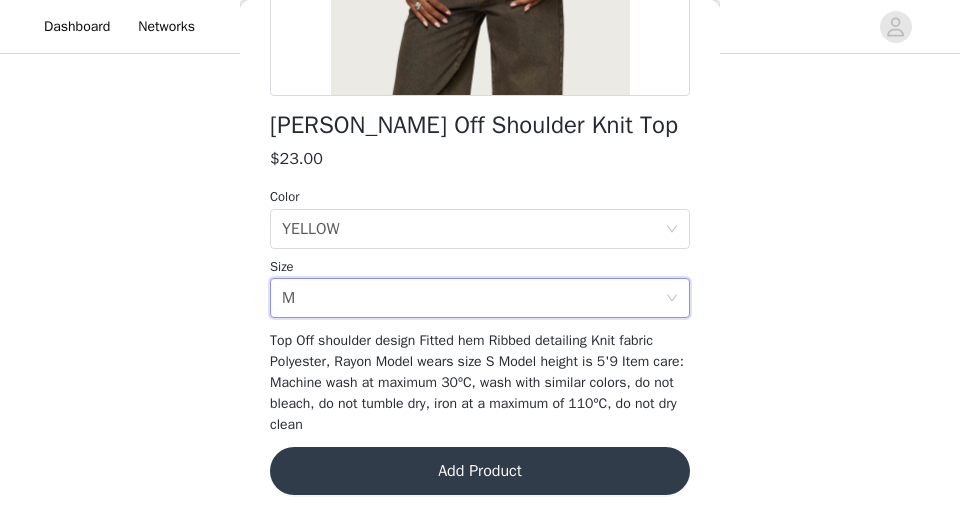 click on "Add Product" at bounding box center (480, 471) 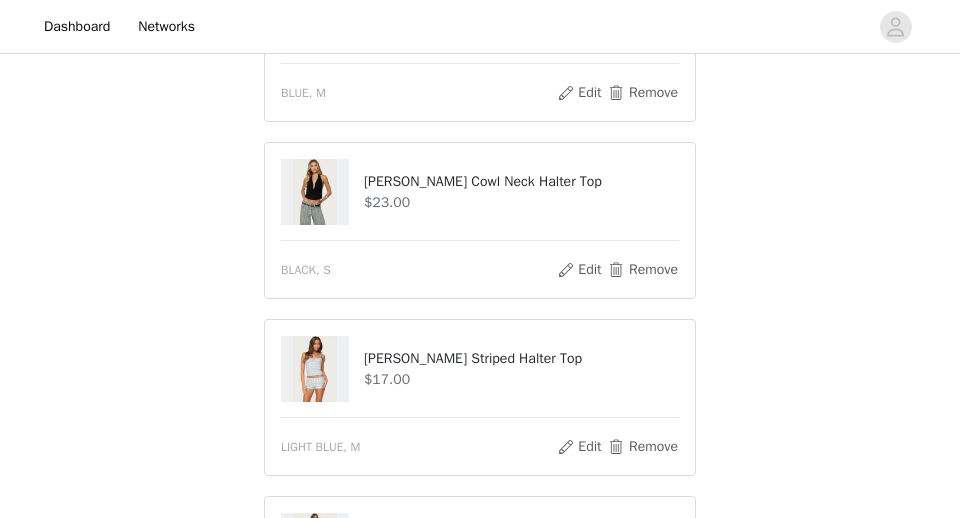 scroll, scrollTop: 1984, scrollLeft: 0, axis: vertical 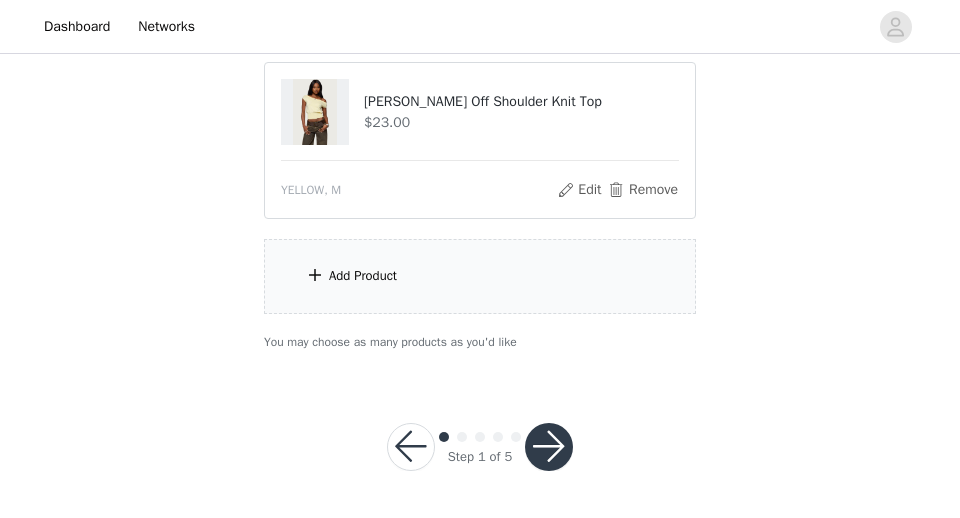 click on "Add Product" at bounding box center [480, 276] 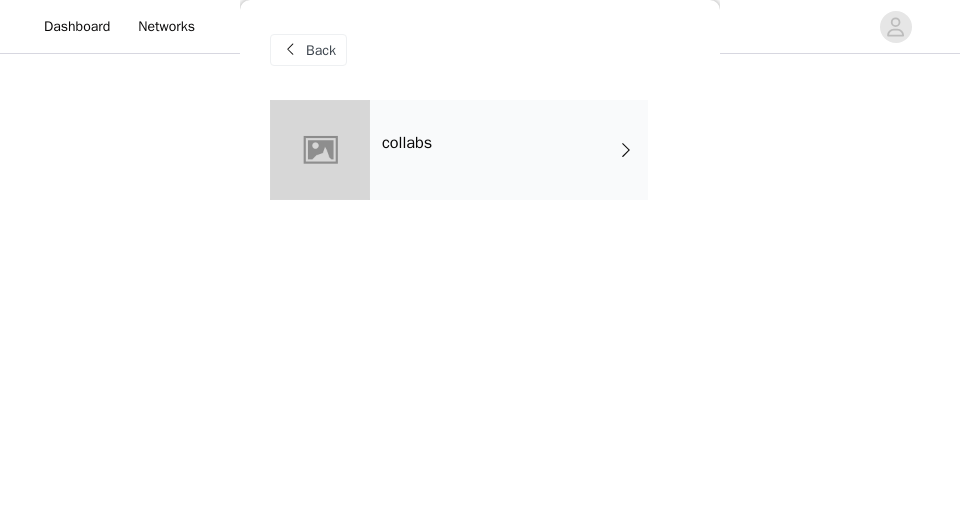 click on "Back" at bounding box center (480, 50) 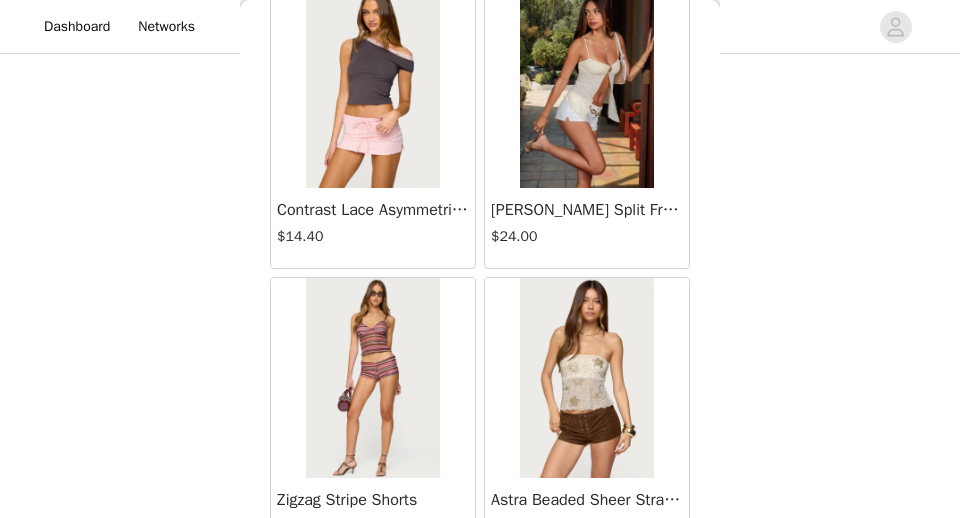 scroll, scrollTop: 2541, scrollLeft: 0, axis: vertical 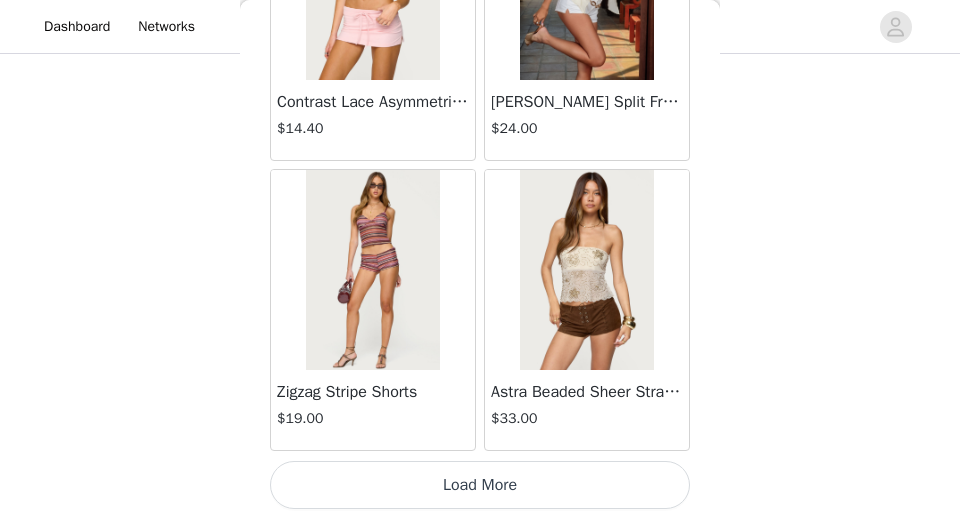 click on "Load More" at bounding box center (480, 485) 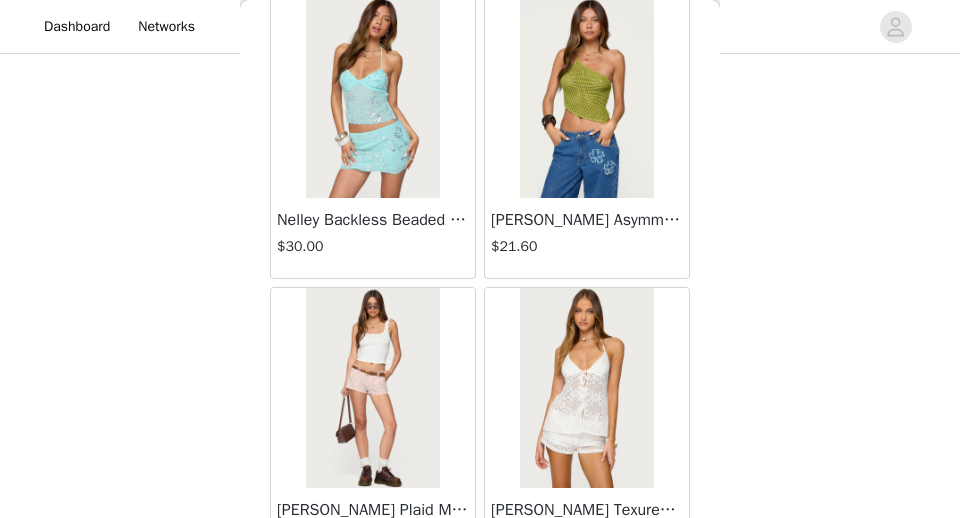 scroll, scrollTop: 618, scrollLeft: 0, axis: vertical 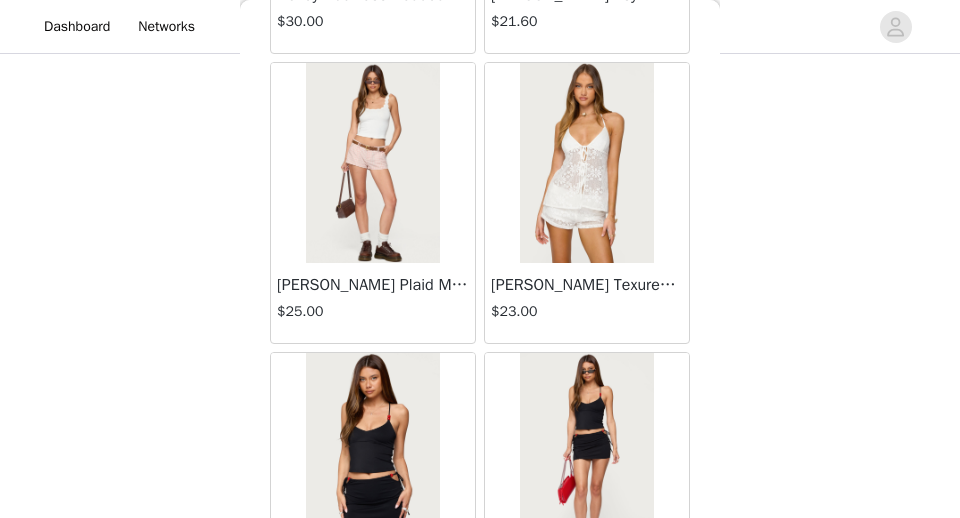 click on "[PERSON_NAME] Texured Sheer Halter Top" at bounding box center (587, 285) 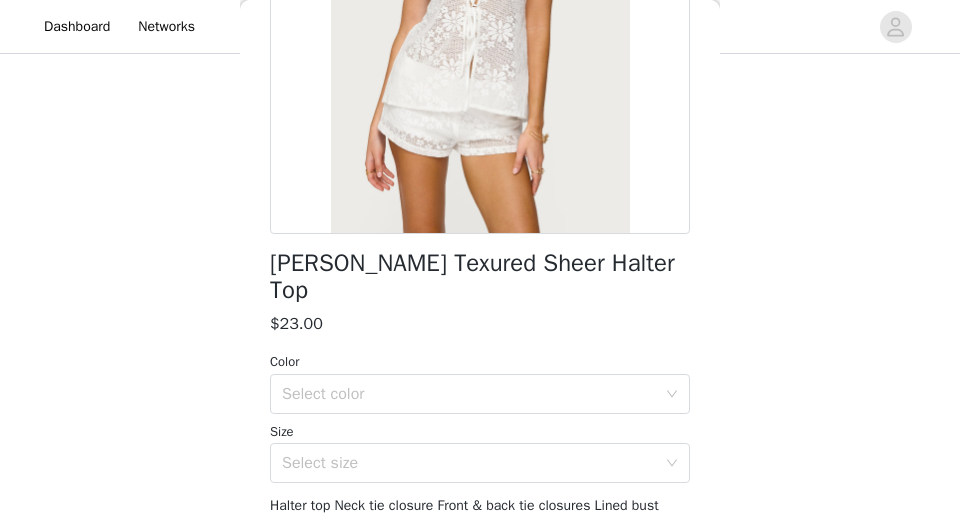 scroll, scrollTop: 417, scrollLeft: 0, axis: vertical 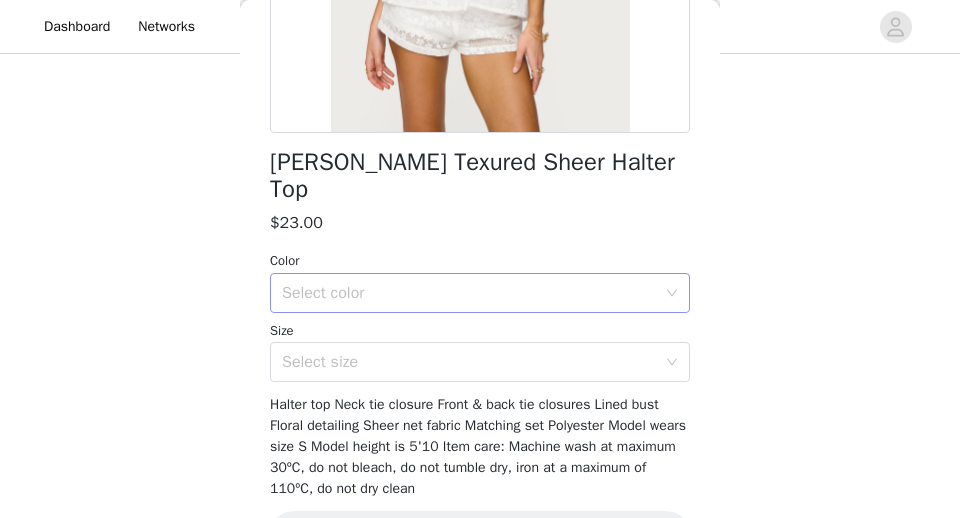 click on "Select color" at bounding box center (469, 293) 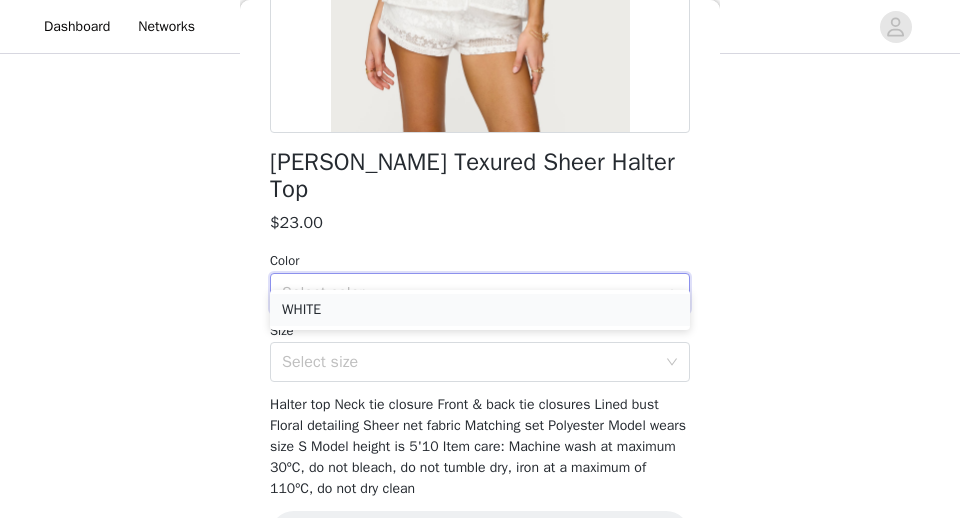 click on "WHITE" at bounding box center (480, 310) 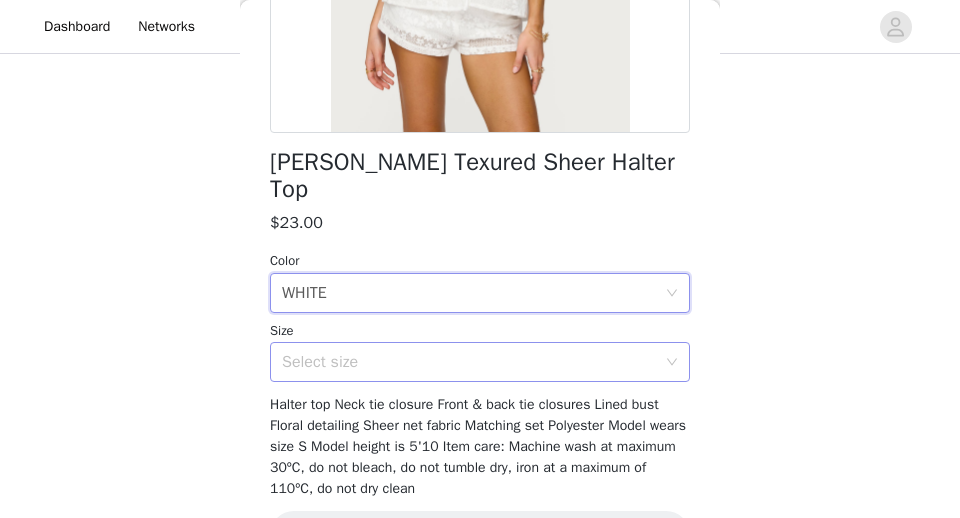 click on "Select size" at bounding box center (469, 362) 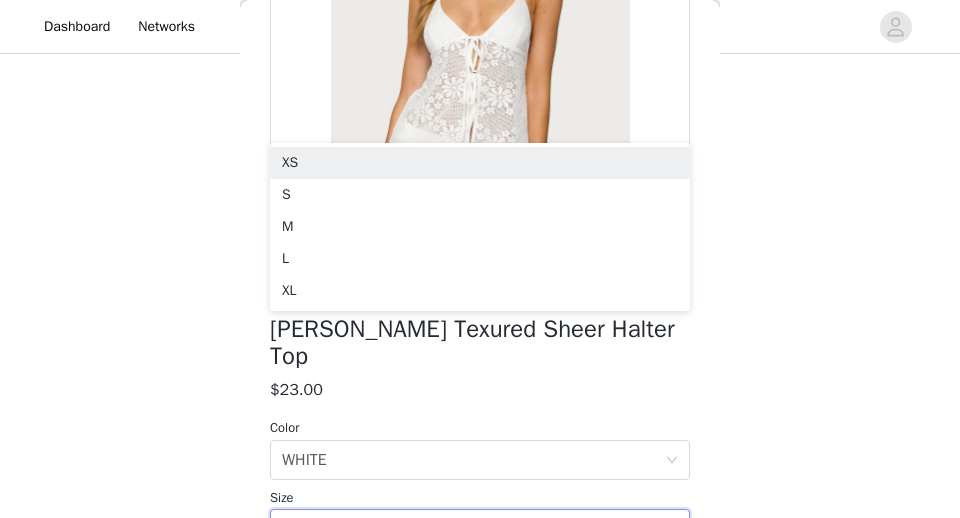 scroll, scrollTop: 72, scrollLeft: 0, axis: vertical 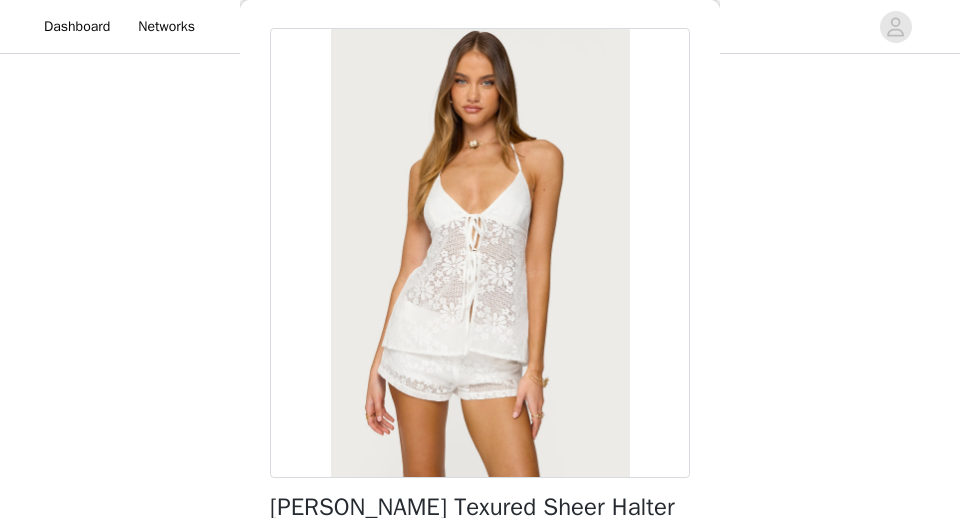 click at bounding box center [480, 253] 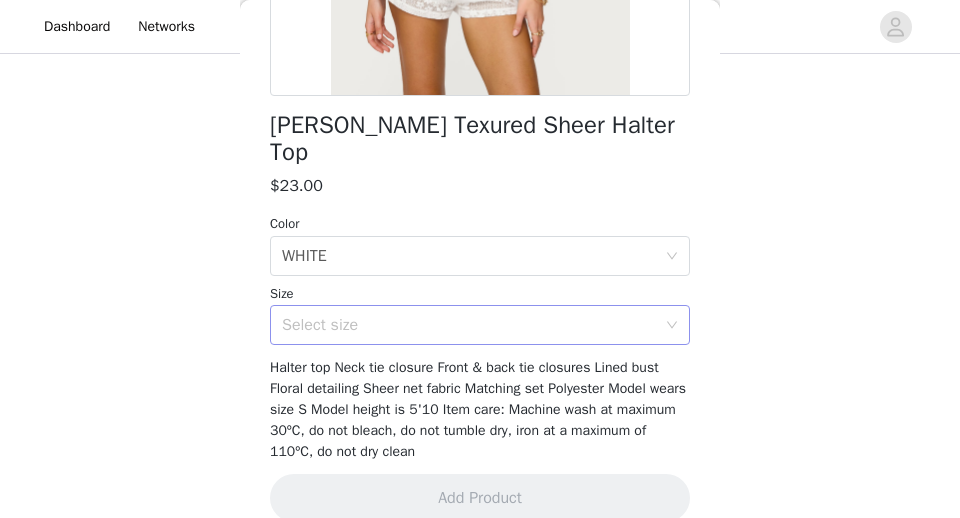 click on "Select size" at bounding box center (469, 325) 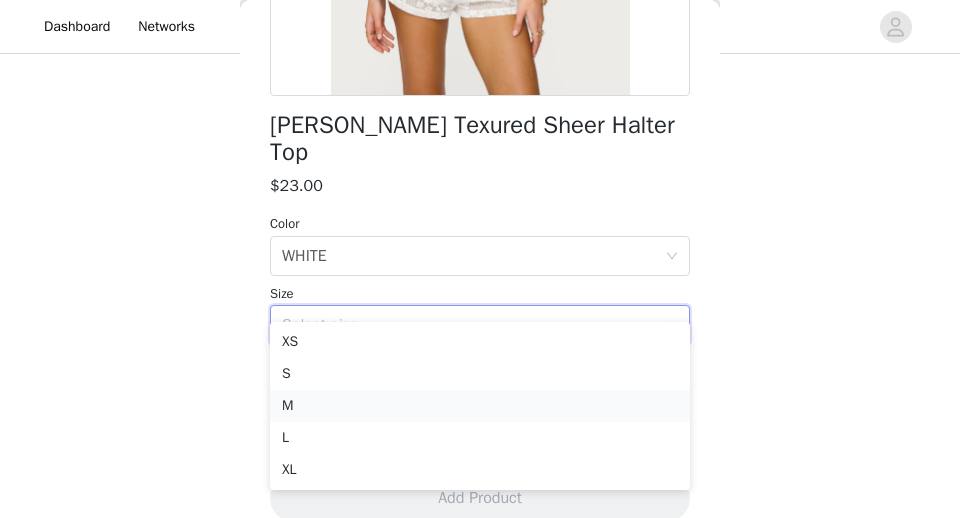 click on "M" at bounding box center (480, 406) 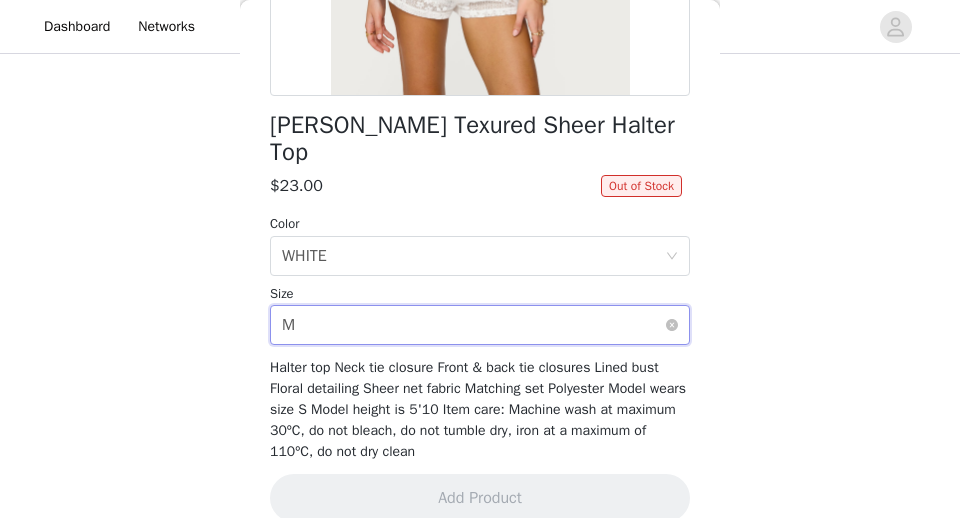 click on "Select size M" at bounding box center [473, 325] 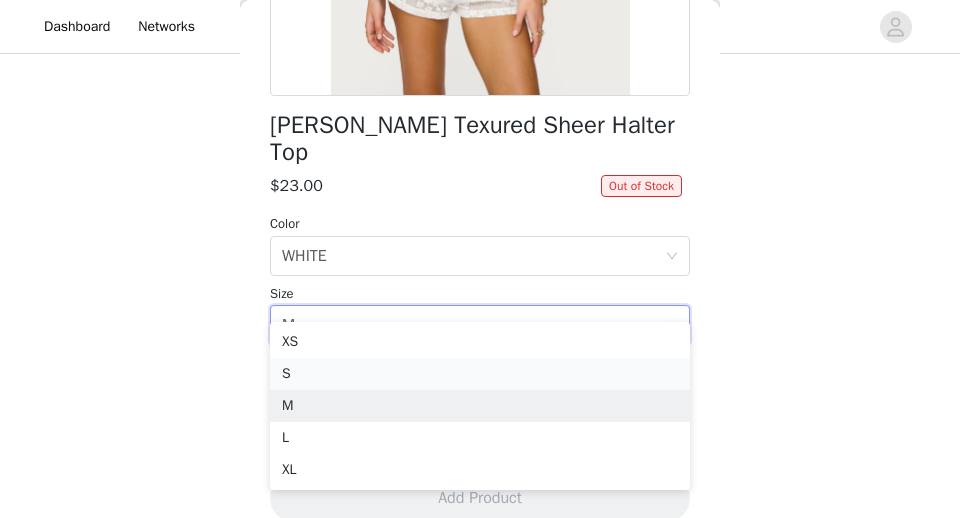 click on "S" at bounding box center [480, 374] 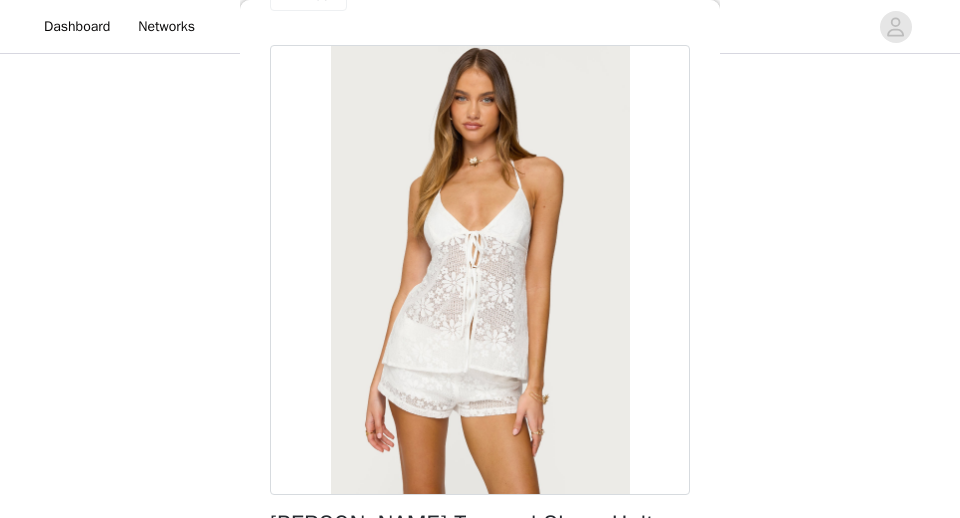 scroll, scrollTop: 0, scrollLeft: 0, axis: both 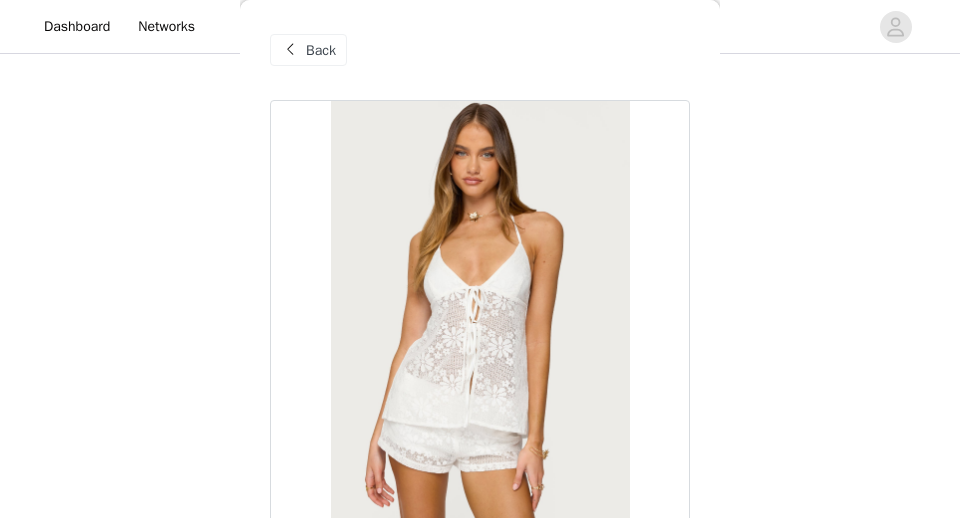 click on "Back" at bounding box center [321, 50] 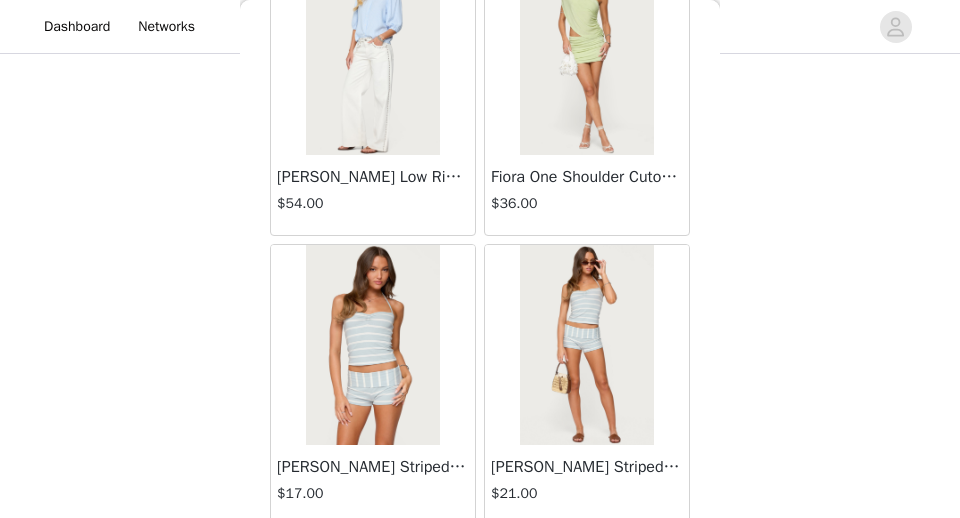 scroll, scrollTop: 5441, scrollLeft: 0, axis: vertical 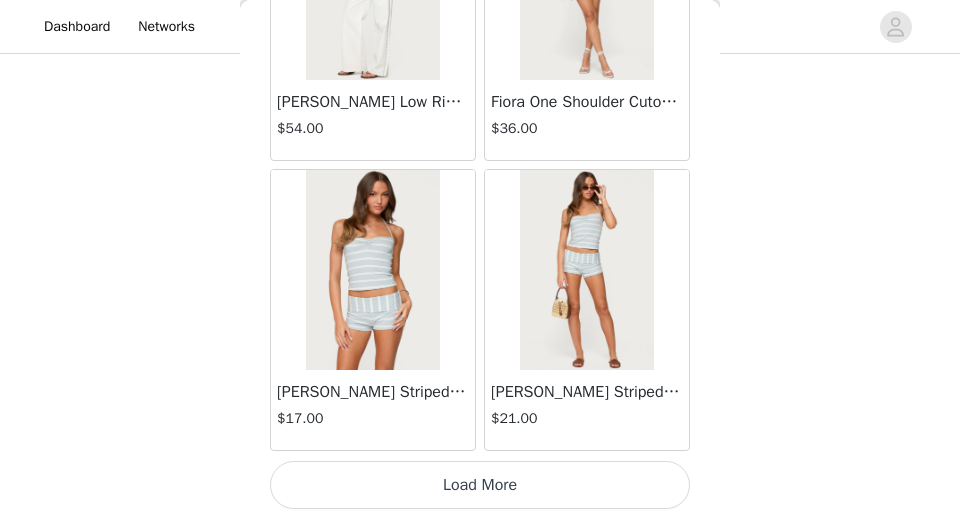 click on "Load More" at bounding box center (480, 485) 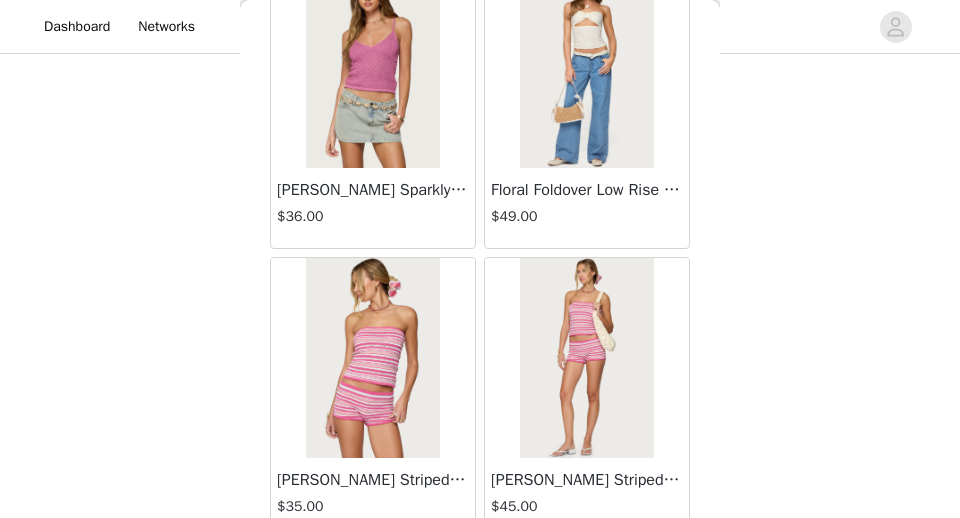 scroll, scrollTop: 8341, scrollLeft: 0, axis: vertical 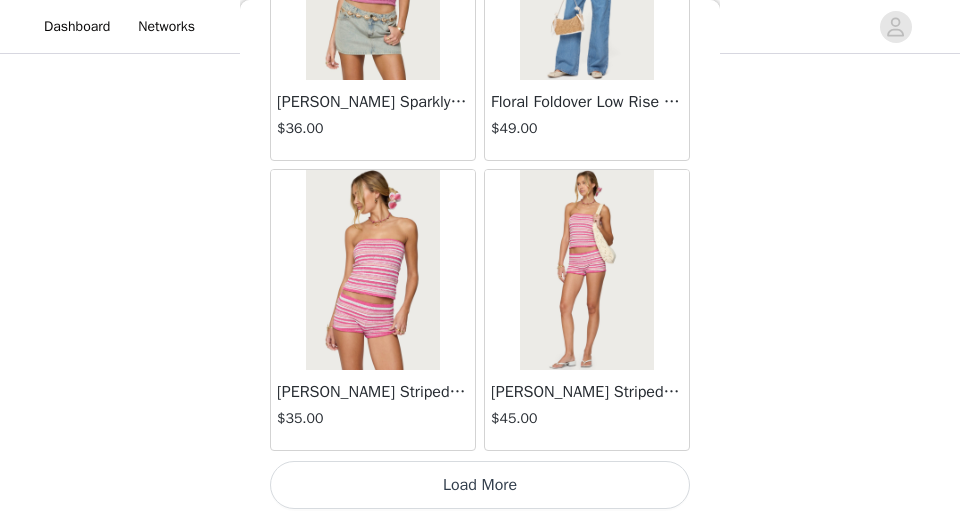 click on "Load More" at bounding box center (480, 485) 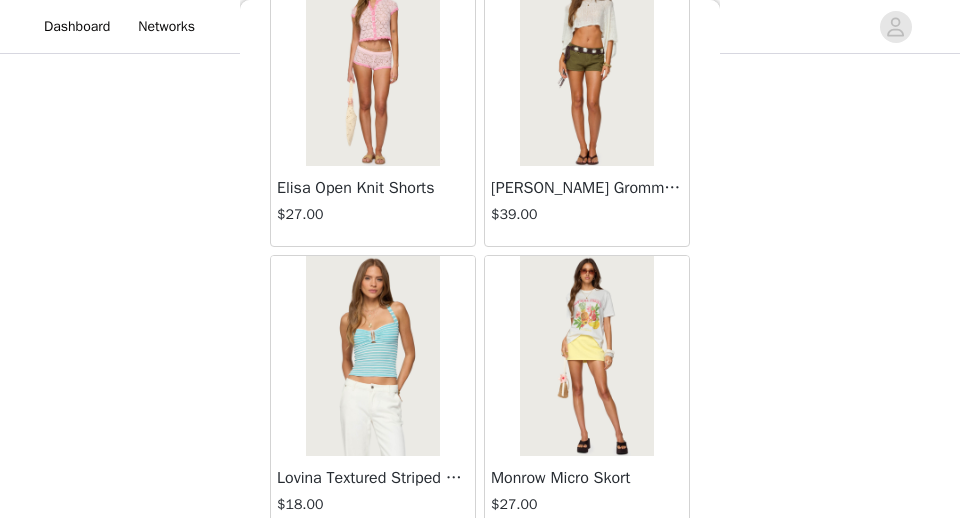 scroll, scrollTop: 11241, scrollLeft: 0, axis: vertical 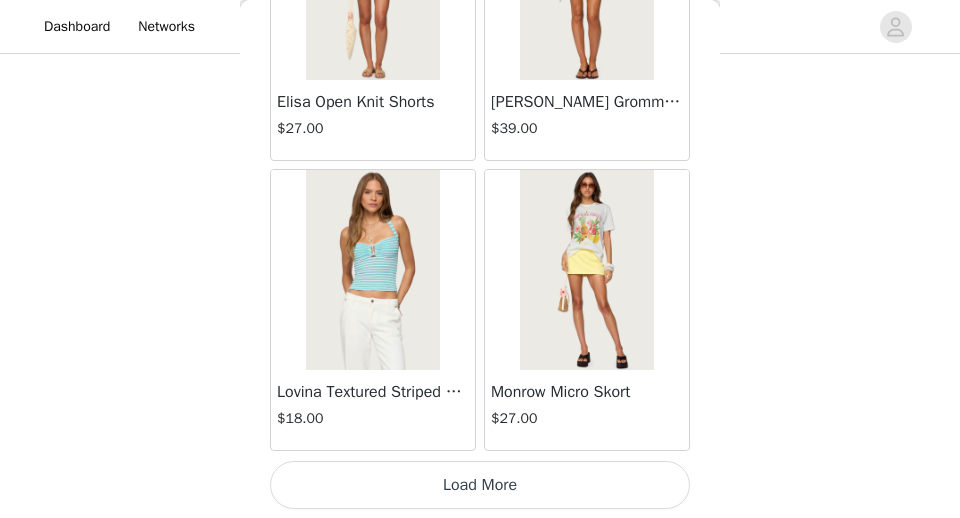 click on "Load More" at bounding box center [480, 485] 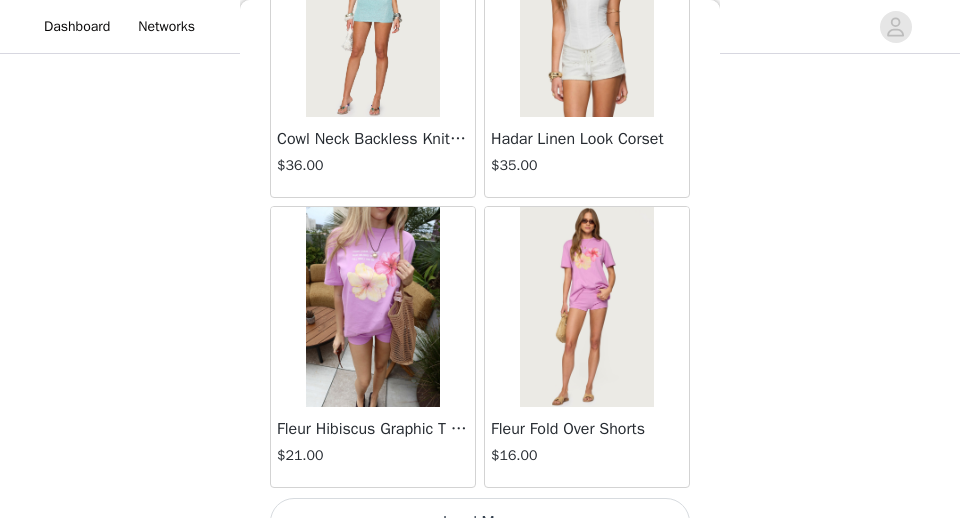 scroll, scrollTop: 14141, scrollLeft: 0, axis: vertical 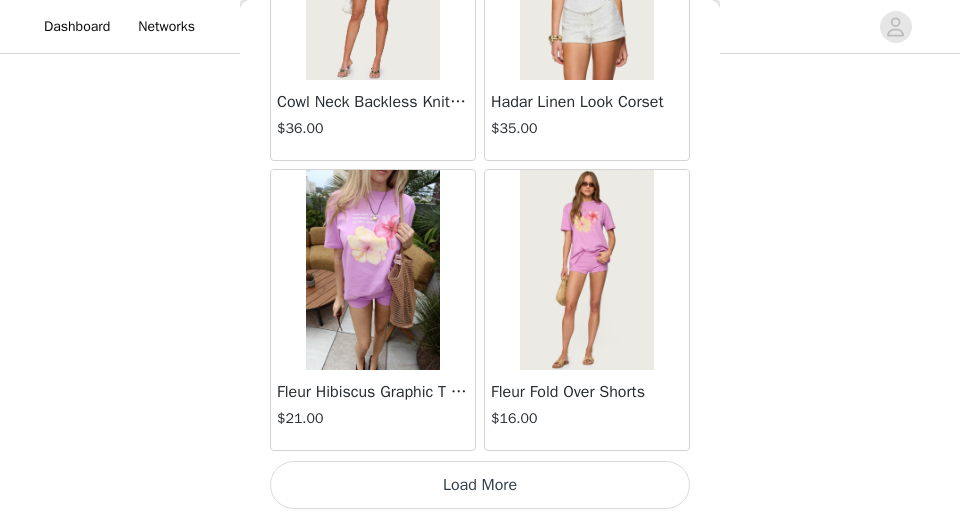 click on "Load More" at bounding box center [480, 485] 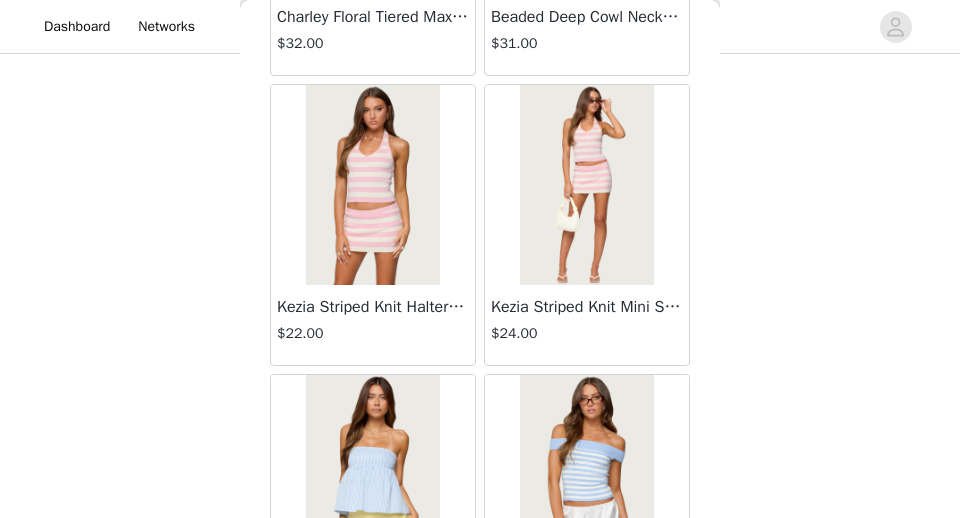 scroll, scrollTop: 17041, scrollLeft: 0, axis: vertical 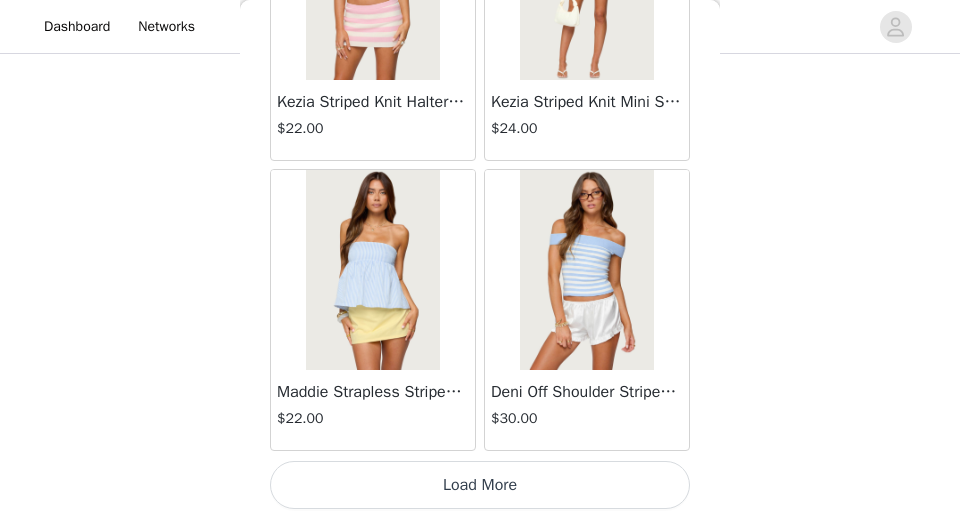 click on "Load More" at bounding box center (480, 485) 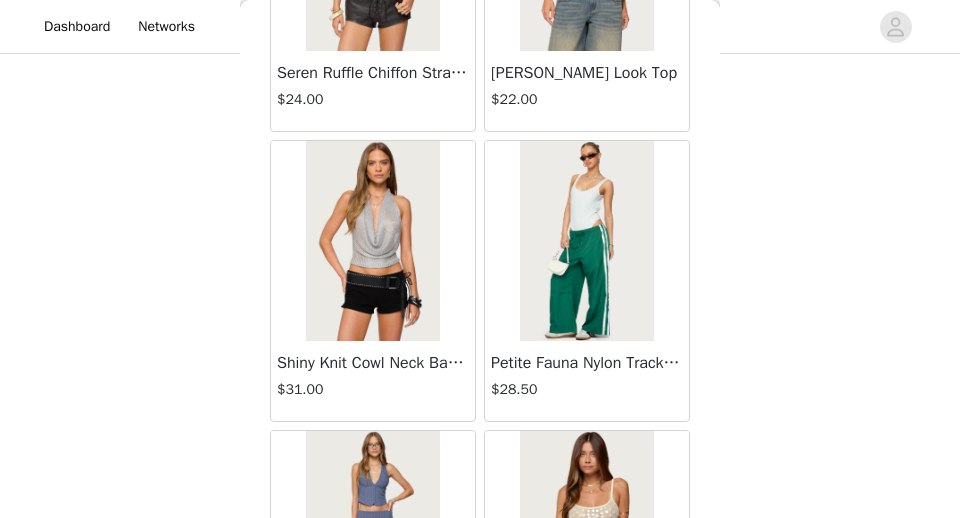 scroll, scrollTop: 19941, scrollLeft: 0, axis: vertical 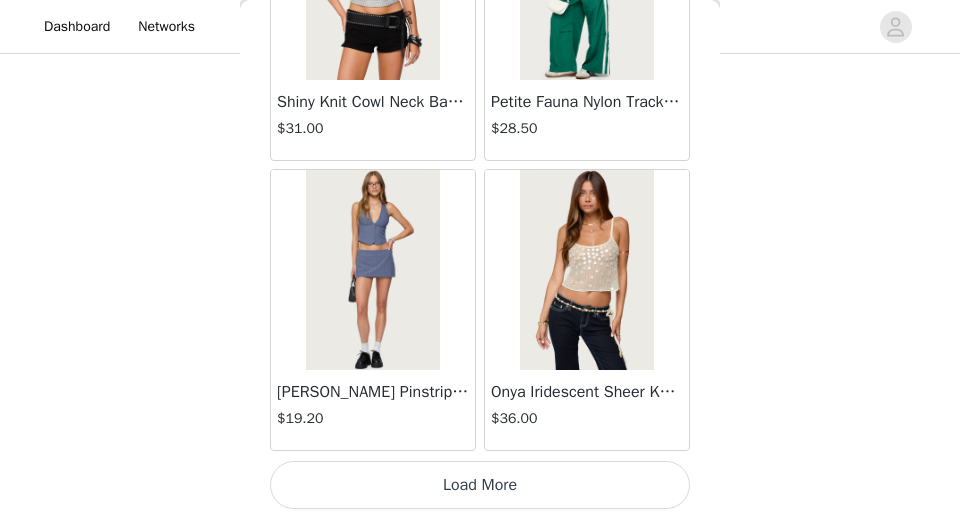 click on "Load More" at bounding box center [480, 485] 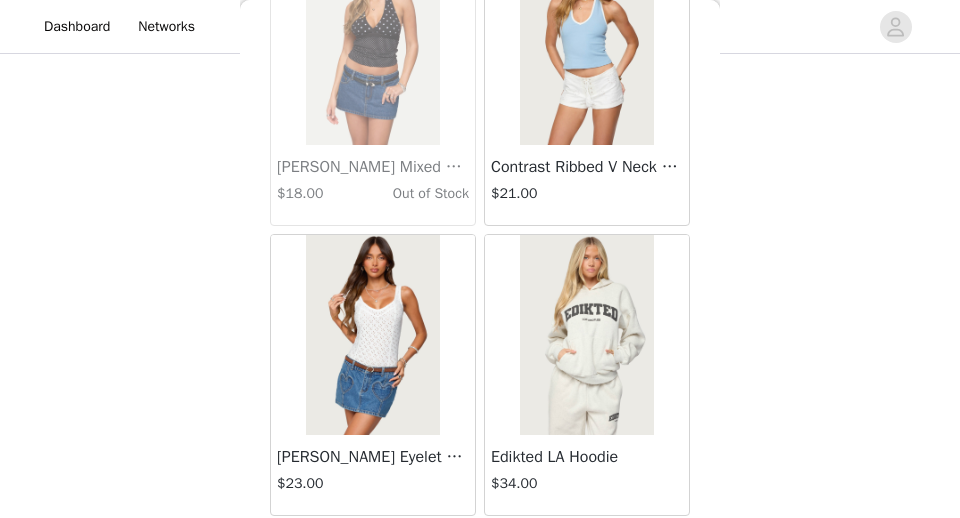 scroll, scrollTop: 22841, scrollLeft: 0, axis: vertical 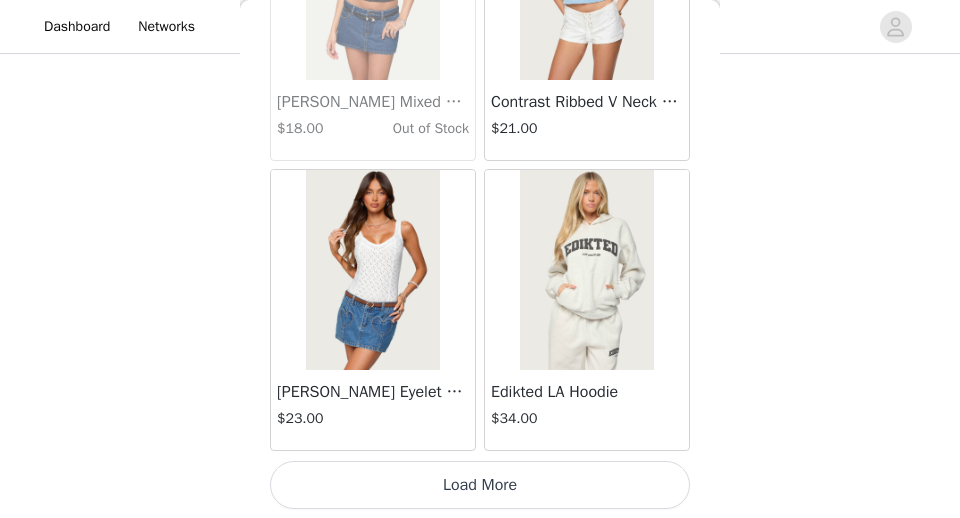 click on "Load More" at bounding box center [480, 485] 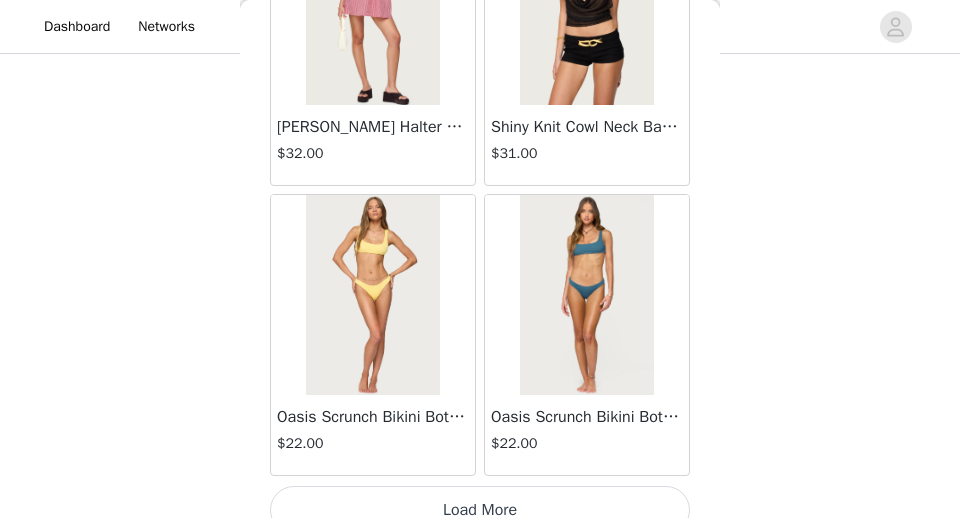 scroll, scrollTop: 25741, scrollLeft: 0, axis: vertical 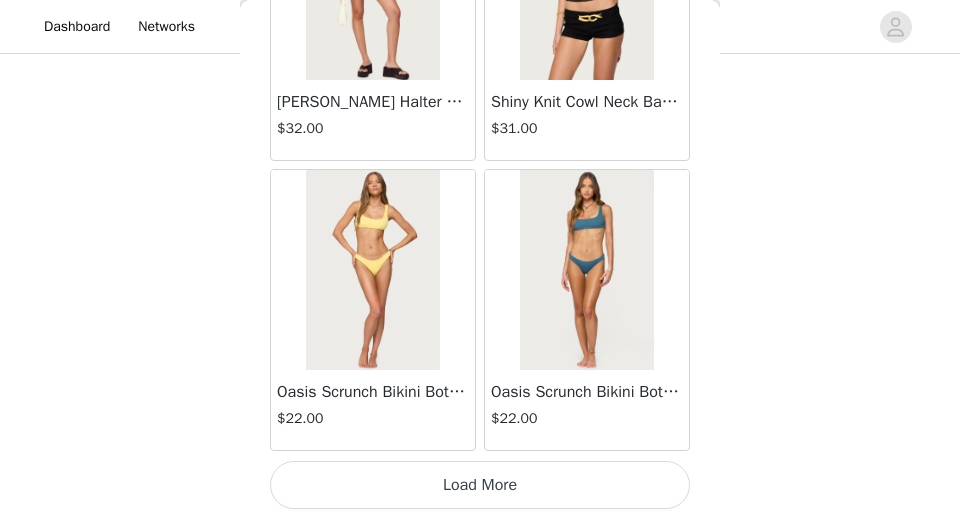 click on "Load More" at bounding box center (480, 485) 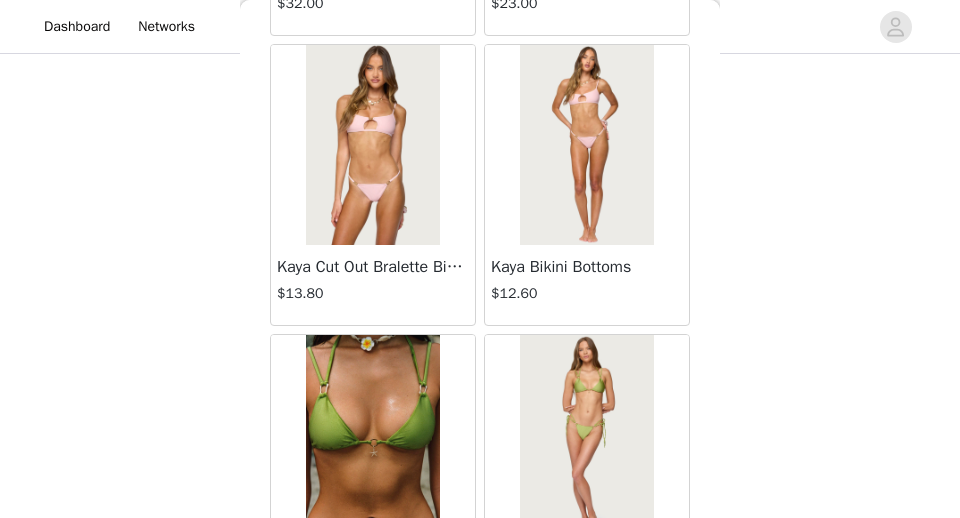 scroll, scrollTop: 28641, scrollLeft: 0, axis: vertical 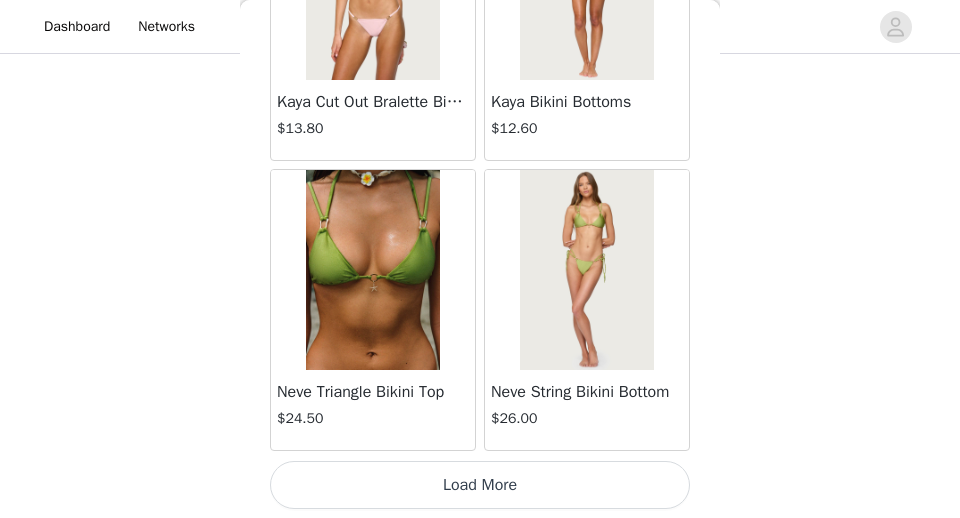 click on "Load More" at bounding box center (480, 485) 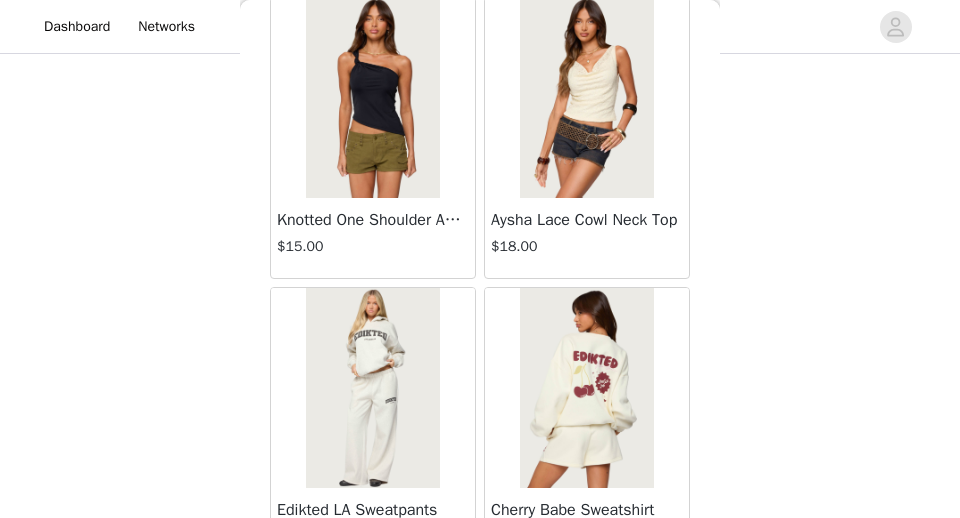 scroll, scrollTop: 31500, scrollLeft: 0, axis: vertical 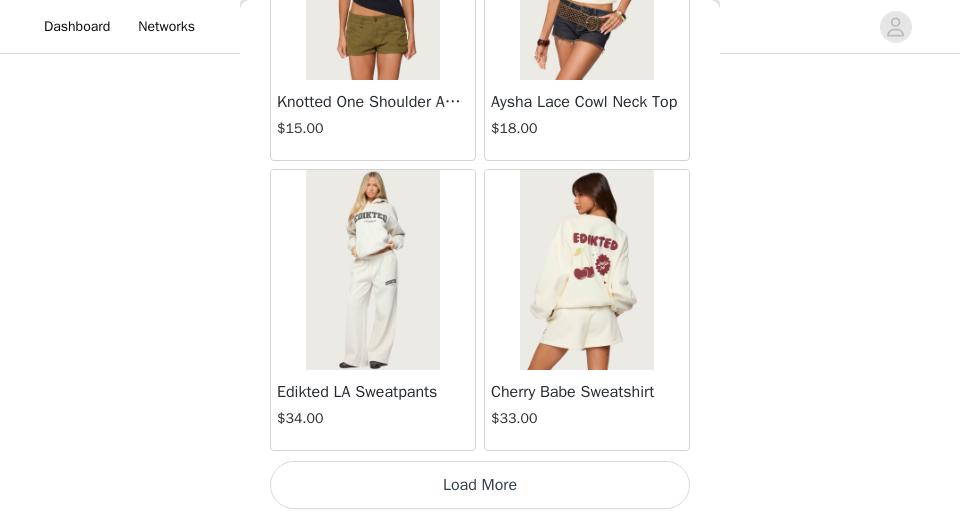 click on "Load More" at bounding box center [480, 485] 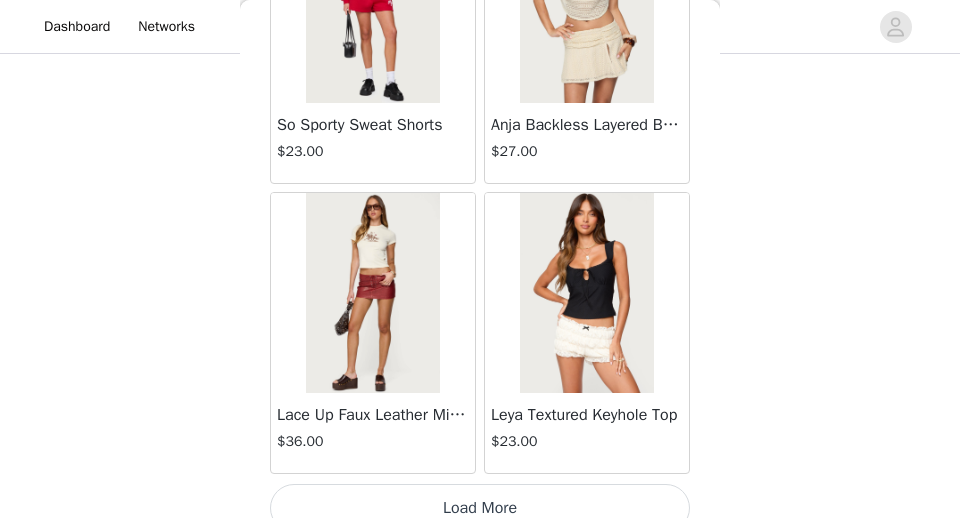 scroll, scrollTop: 34441, scrollLeft: 0, axis: vertical 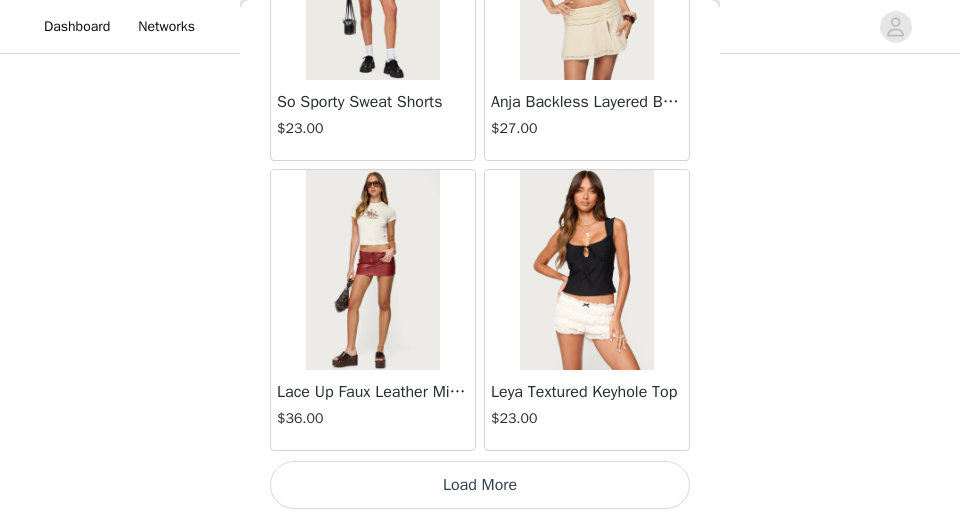 click on "Load More" at bounding box center (480, 485) 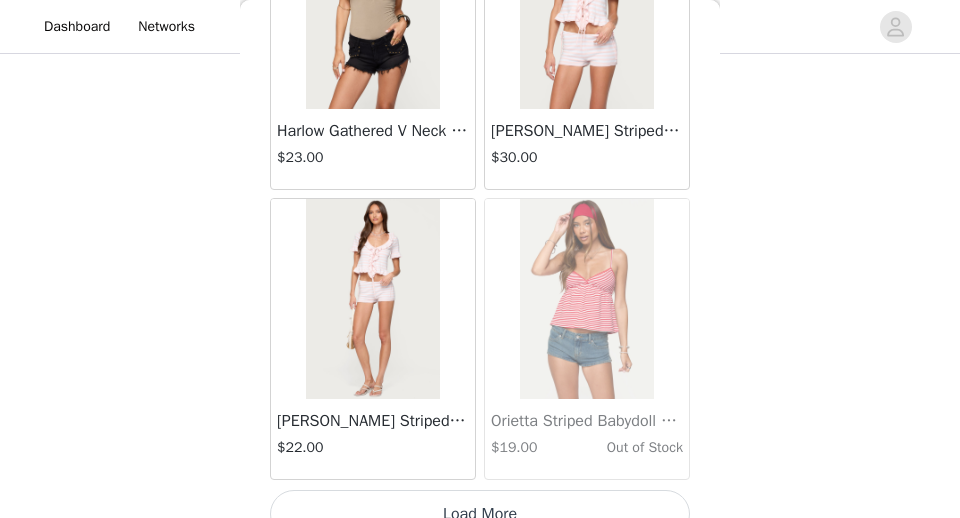 scroll, scrollTop: 37341, scrollLeft: 0, axis: vertical 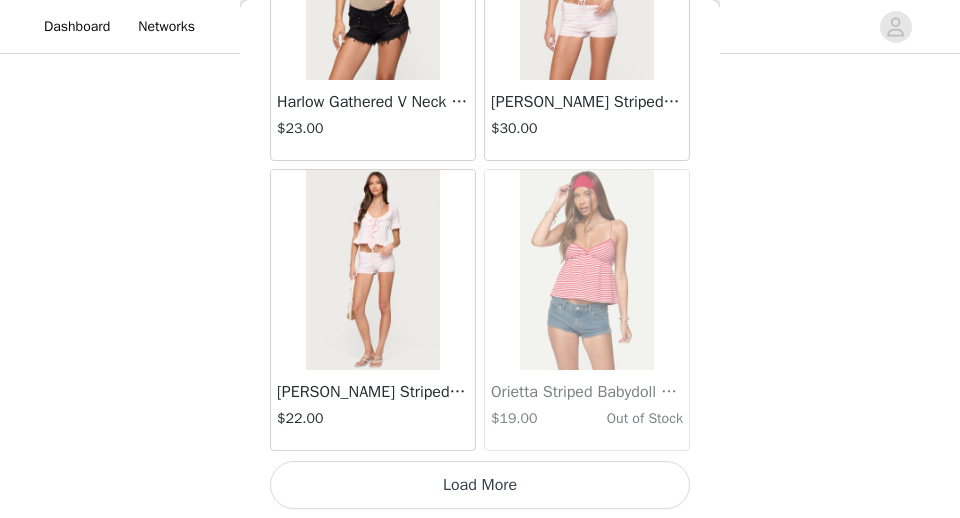 click on "Load More" at bounding box center (480, 485) 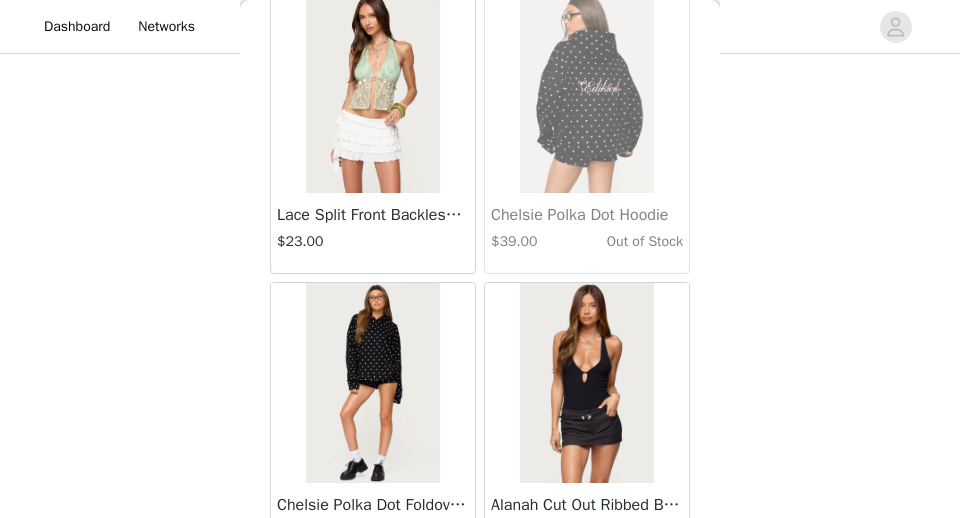 scroll, scrollTop: 40241, scrollLeft: 0, axis: vertical 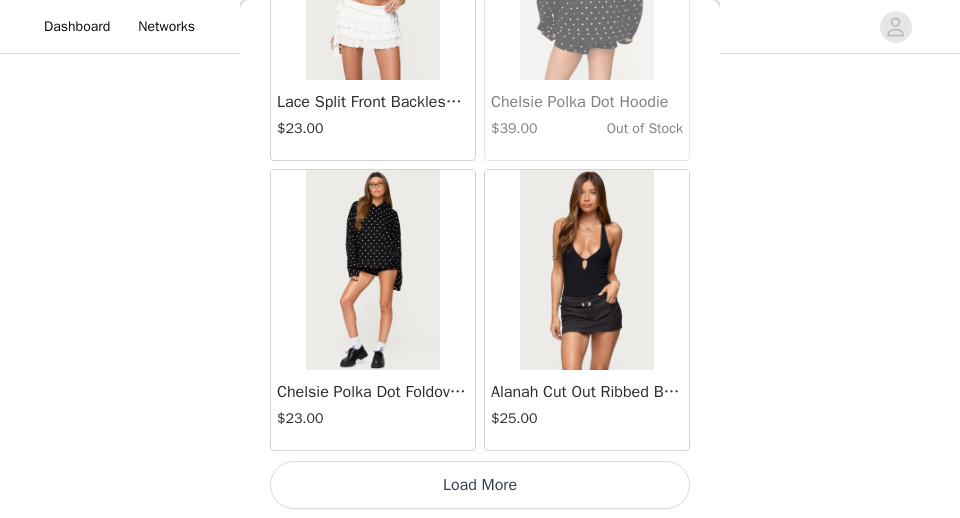 click on "Load More" at bounding box center [480, 485] 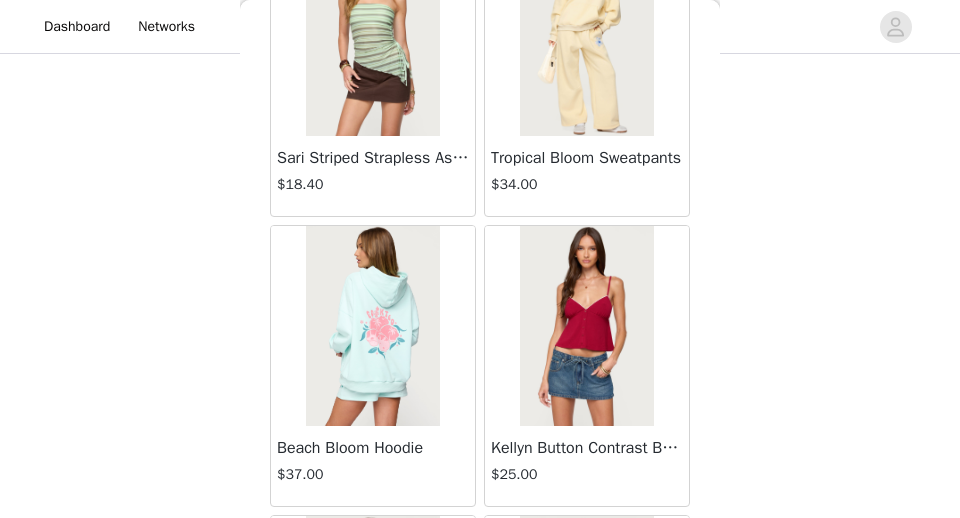scroll, scrollTop: 40870, scrollLeft: 0, axis: vertical 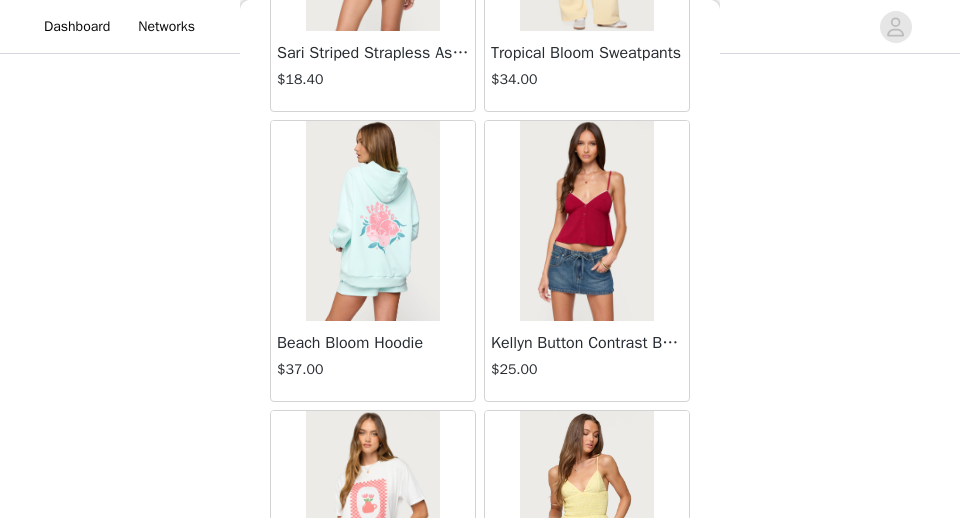 click on "Kellyn Button Contrast Babydoll Top" at bounding box center (587, 343) 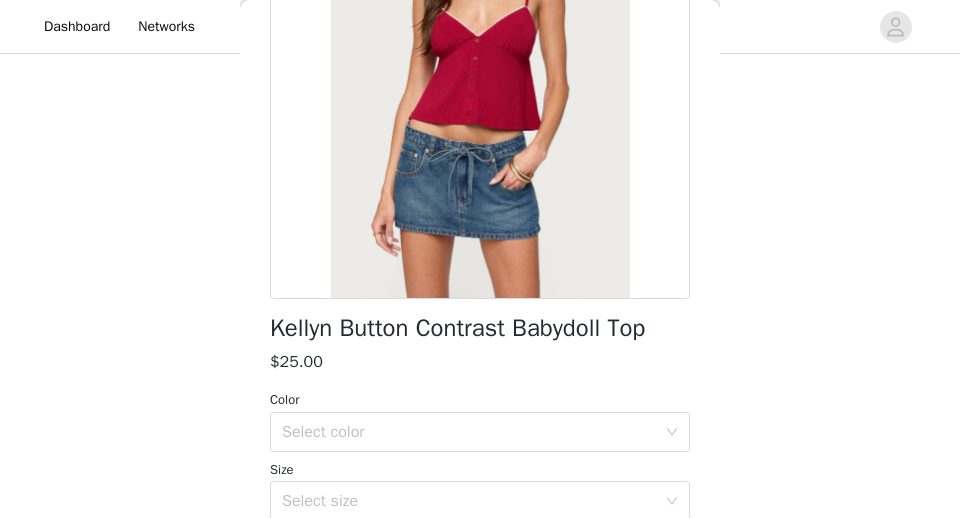 scroll, scrollTop: 454, scrollLeft: 0, axis: vertical 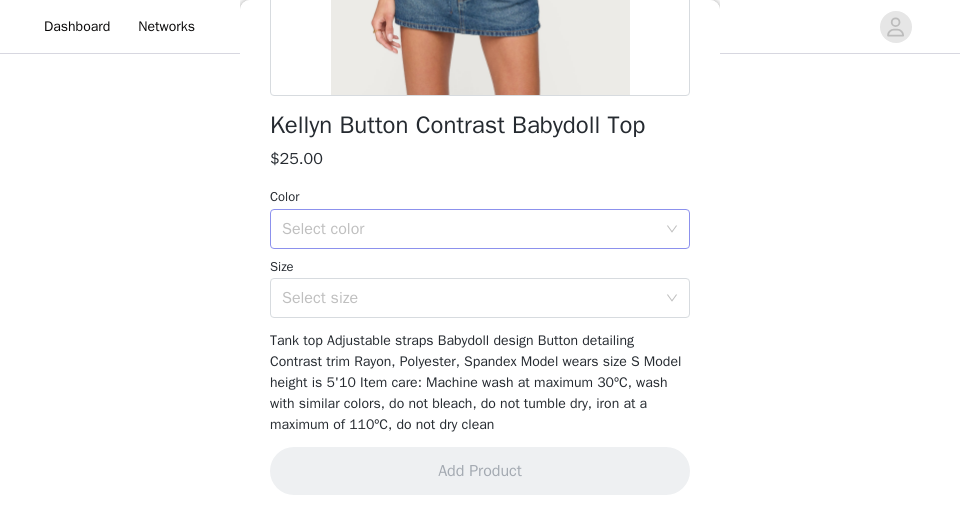 click on "Select color" at bounding box center (473, 229) 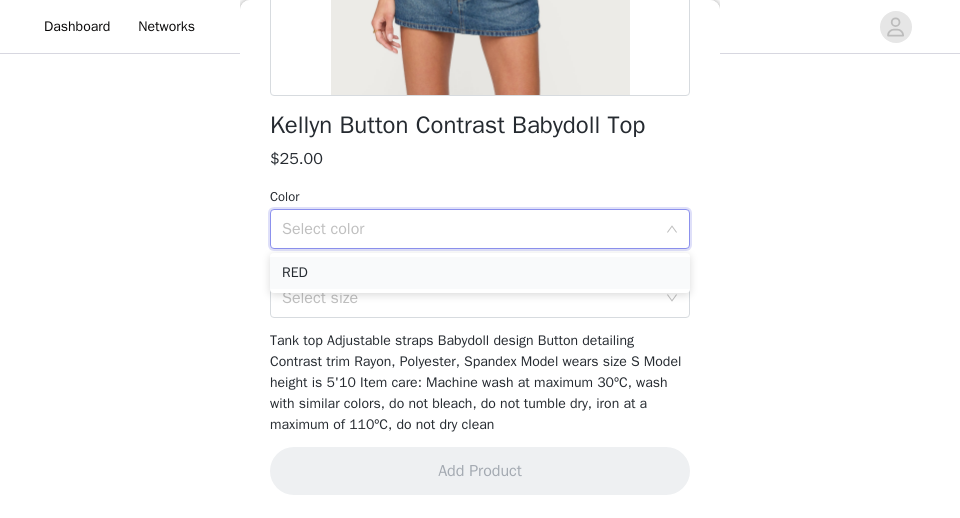 click on "RED" at bounding box center (480, 273) 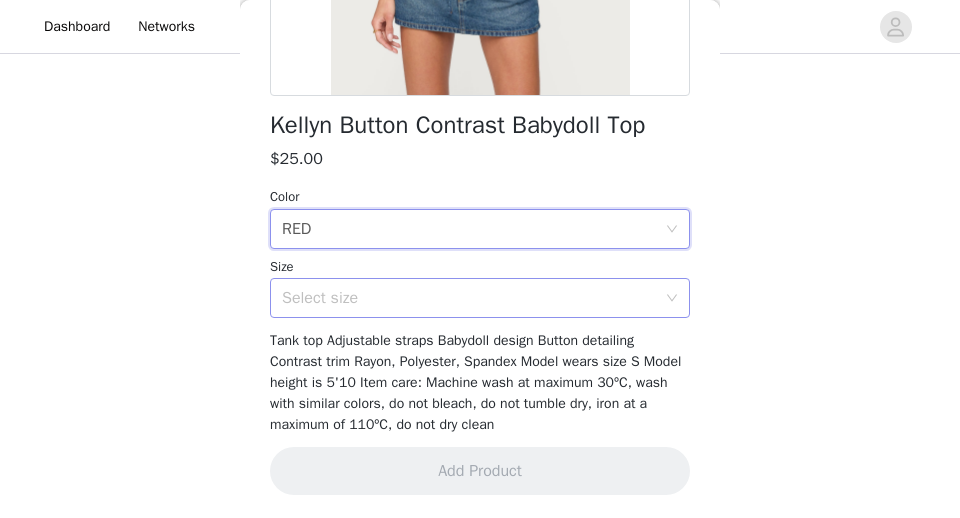 click on "Select size" at bounding box center (469, 298) 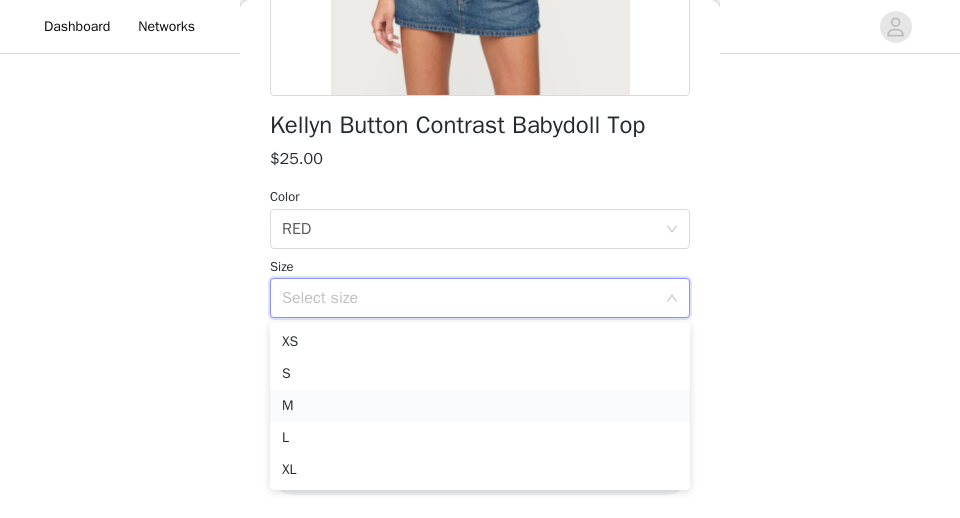 click on "M" at bounding box center [480, 406] 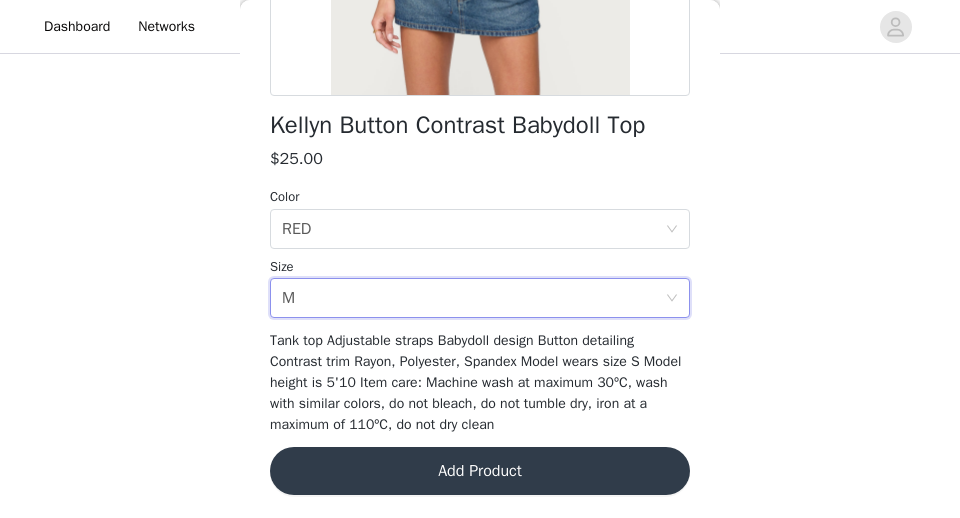 click on "Add Product" at bounding box center [480, 471] 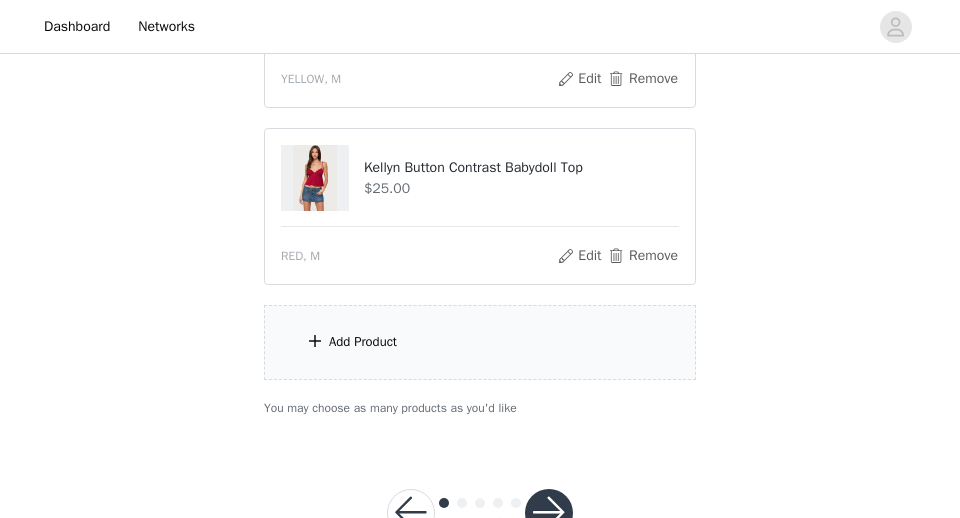 scroll, scrollTop: 2099, scrollLeft: 0, axis: vertical 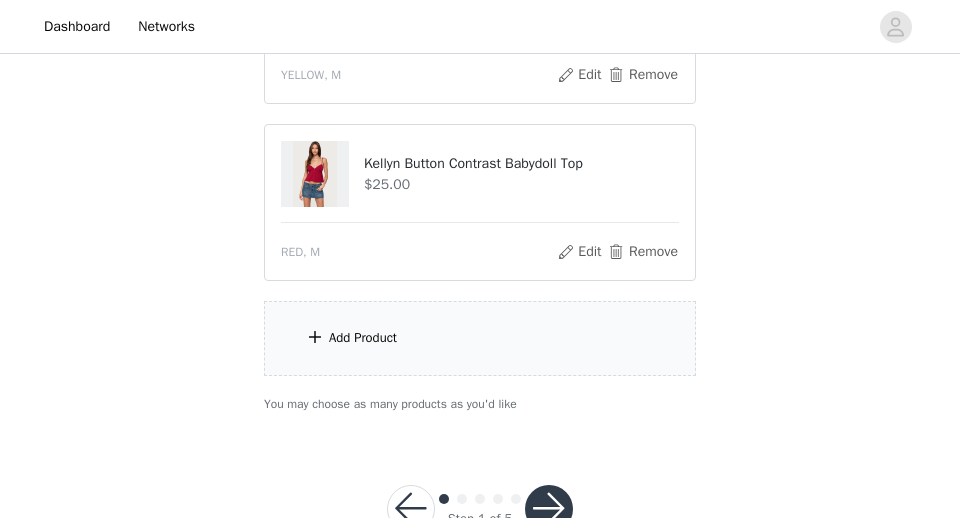 click at bounding box center [549, 509] 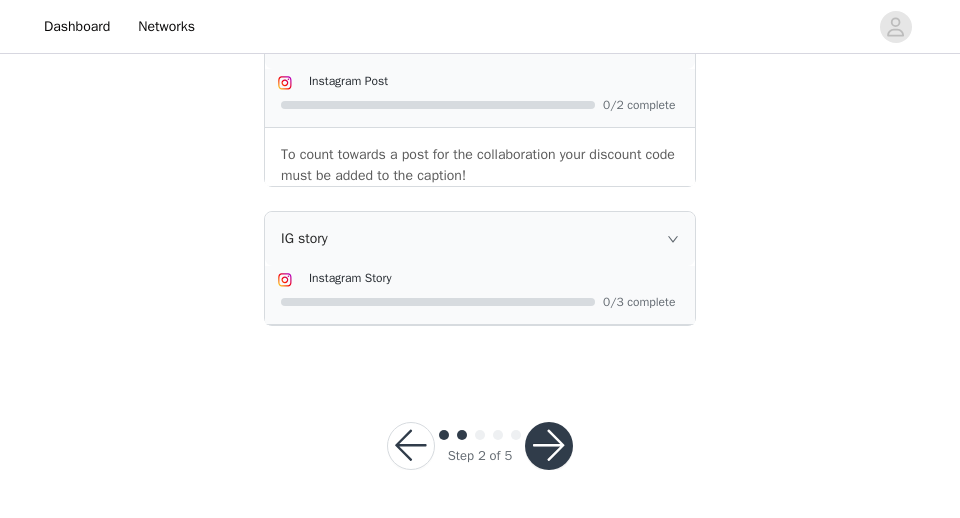 scroll, scrollTop: 1541, scrollLeft: 0, axis: vertical 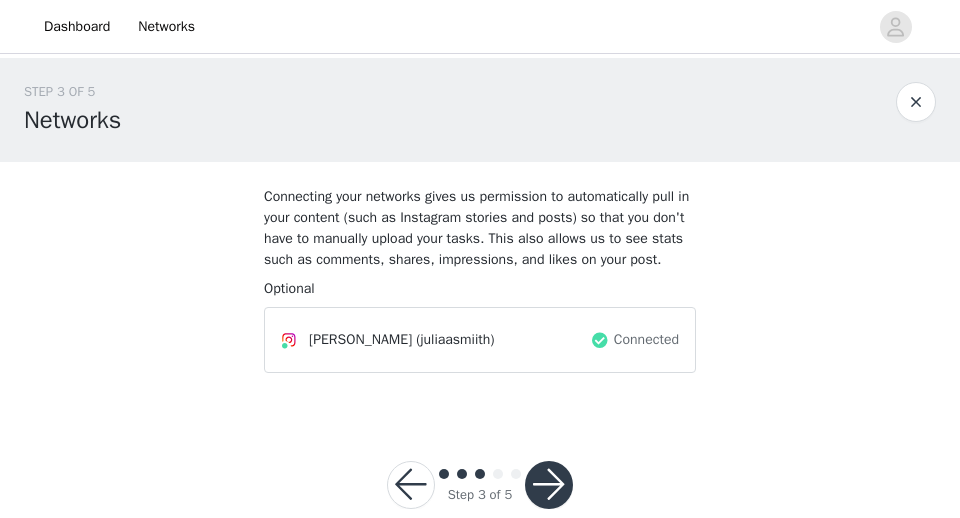 click at bounding box center (549, 485) 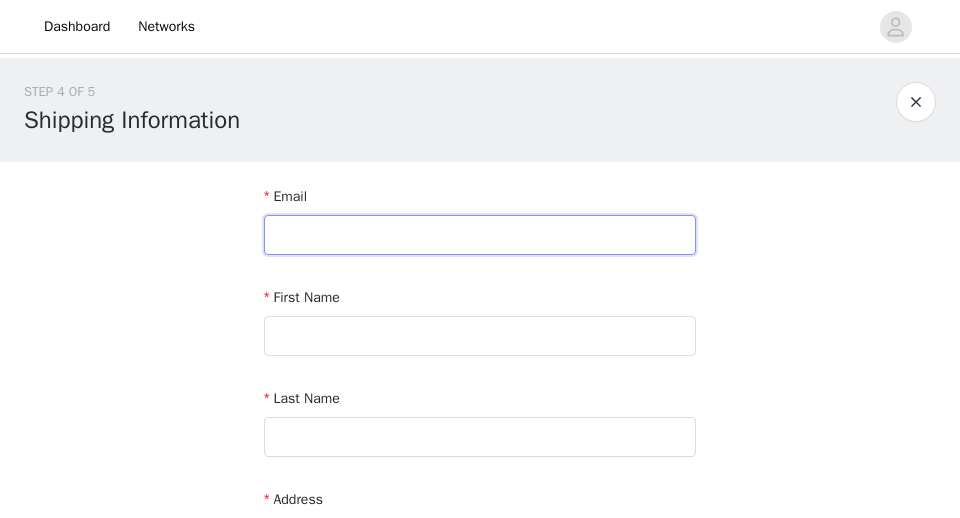 click at bounding box center [480, 235] 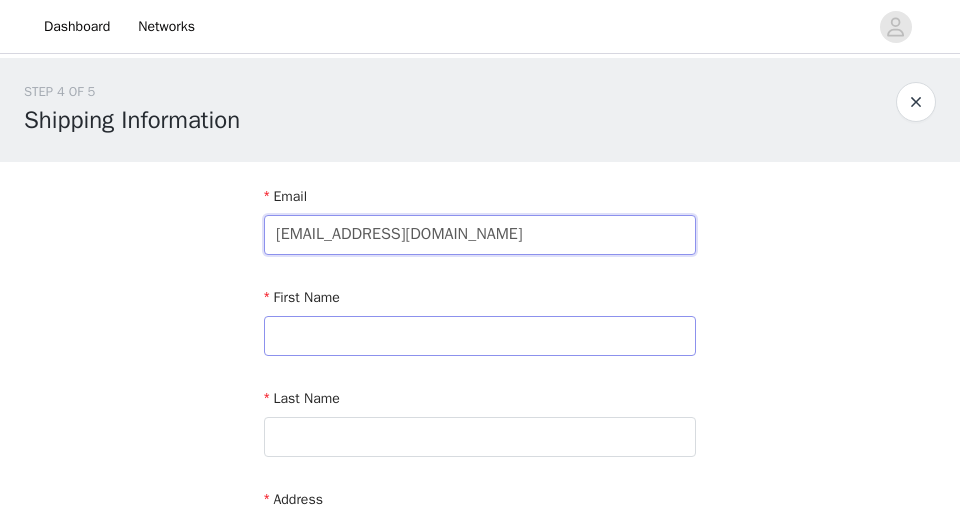 type on "[EMAIL_ADDRESS][DOMAIN_NAME]" 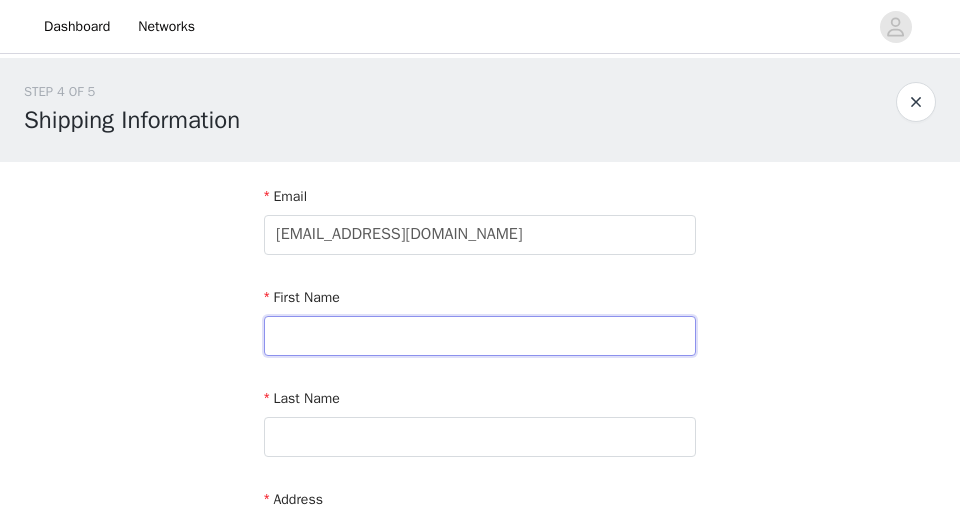 click at bounding box center [480, 336] 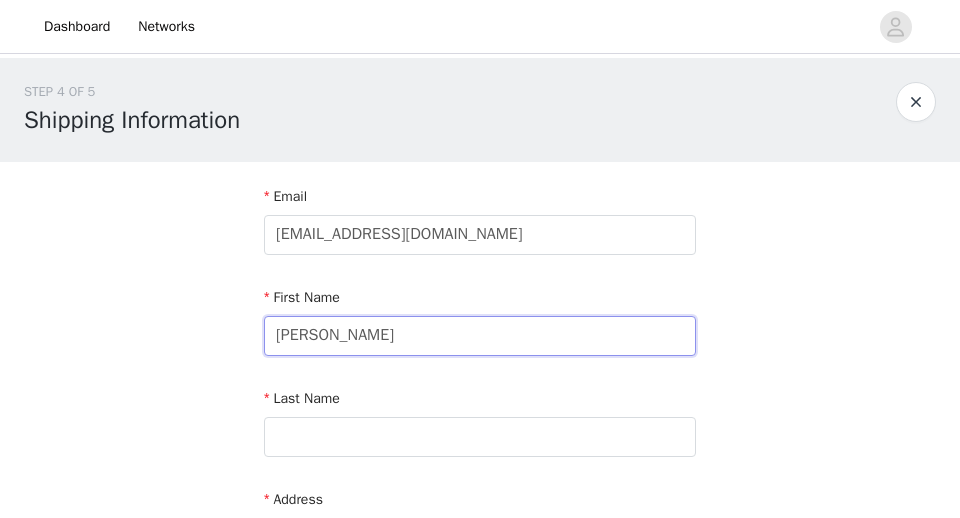 type on "[PERSON_NAME]" 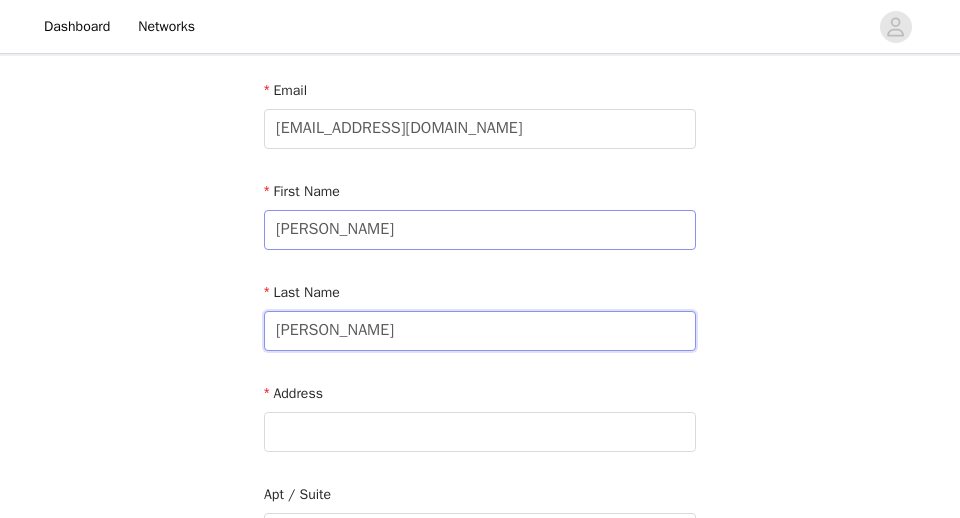 scroll, scrollTop: 205, scrollLeft: 0, axis: vertical 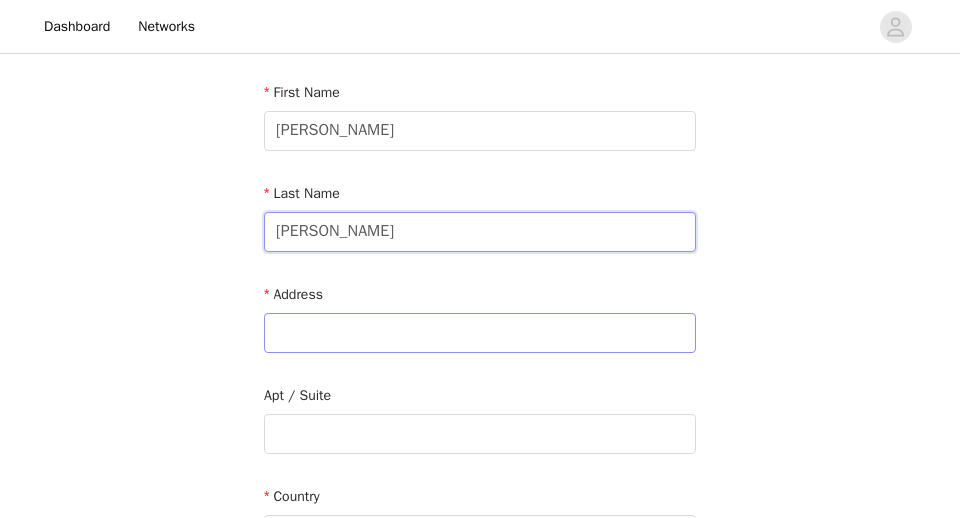 type on "[PERSON_NAME]" 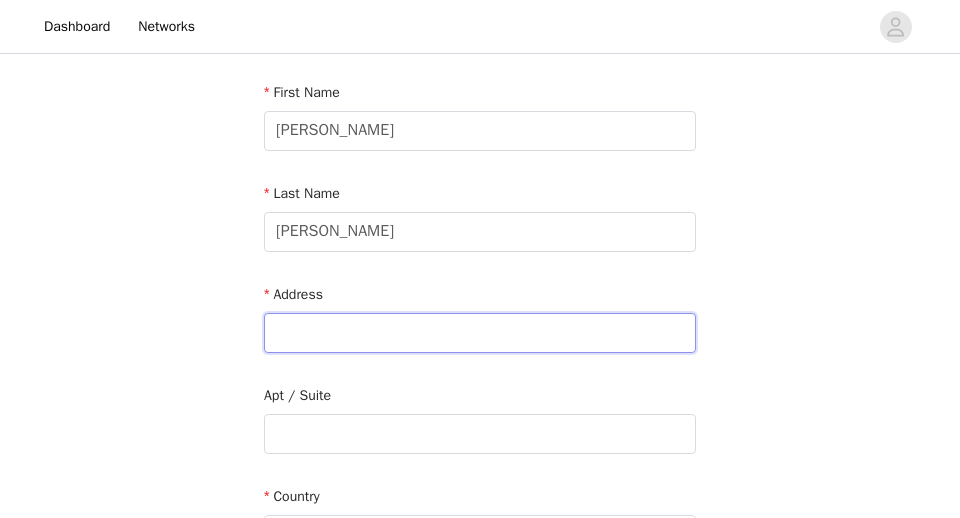 click at bounding box center [480, 333] 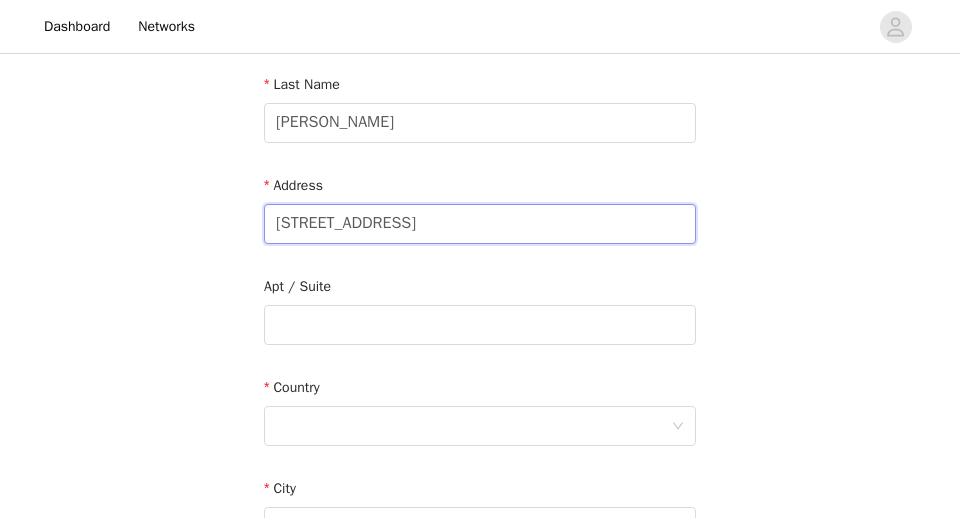 scroll, scrollTop: 331, scrollLeft: 0, axis: vertical 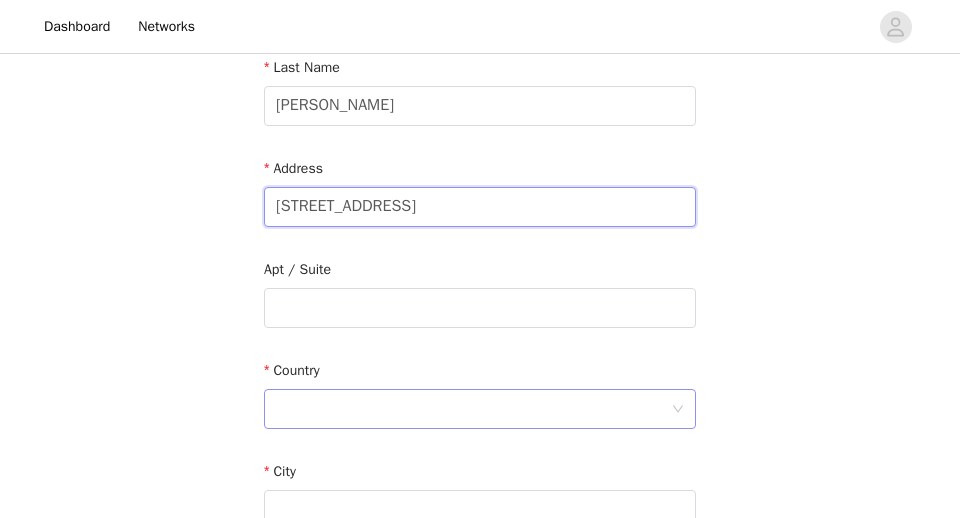 type on "[STREET_ADDRESS]" 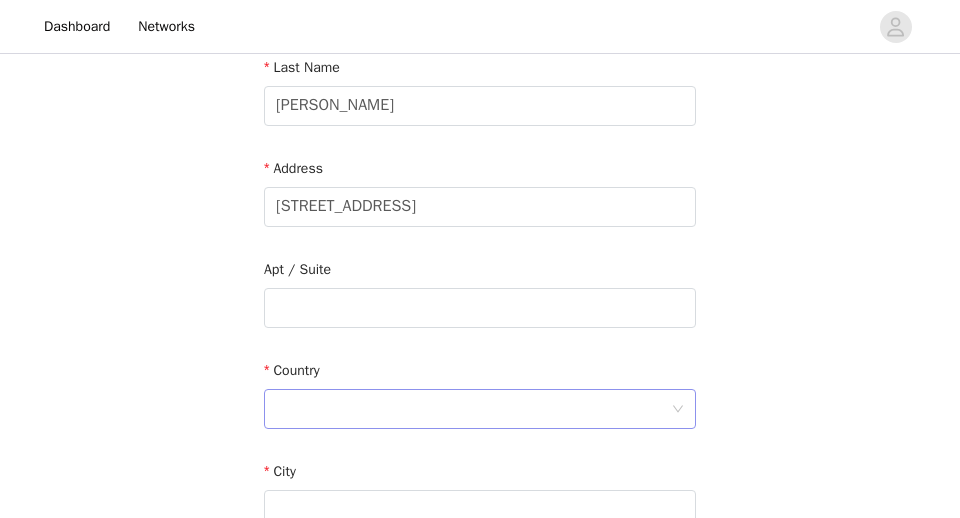 click at bounding box center [473, 409] 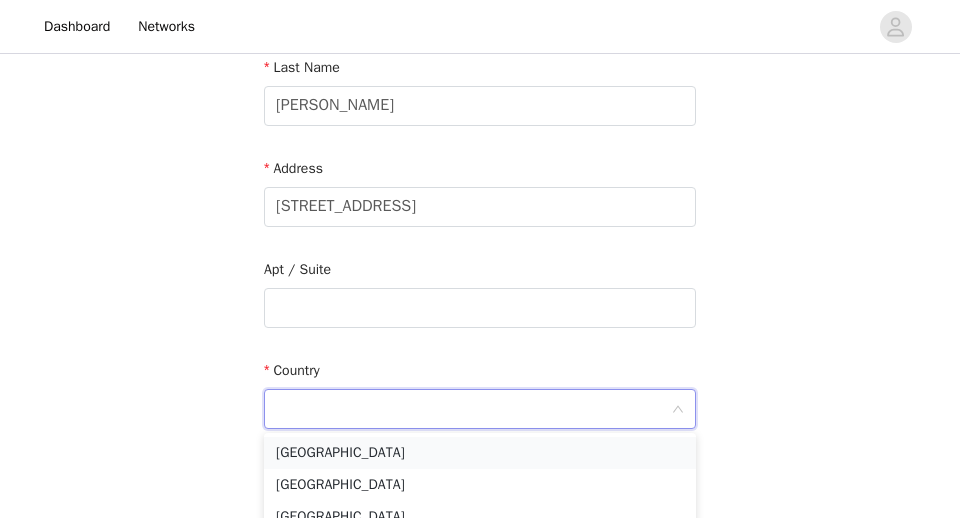 click on "[GEOGRAPHIC_DATA]" at bounding box center (480, 453) 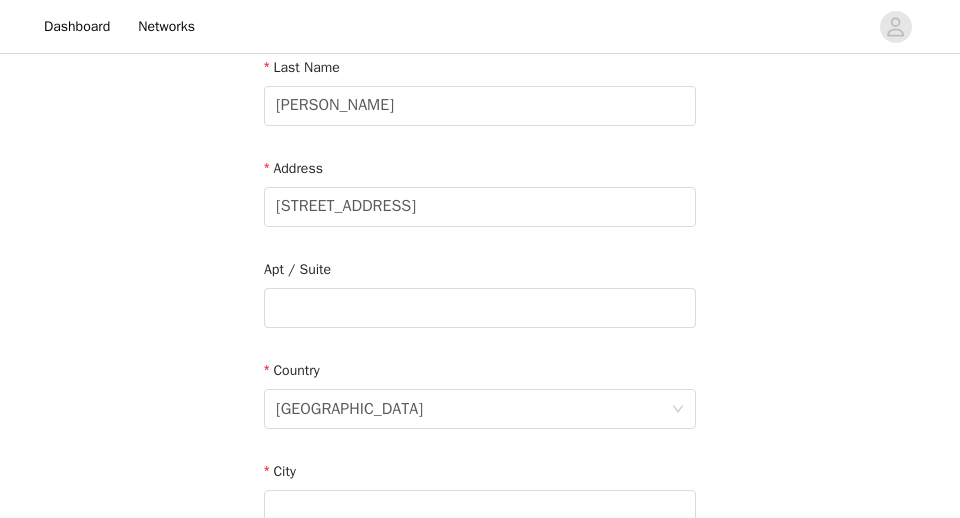 scroll, scrollTop: 575, scrollLeft: 0, axis: vertical 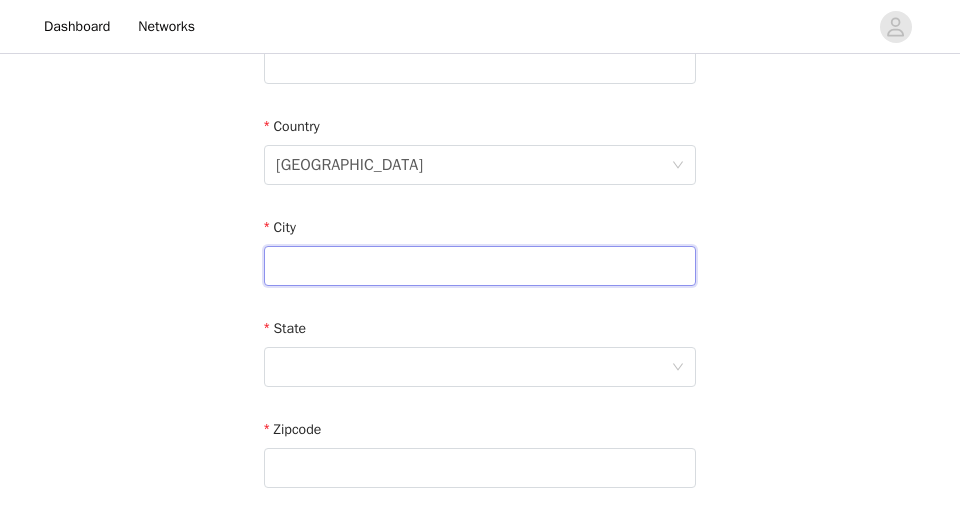 click at bounding box center (480, 266) 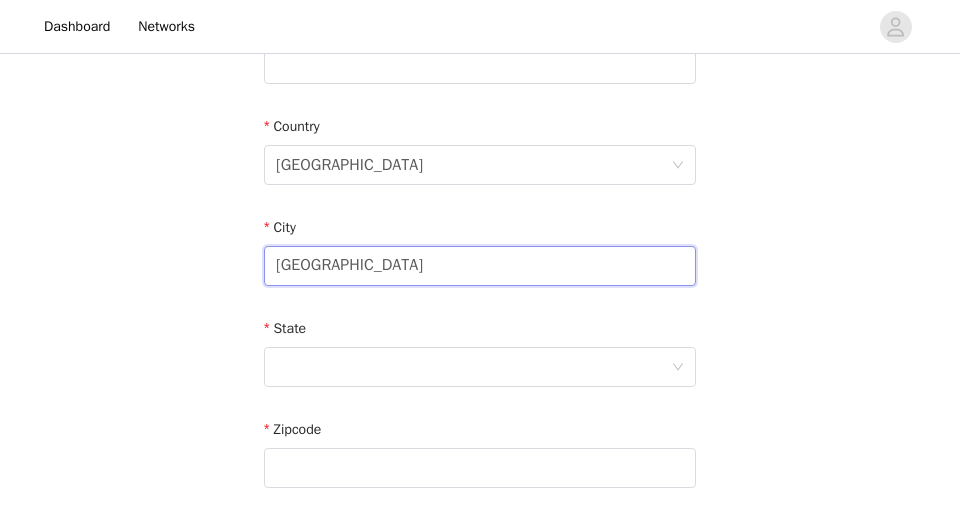 type on "[GEOGRAPHIC_DATA]" 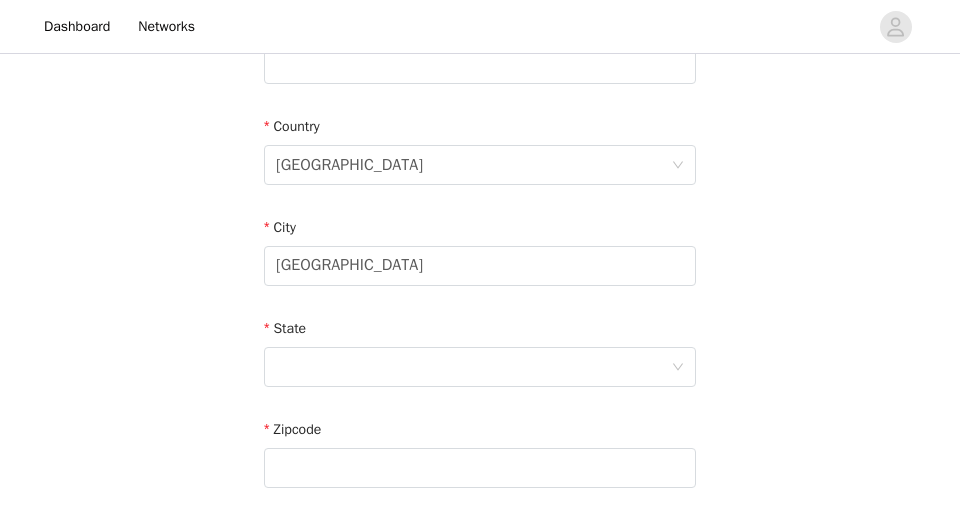 click on "State" at bounding box center [480, 356] 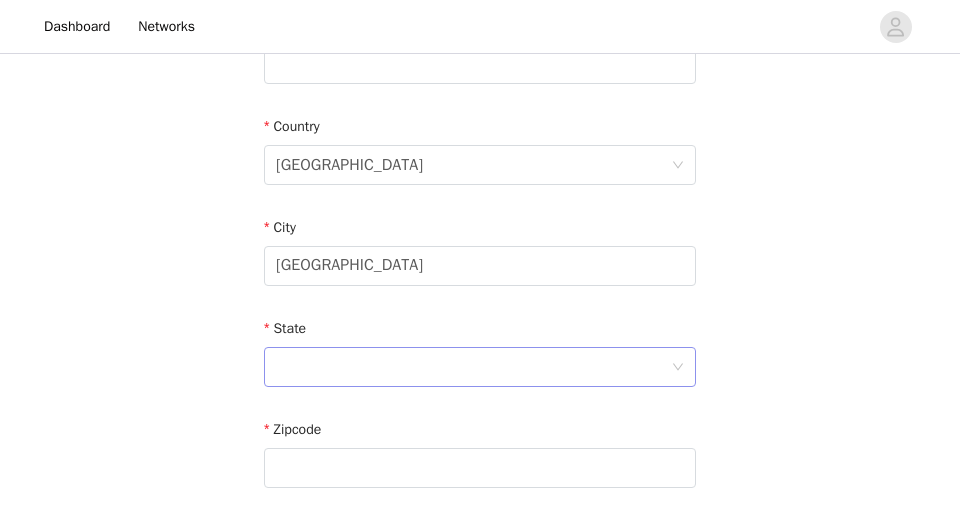 click at bounding box center (473, 367) 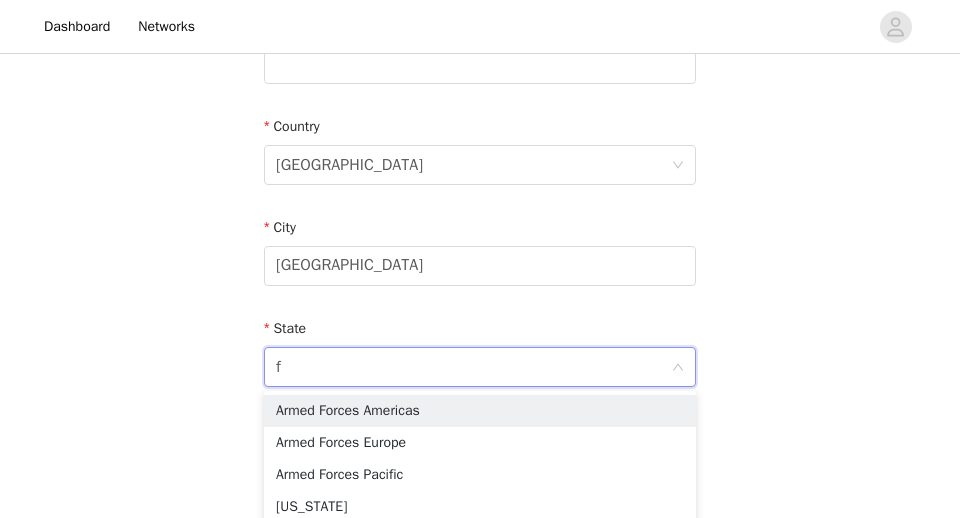 type on "fl" 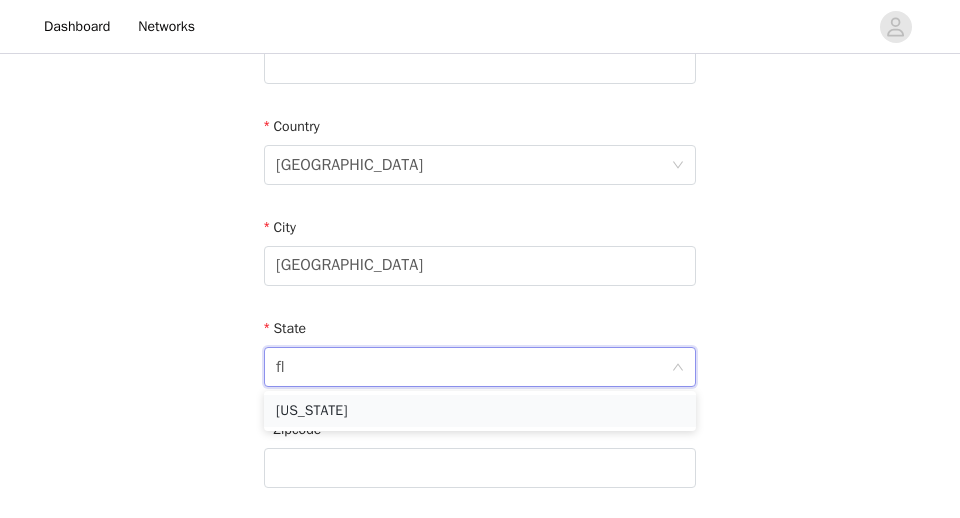 click on "[US_STATE]" at bounding box center (480, 411) 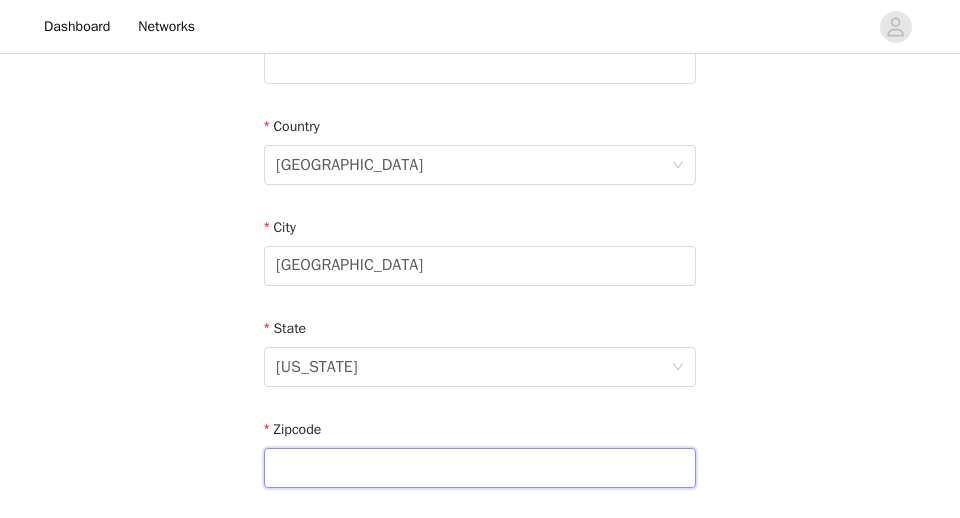 click at bounding box center [480, 468] 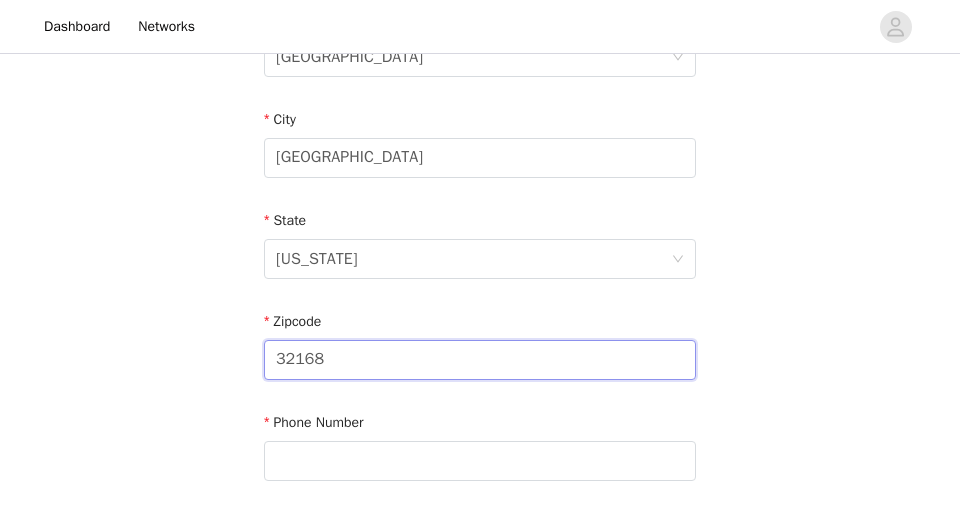 scroll, scrollTop: 712, scrollLeft: 0, axis: vertical 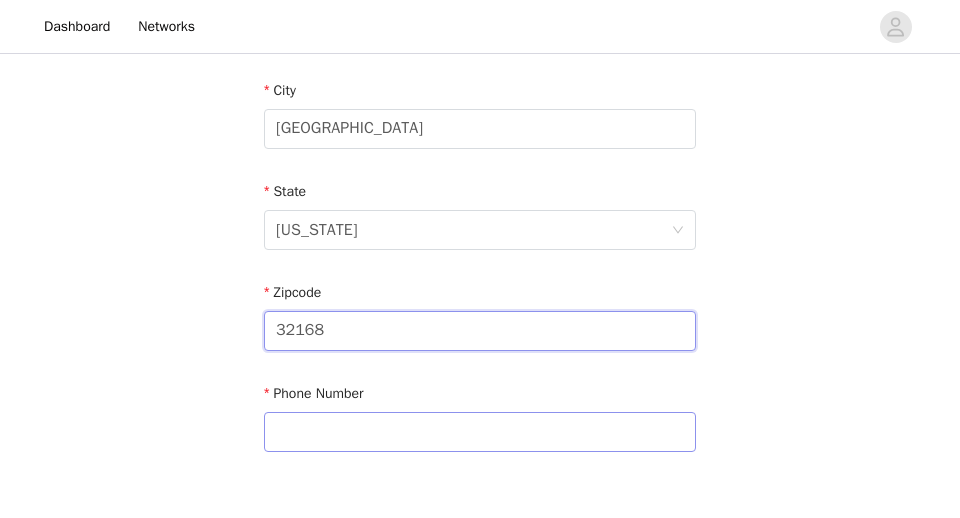 type on "32168" 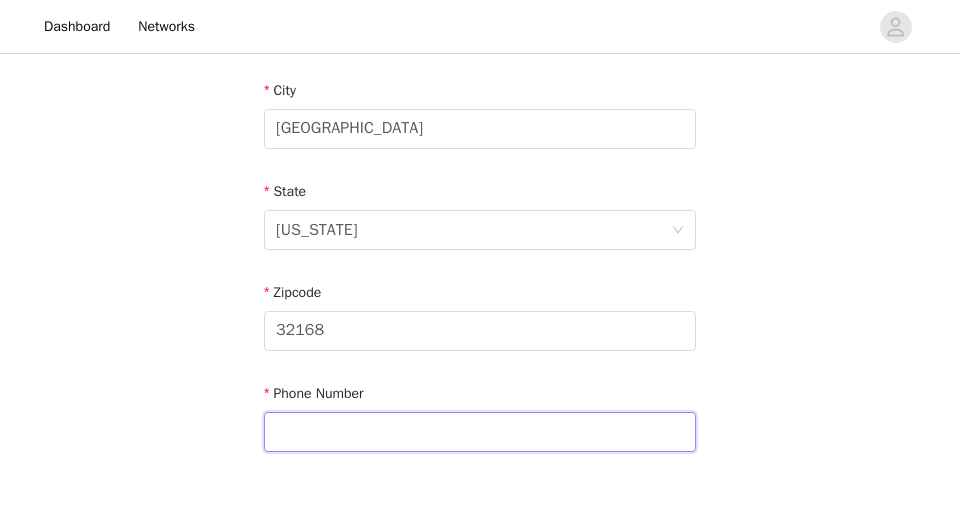 click at bounding box center [480, 432] 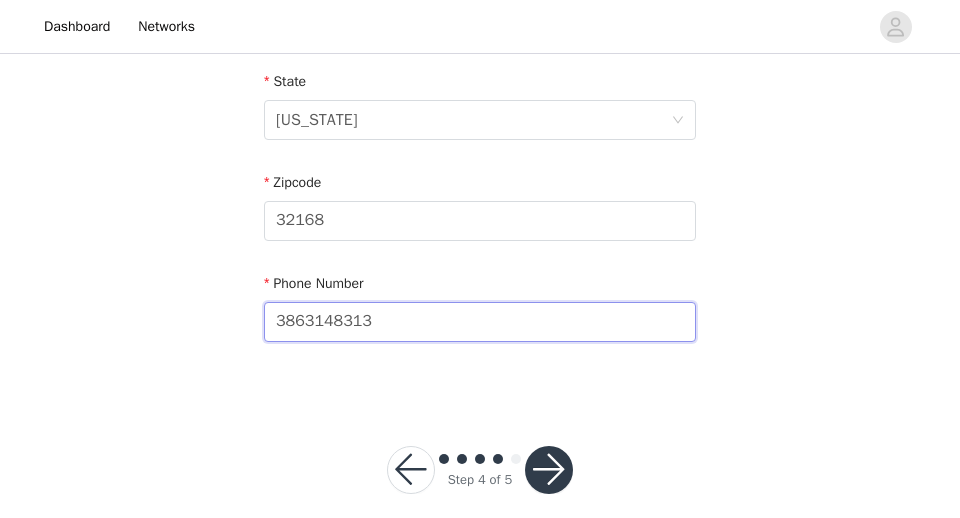 scroll, scrollTop: 845, scrollLeft: 0, axis: vertical 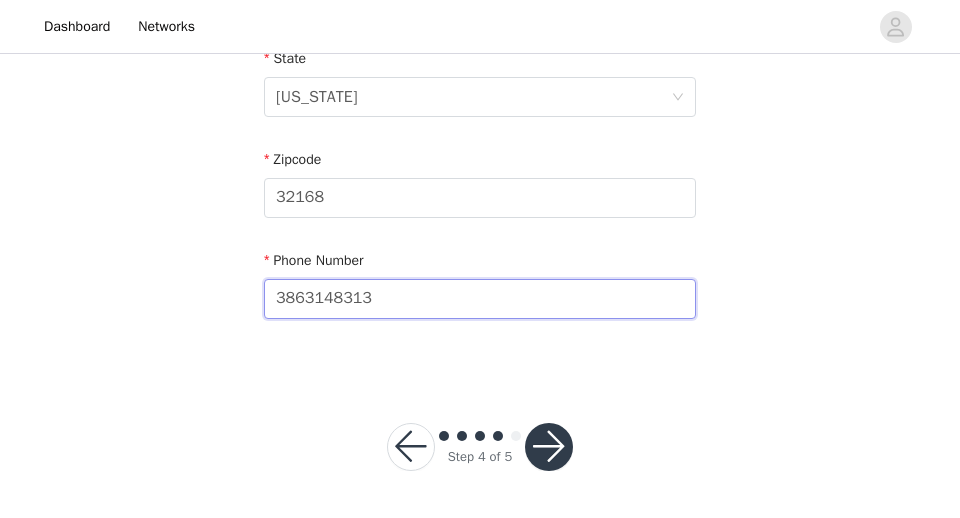 type on "3863148313" 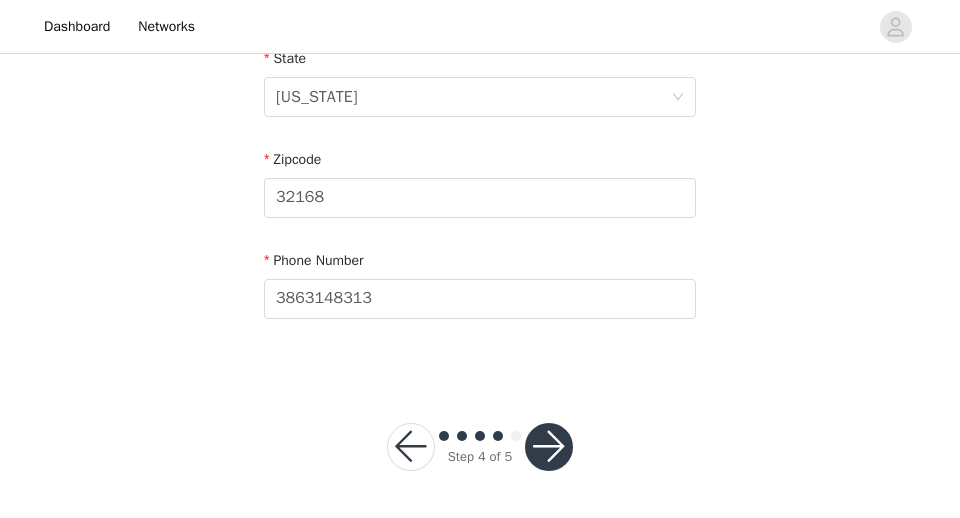 click at bounding box center [549, 447] 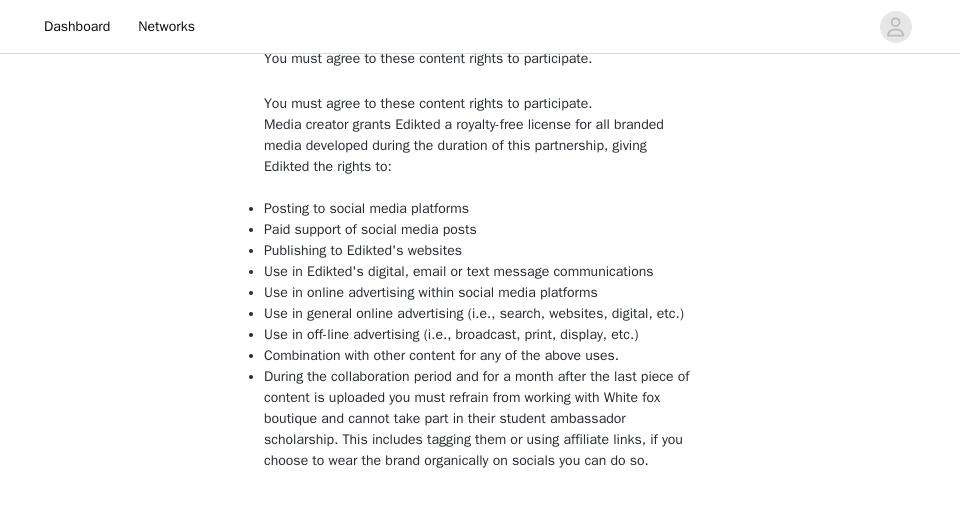 scroll, scrollTop: 446, scrollLeft: 0, axis: vertical 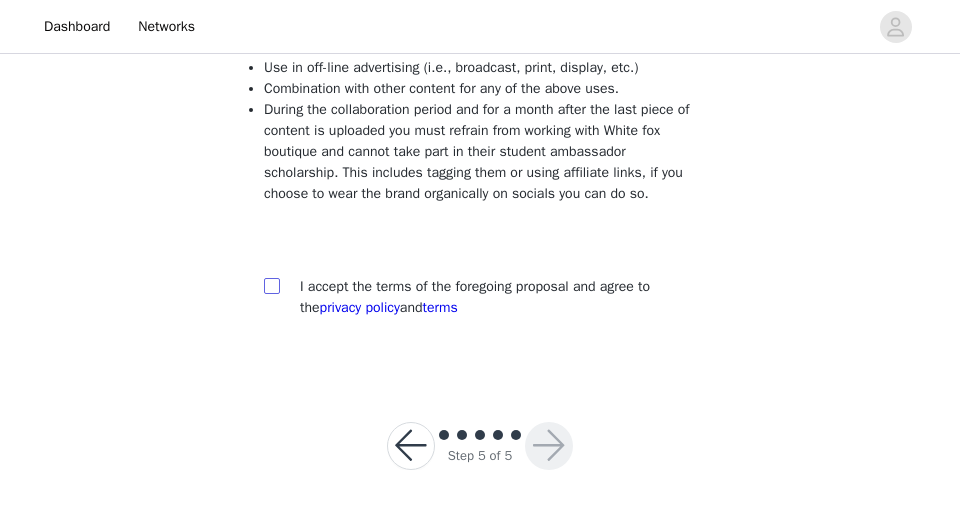 click at bounding box center [271, 285] 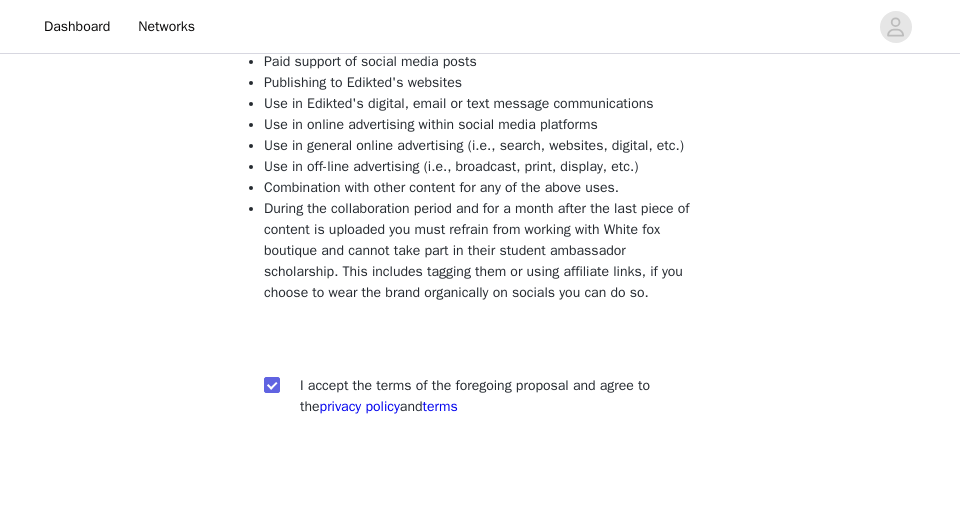 scroll, scrollTop: 446, scrollLeft: 0, axis: vertical 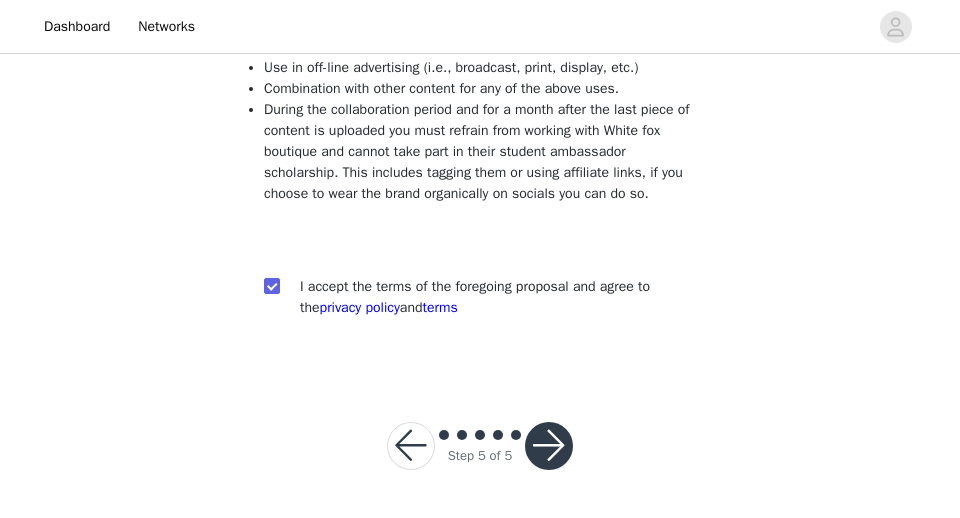click at bounding box center [549, 446] 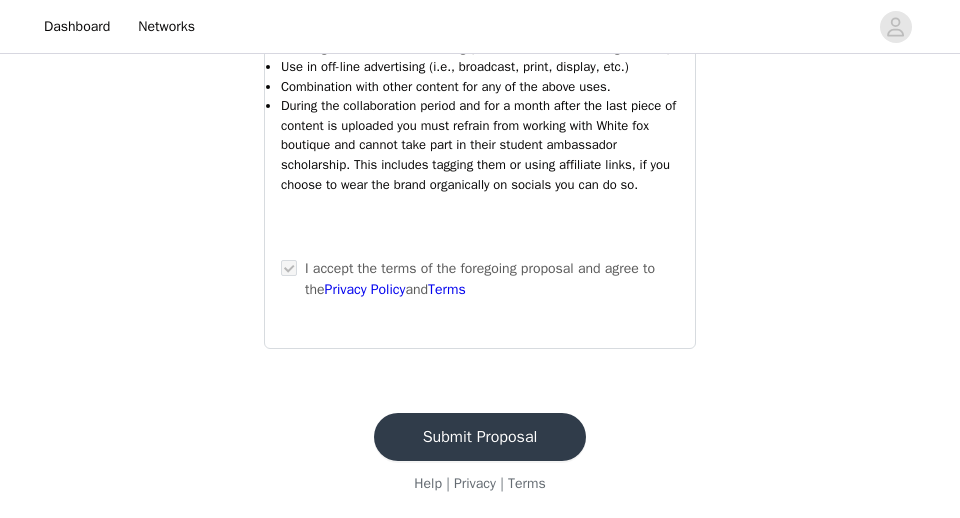 scroll, scrollTop: 2508, scrollLeft: 0, axis: vertical 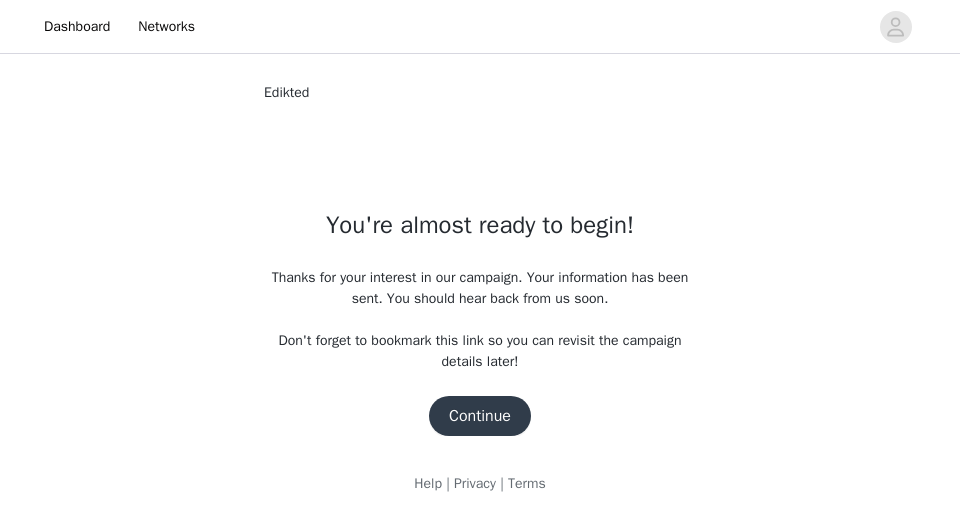click on "Continue" at bounding box center [480, 416] 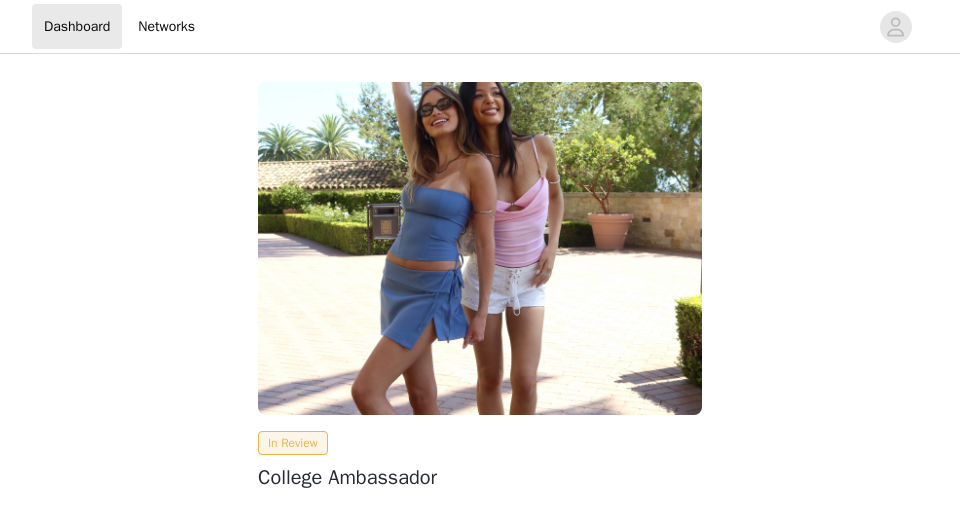 scroll, scrollTop: 0, scrollLeft: 0, axis: both 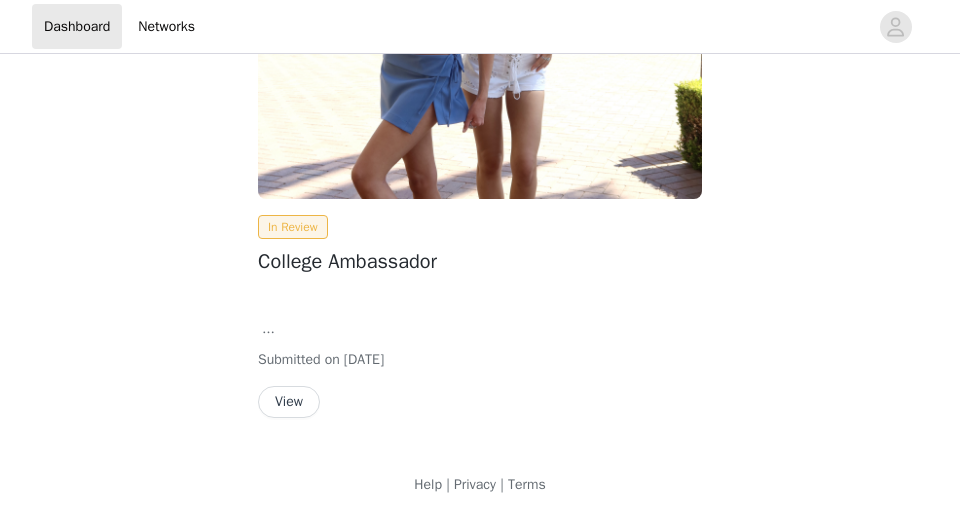 click on "View" at bounding box center (289, 402) 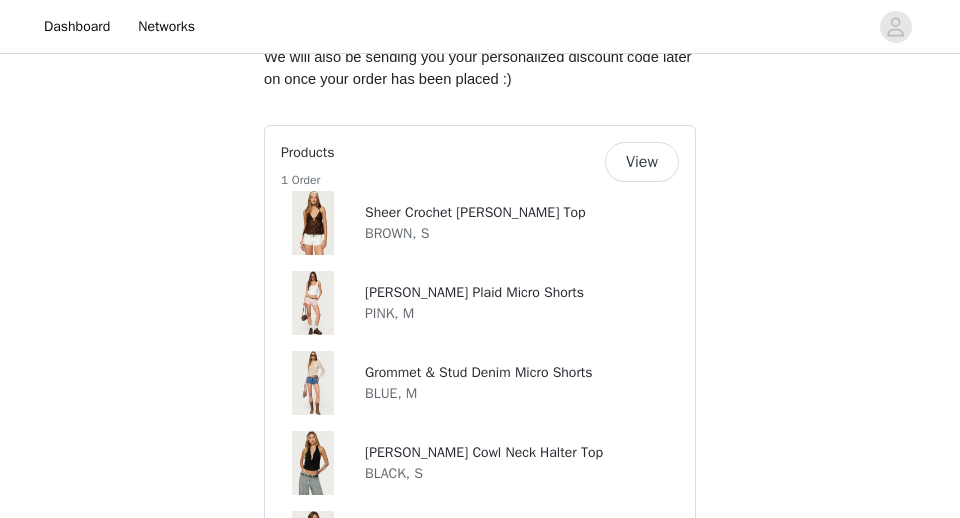 scroll, scrollTop: 1208, scrollLeft: 0, axis: vertical 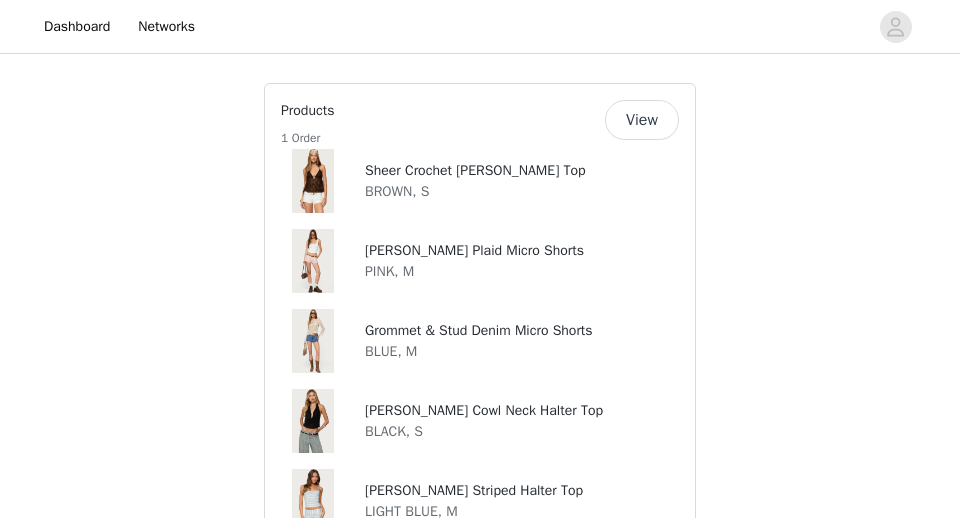 click on "View" at bounding box center [642, 120] 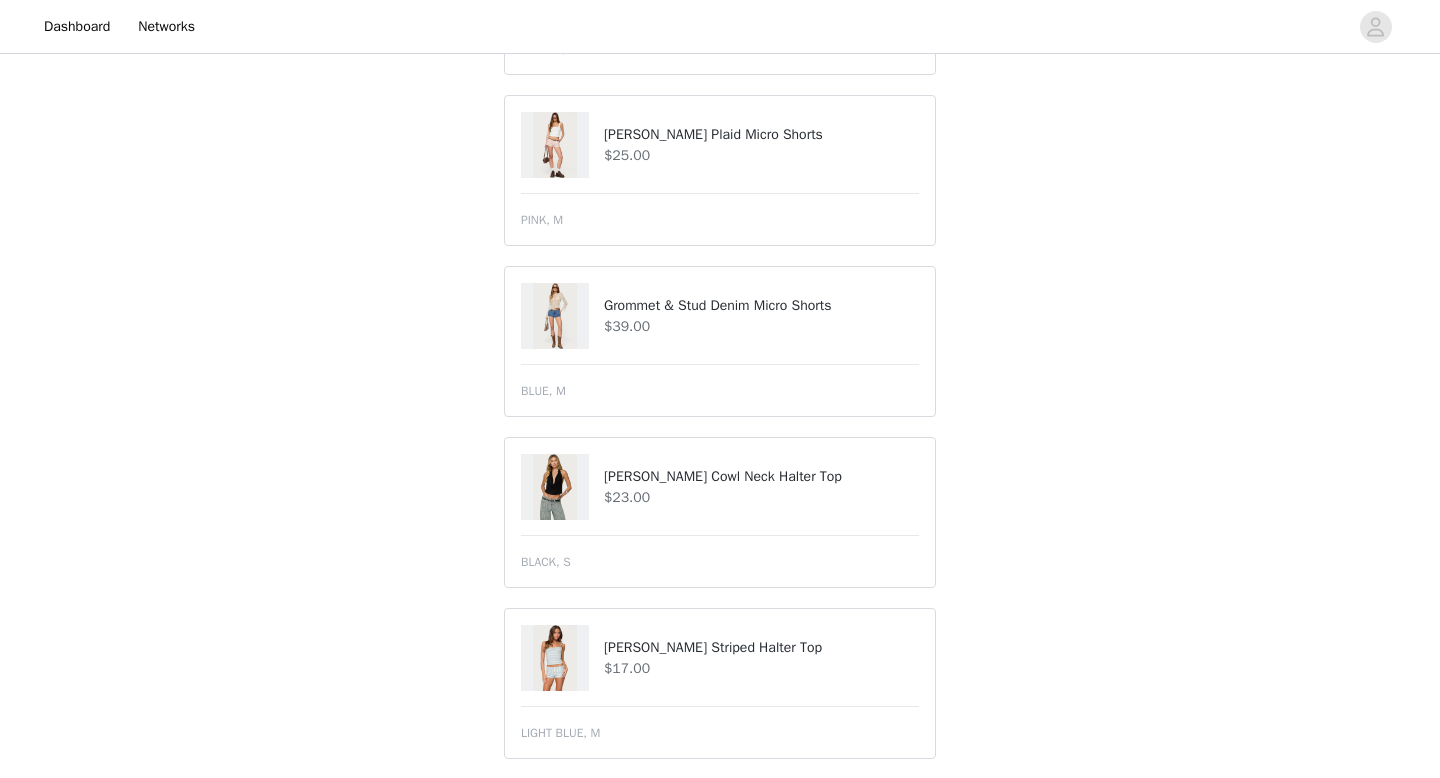 scroll, scrollTop: 0, scrollLeft: 0, axis: both 